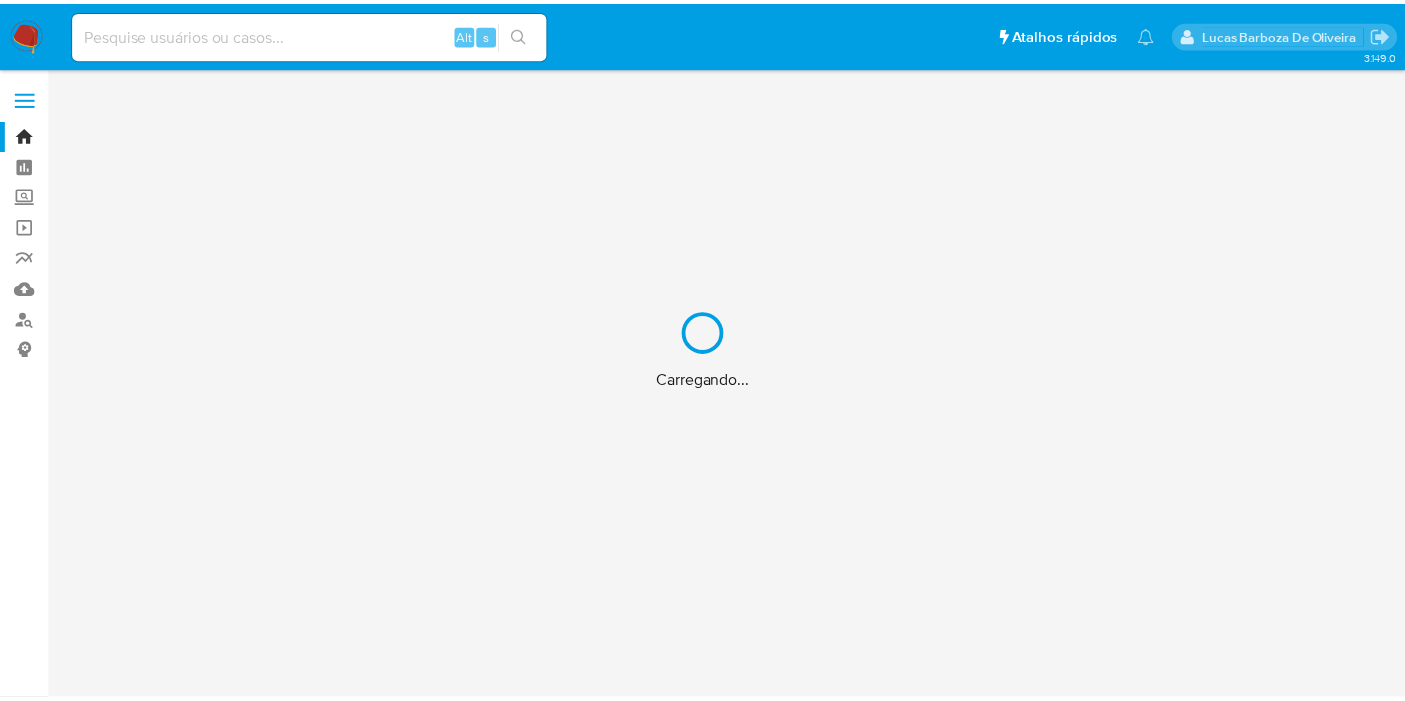scroll, scrollTop: 0, scrollLeft: 0, axis: both 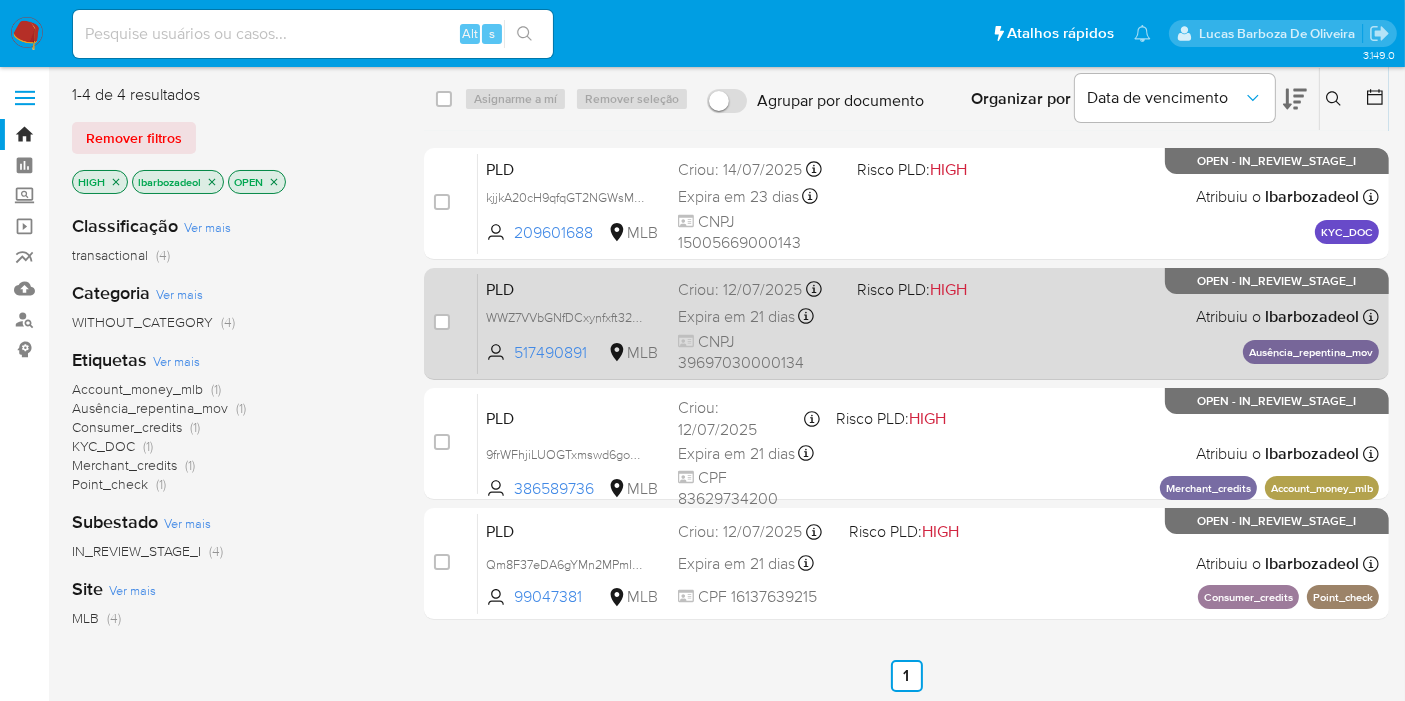click on "PLD WWZ7VVbGNfDCxynfxft32M3h 517490891 MLB Risco PLD:  HIGH Criou: 12/07/2025   Criou: 12/07/2025 01:03:48 Expira em 21 dias   Expira em 26/08/2025 01:03:48 CNPJ   39697030000134 Atribuiu o   lbarbozadeol   Asignado el: 24/07/2025 16:23:02 Ausência_repentina_mov OPEN - IN_REVIEW_STAGE_I" at bounding box center [928, 323] 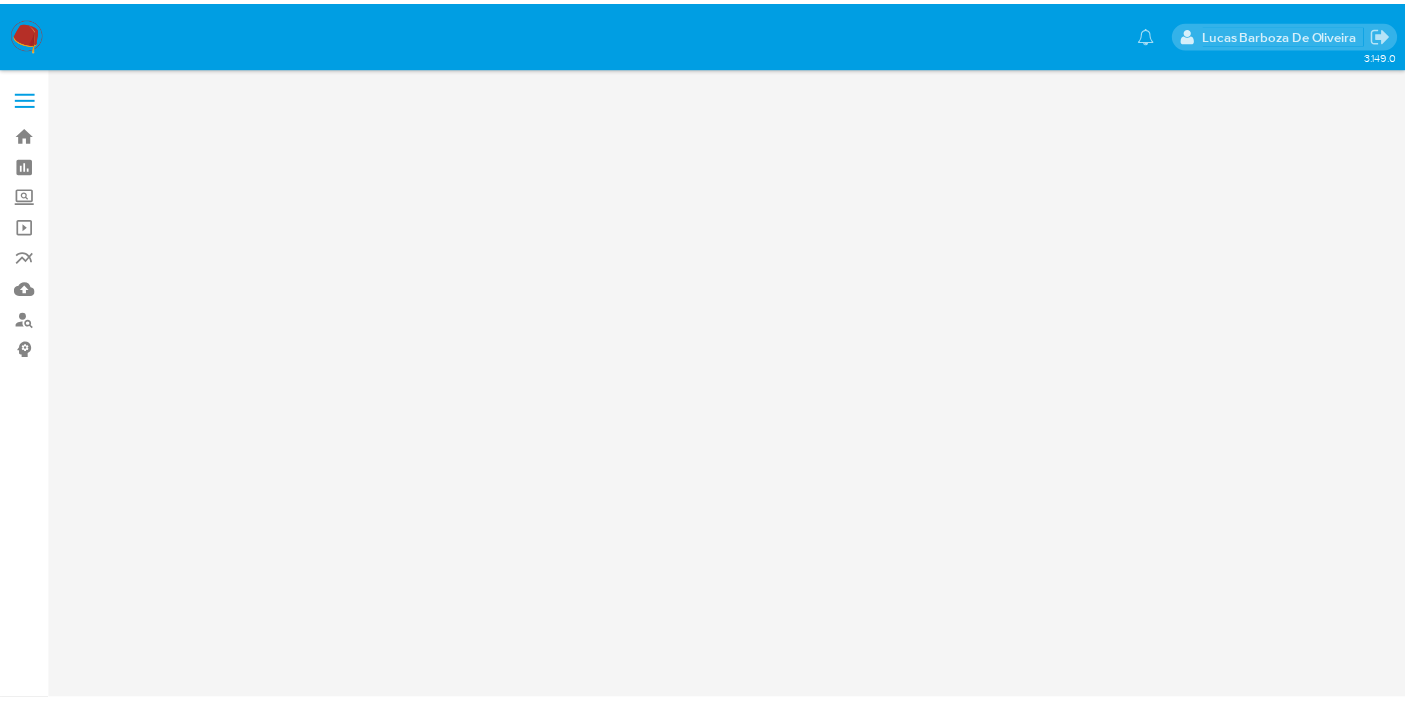 scroll, scrollTop: 0, scrollLeft: 0, axis: both 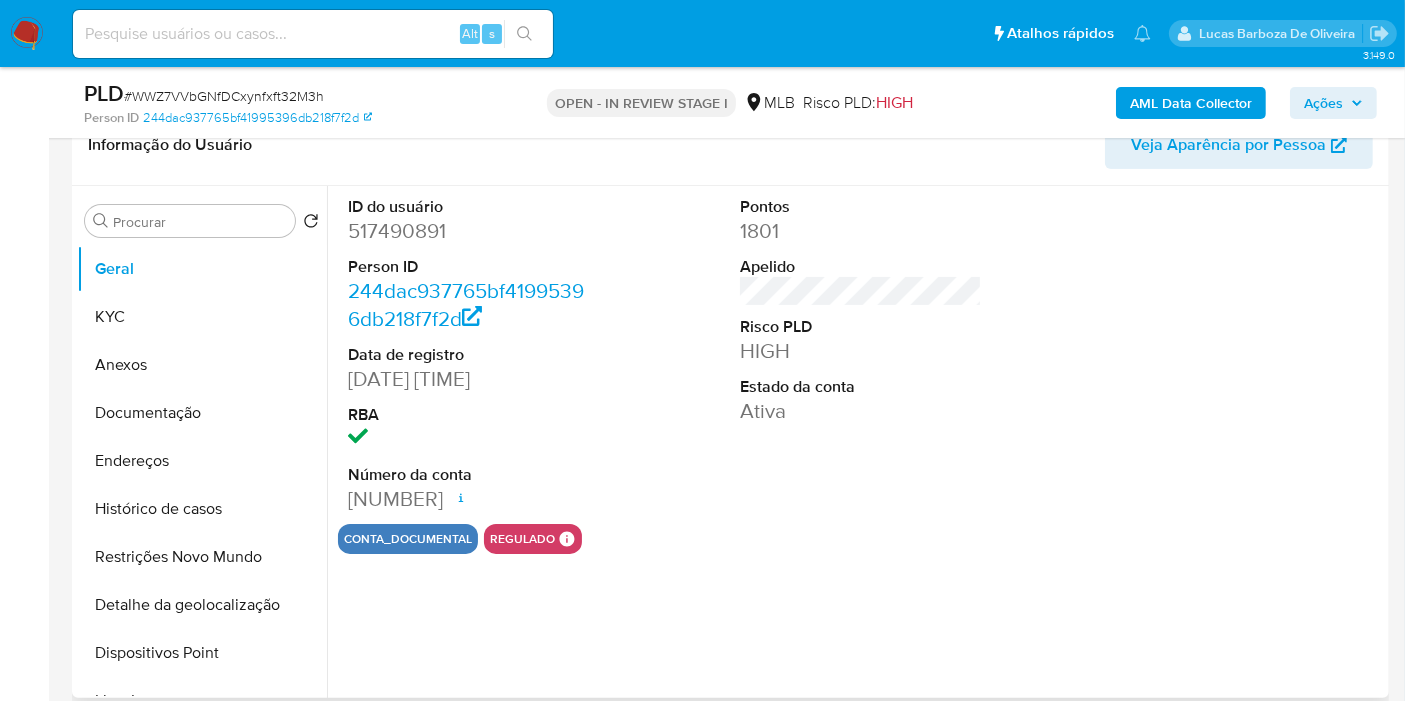 select on "10" 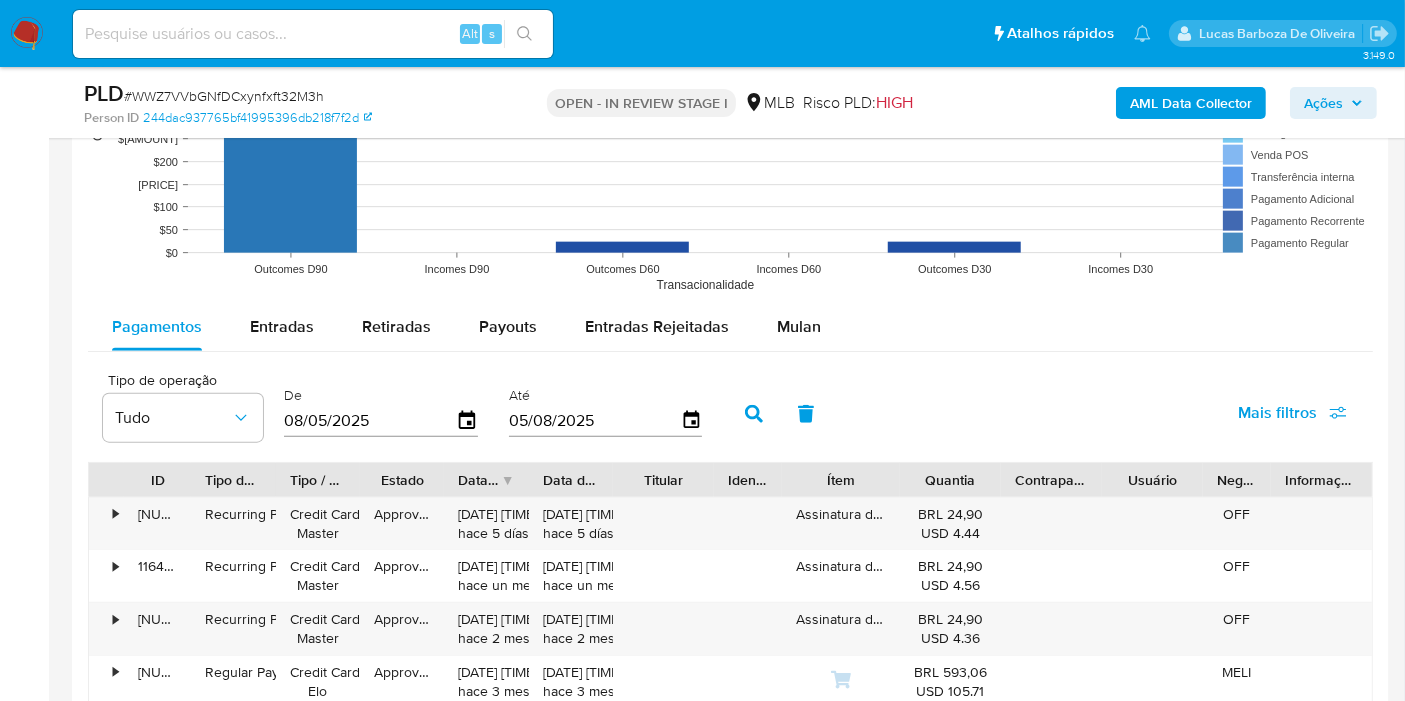 scroll, scrollTop: 2111, scrollLeft: 0, axis: vertical 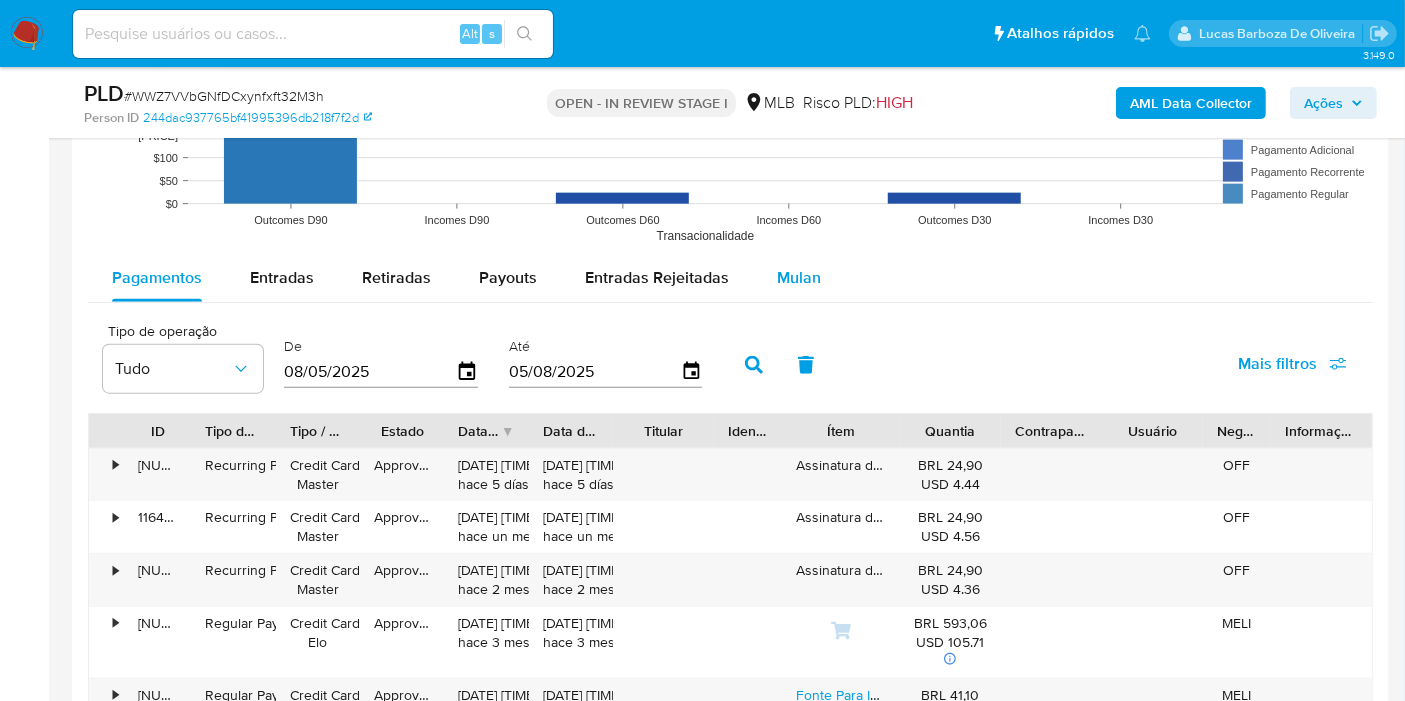 click on "Mulan" at bounding box center [799, 277] 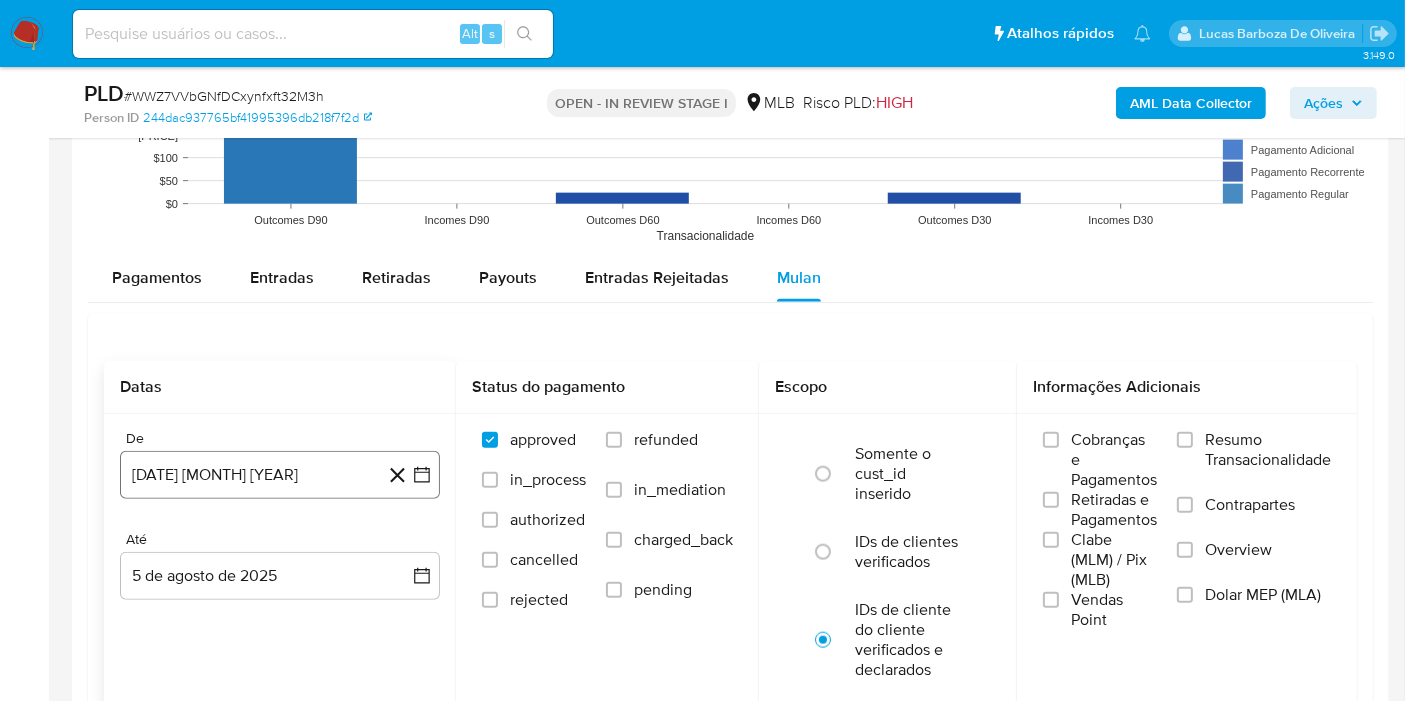 click on "5 de julio de 2024" at bounding box center (280, 475) 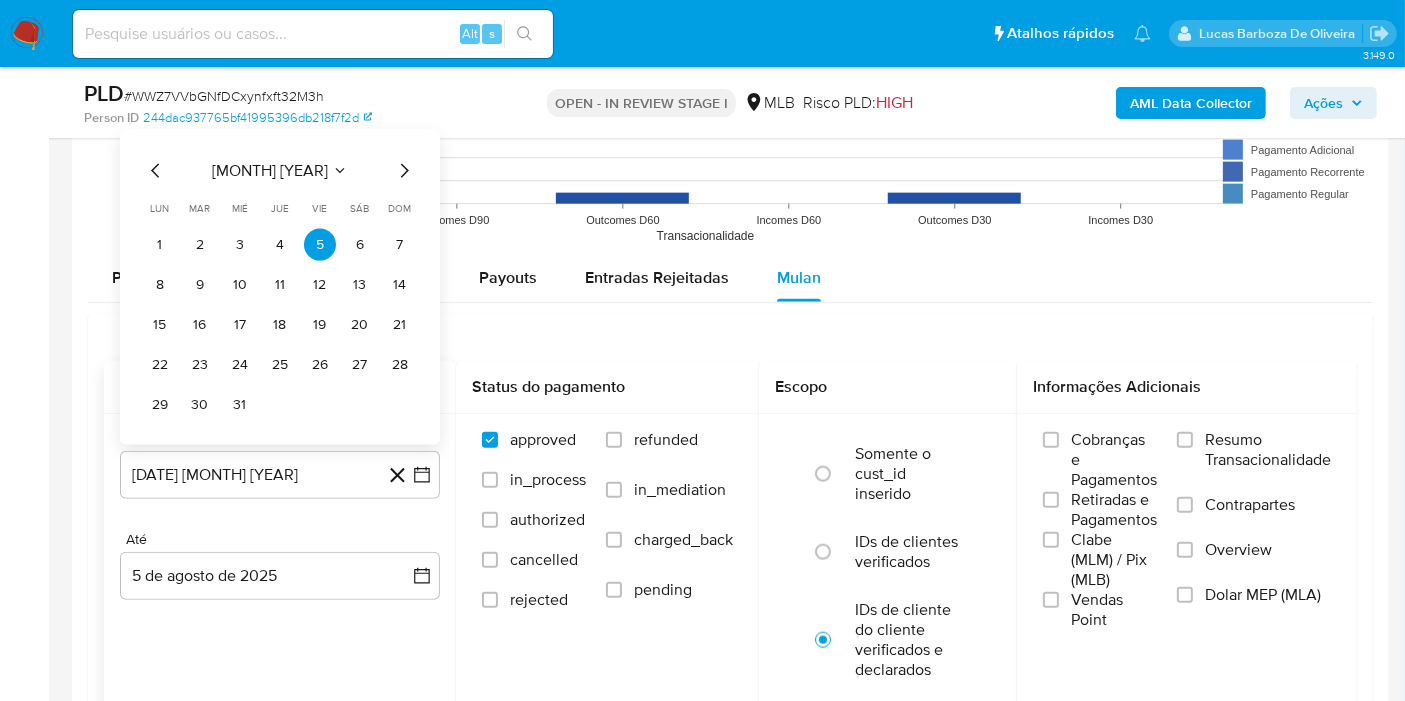 click on "julio 2024" at bounding box center (270, 171) 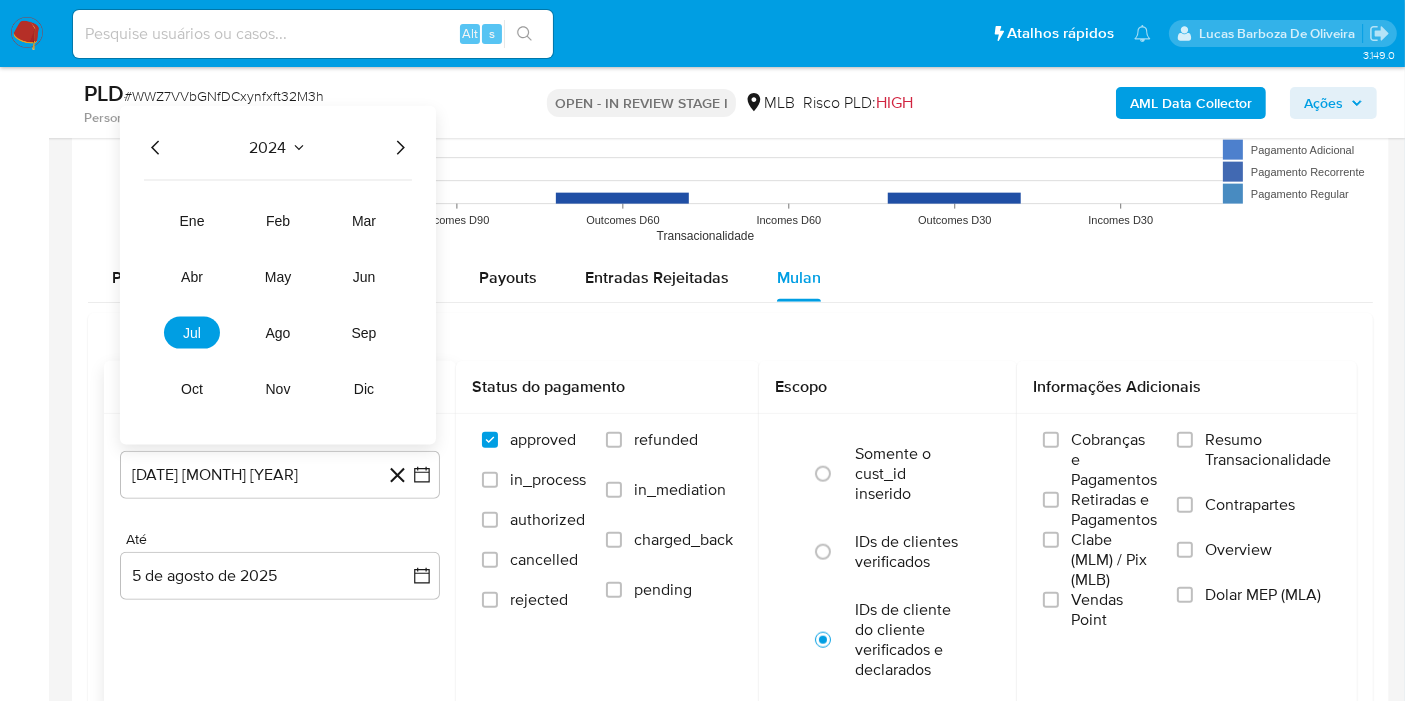 click 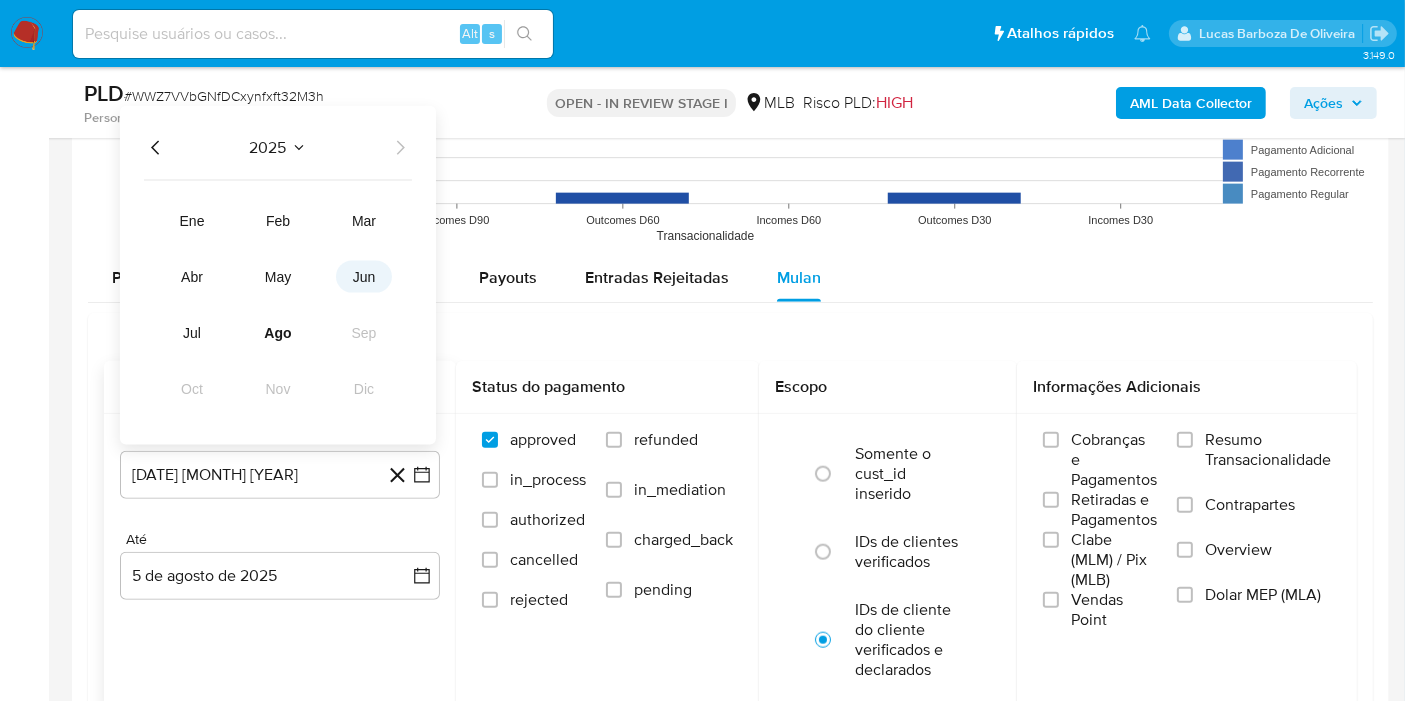 click on "jun" at bounding box center (364, 277) 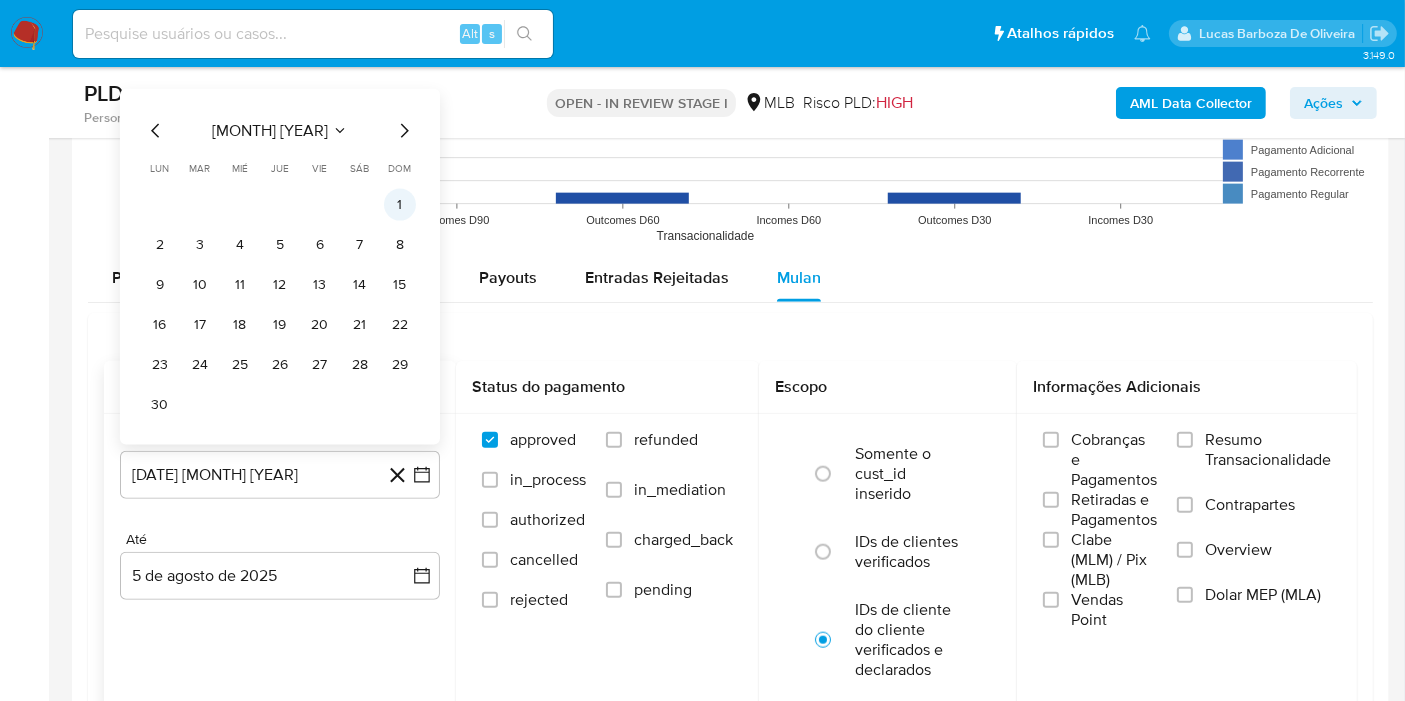 click on "1" at bounding box center [400, 205] 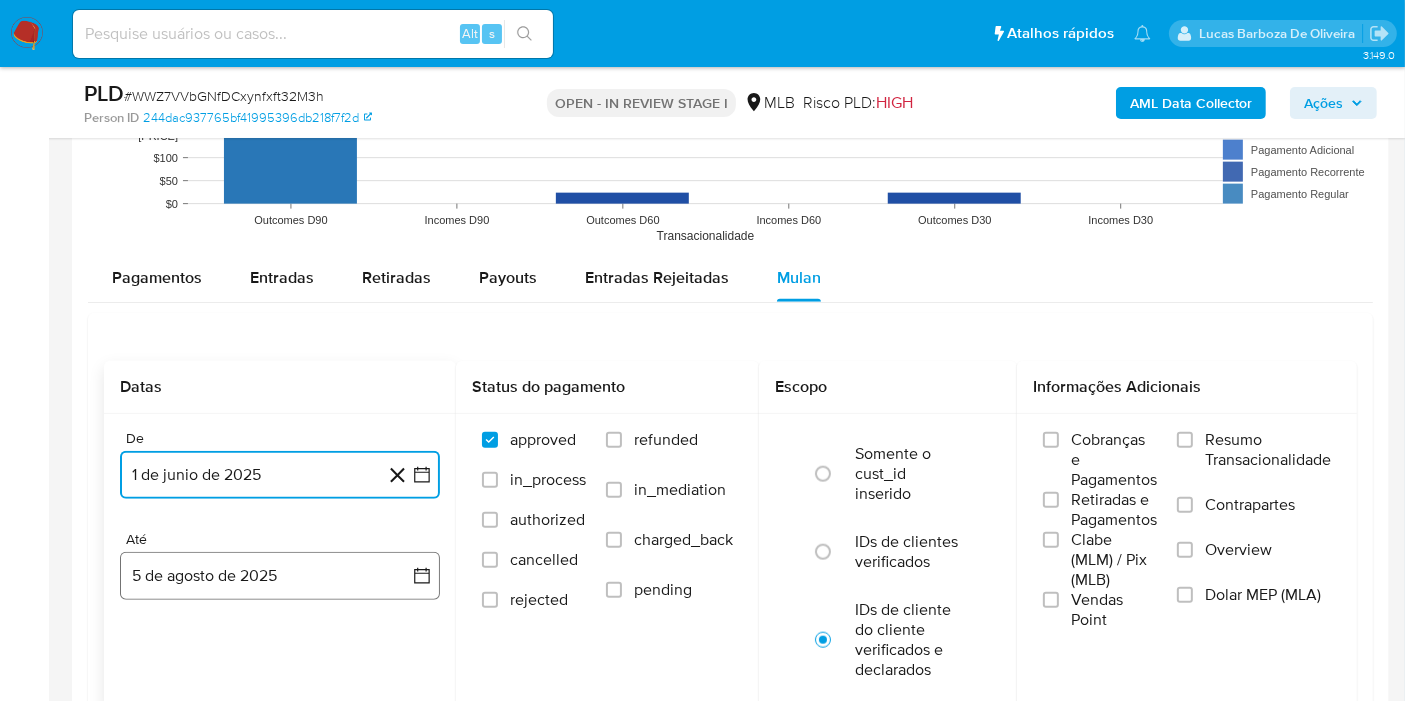 click on "5 de agosto de 2025" at bounding box center (280, 576) 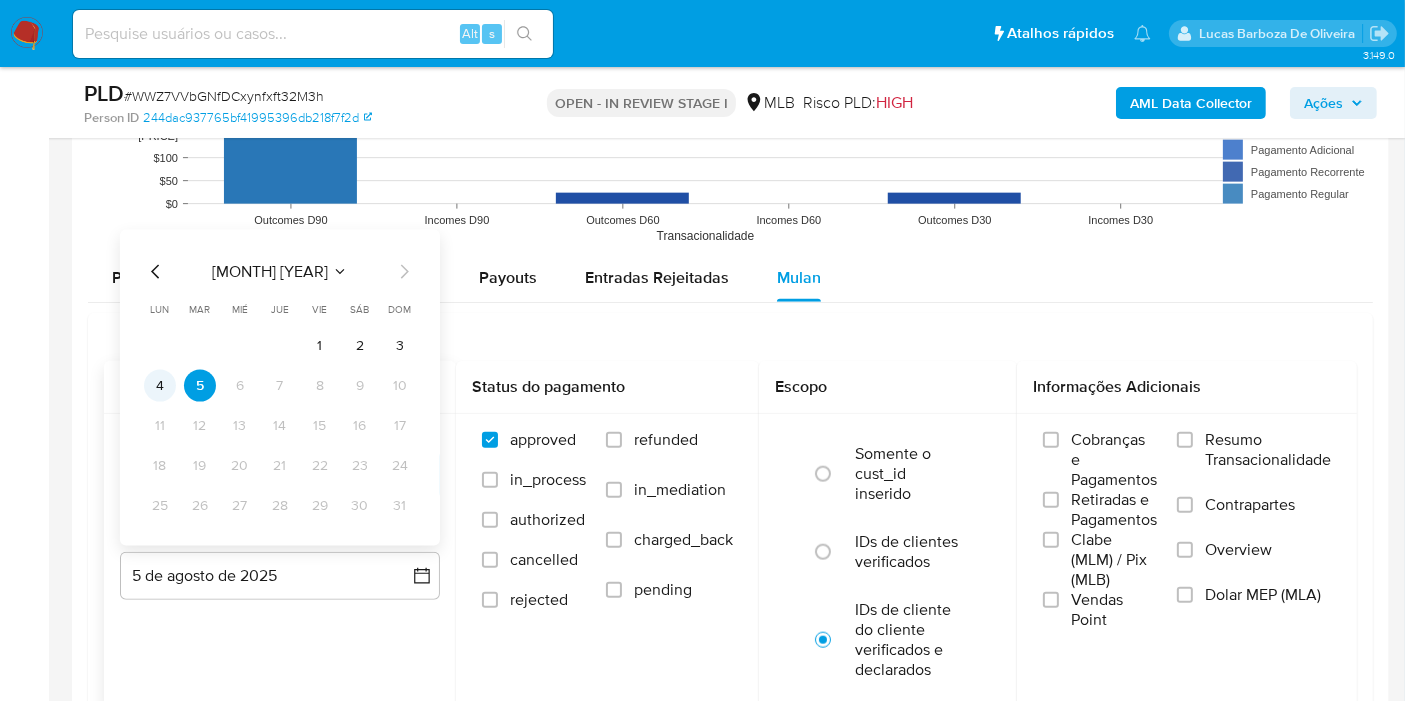 click on "4" at bounding box center (160, 386) 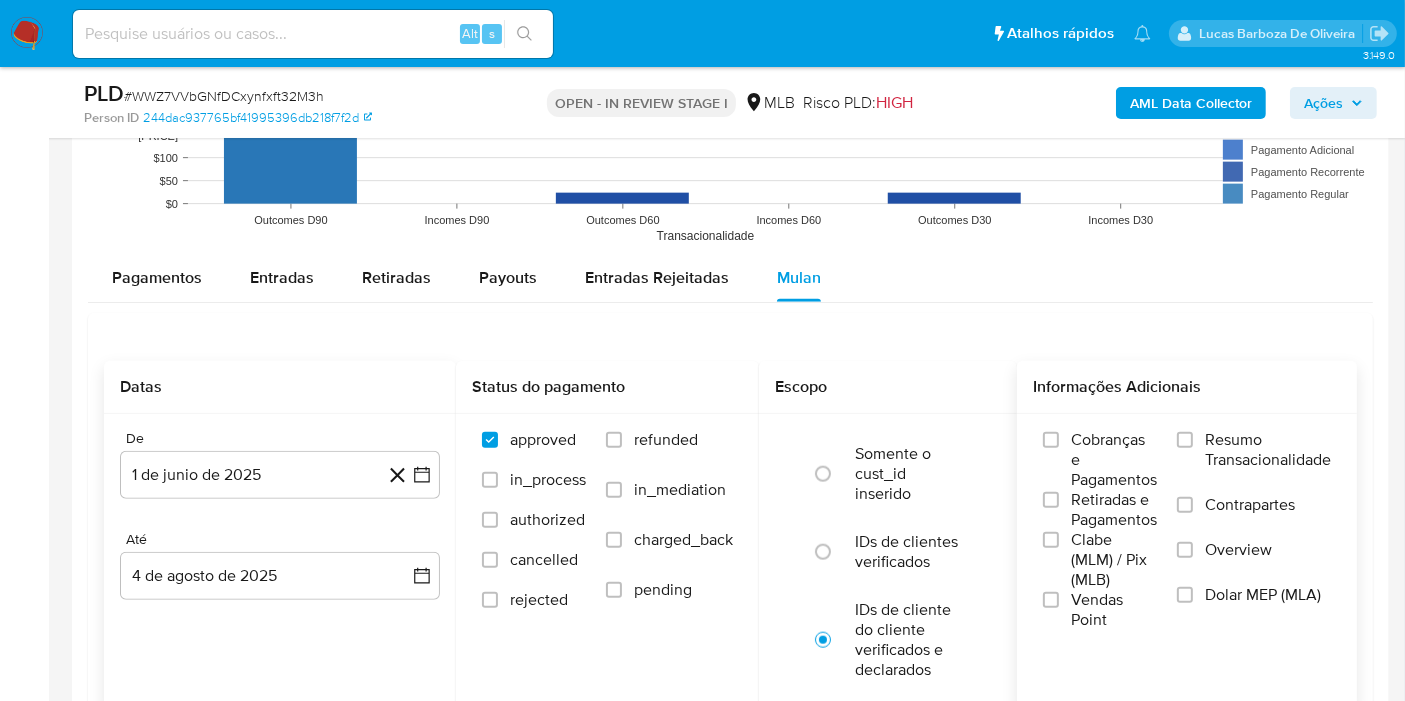 click on "Resumo Transacionalidade" at bounding box center [1268, 450] 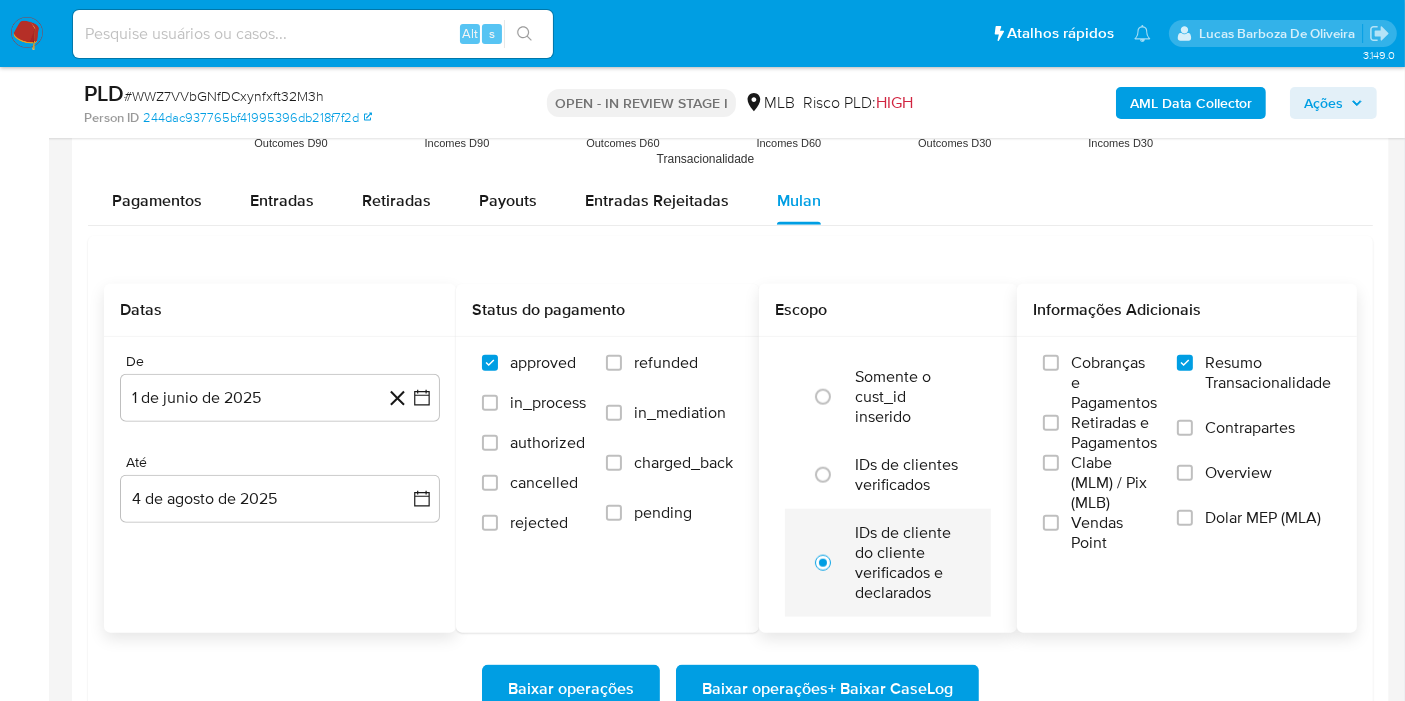 scroll, scrollTop: 2222, scrollLeft: 0, axis: vertical 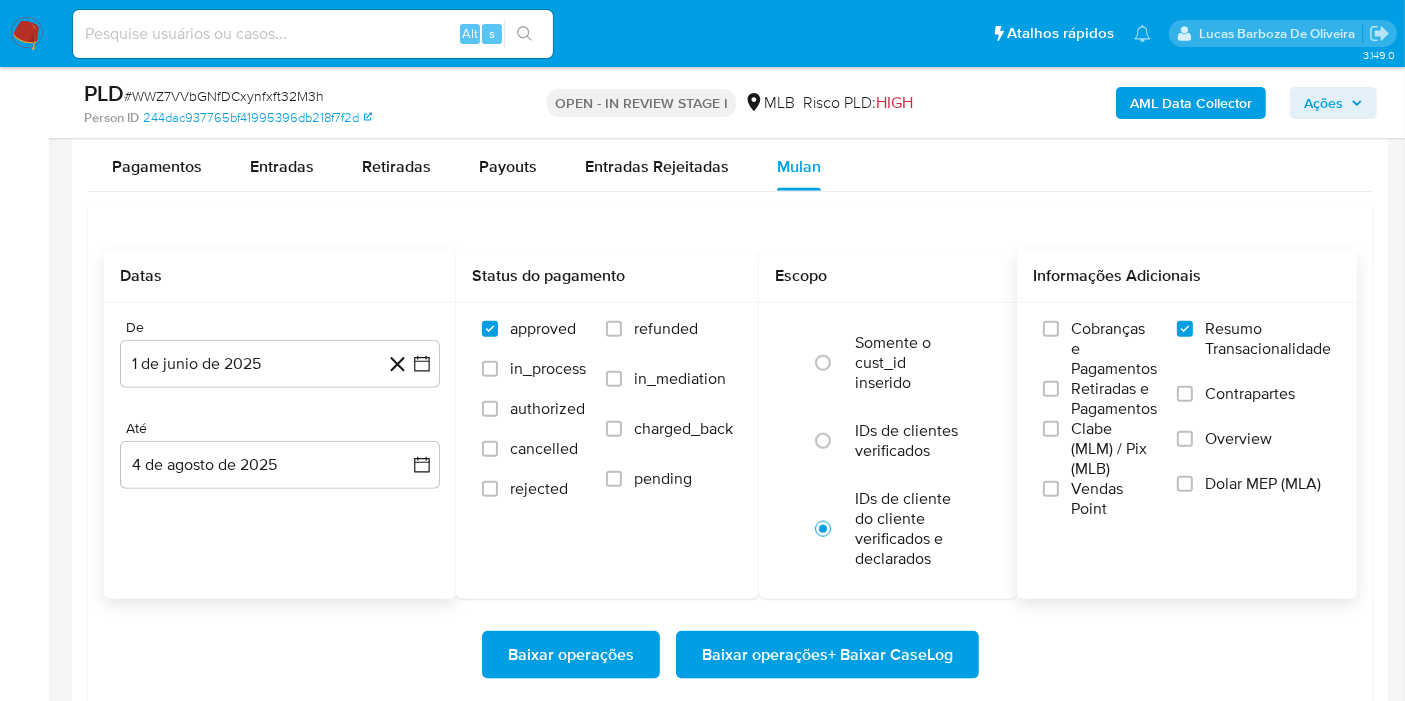 click on "Baixar operações  +   Baixar CaseLog" at bounding box center (827, 655) 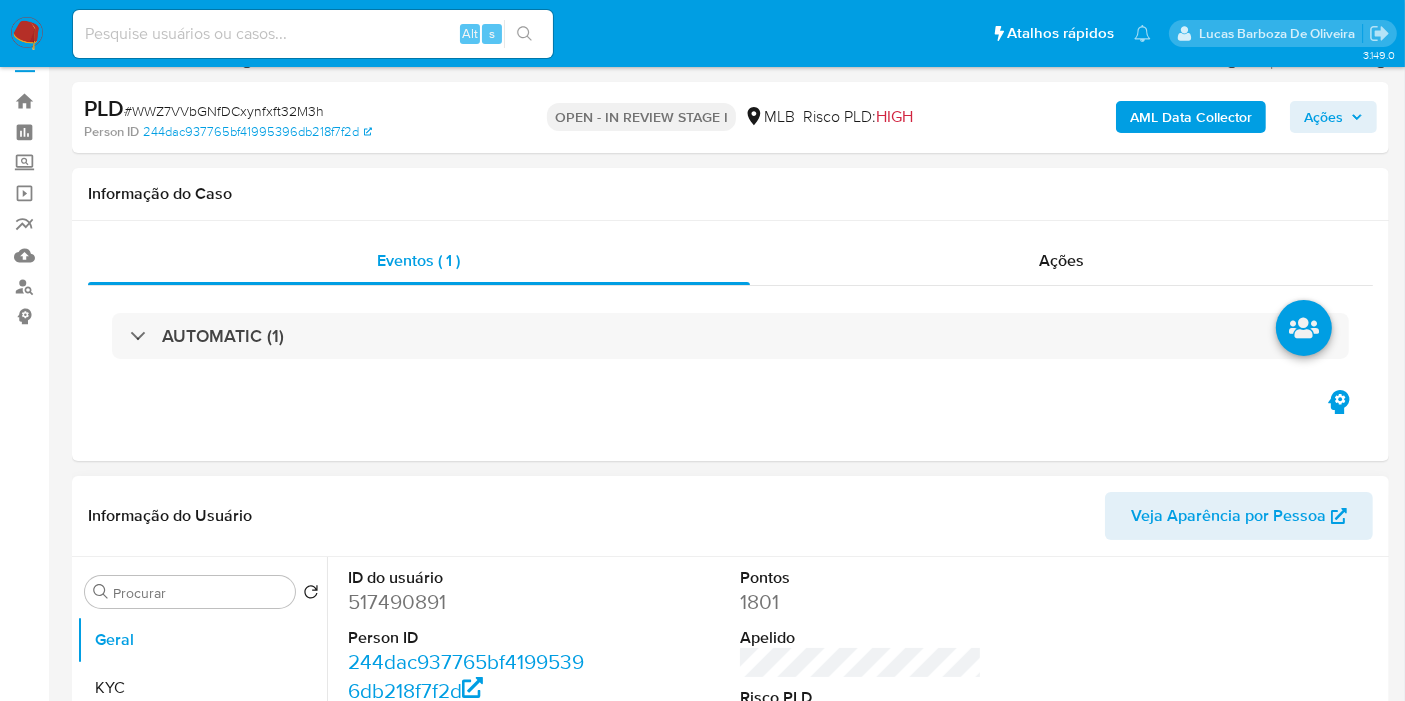 scroll, scrollTop: 11, scrollLeft: 0, axis: vertical 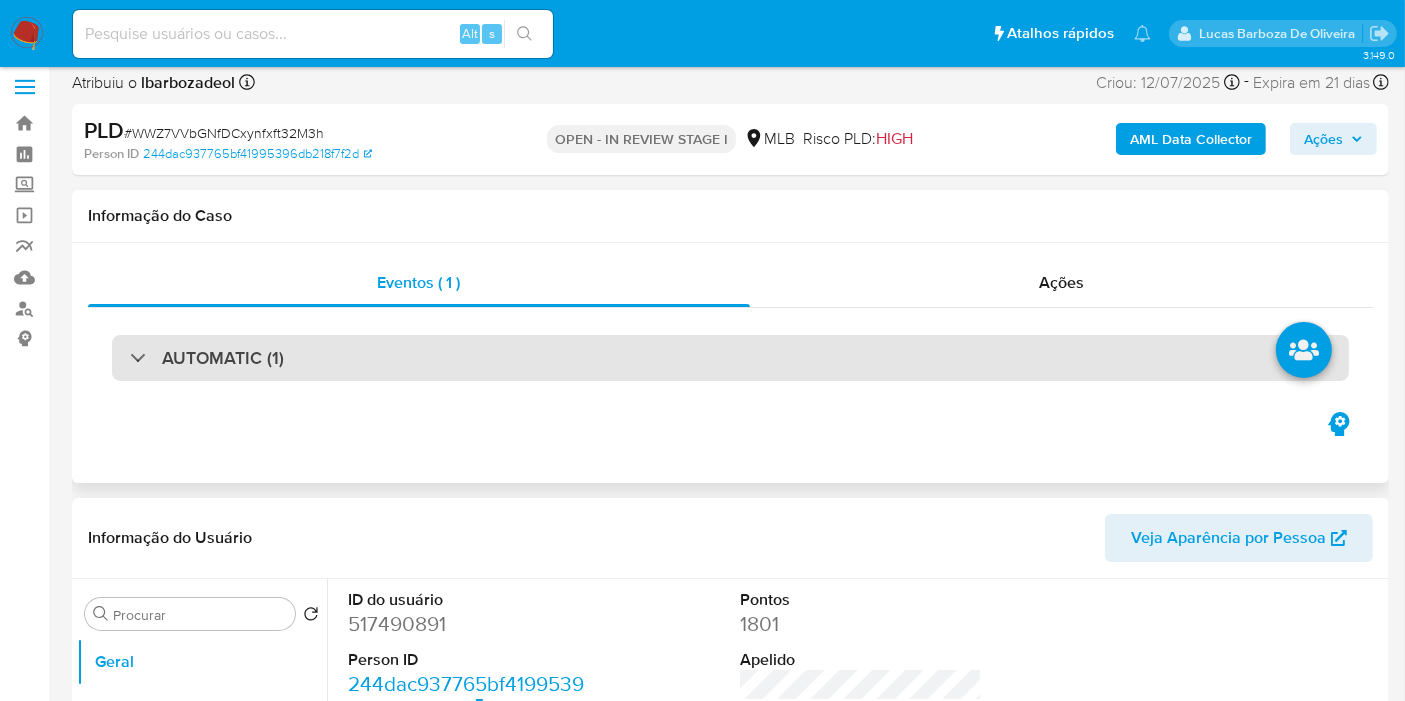 click on "AUTOMATIC (1)" at bounding box center [730, 358] 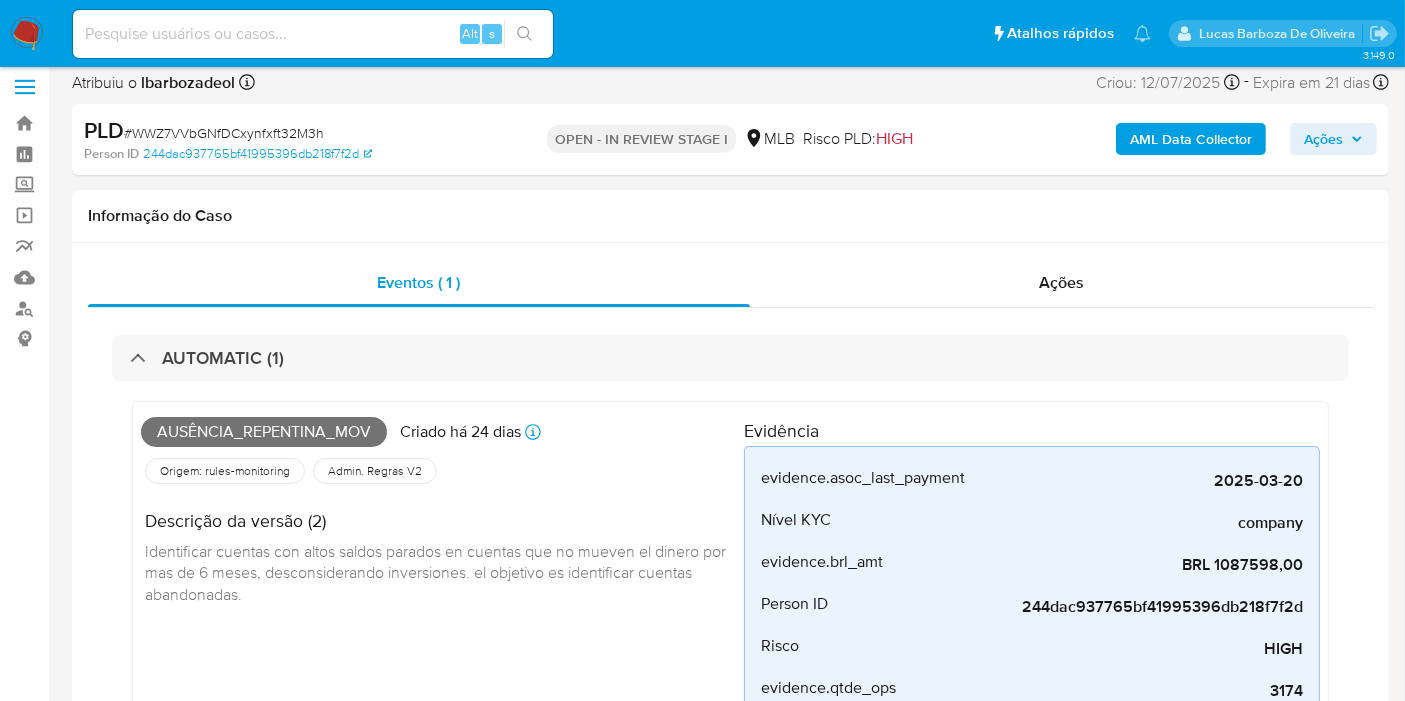 click on "Ausência_repentina_mov" at bounding box center [264, 432] 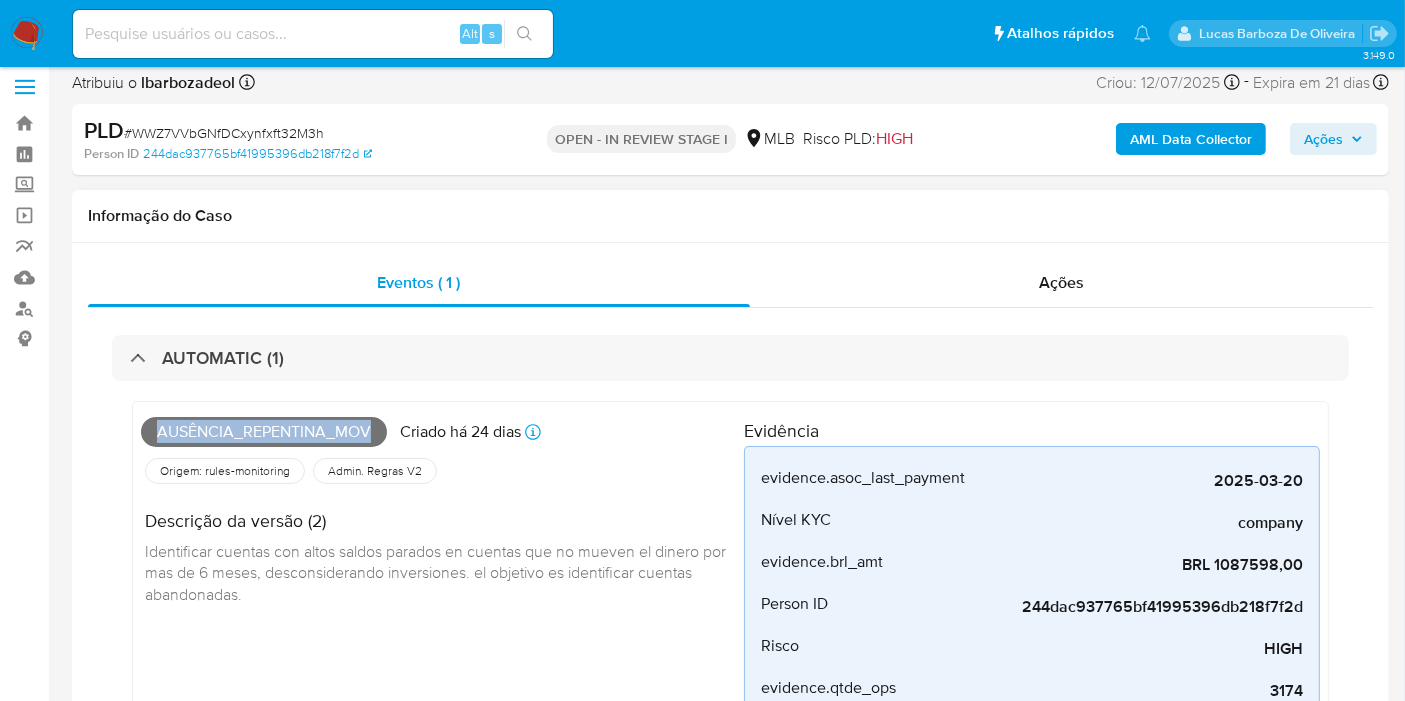 click on "Ausência_repentina_mov" at bounding box center (264, 432) 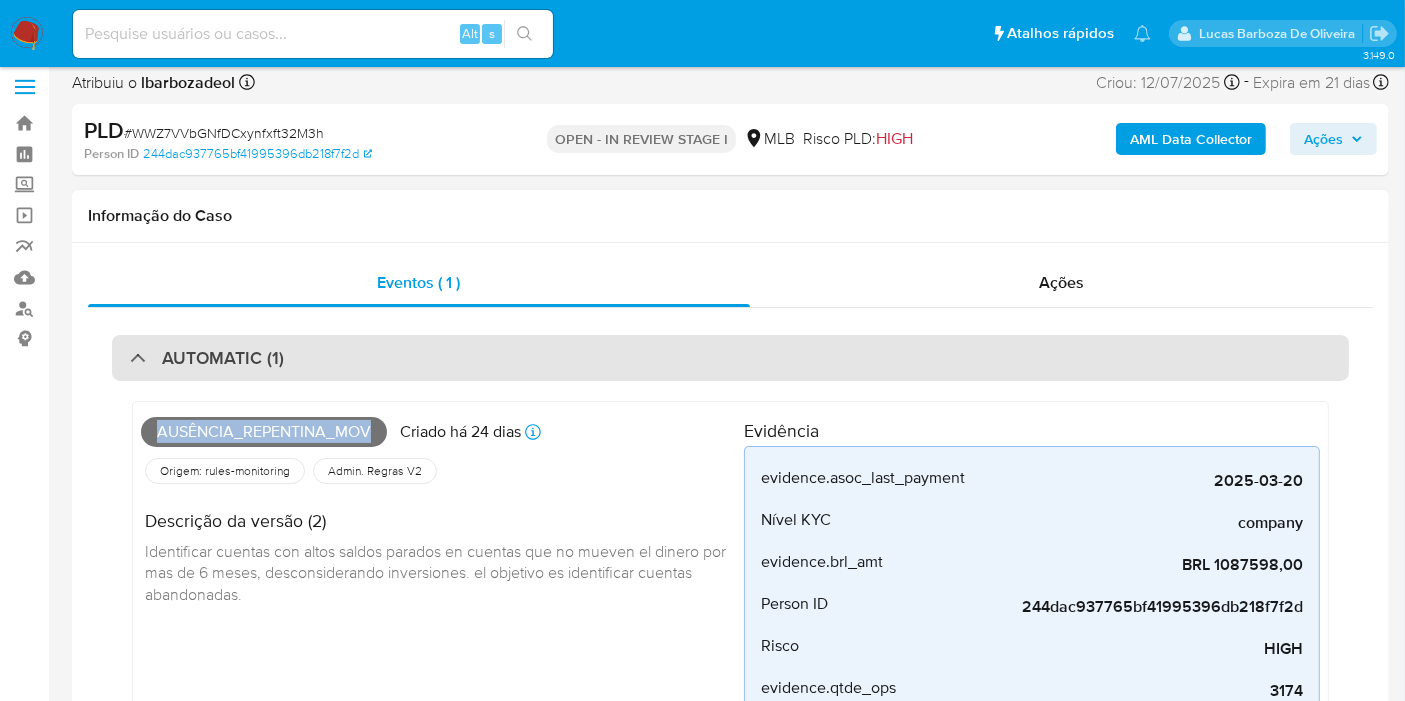 copy on "Ausência_repentina_mov" 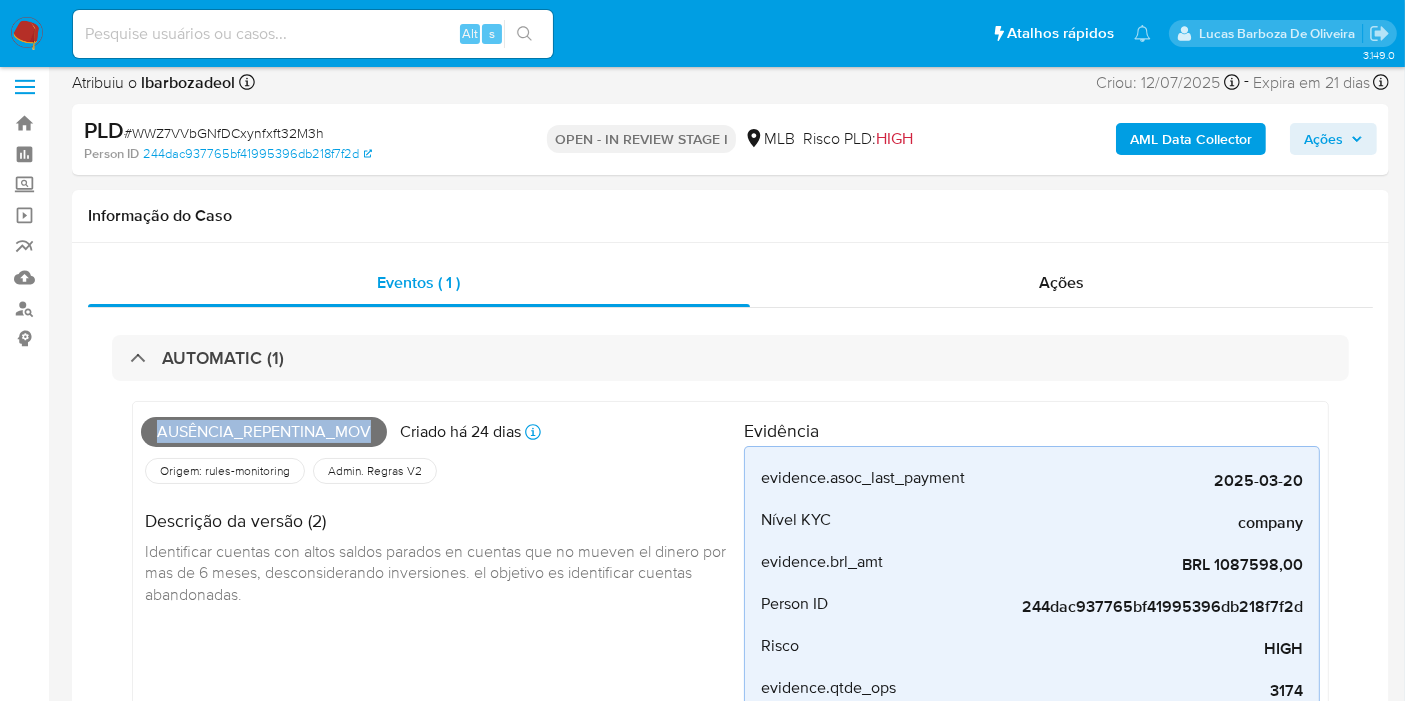 click on "Ações" at bounding box center (1323, 139) 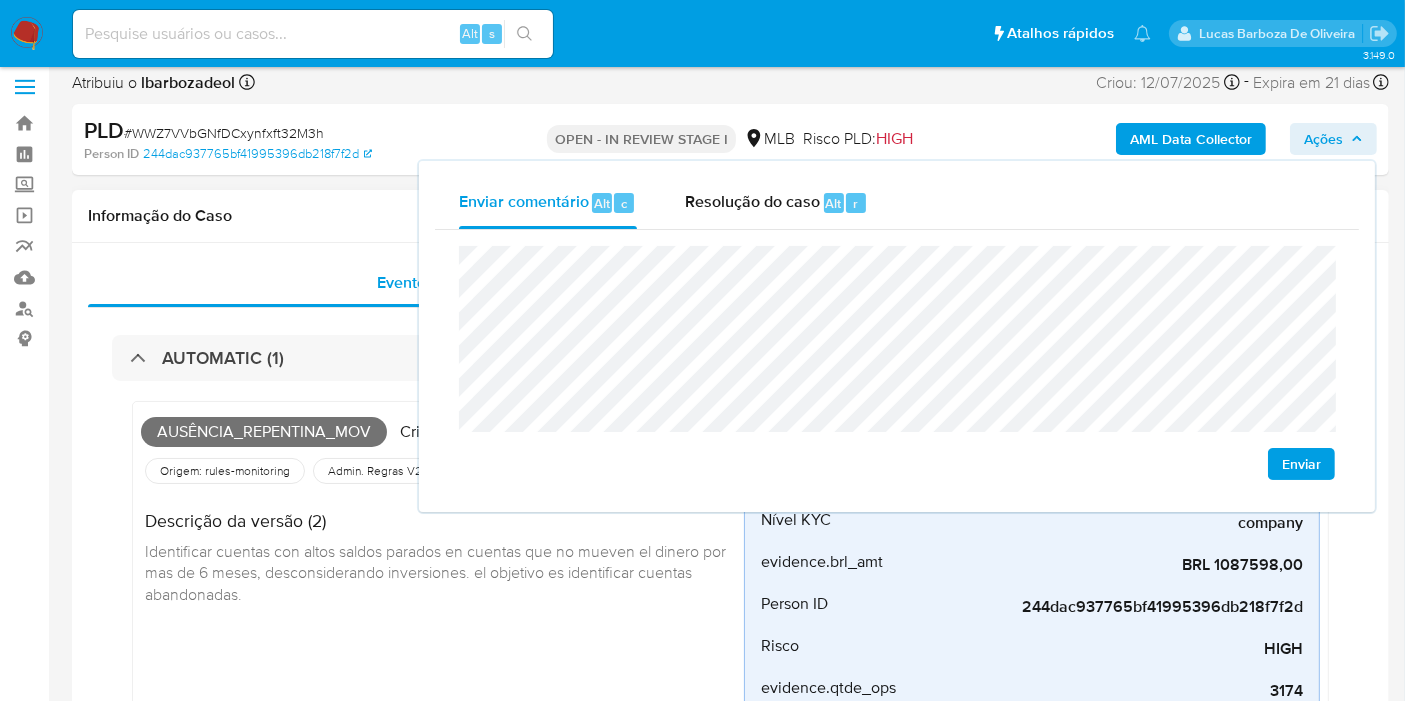 click on "Informação do Caso" at bounding box center [730, 216] 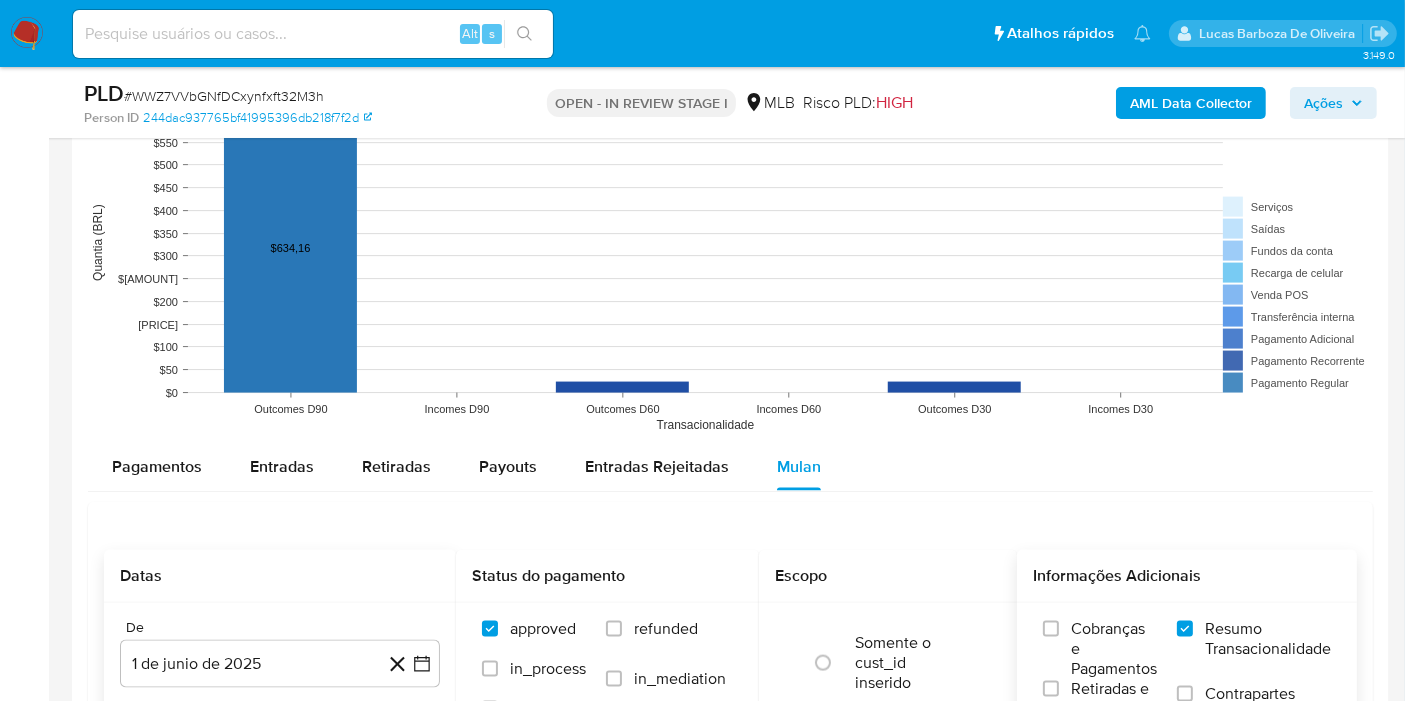 scroll, scrollTop: 2714, scrollLeft: 0, axis: vertical 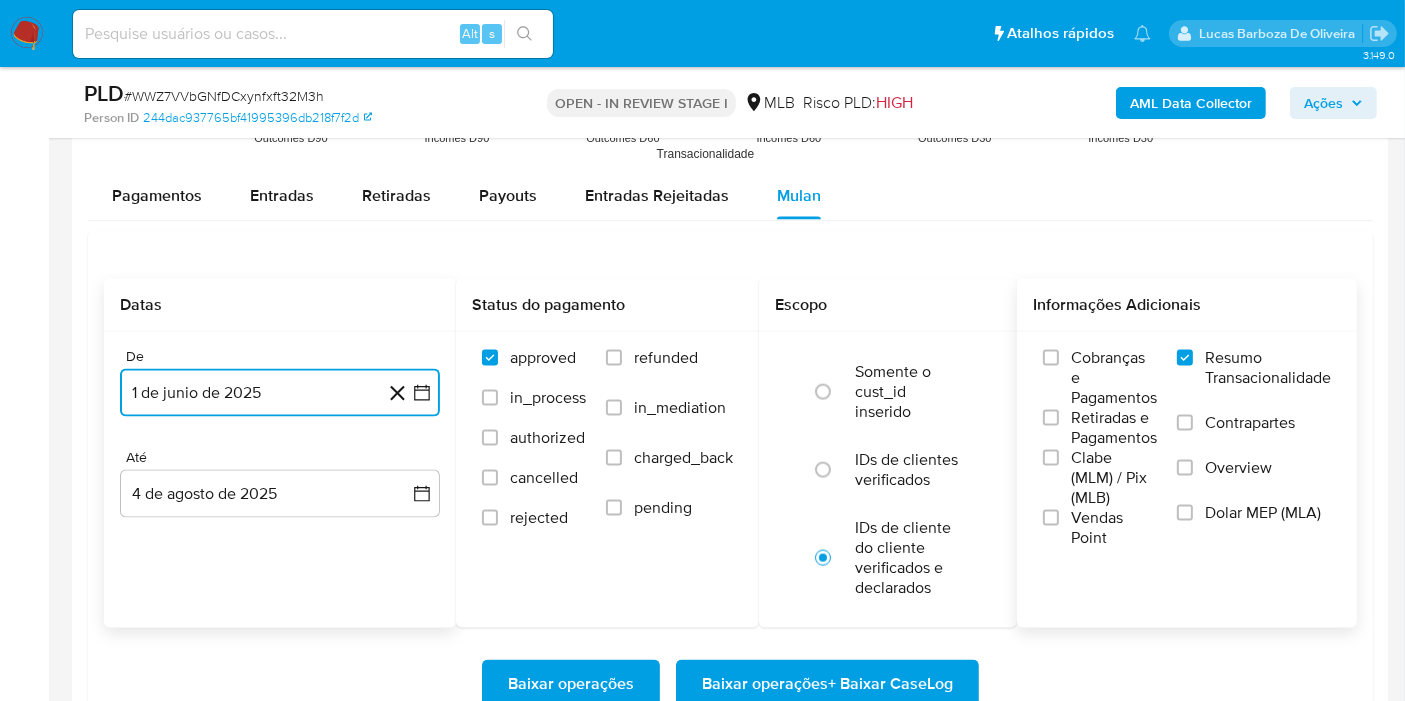 click on "1 de junio de 2025" at bounding box center (280, 393) 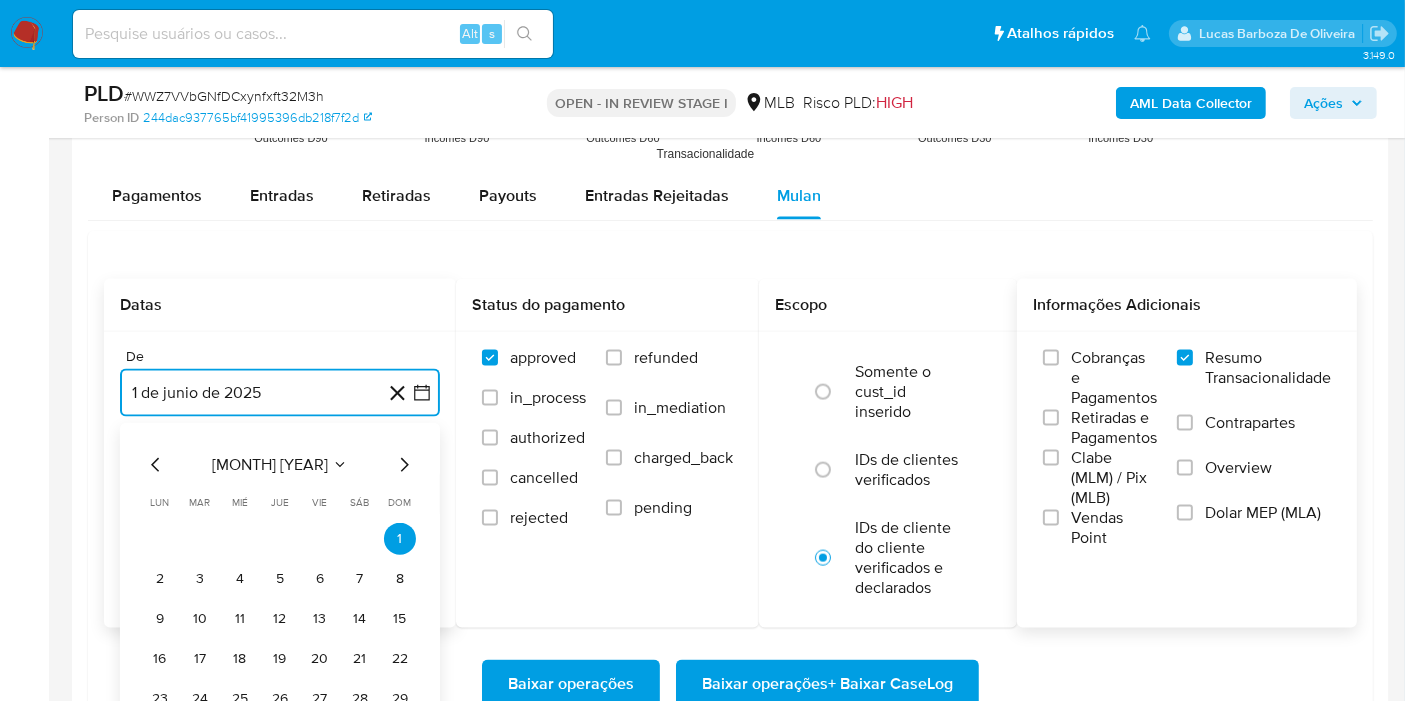 click on "junio 2025" at bounding box center [270, 465] 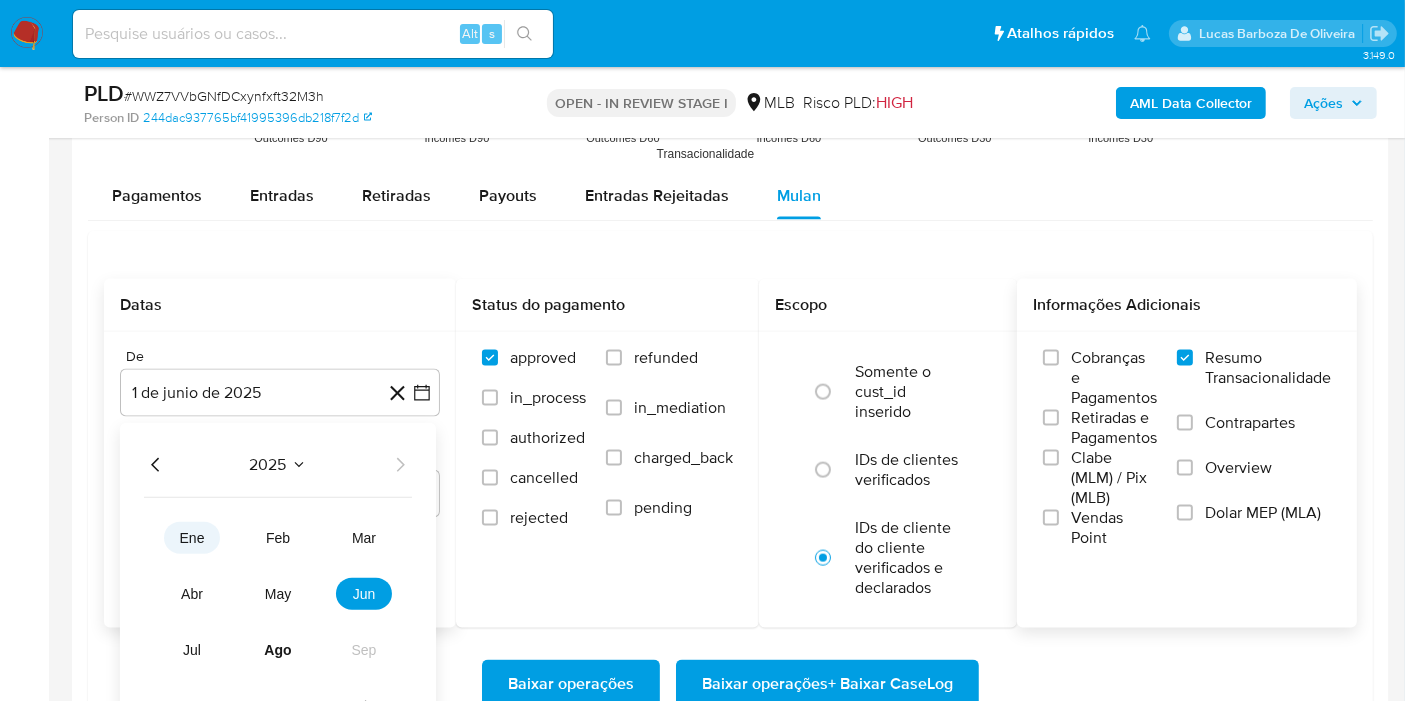click on "ene" at bounding box center (192, 538) 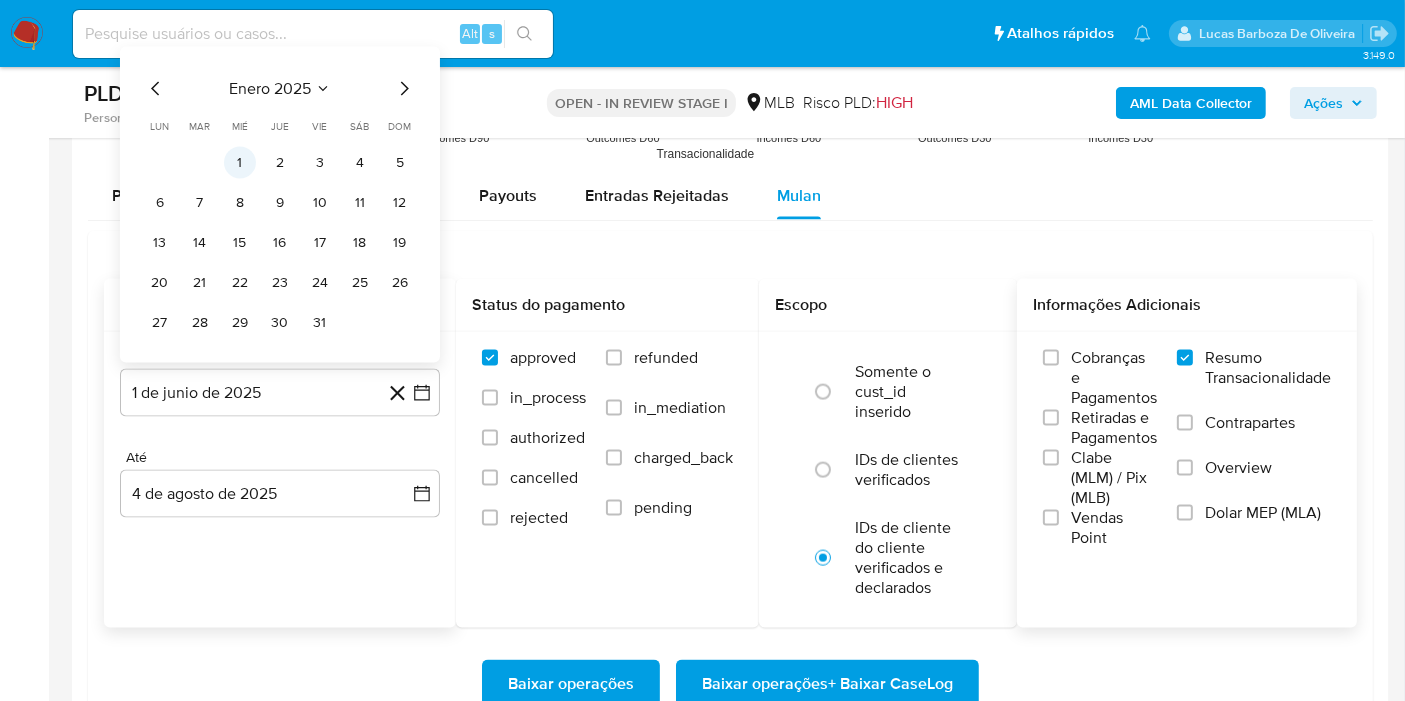 click on "1" at bounding box center [240, 163] 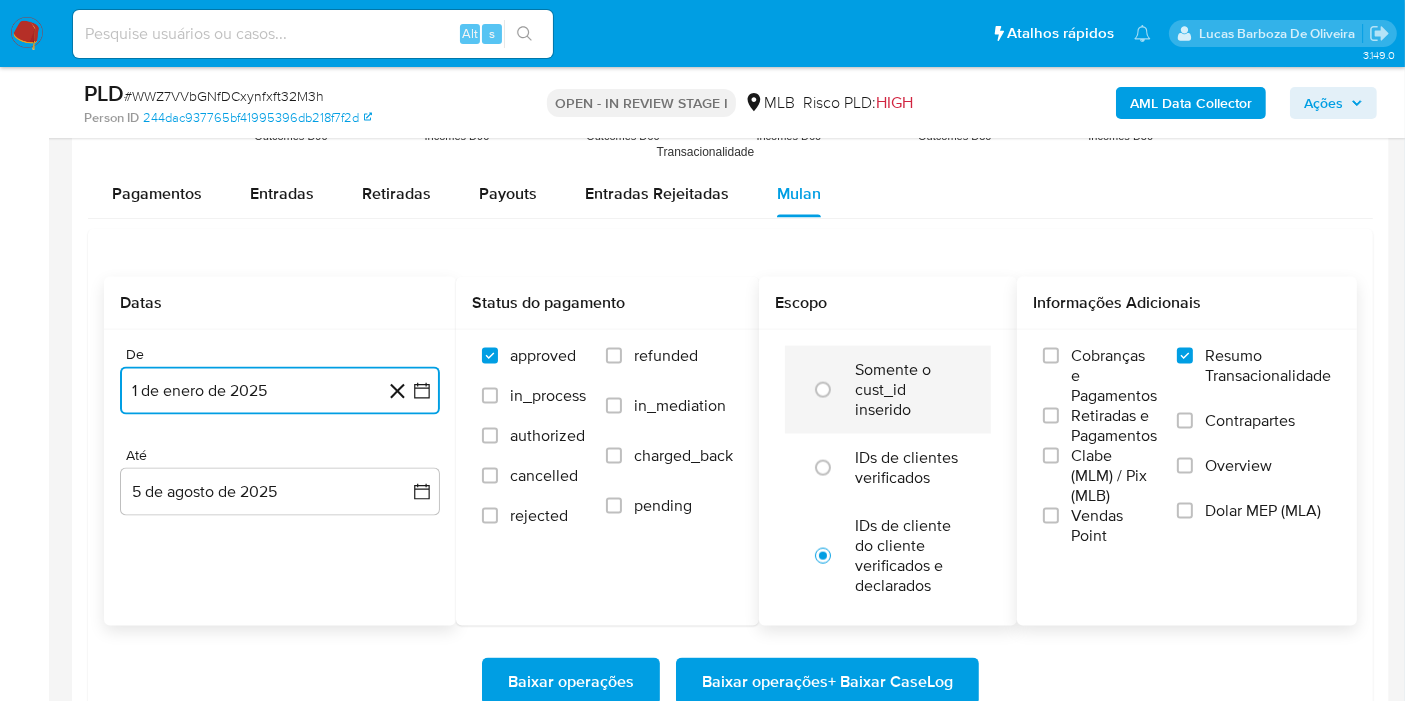 scroll, scrollTop: 2825, scrollLeft: 0, axis: vertical 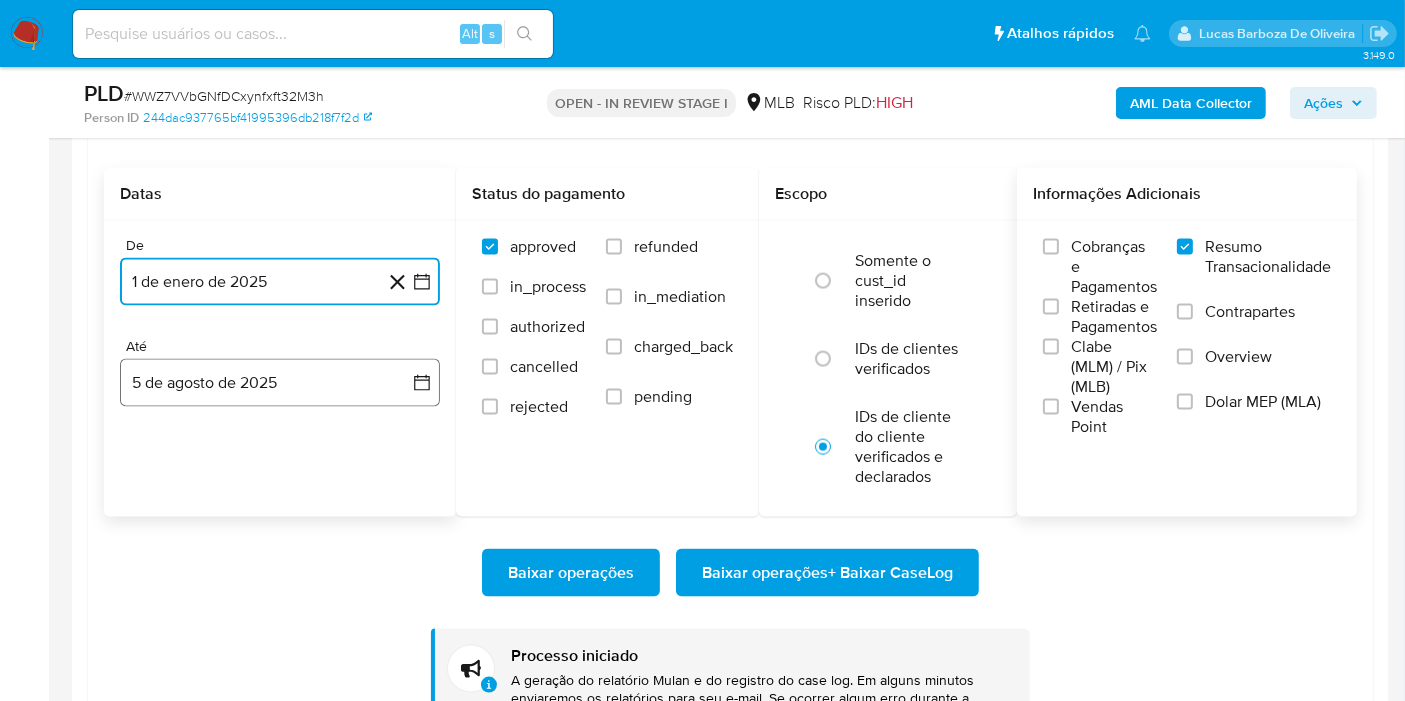 click on "5 de agosto de 2025" at bounding box center (280, 383) 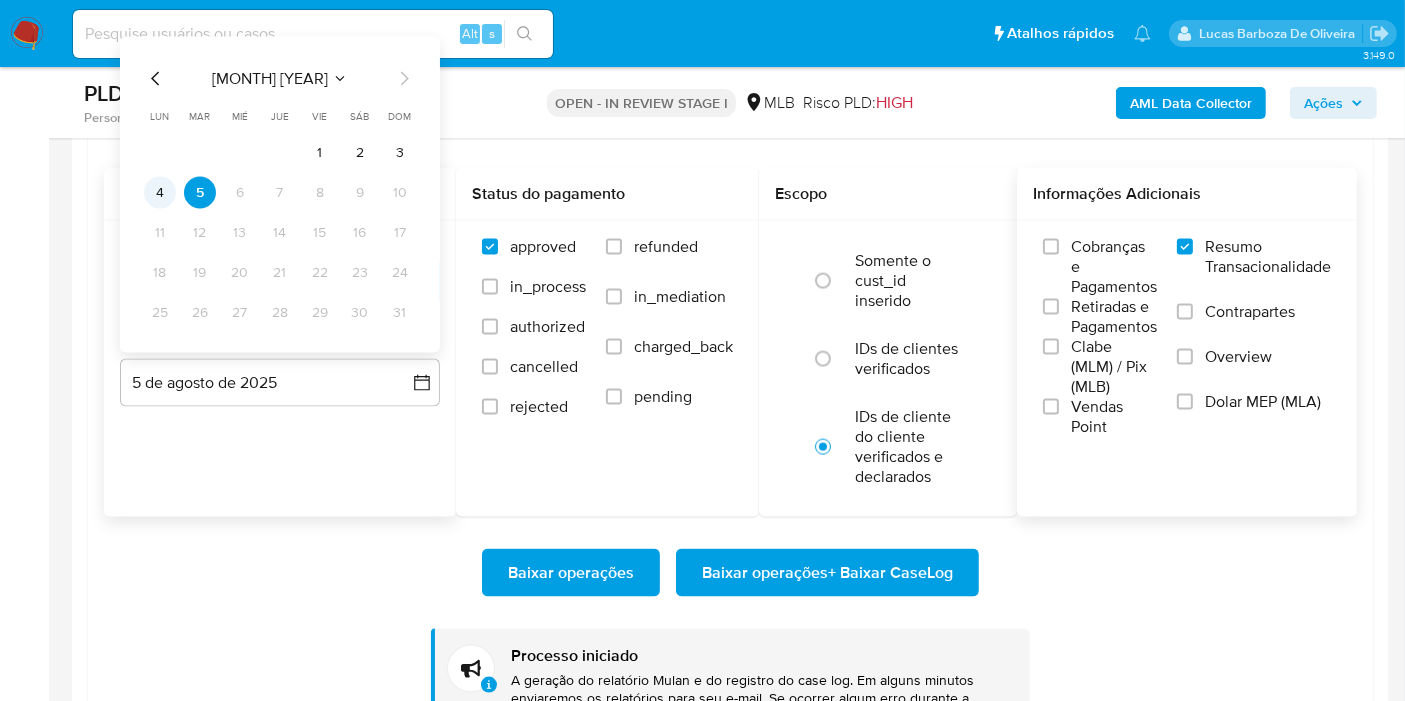 click on "4" at bounding box center [160, 193] 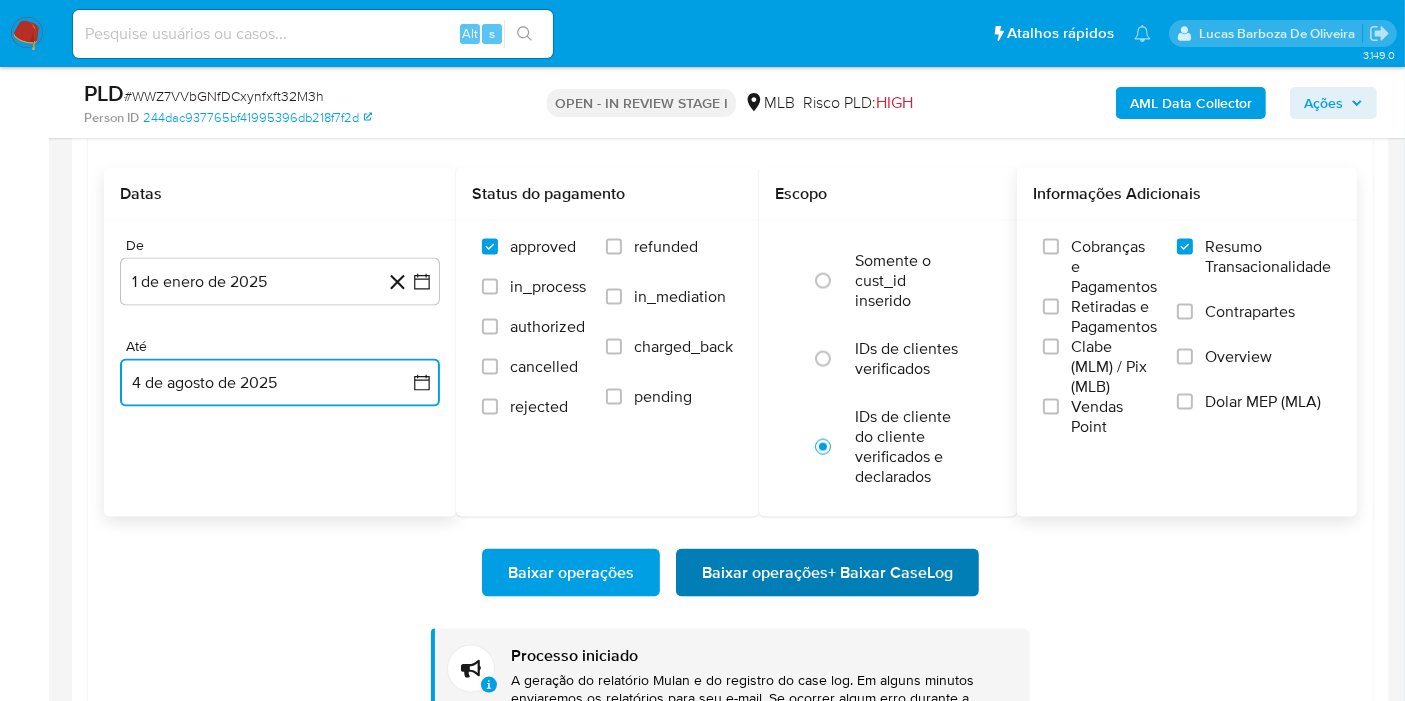click on "Baixar operações  +   Baixar CaseLog" at bounding box center [827, 573] 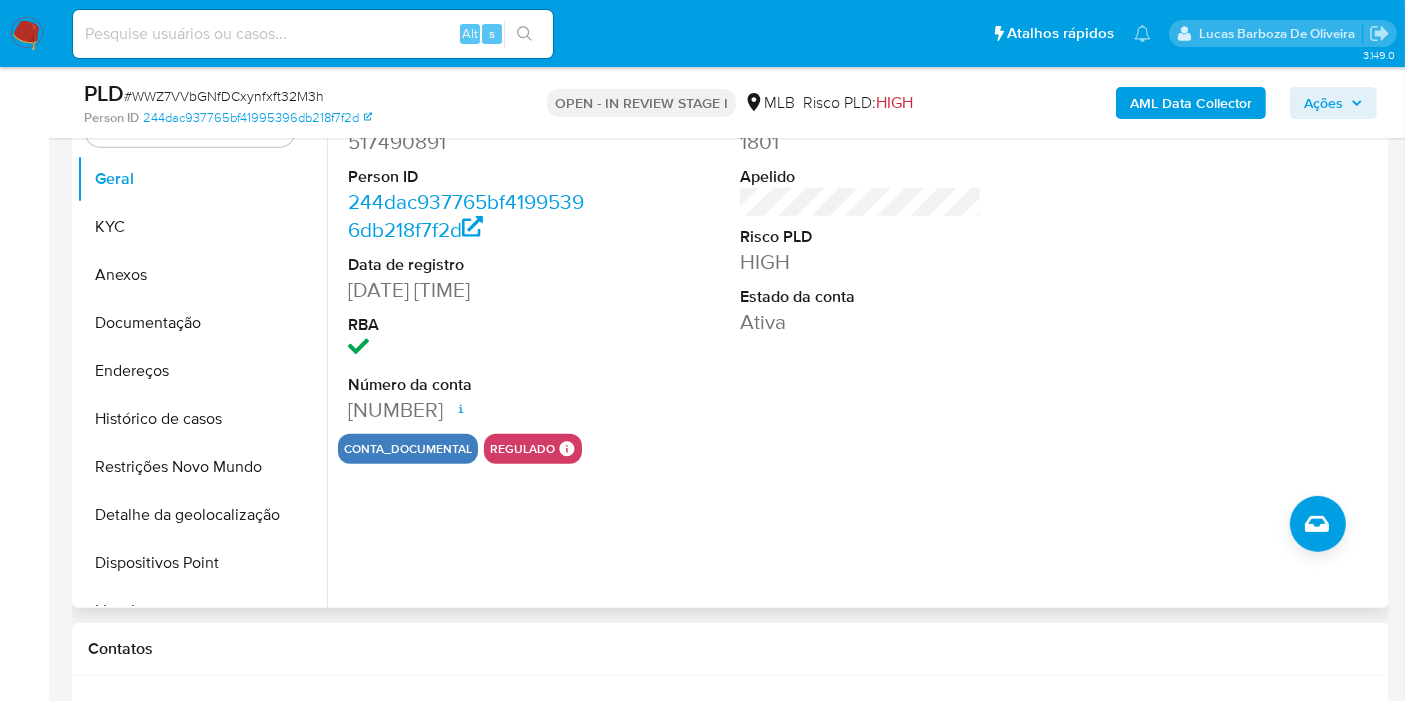 scroll, scrollTop: 833, scrollLeft: 0, axis: vertical 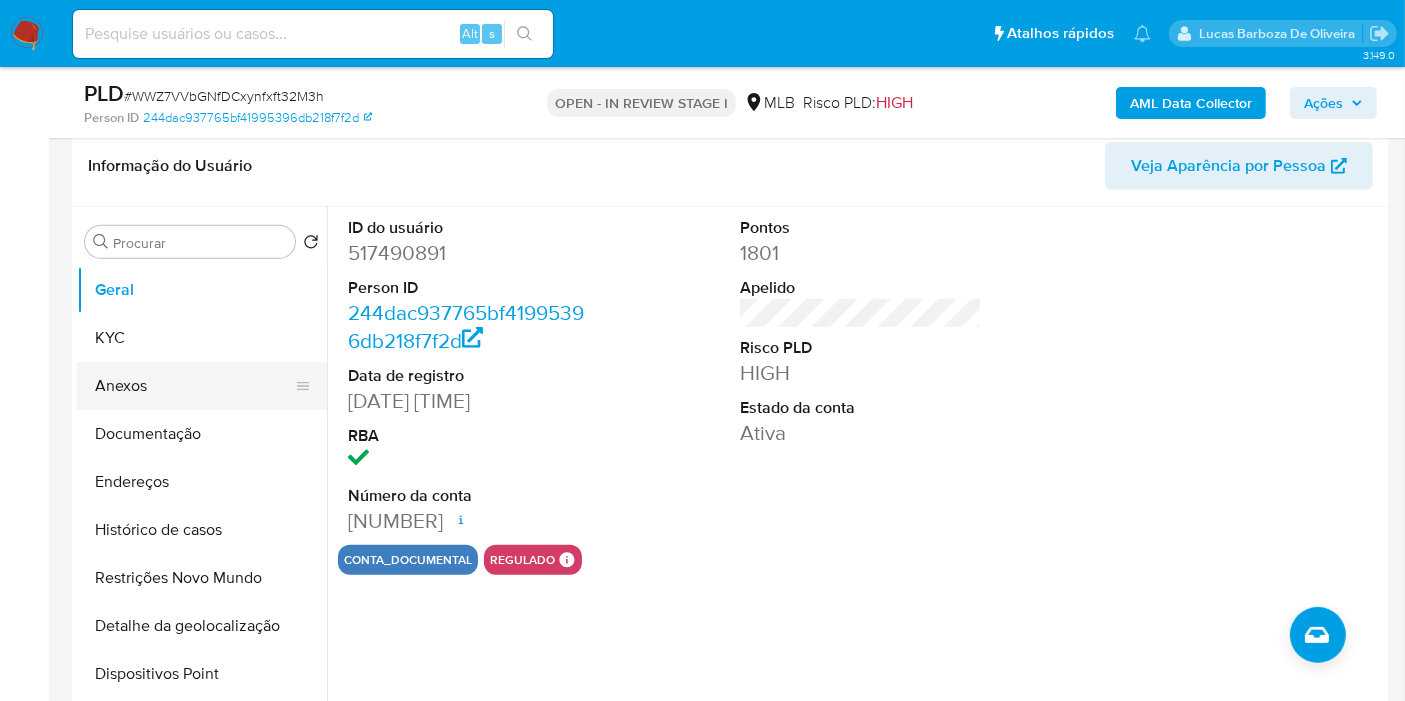 click on "KYC" at bounding box center (202, 338) 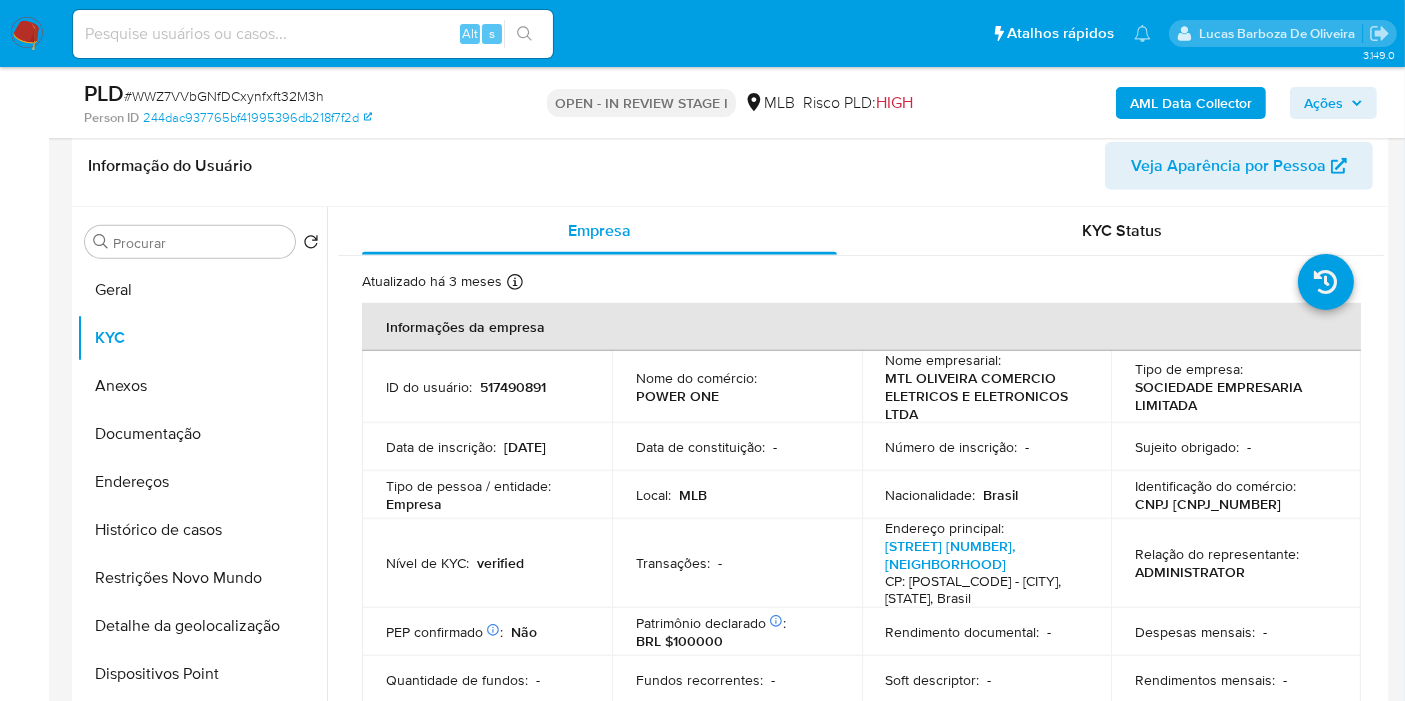 click on "CNPJ 39697030000134" at bounding box center (1208, 504) 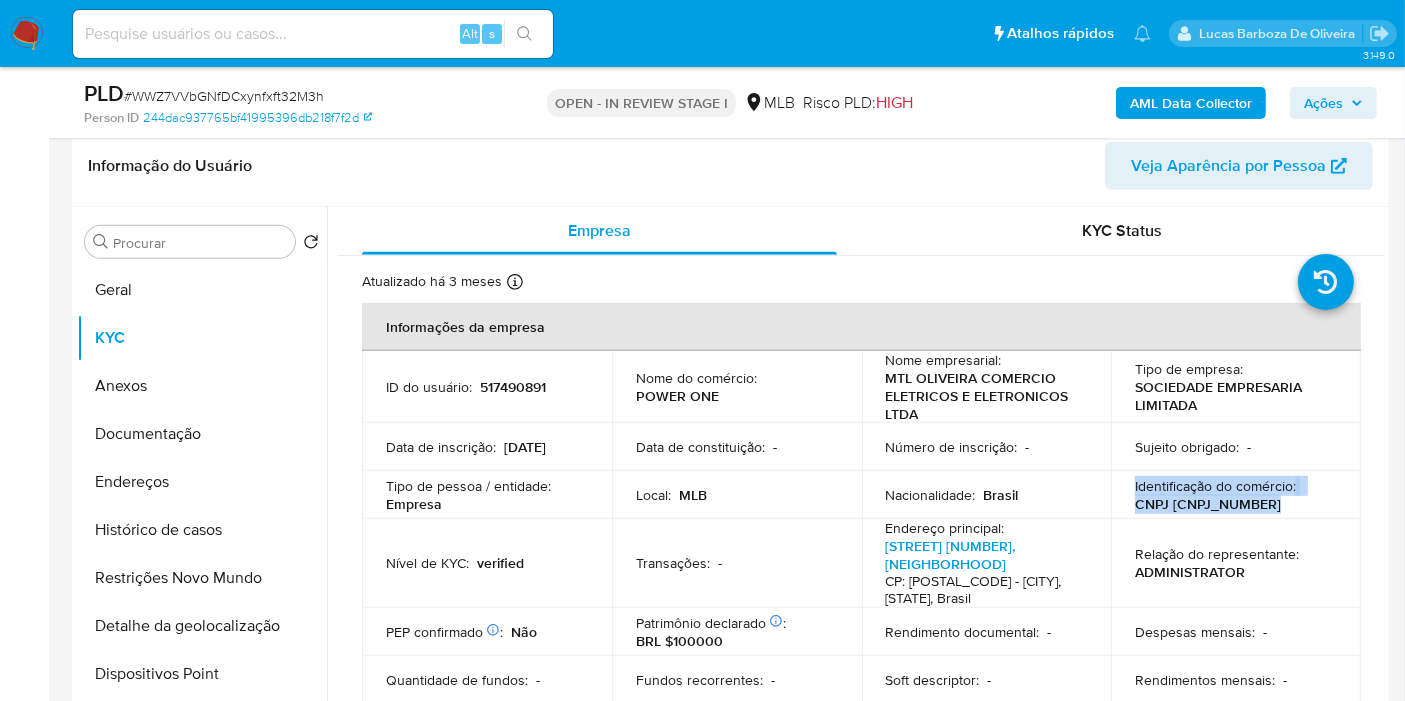 click on "CNPJ 39697030000134" at bounding box center [1208, 504] 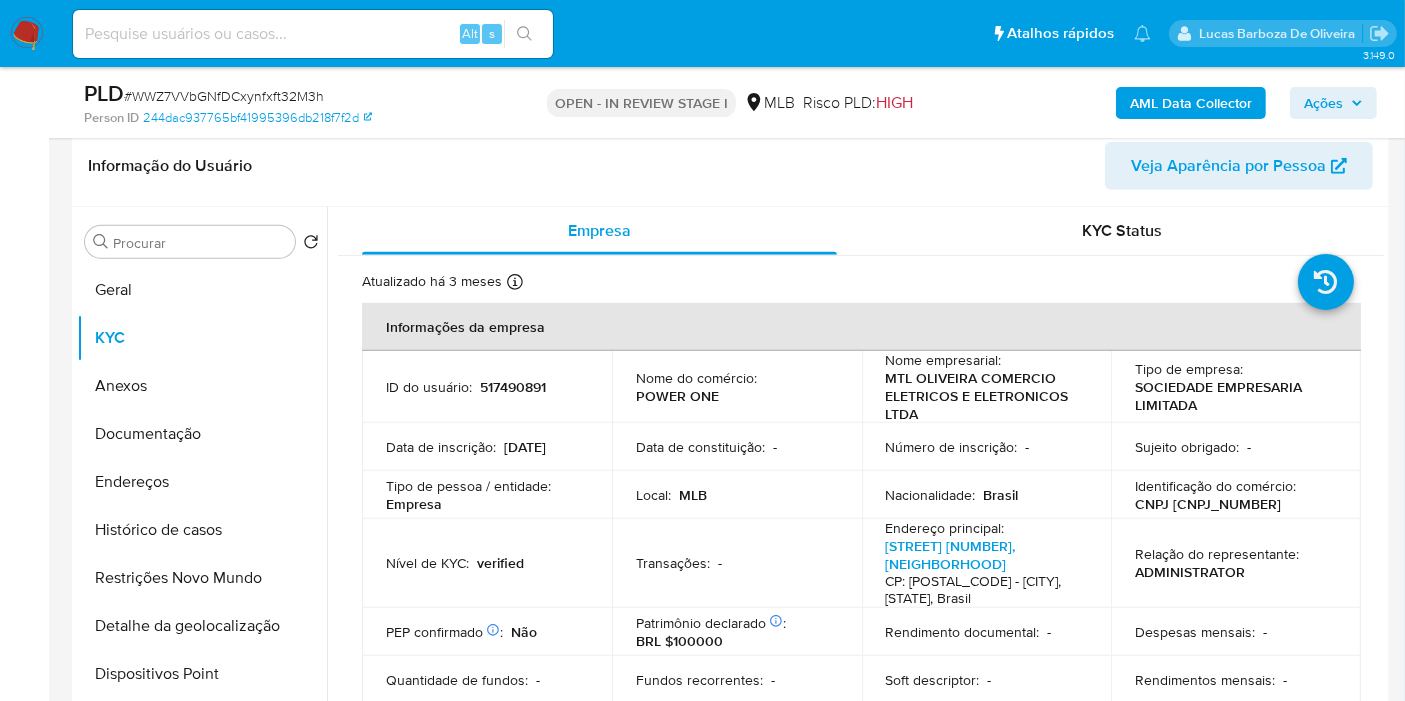 click on "CNPJ 39697030000134" at bounding box center [1208, 504] 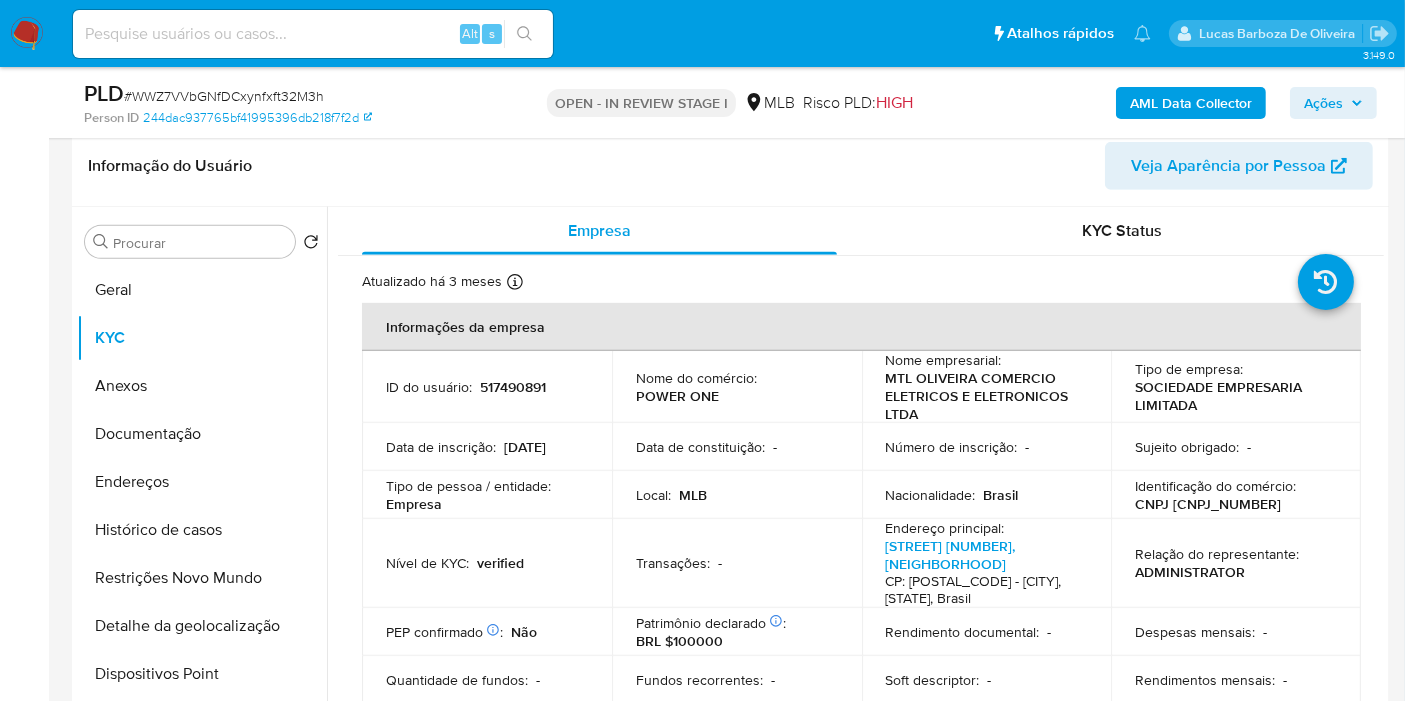 click on "Ações" at bounding box center (1323, 103) 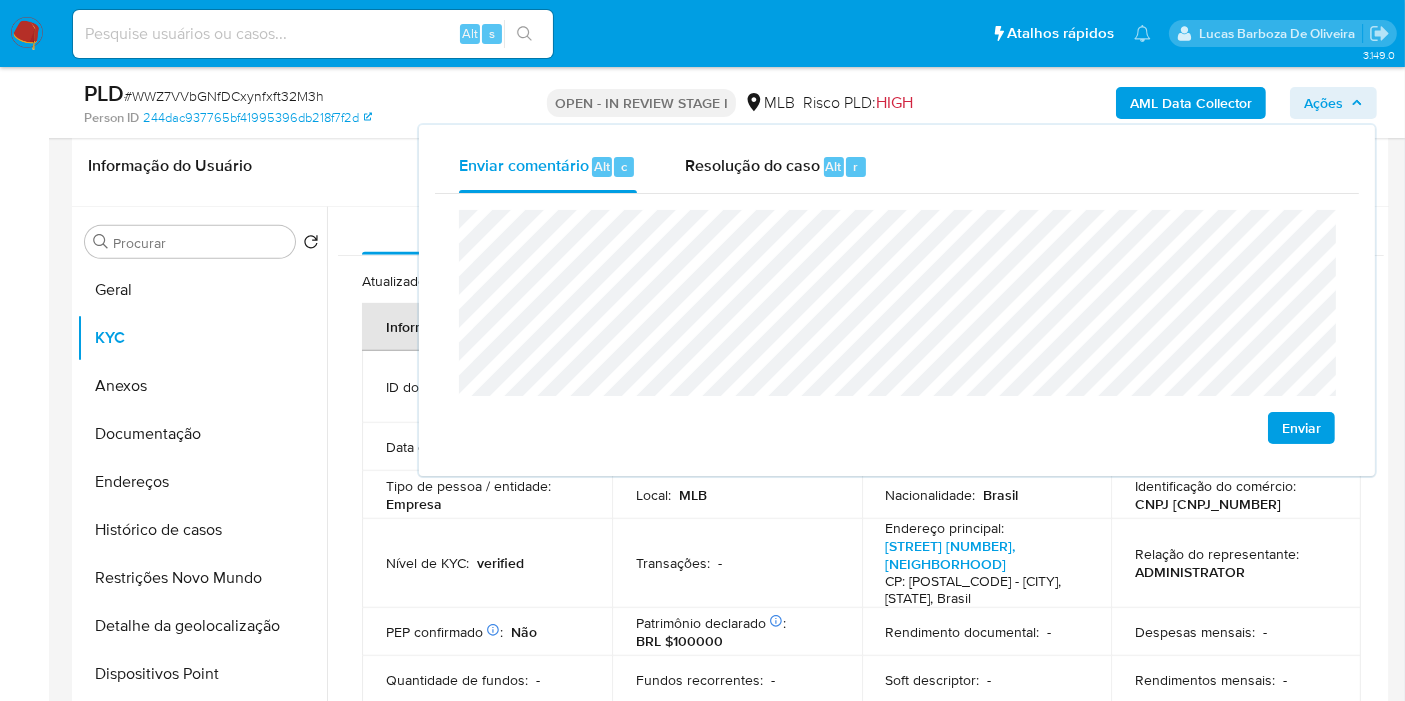 scroll, scrollTop: 1277, scrollLeft: 0, axis: vertical 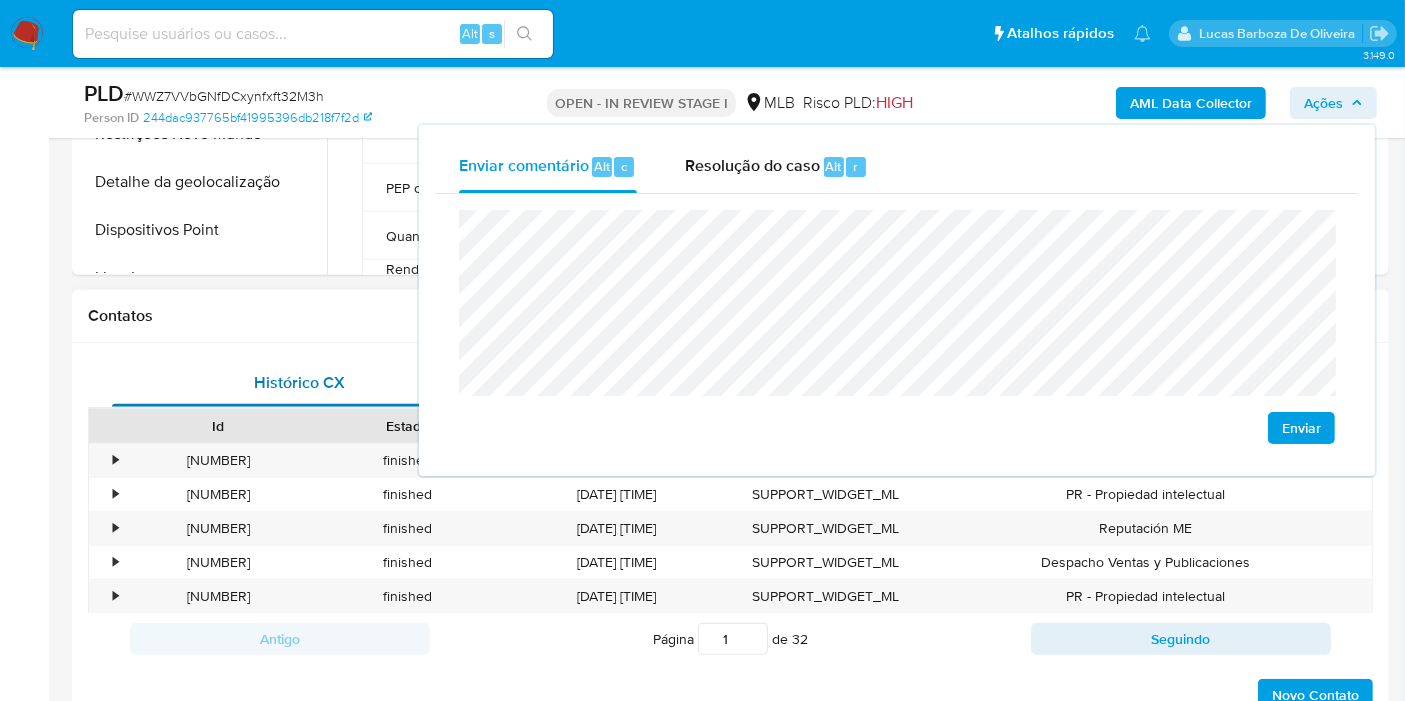 click on "Histórico CX" at bounding box center (300, 383) 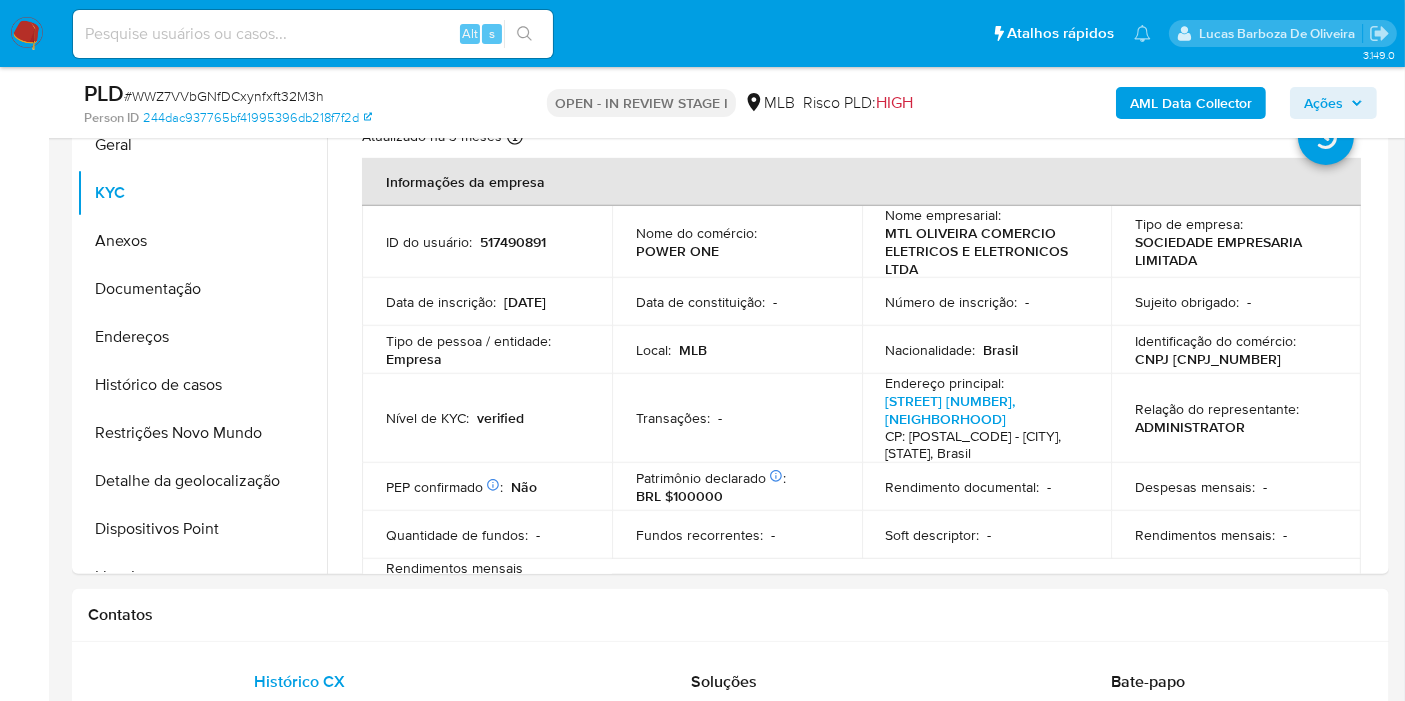 scroll, scrollTop: 944, scrollLeft: 0, axis: vertical 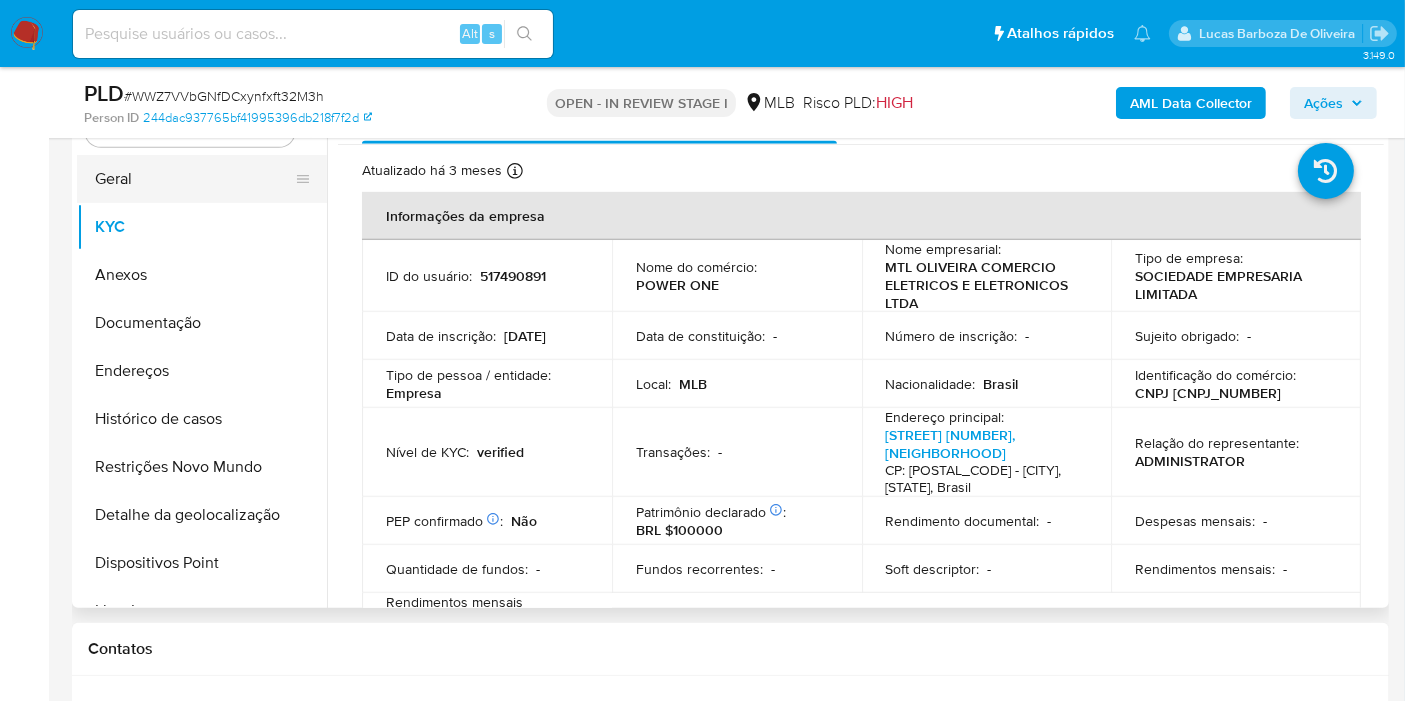 click on "Geral" at bounding box center (194, 179) 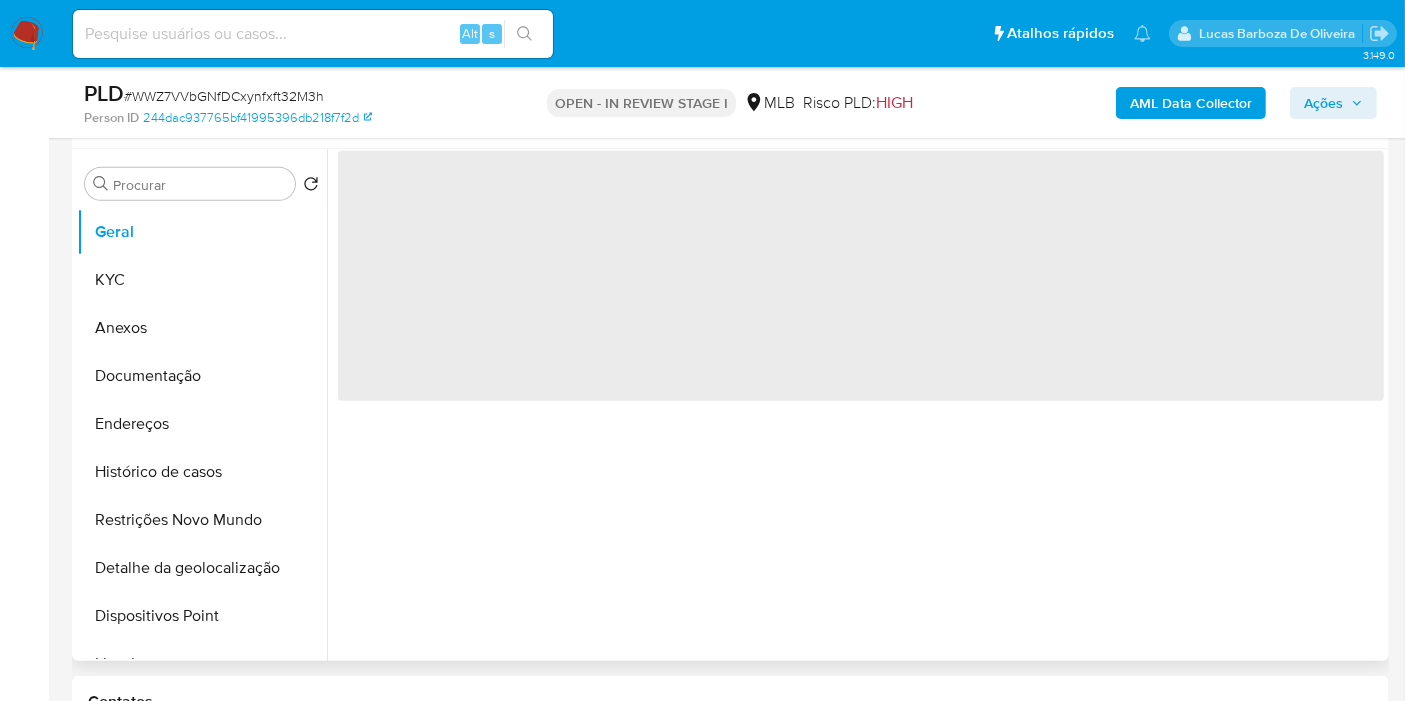 scroll, scrollTop: 833, scrollLeft: 0, axis: vertical 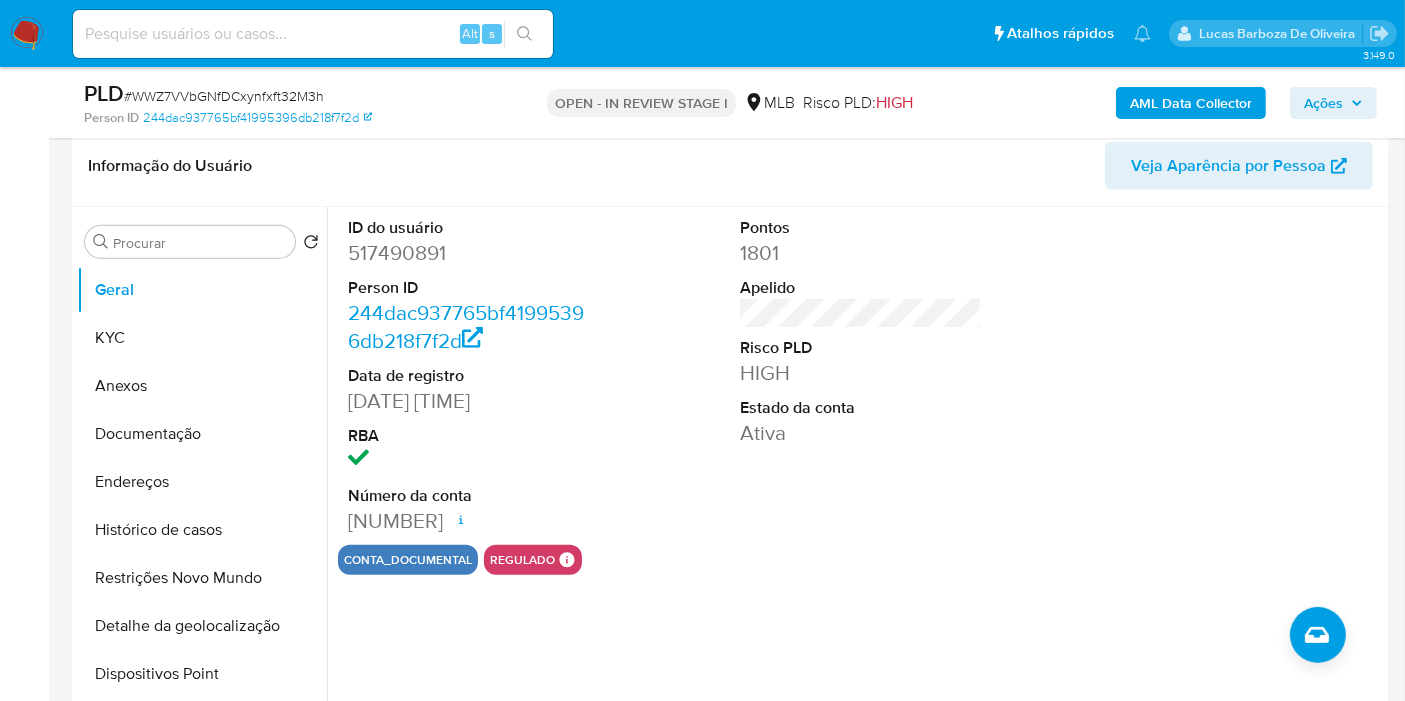 drag, startPoint x: 351, startPoint y: 251, endPoint x: 519, endPoint y: 518, distance: 315.45682 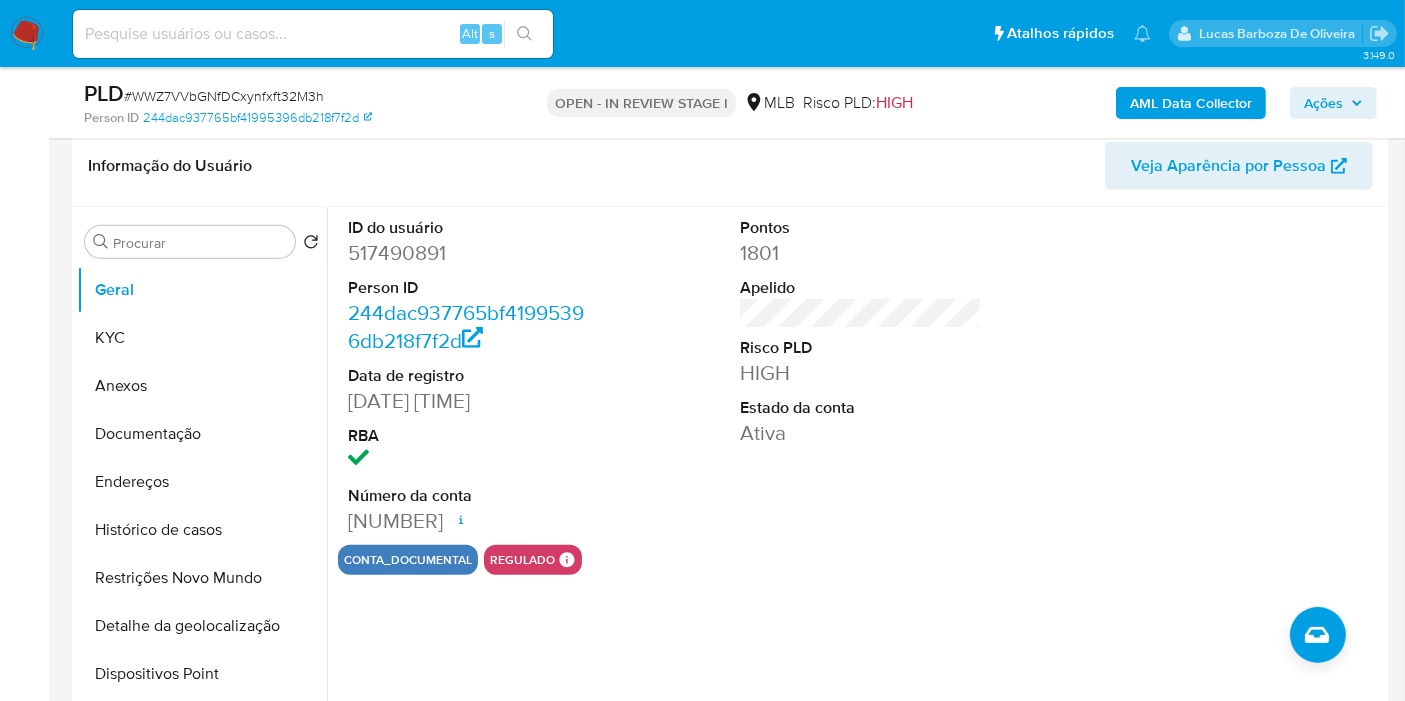 click on "Ações" at bounding box center (1333, 103) 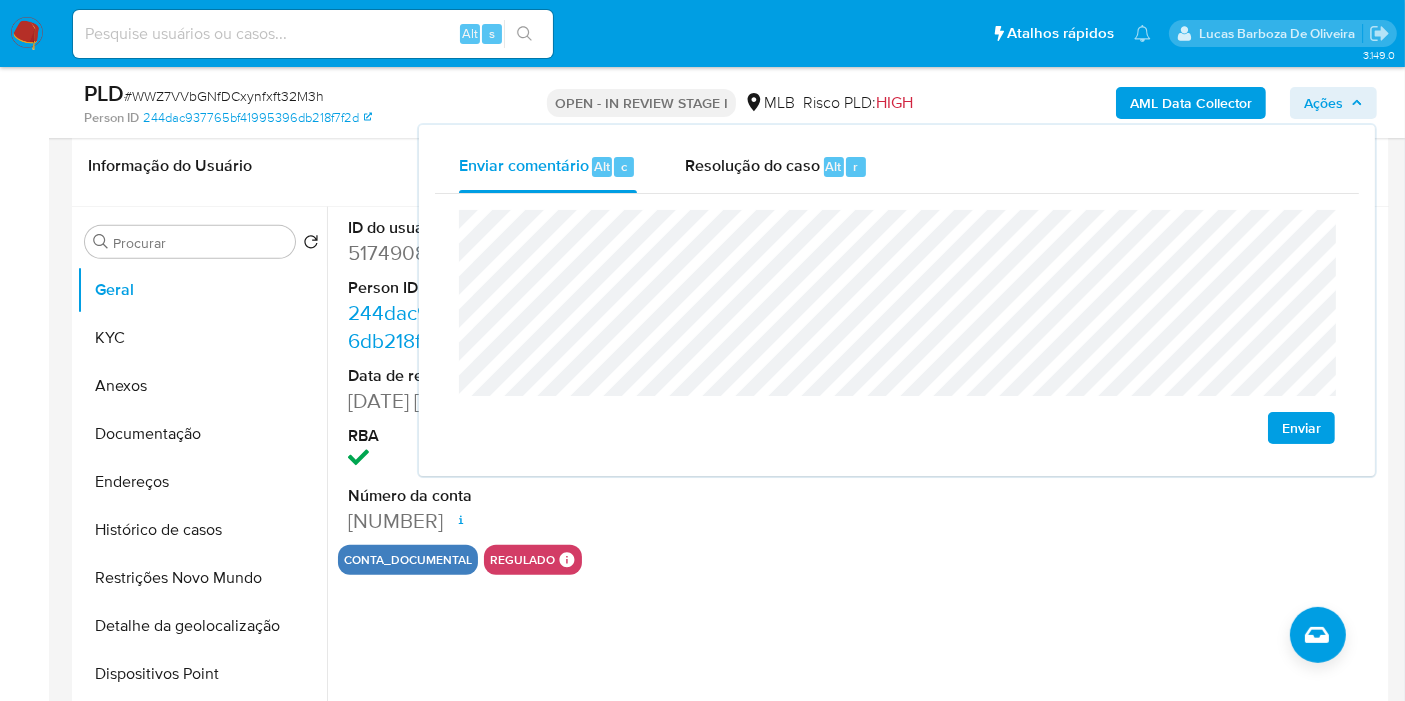 click on "econômica" 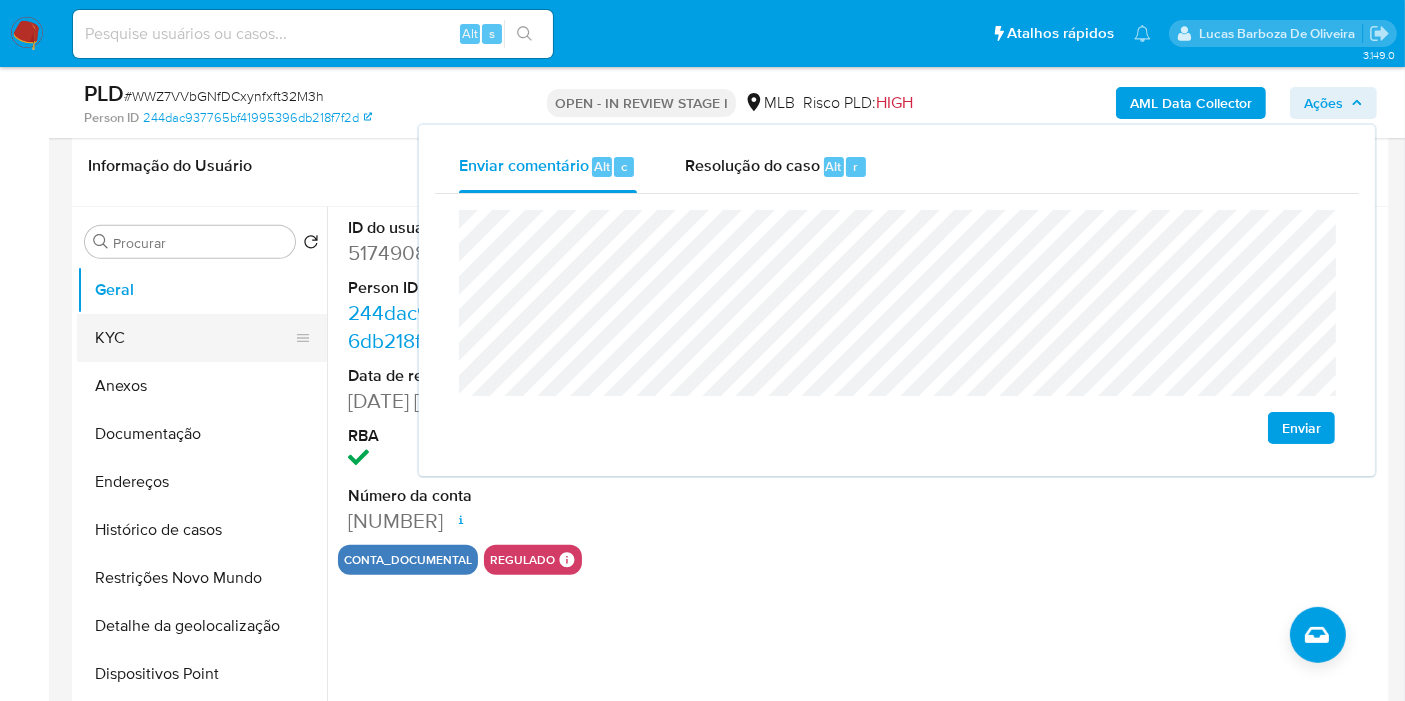 click on "KYC" at bounding box center [194, 338] 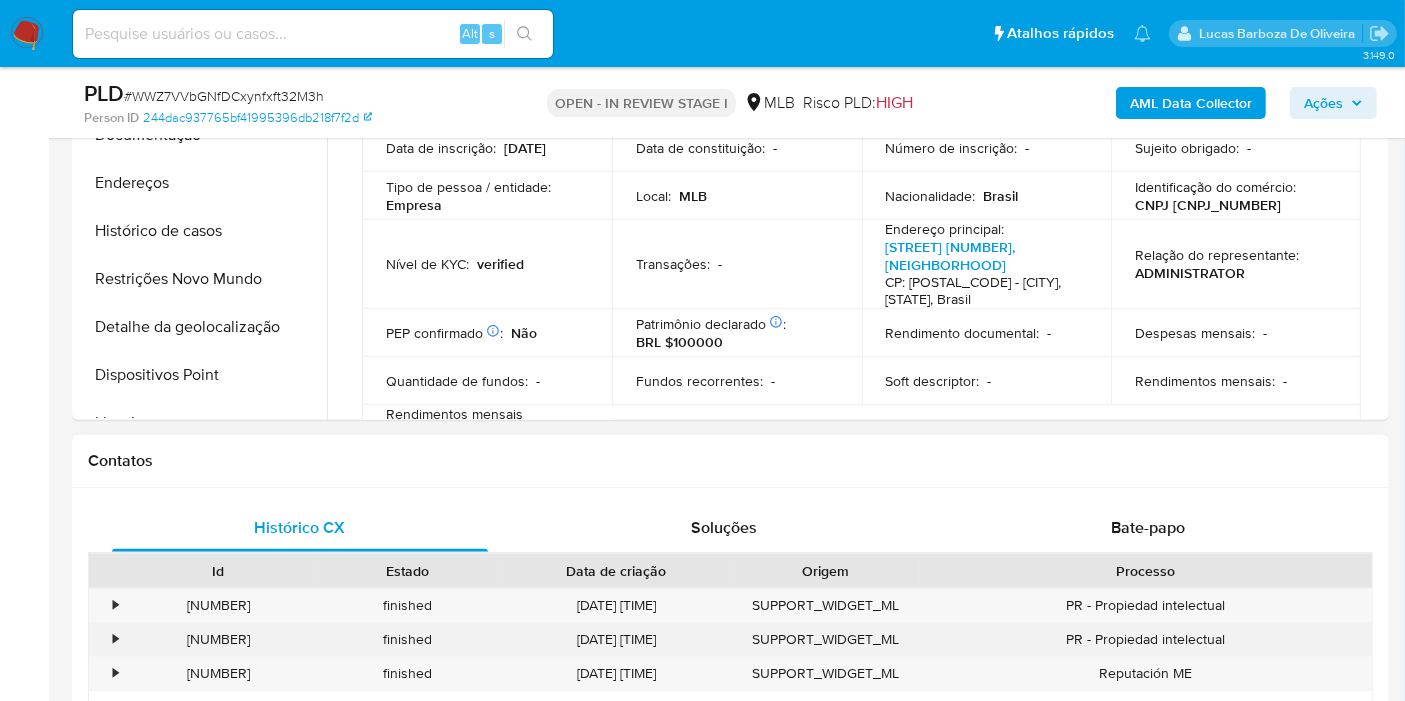 scroll, scrollTop: 1166, scrollLeft: 0, axis: vertical 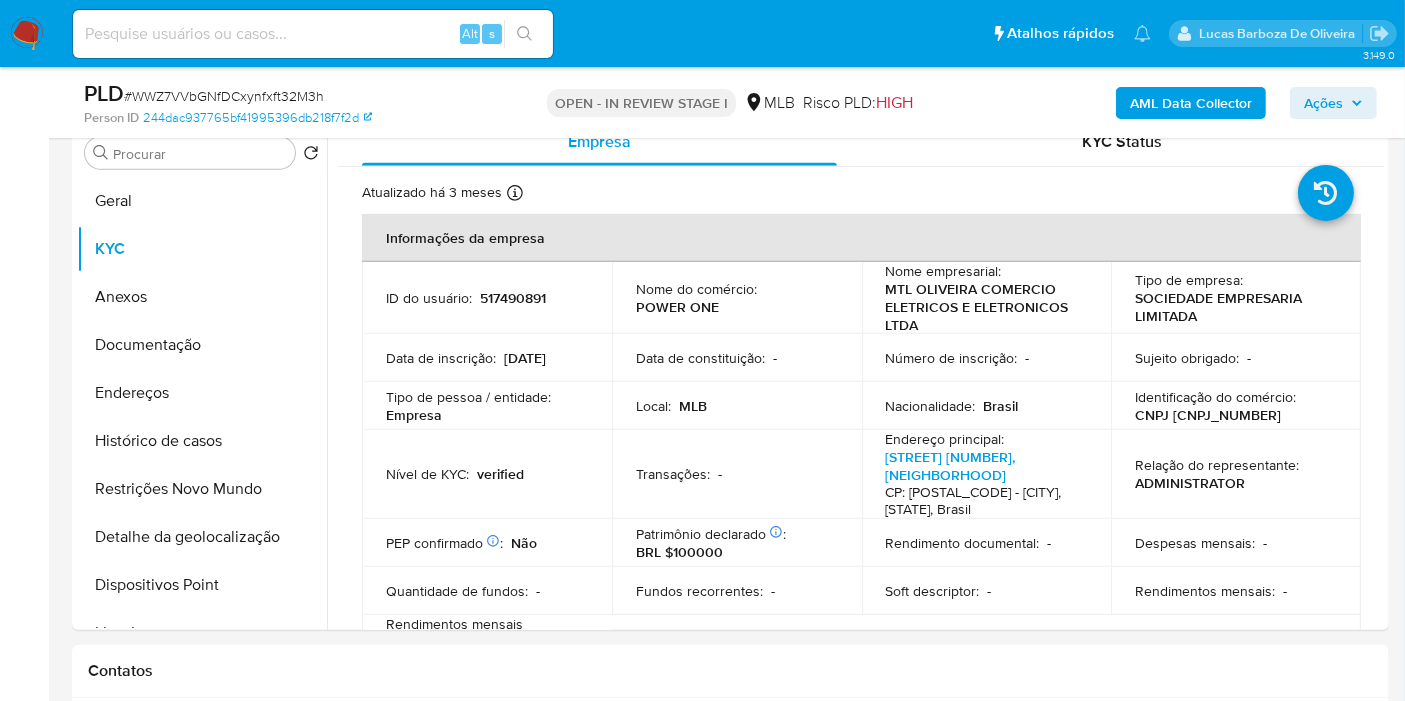 click on "Ações" at bounding box center (1323, 103) 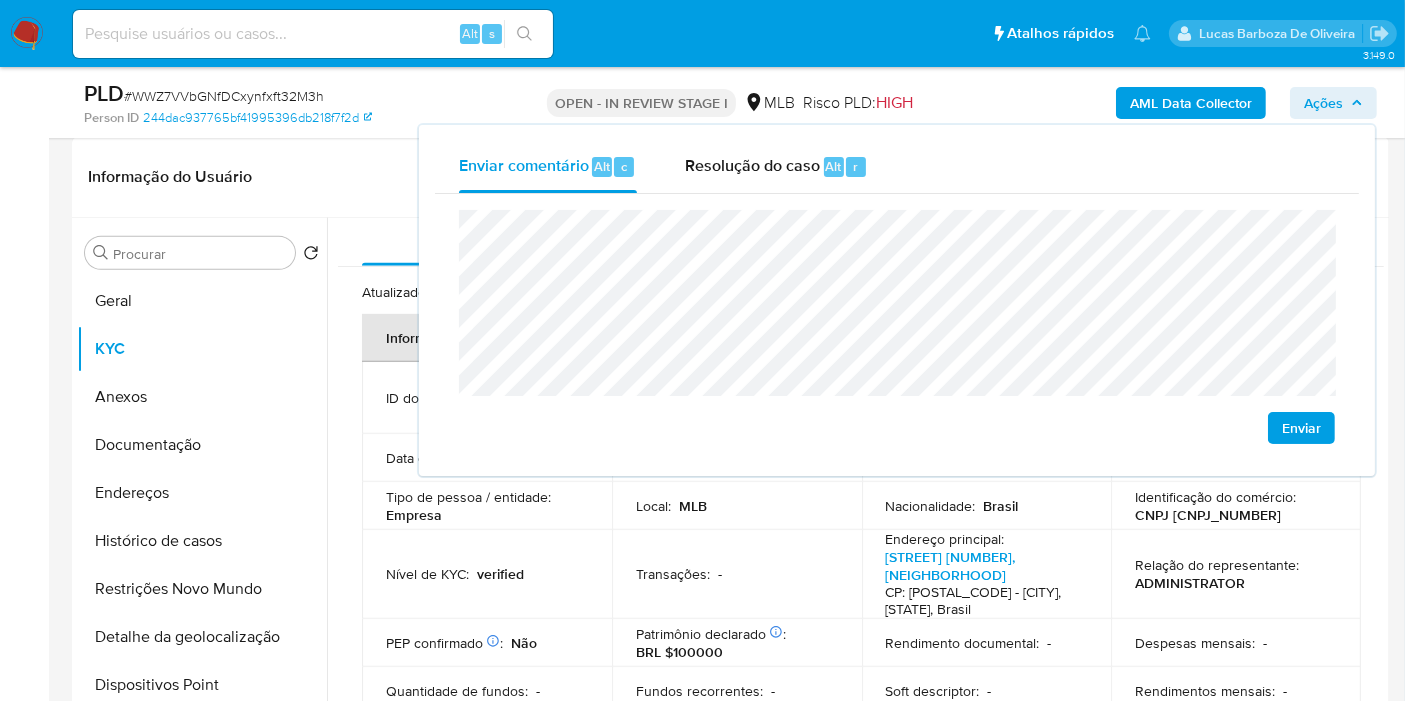 scroll, scrollTop: 922, scrollLeft: 0, axis: vertical 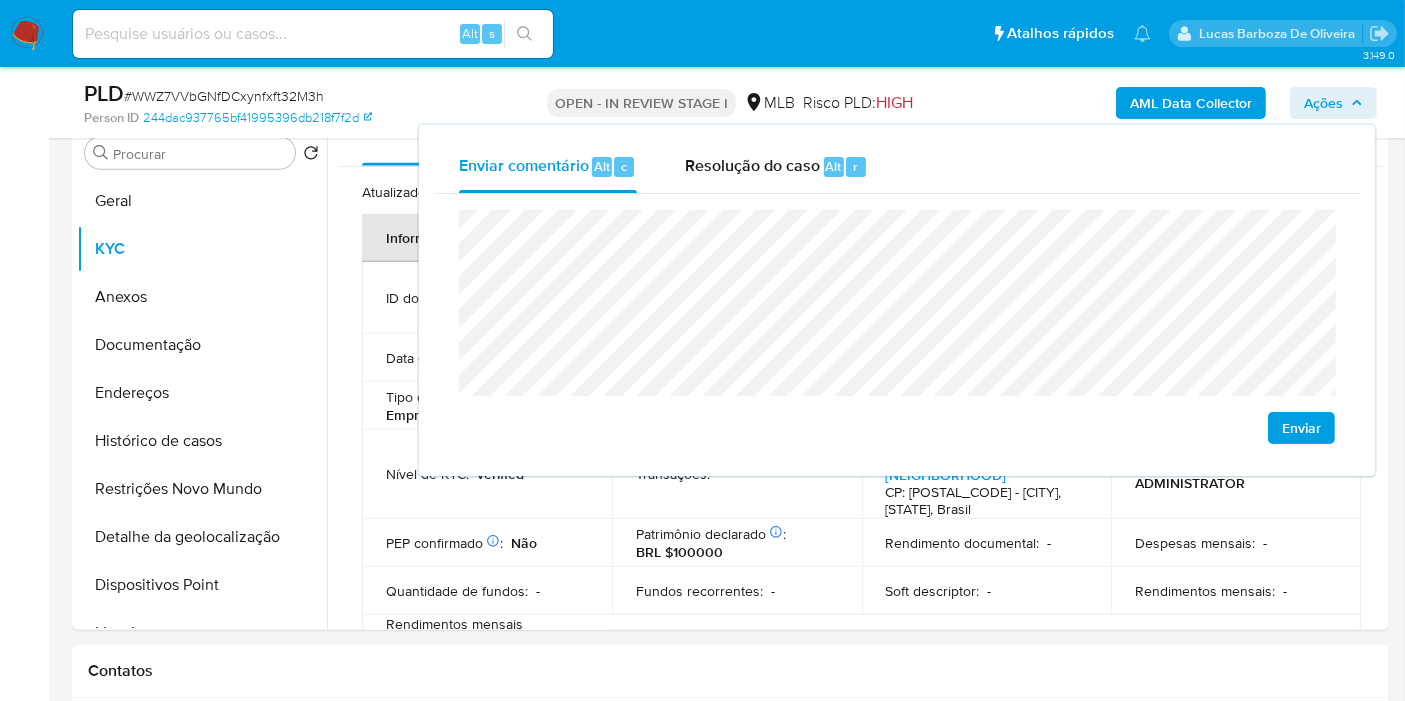 click on "Ações" at bounding box center [1323, 103] 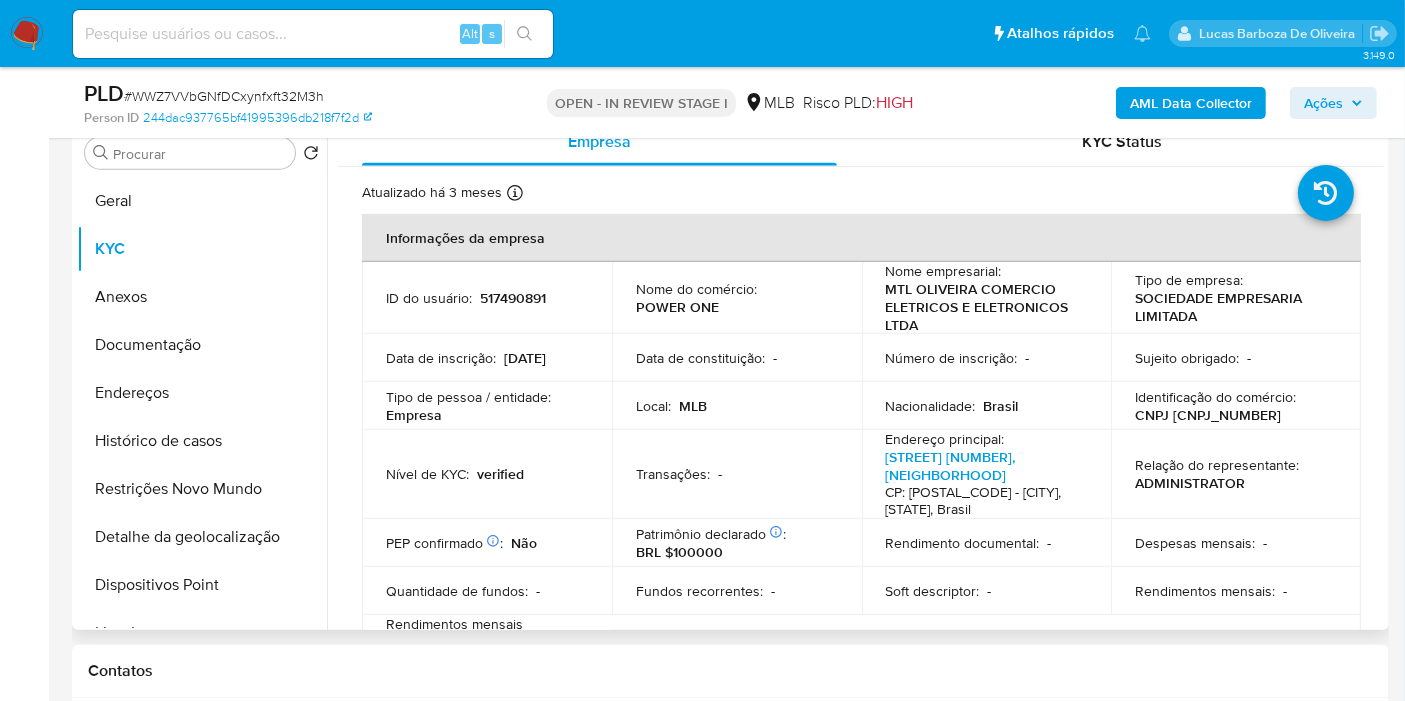 click on "Data de constituição :    -" at bounding box center [737, 358] 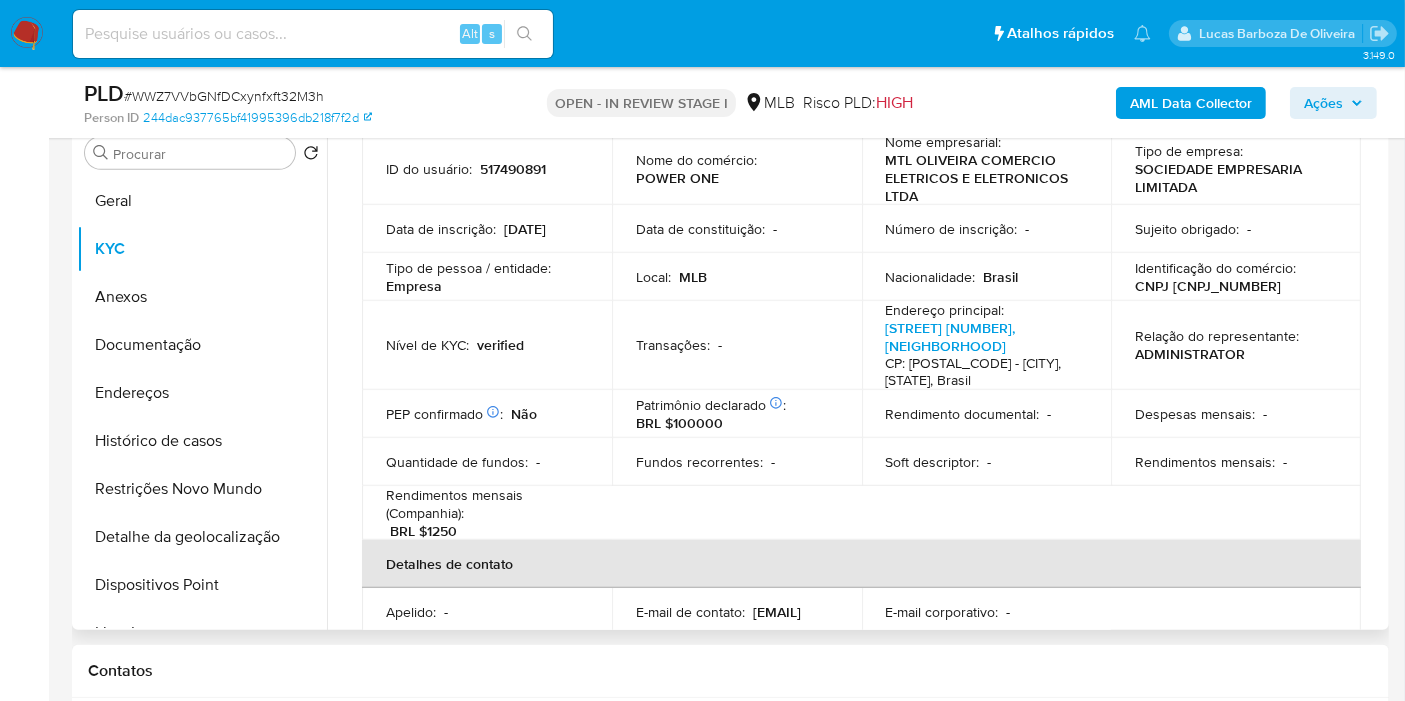 scroll, scrollTop: 333, scrollLeft: 0, axis: vertical 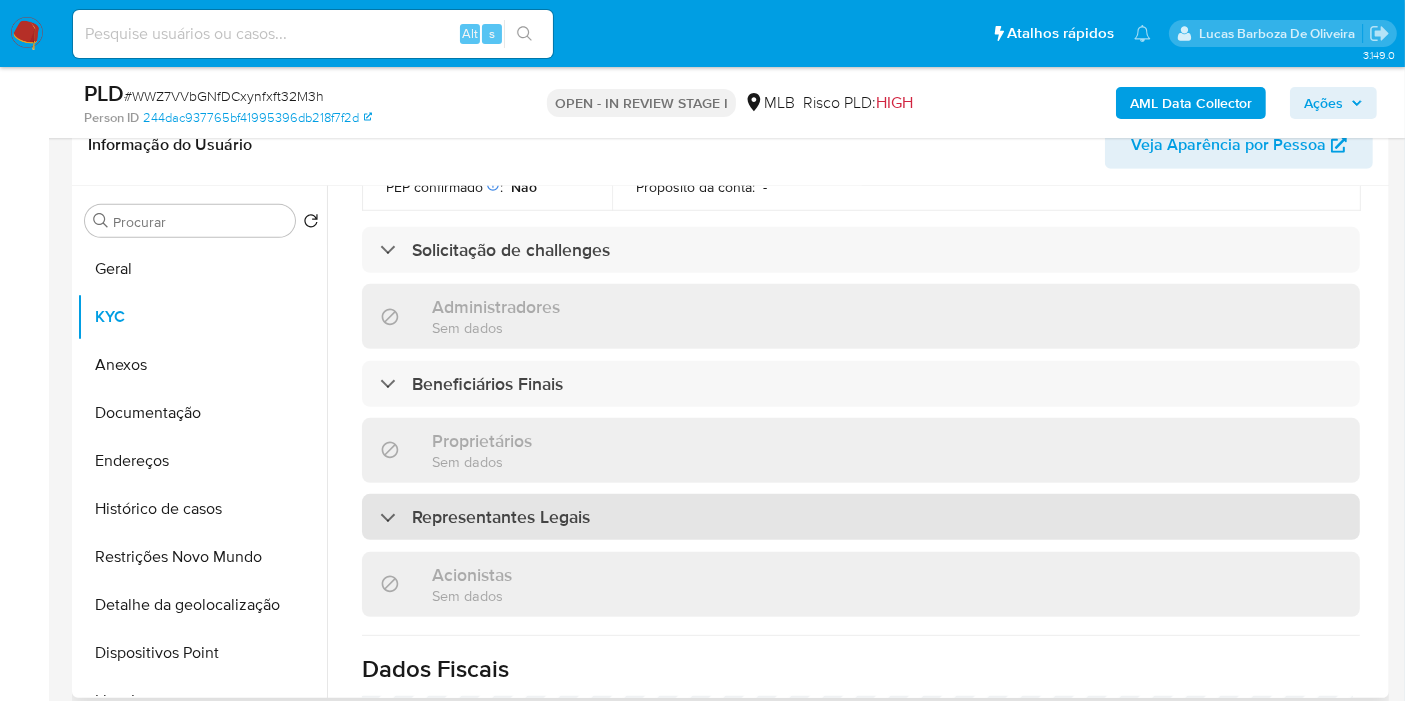 click on "Representantes Legais" at bounding box center [861, 517] 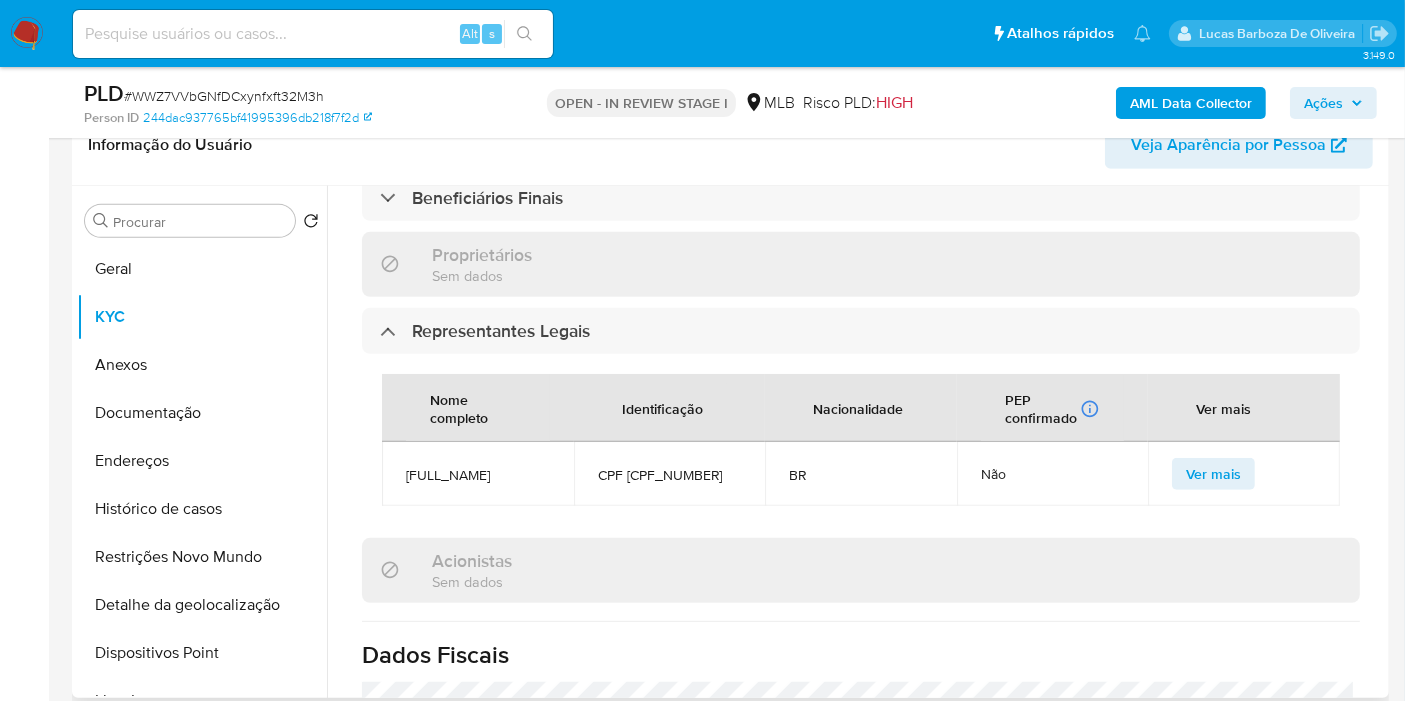 scroll, scrollTop: 1044, scrollLeft: 0, axis: vertical 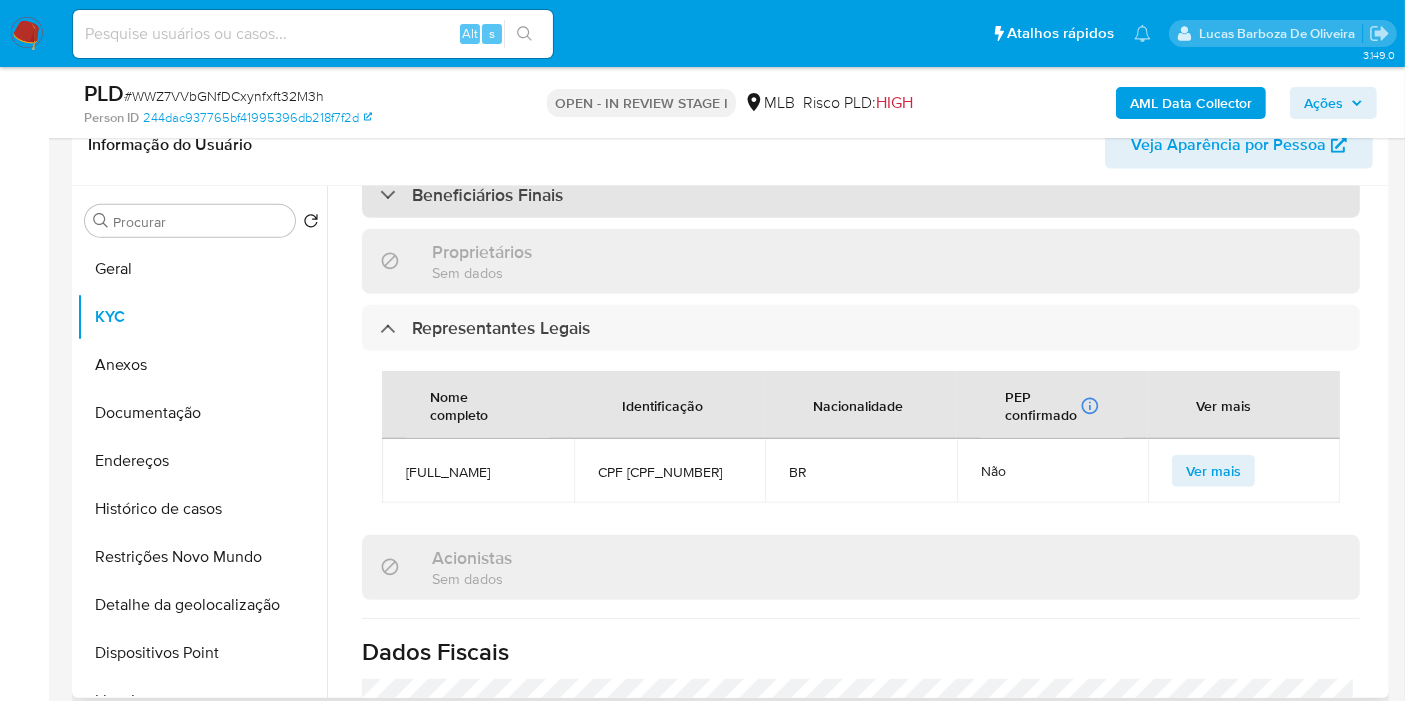 click on "Beneficiários Finais" at bounding box center (861, 195) 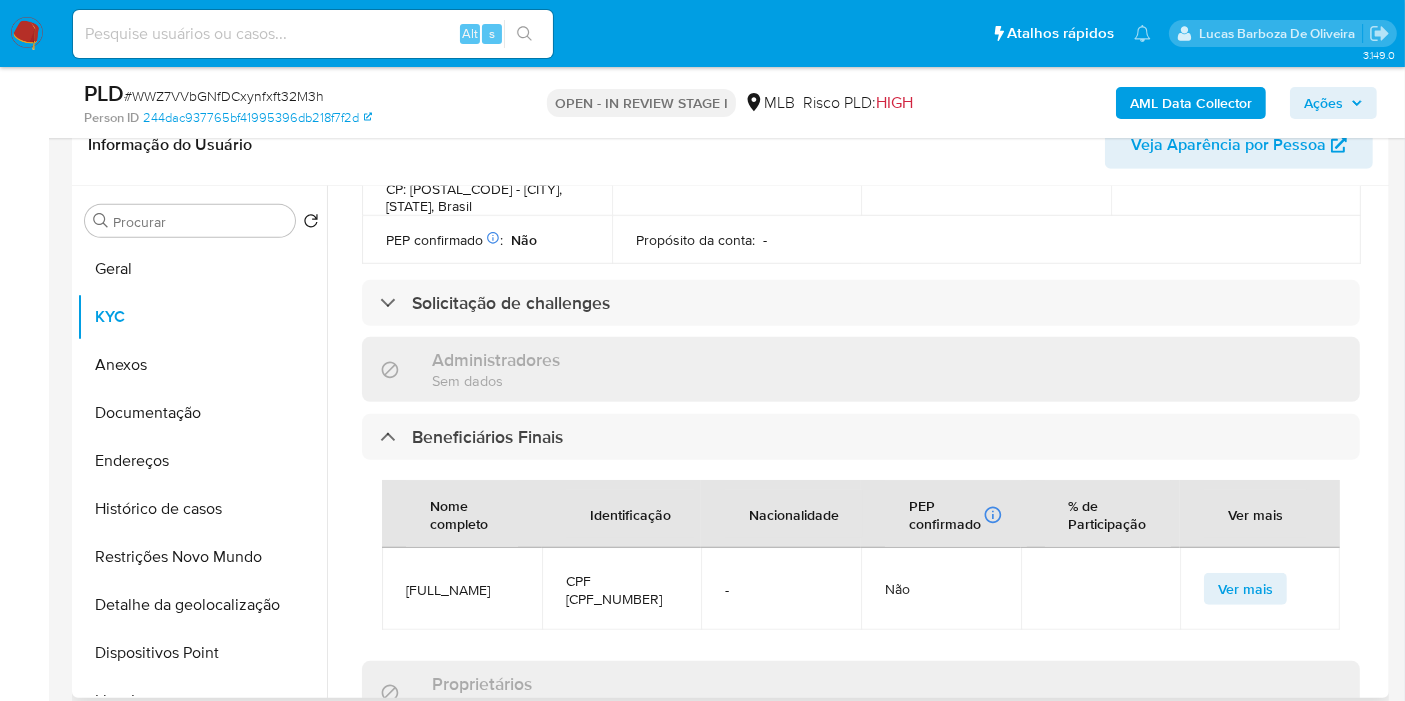 scroll, scrollTop: 822, scrollLeft: 0, axis: vertical 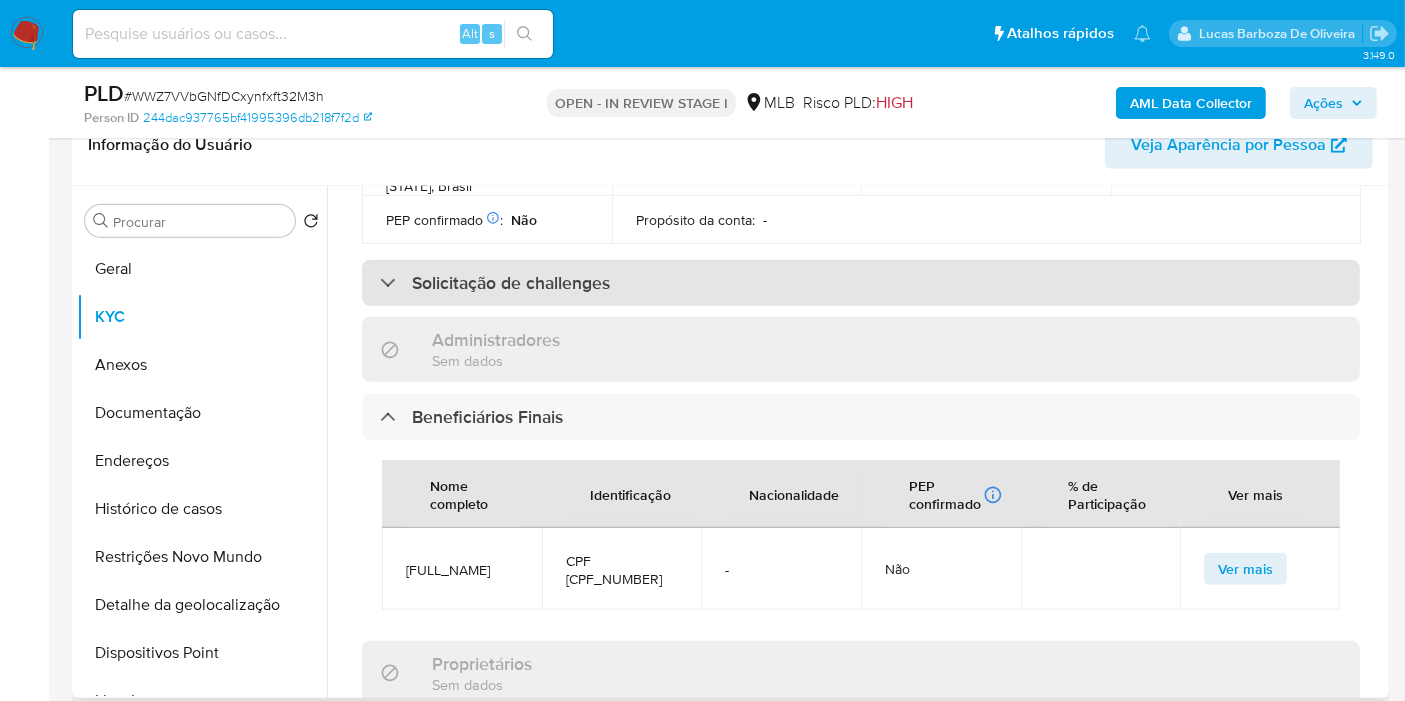click on "Solicitação de challenges" at bounding box center (861, 283) 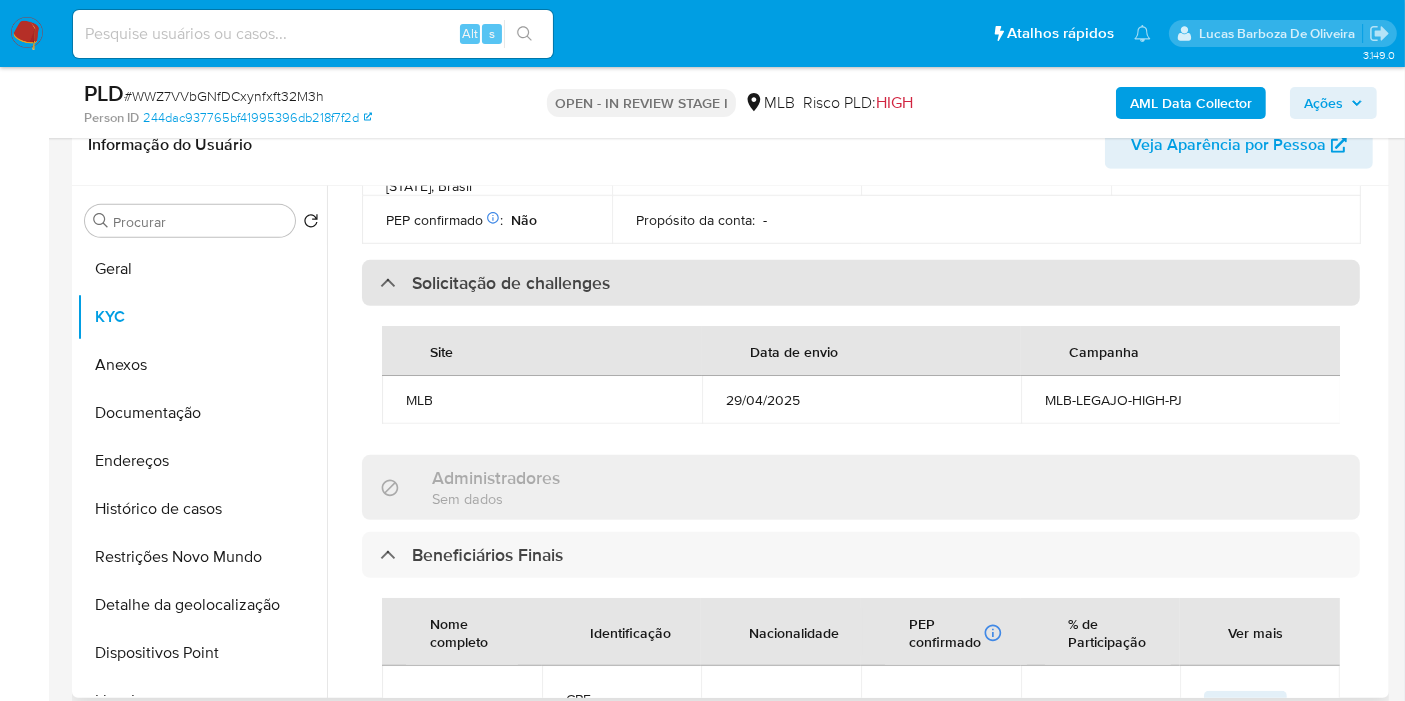 click on "Solicitação de challenges" at bounding box center (861, 283) 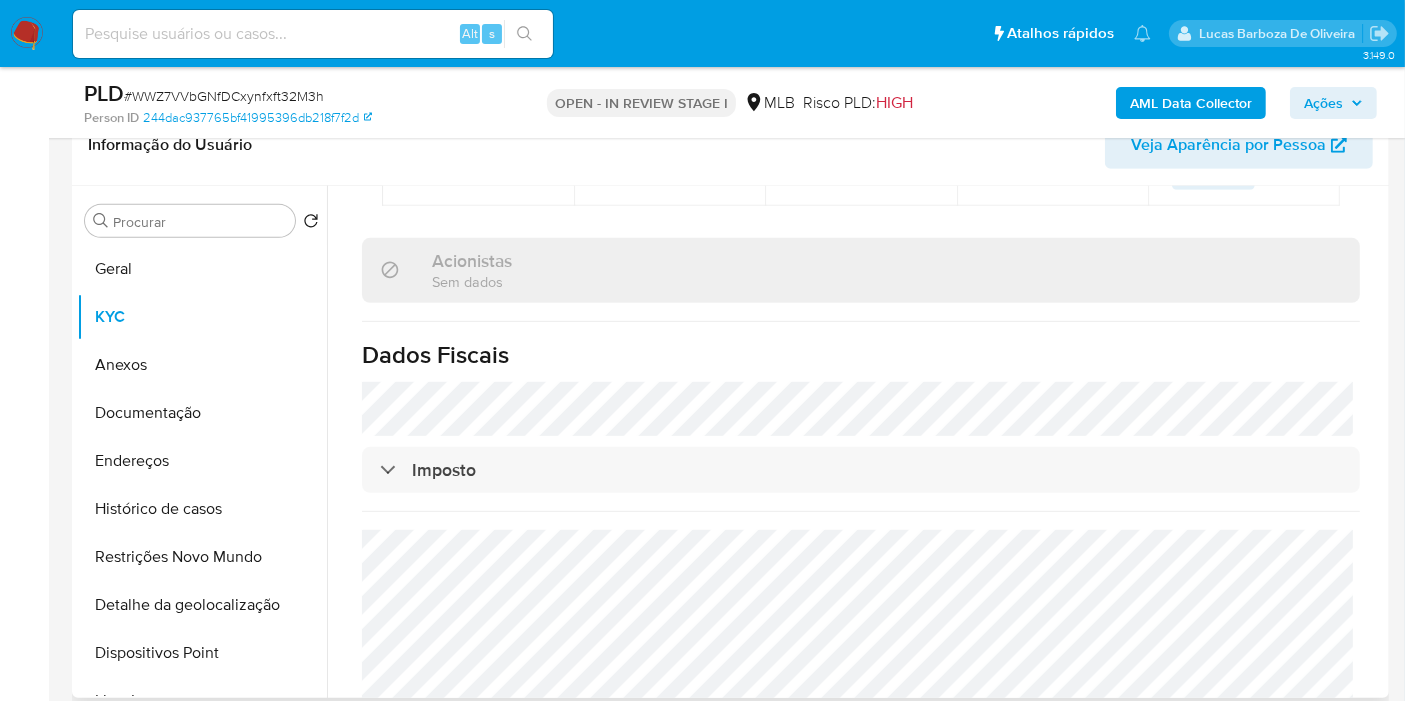 scroll, scrollTop: 1497, scrollLeft: 0, axis: vertical 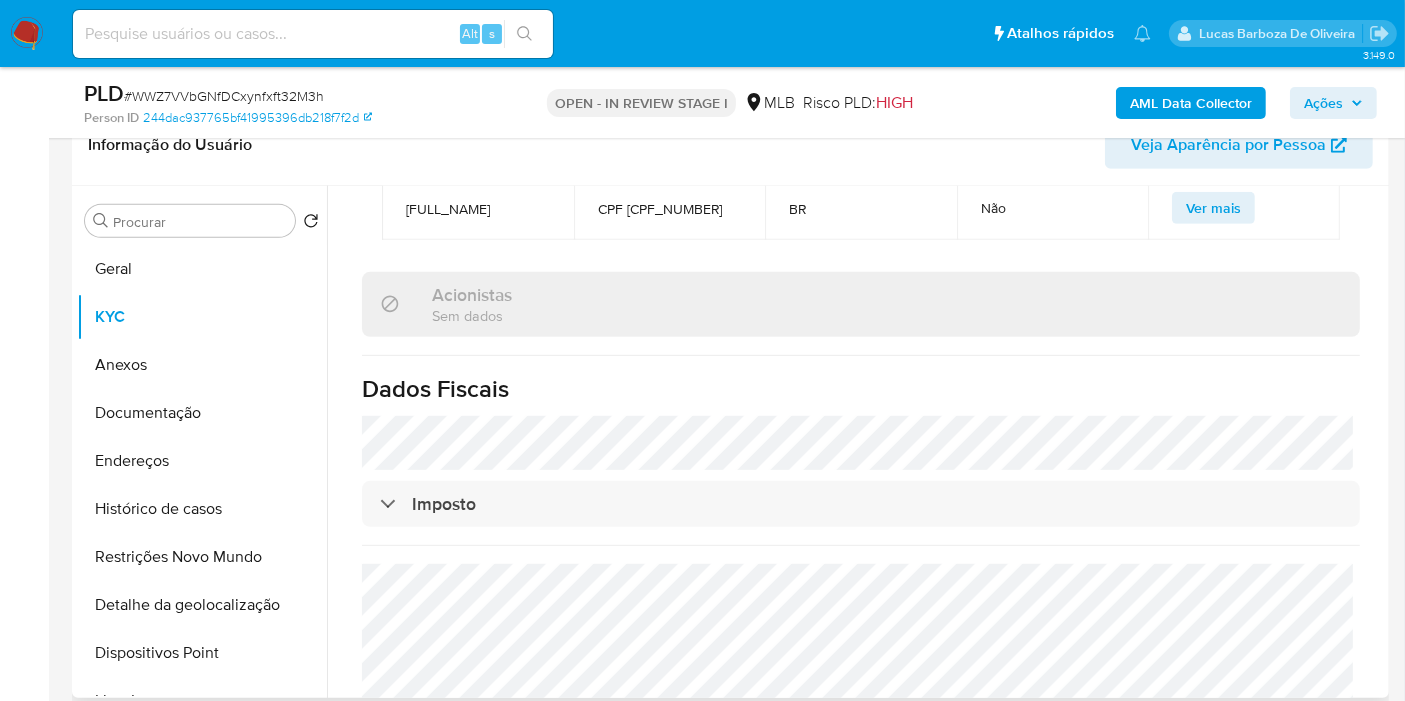 click on "CPF 355.435.708-13" at bounding box center [670, 209] 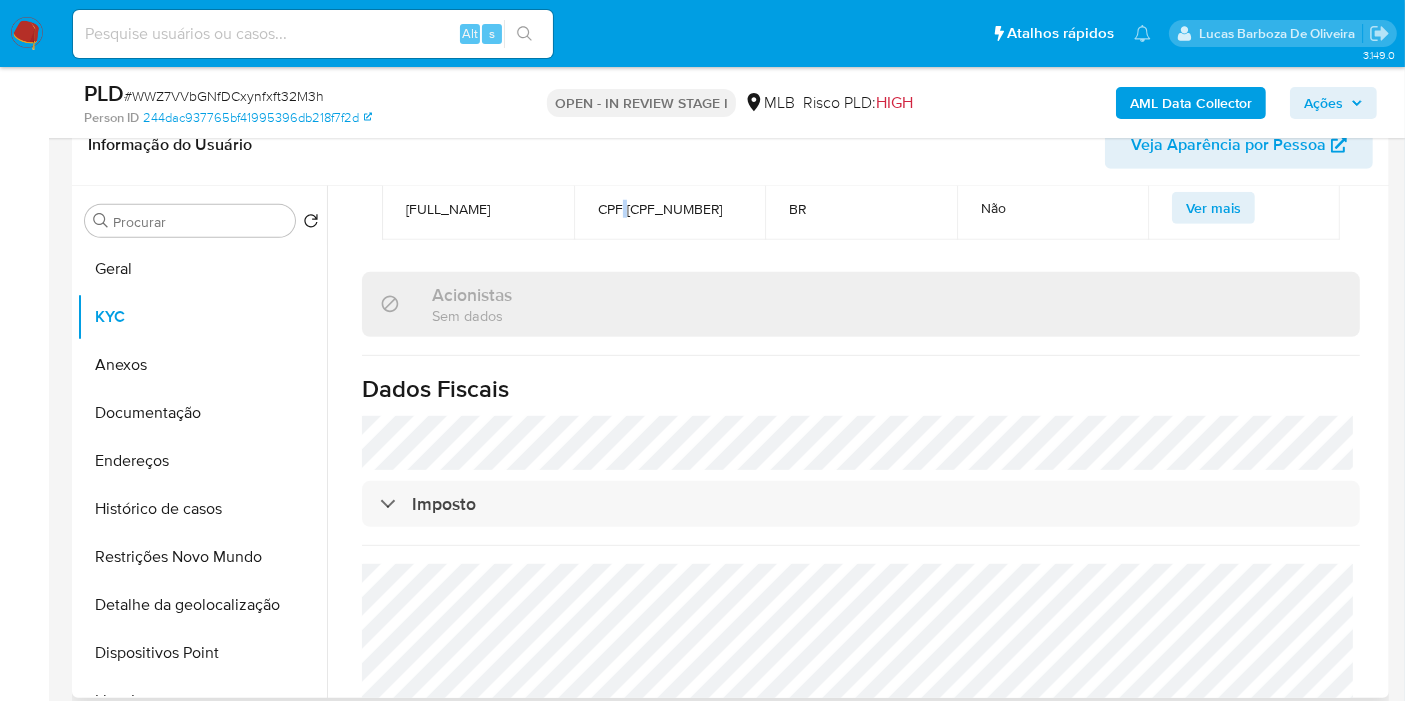 click on "CPF 355.435.708-13" at bounding box center (670, 209) 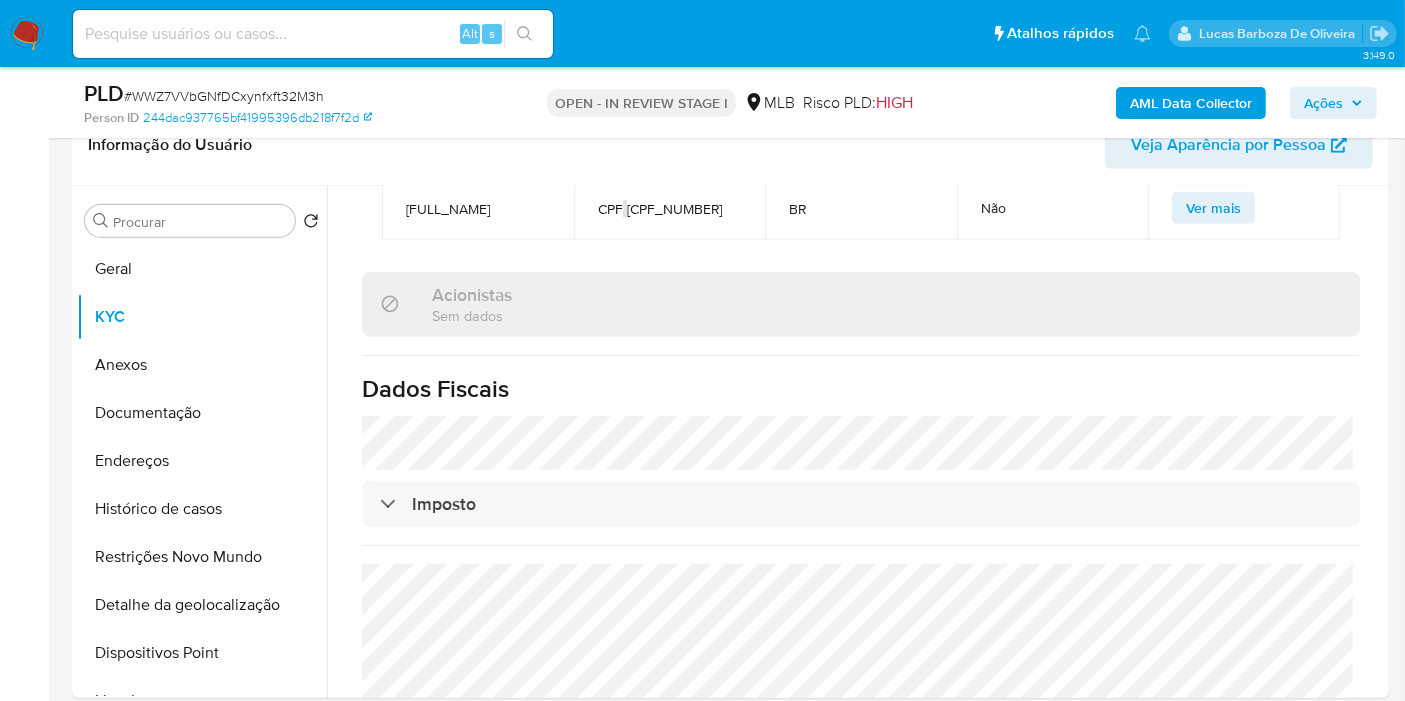 click on "Ações" at bounding box center (1323, 103) 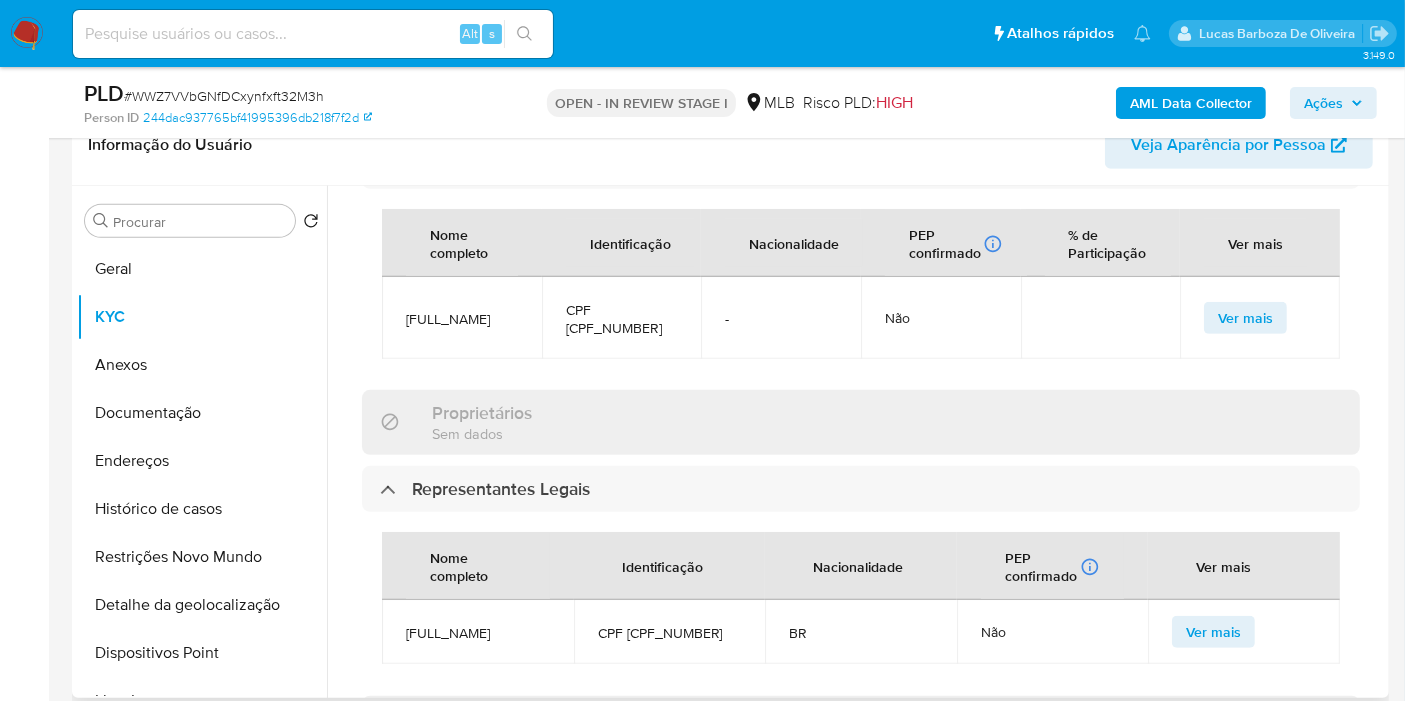 scroll, scrollTop: 1053, scrollLeft: 0, axis: vertical 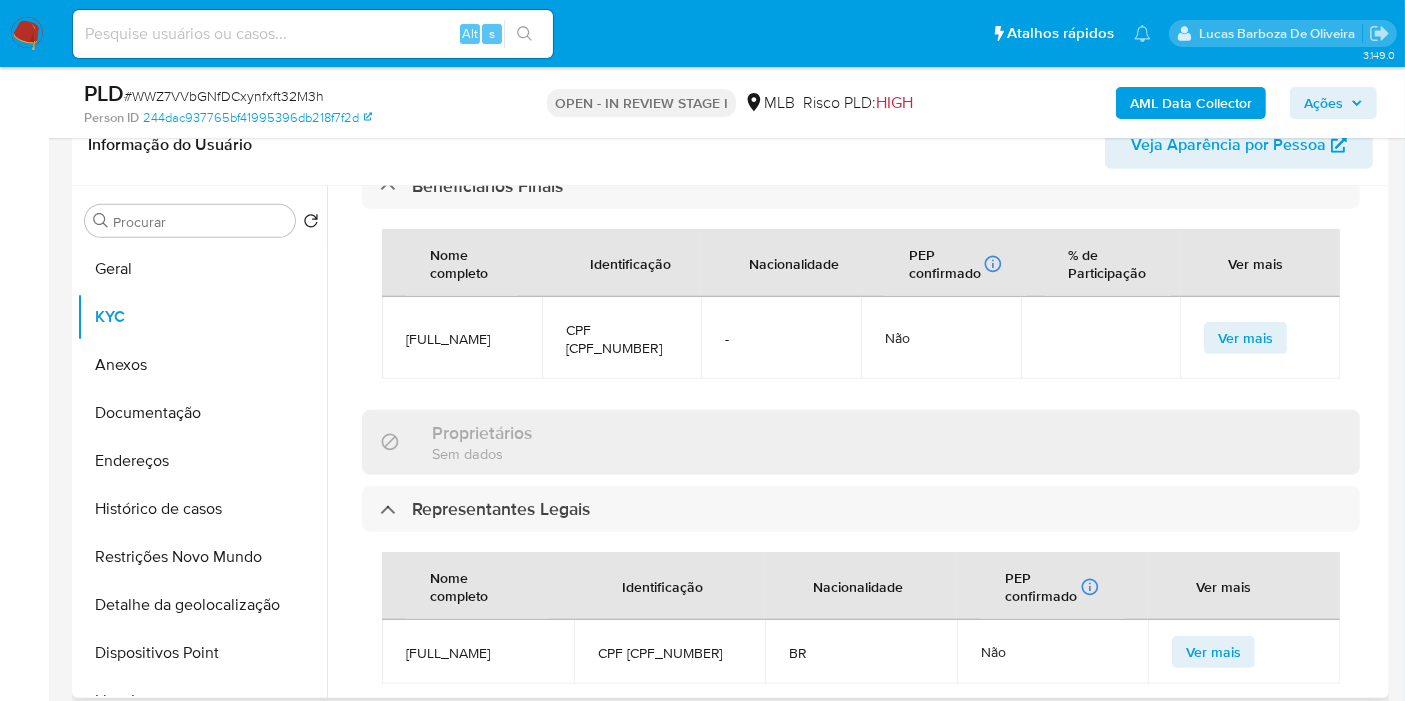 click on "CPF 41527374840" at bounding box center (622, 339) 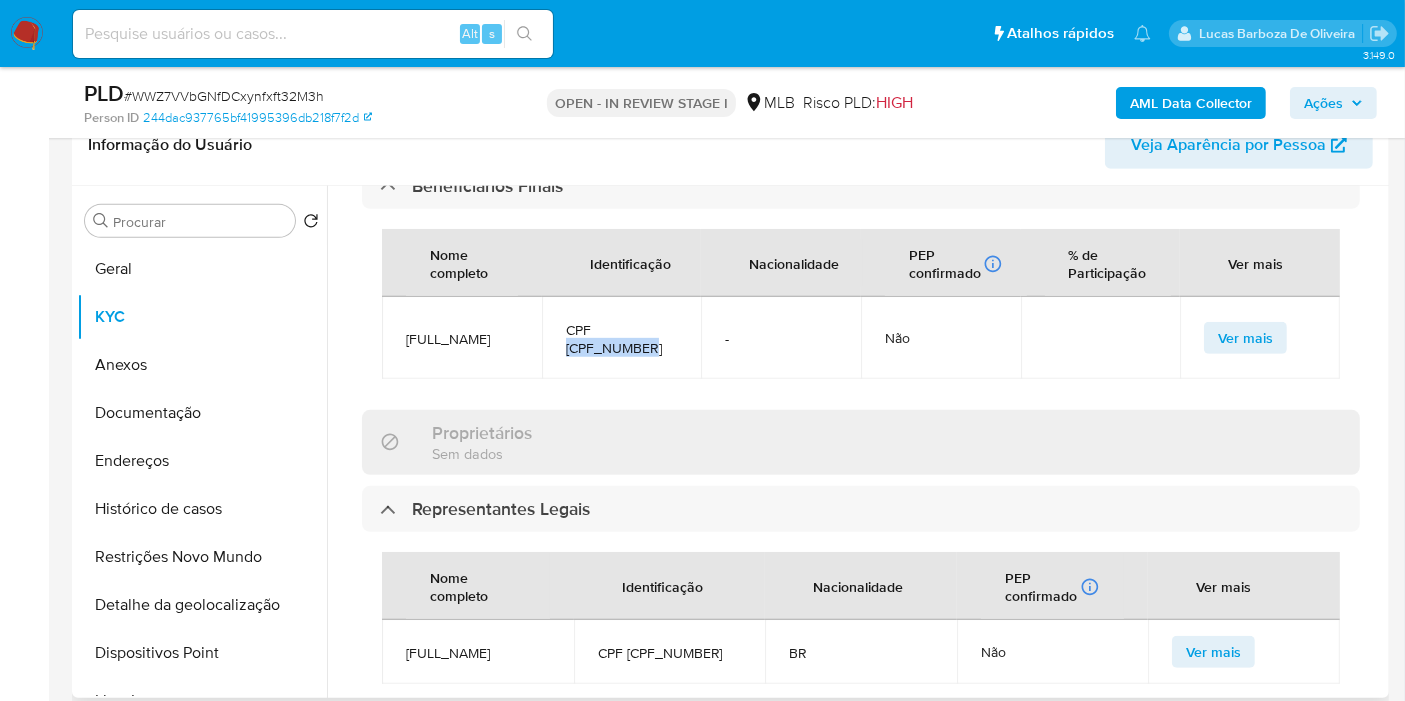 click on "CPF 41527374840" at bounding box center (622, 339) 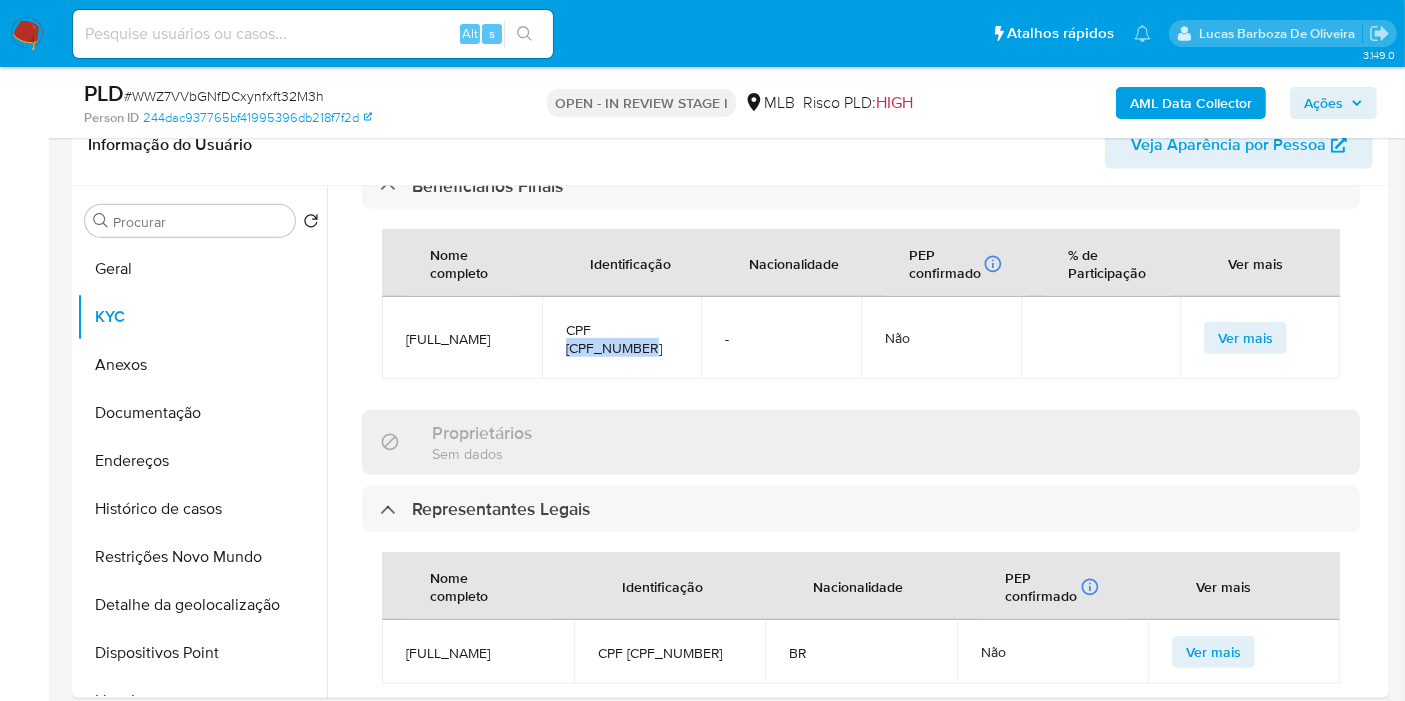 copy on "41527374840" 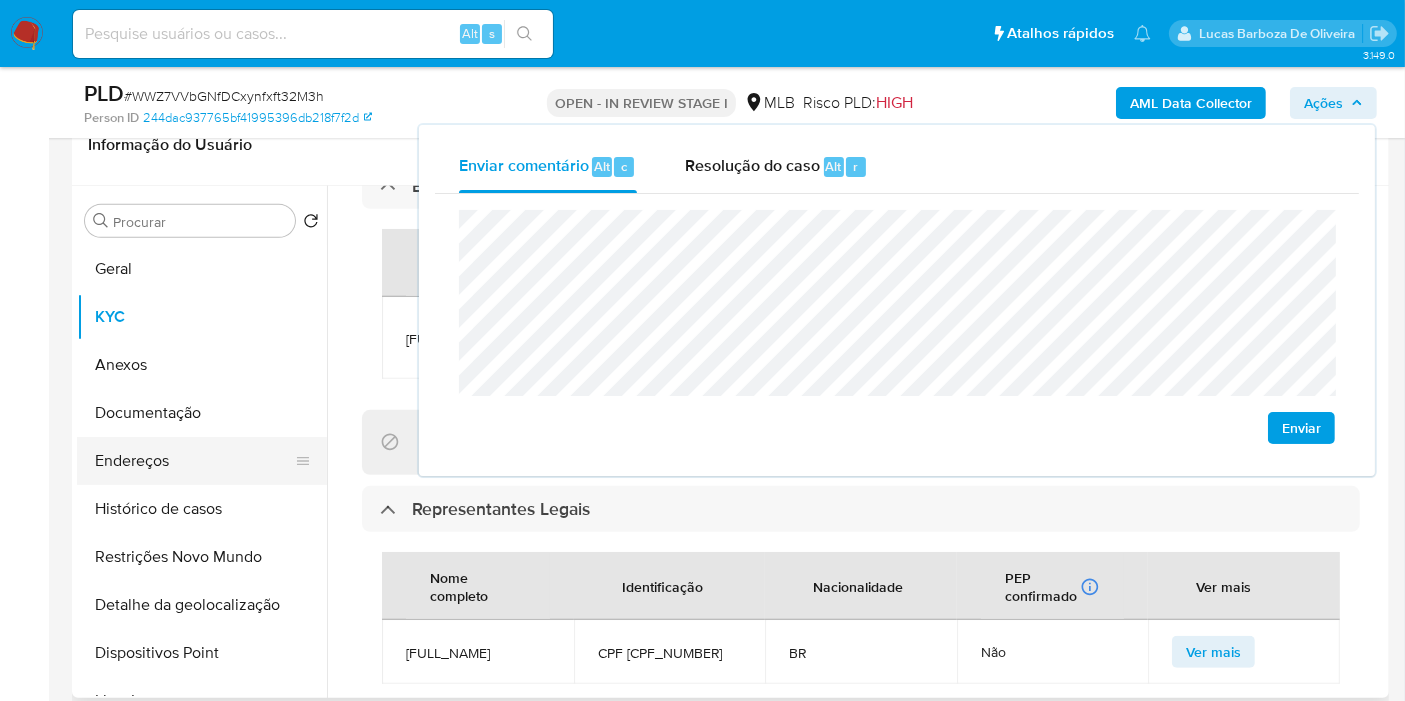 click on "Endereços" at bounding box center [194, 461] 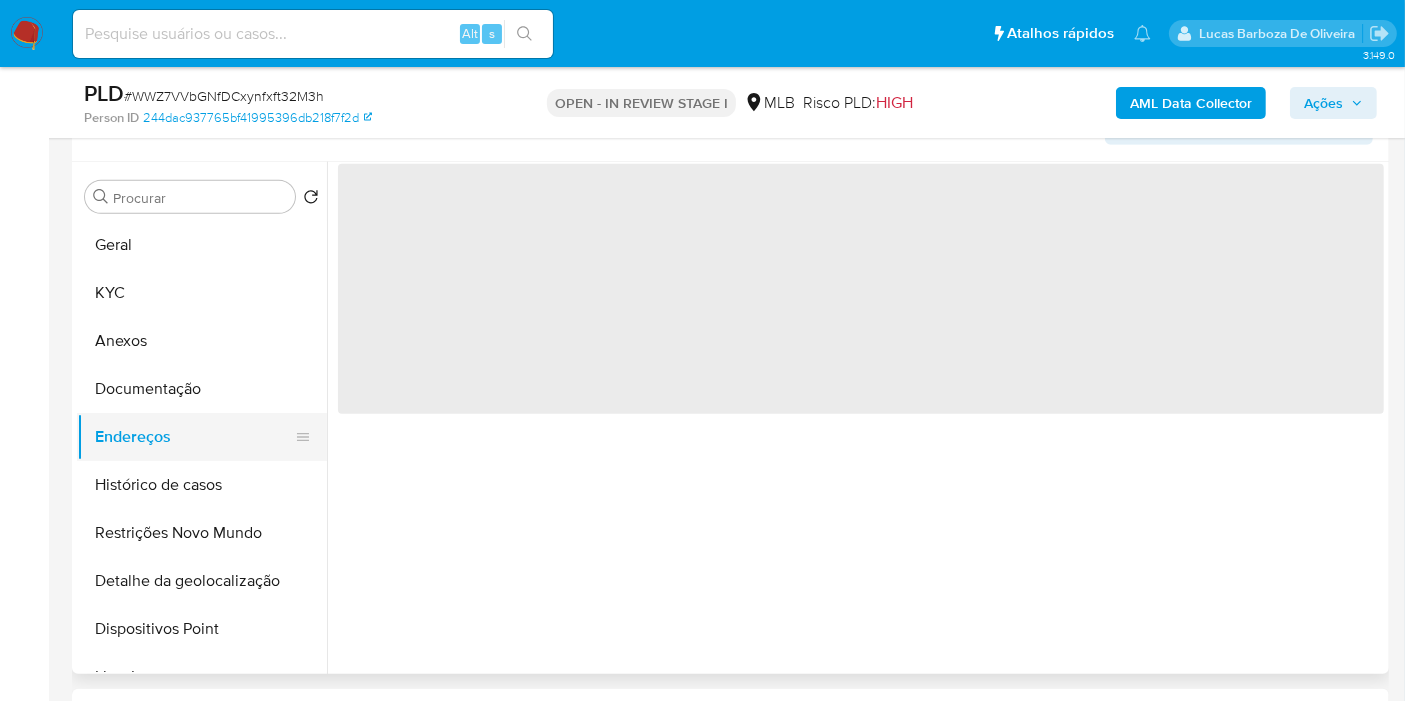 scroll, scrollTop: 0, scrollLeft: 0, axis: both 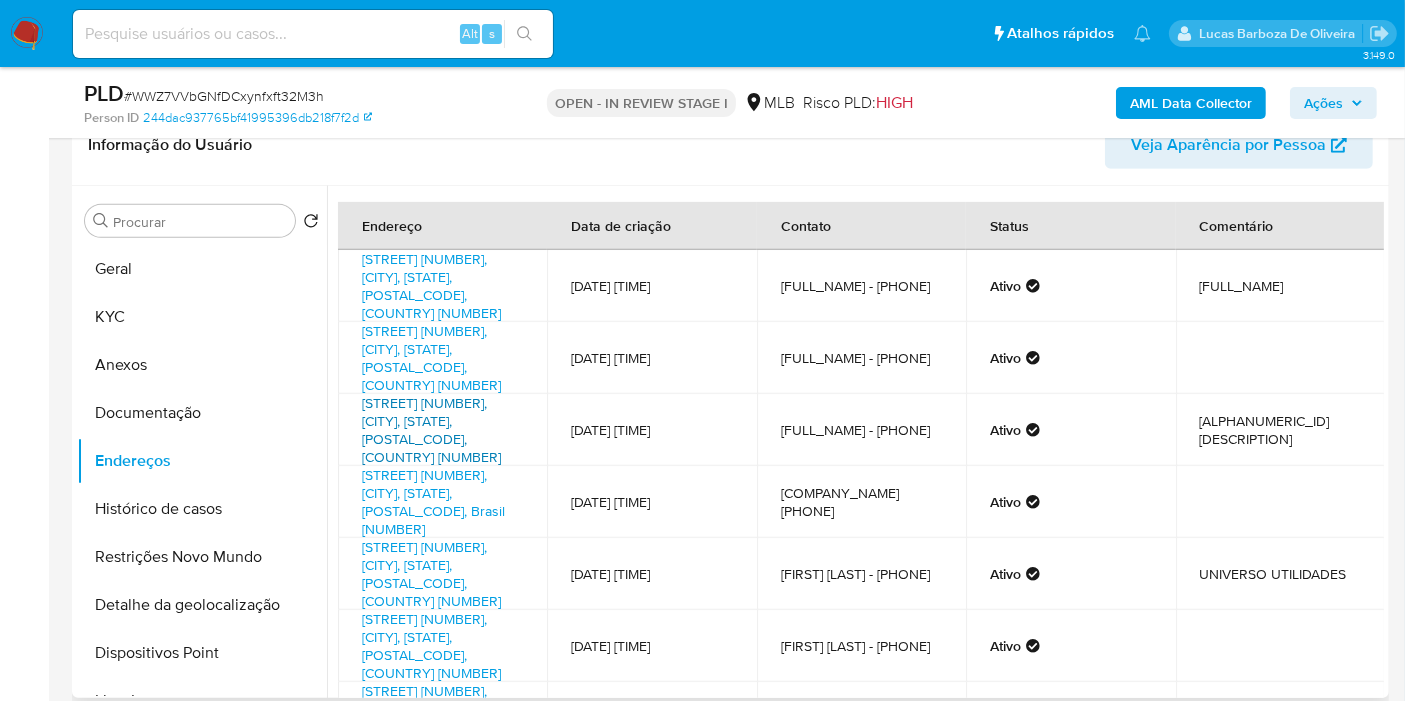 drag, startPoint x: 428, startPoint y: 373, endPoint x: 433, endPoint y: 390, distance: 17.720045 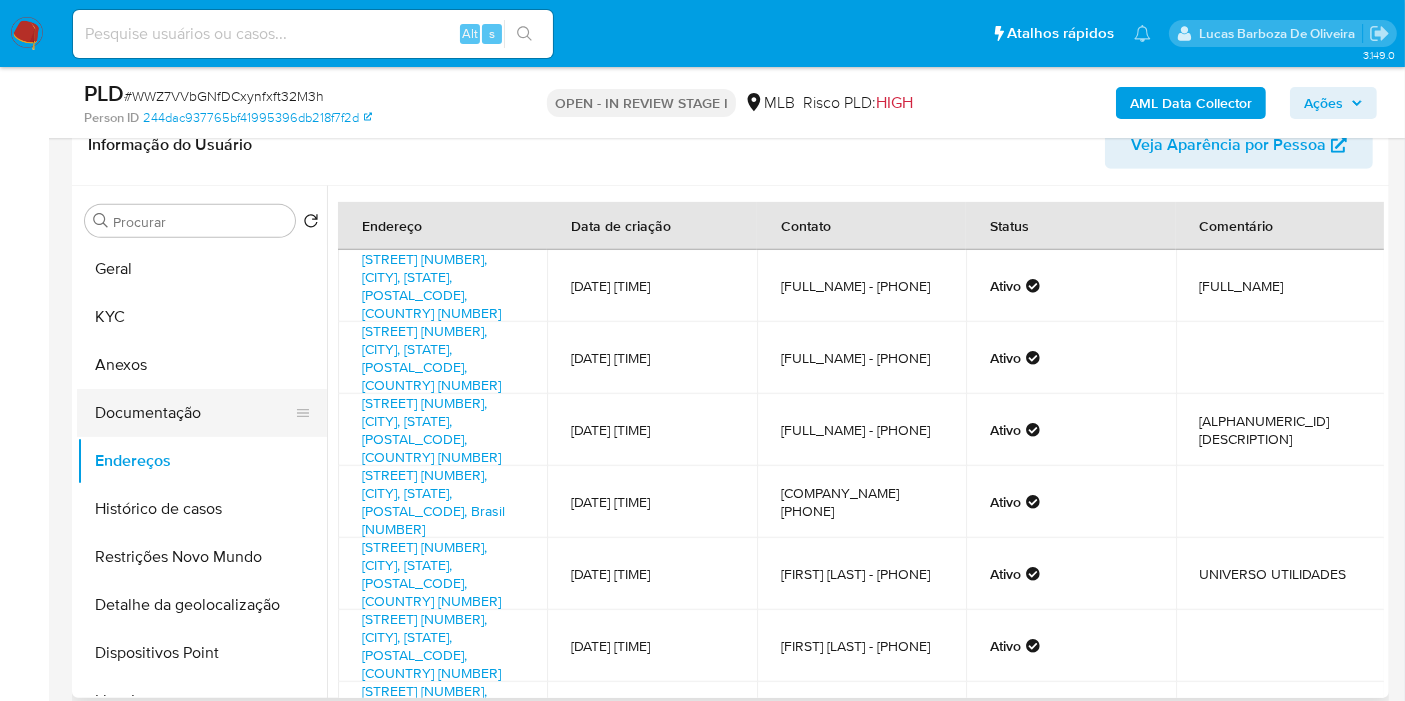 click on "Documentação" at bounding box center (194, 413) 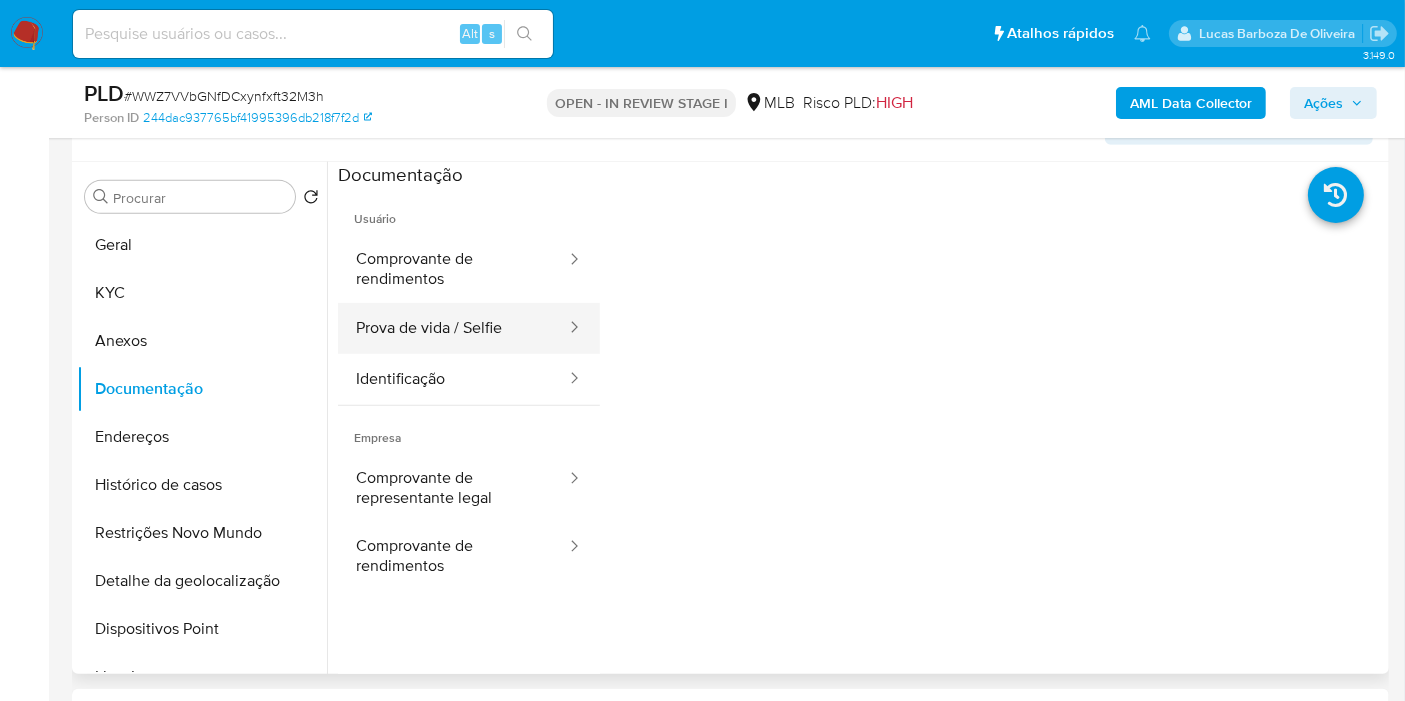 click on "Prova de vida / Selfie" at bounding box center [453, 328] 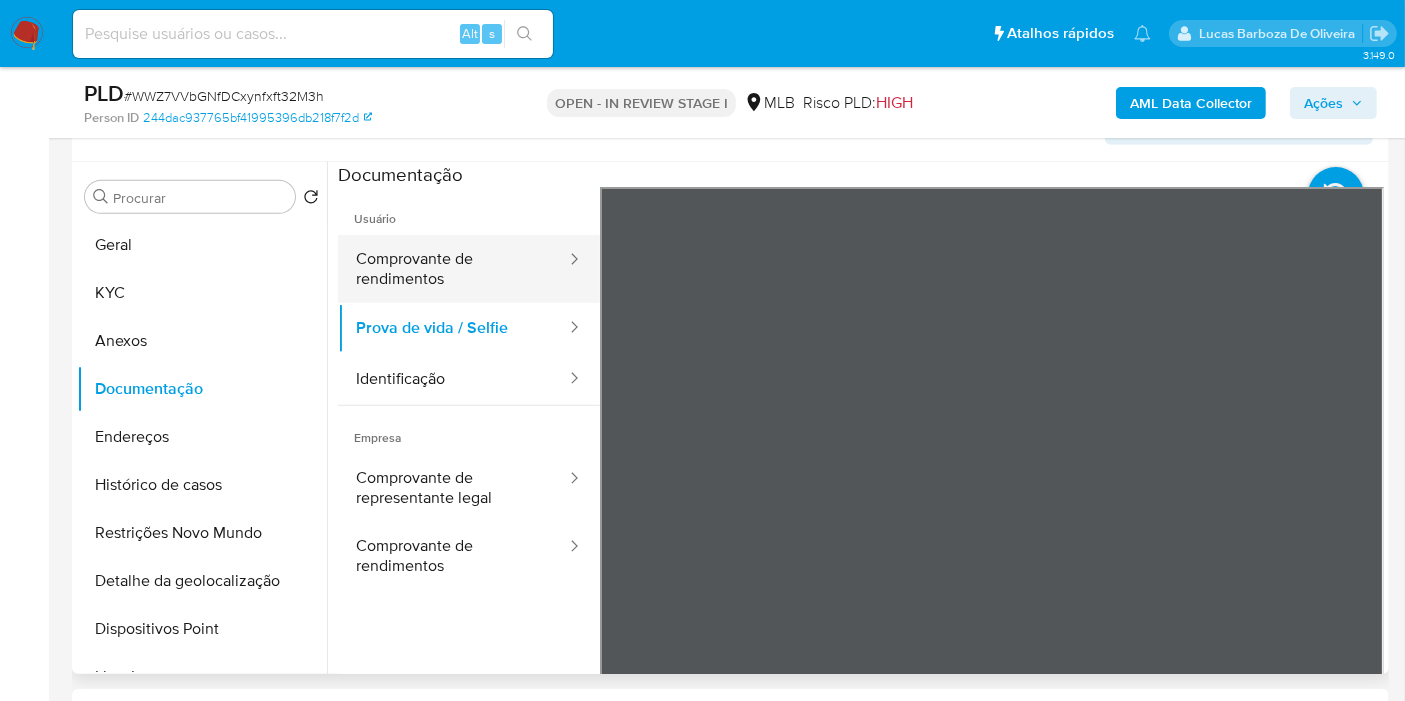 click on "Comprovante de rendimentos" at bounding box center [453, 269] 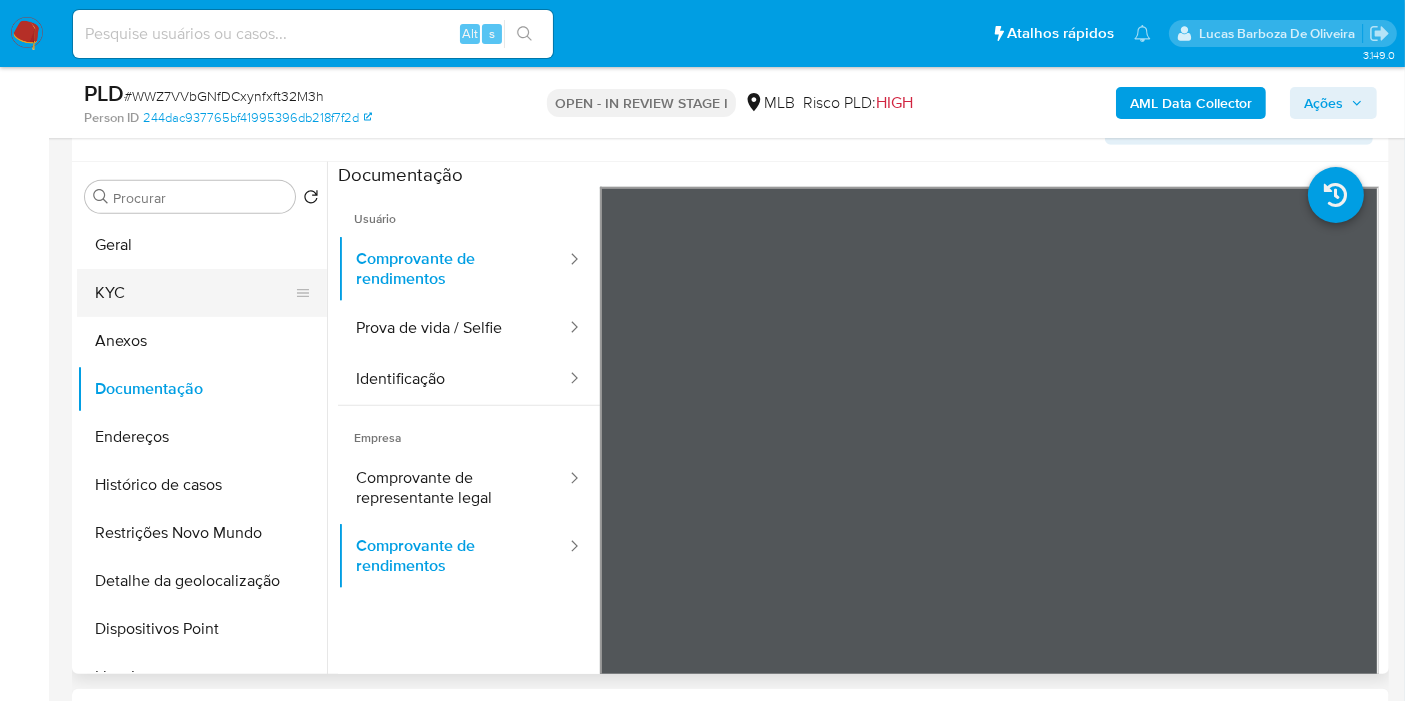 click on "KYC" at bounding box center [194, 293] 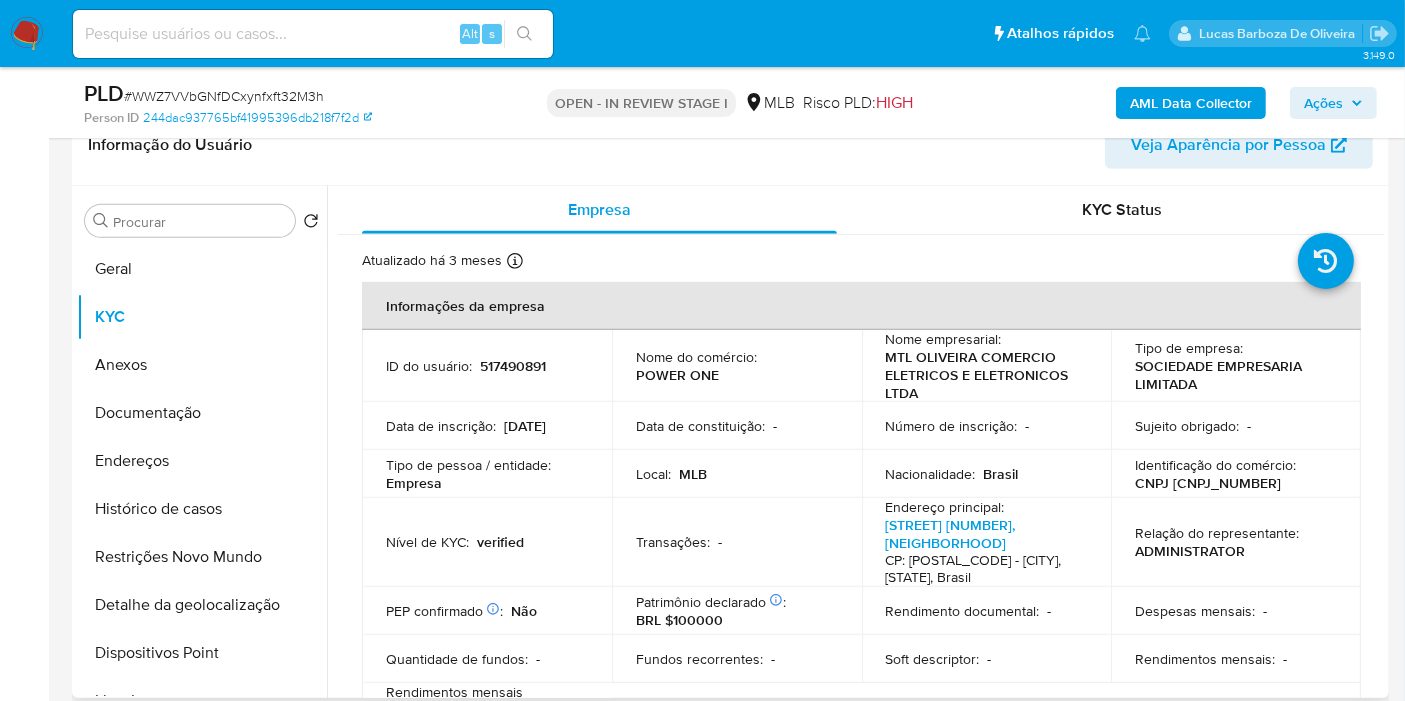 scroll, scrollTop: 111, scrollLeft: 0, axis: vertical 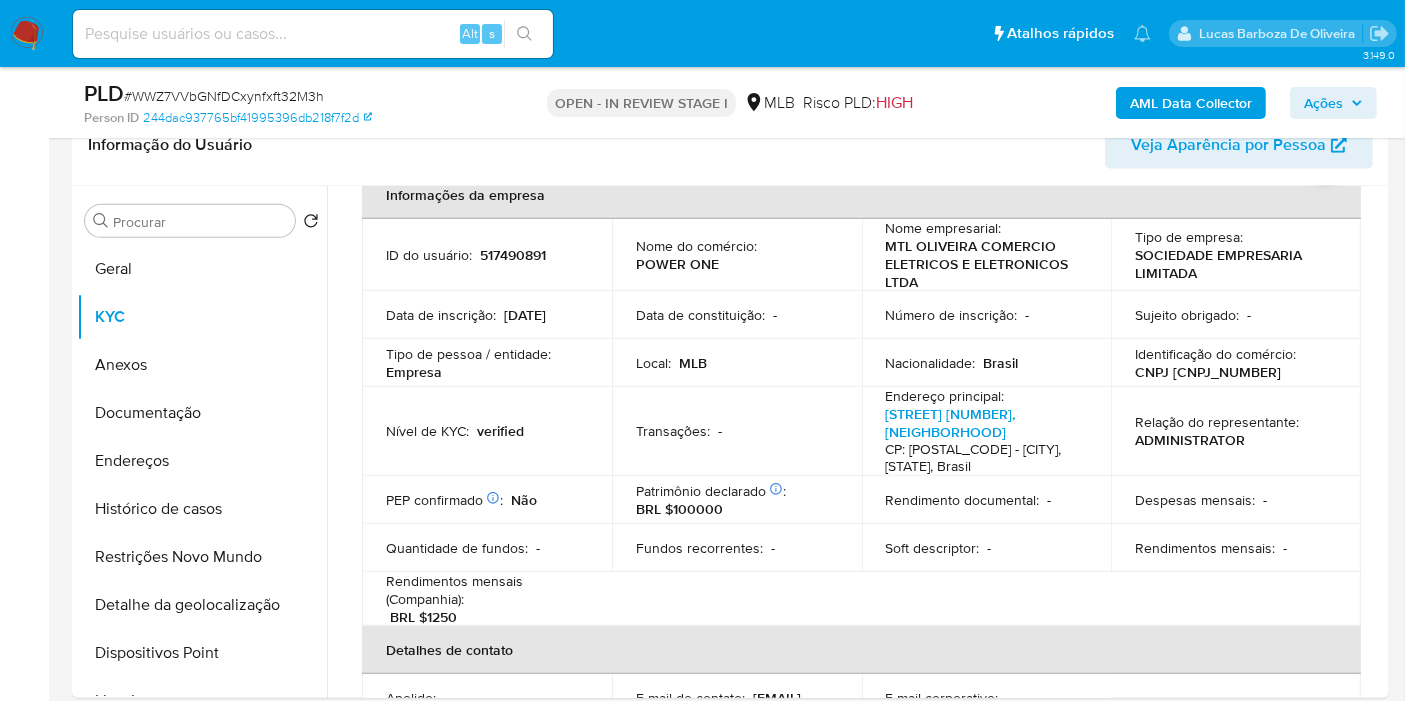 click on "Ações" at bounding box center (1323, 103) 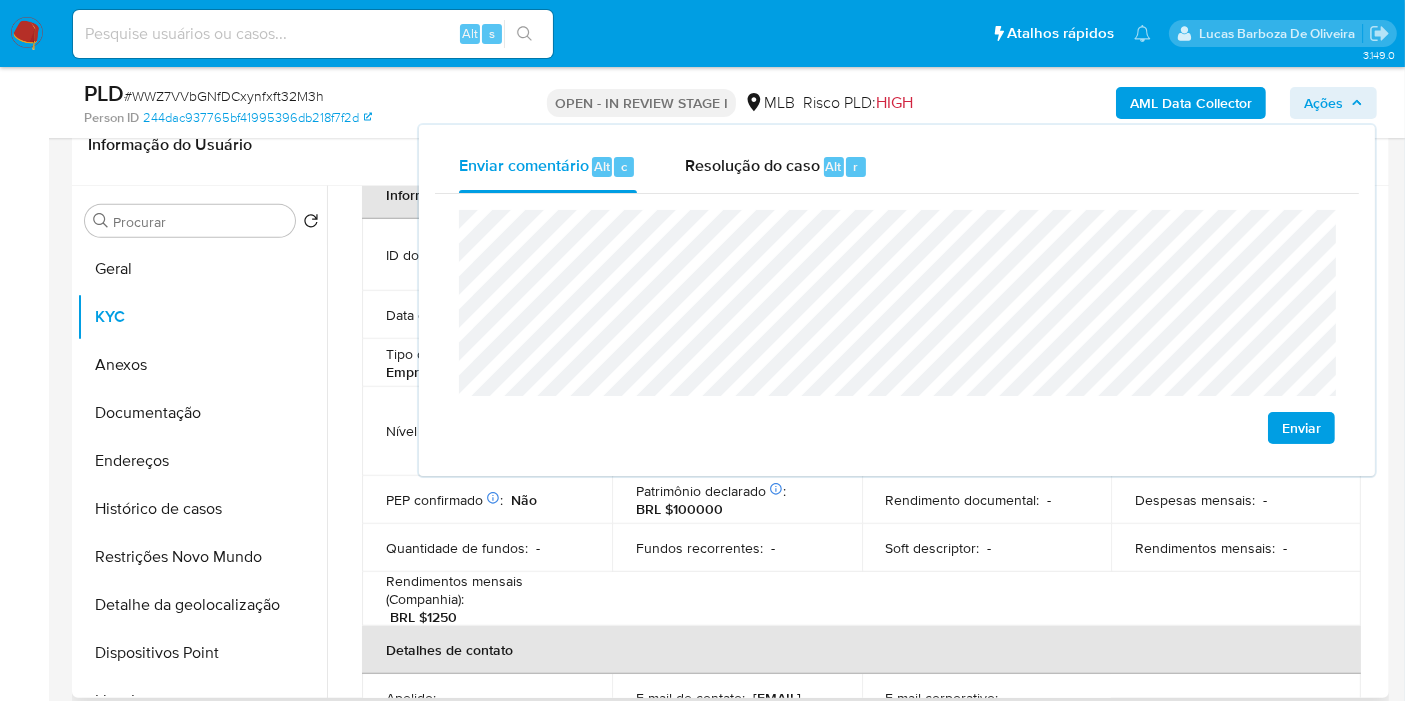 click on "Informações da empresa   ID do usuário :    517490891   Nome do comércio :    POWER ONE   Nome empresarial :    MTL OLIVEIRA COMERCIO ELETRICOS E ELETRONICOS LTDA   Tipo de empresa :    SOCIEDADE EMPRESARIA LIMITADA   Data de inscrição :    06/11/2020   Data de constituição :    -   Número de inscrição :    -   Sujeito obrigado :    -   Tipo de pessoa / entidade :    Empresa   Local :    MLB   Nacionalidade :    Brasil   Identificação do comércio :    CNPJ 39697030000134   Nível de KYC :    verified   Transações :    -   Endereço principal :    Rua Cascalho Rico 239, Jardim Silvestre CP: 08584450 - Itaquaquecetuba, São Paulo, Brasil   Relação do representante :    ADMINISTRATOR   PEP confirmado   Obtido de listas internas :    Não   Patrimônio declarado   Conformado por Dinheiro Não Bens móveis Não Participação dos sócios Sim Investimentos financeiros Não Bens imóveis Não :    BRL $100000   Rendimento documental :    -   Despesas mensais :    -   :    -   :" at bounding box center [861, 563] 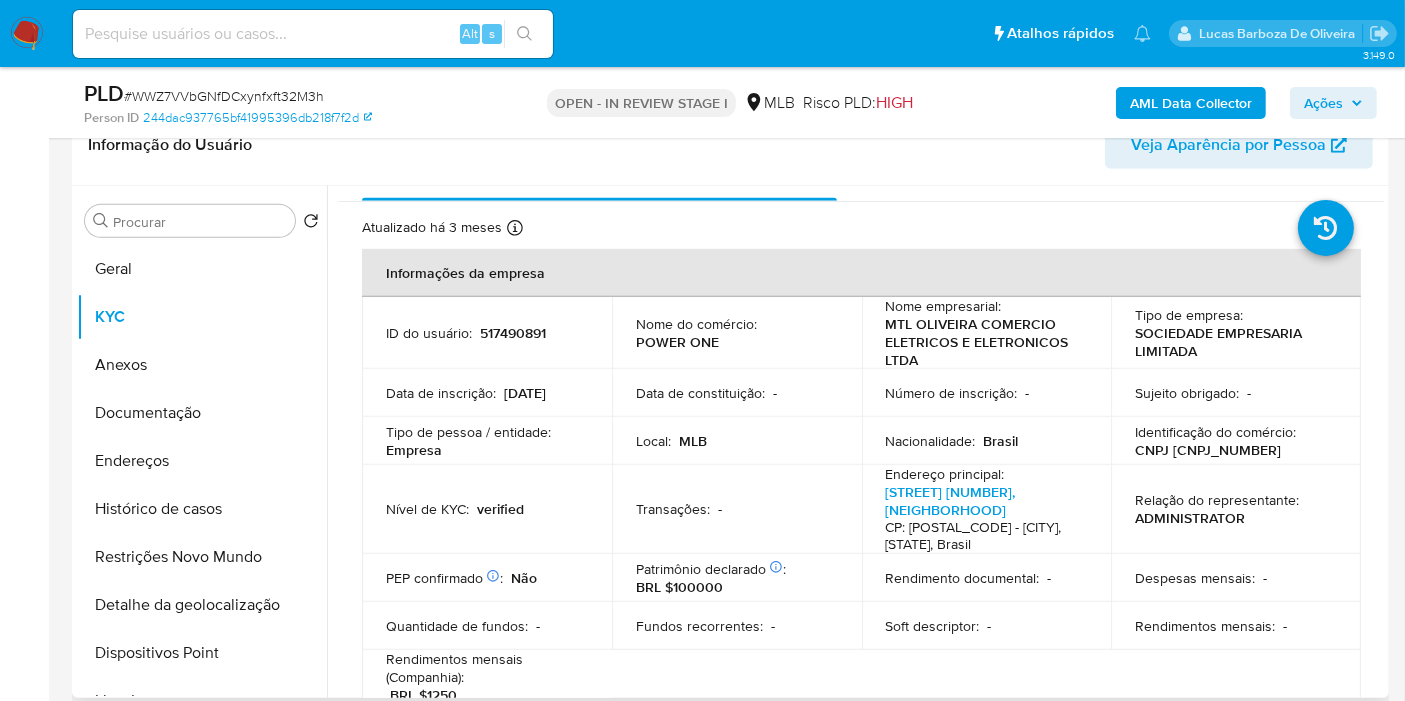 scroll, scrollTop: 0, scrollLeft: 0, axis: both 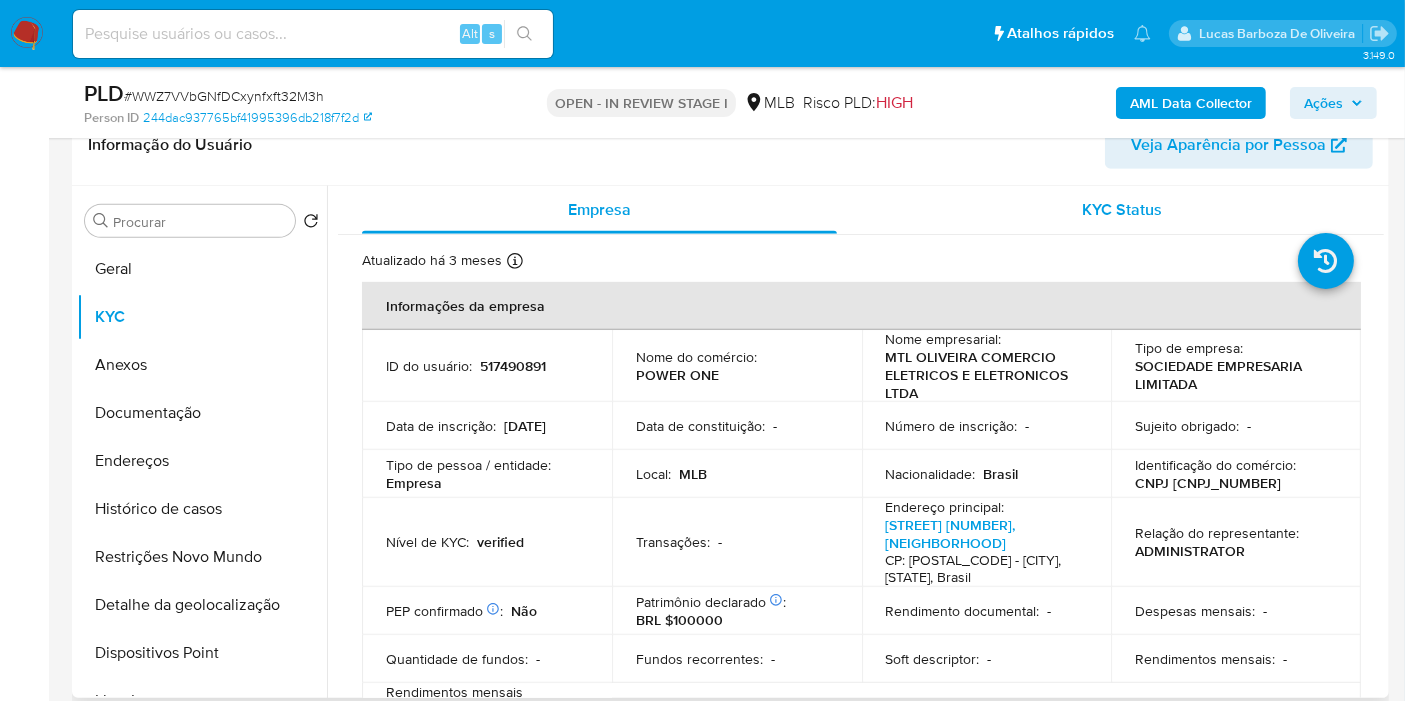 click on "KYC Status" at bounding box center [1122, 210] 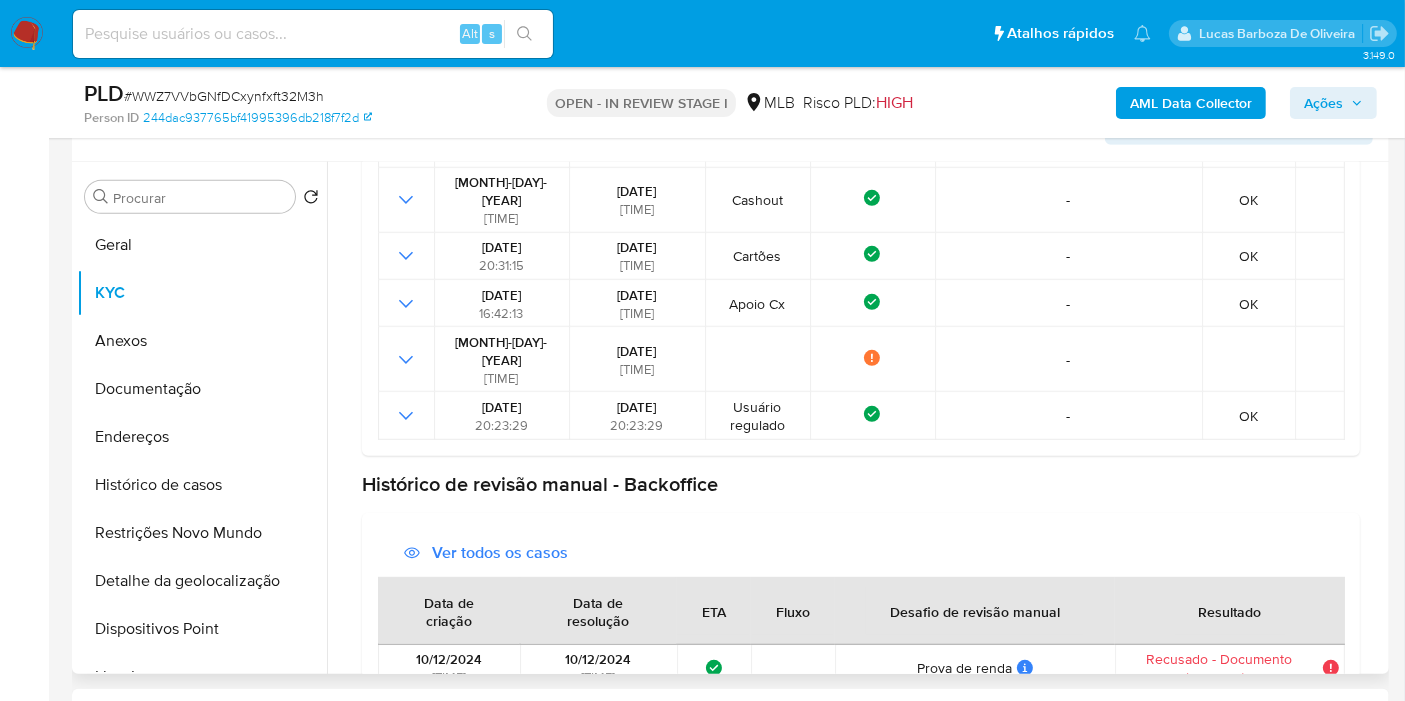 scroll, scrollTop: 1358, scrollLeft: 0, axis: vertical 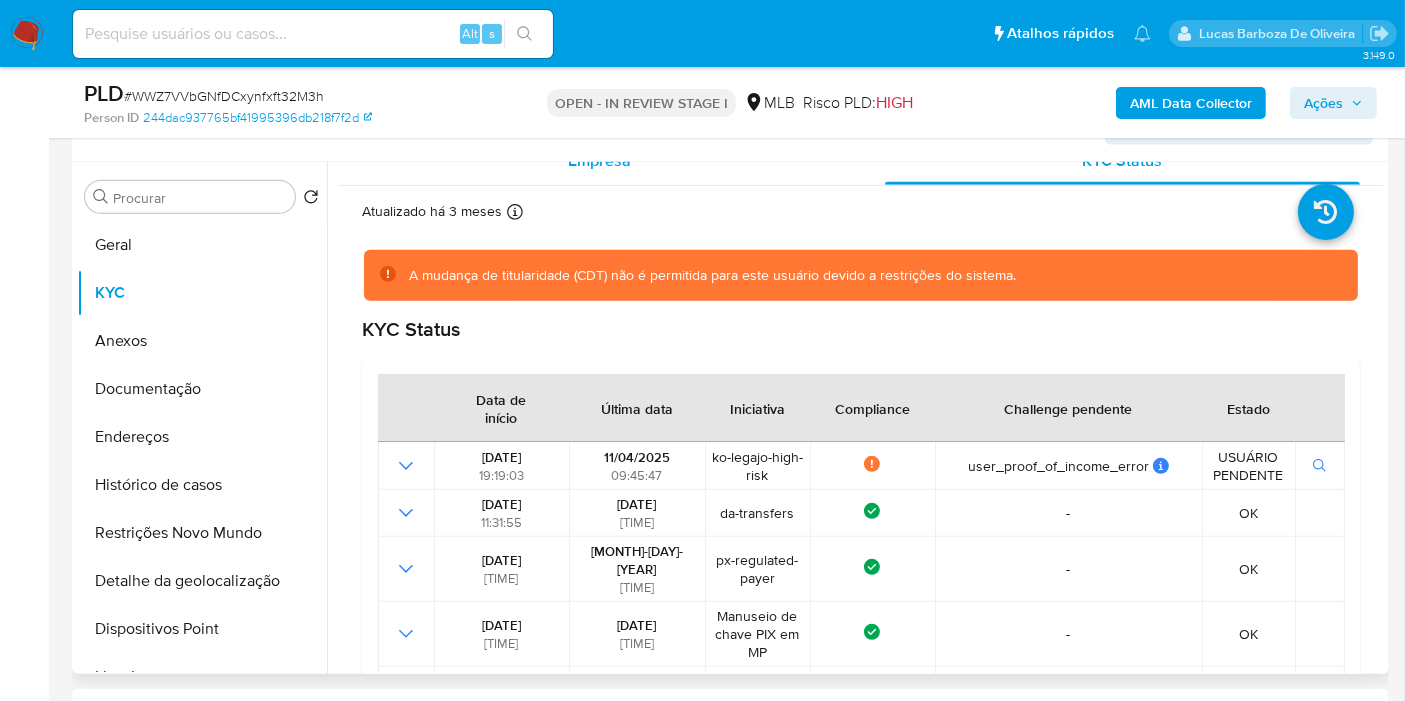 click on "Empresa" at bounding box center [599, 161] 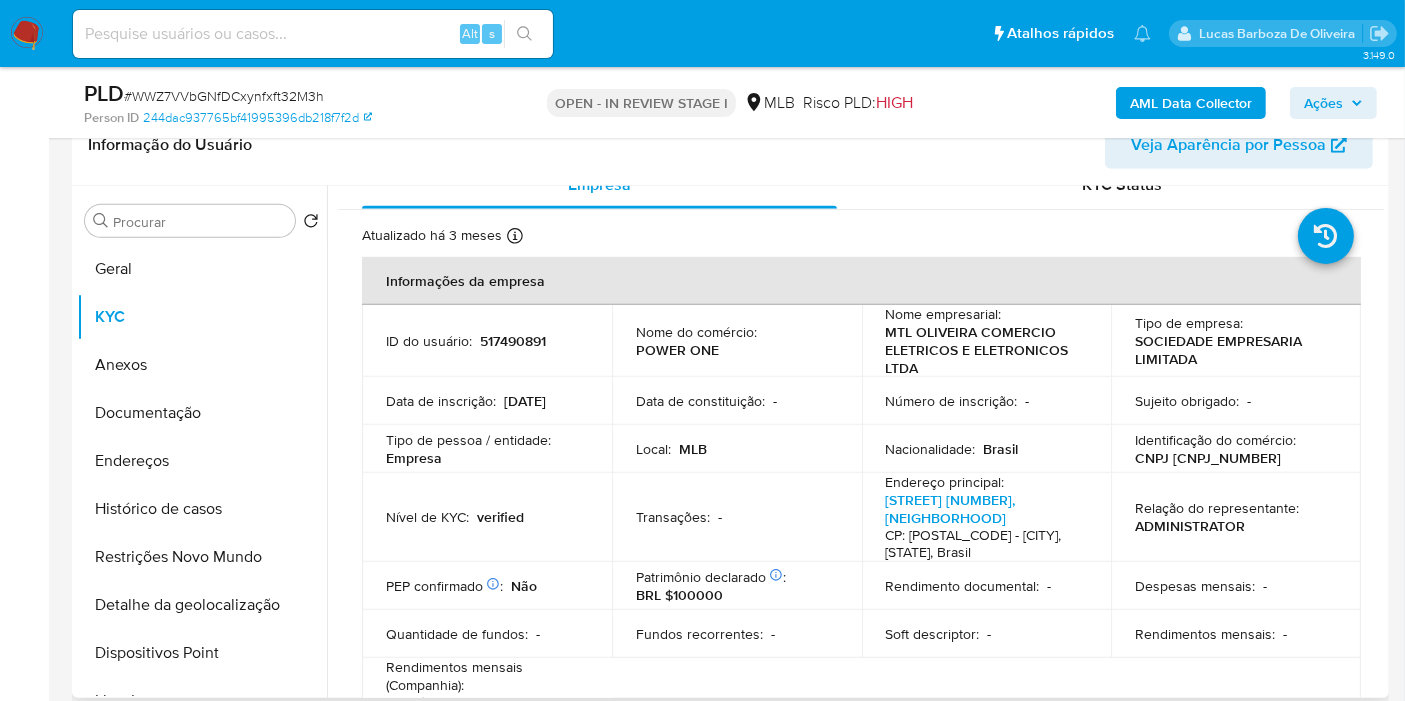 click on "CNPJ 39697030000134" at bounding box center [1208, 458] 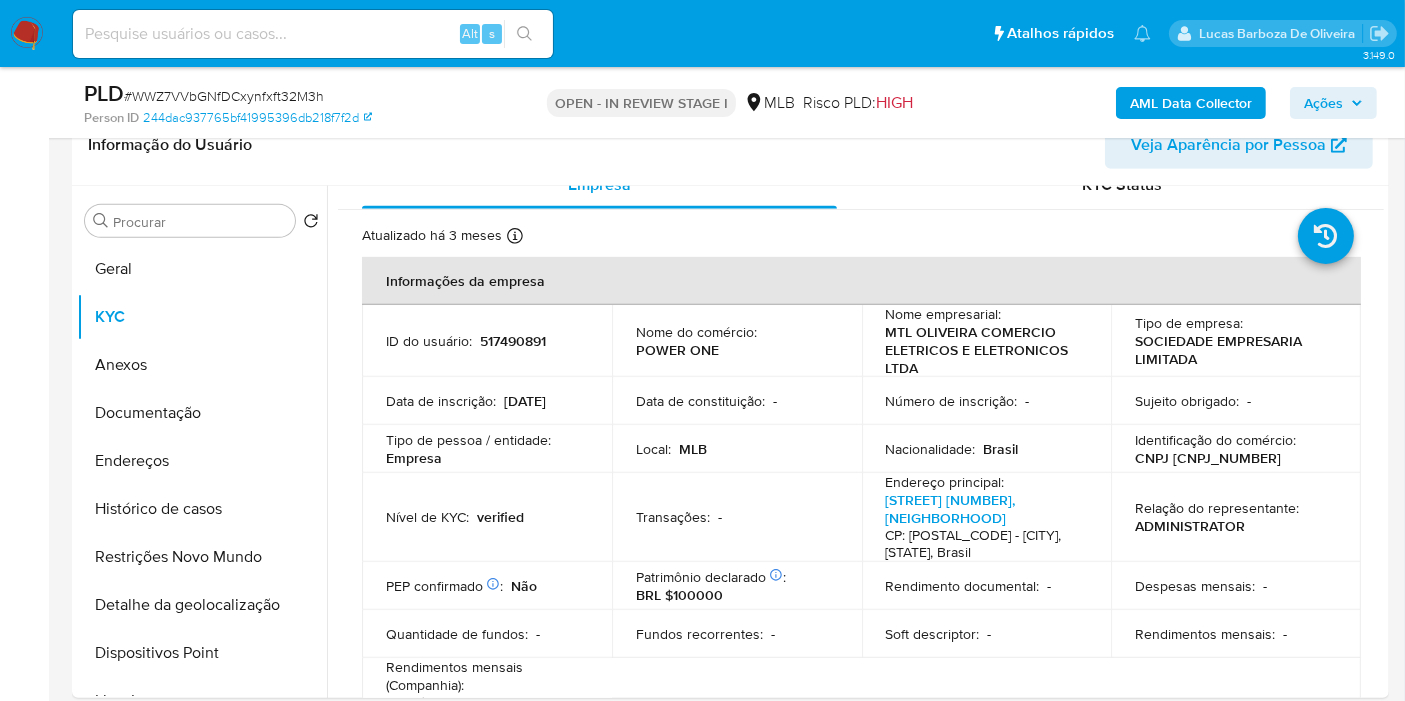 click on "Ações" at bounding box center [1333, 103] 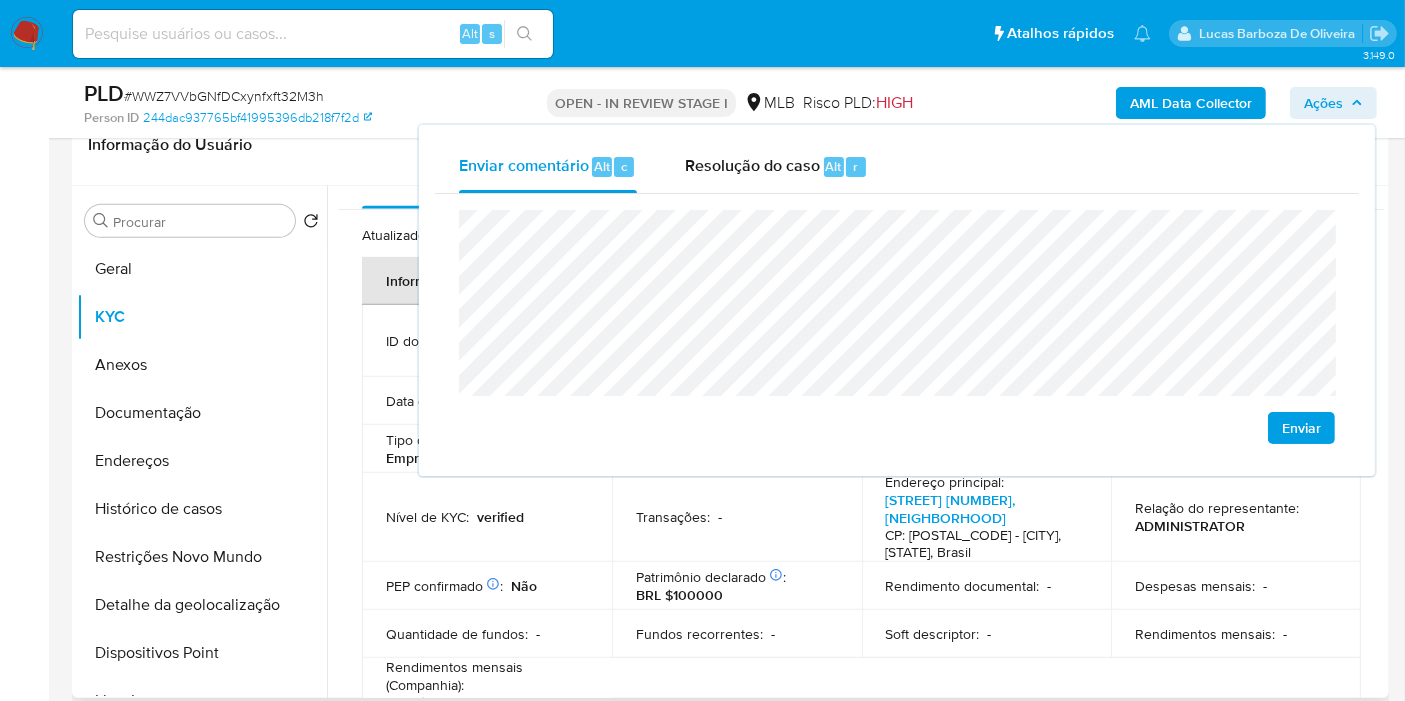click on "Patrimônio declarado   Conformado por Dinheiro Não Bens móveis Não Participação dos sócios Sim Investimentos financeiros Não Bens imóveis Não :    BRL $100000" at bounding box center [737, 586] 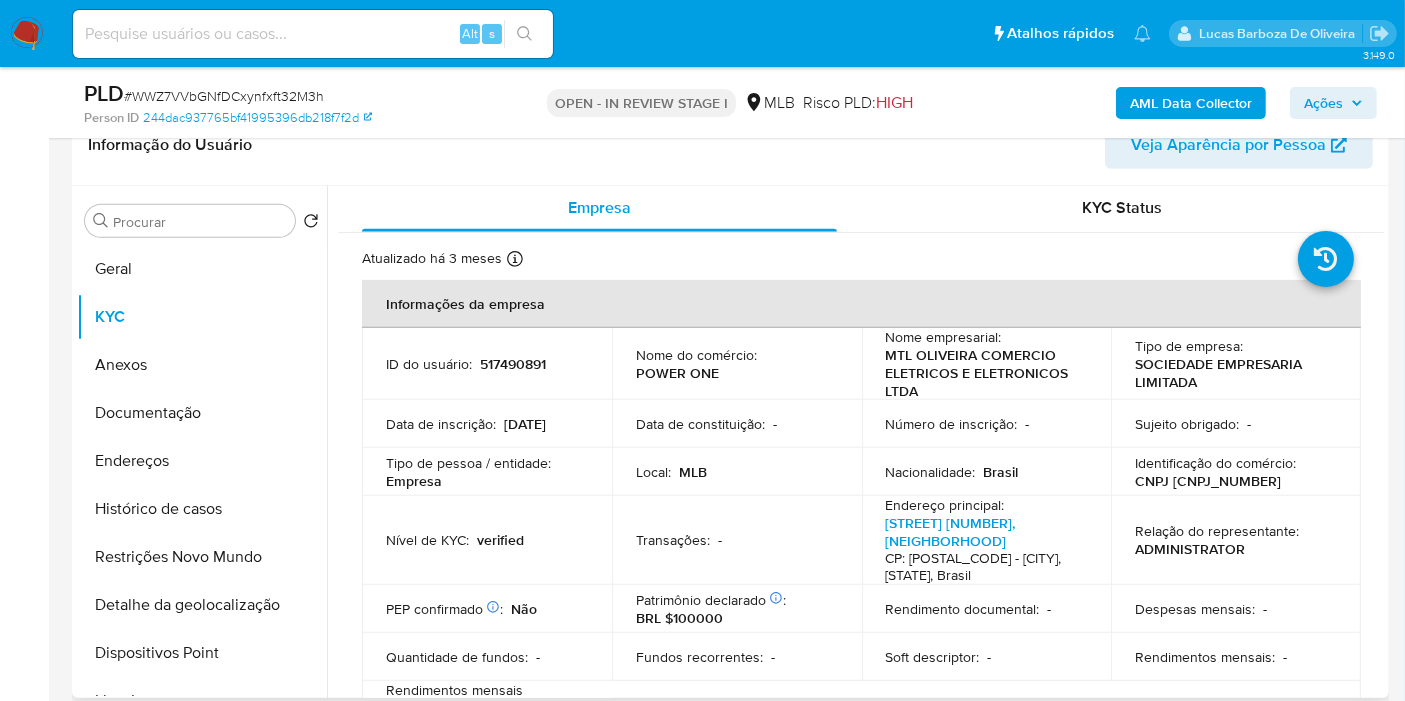 scroll, scrollTop: 0, scrollLeft: 0, axis: both 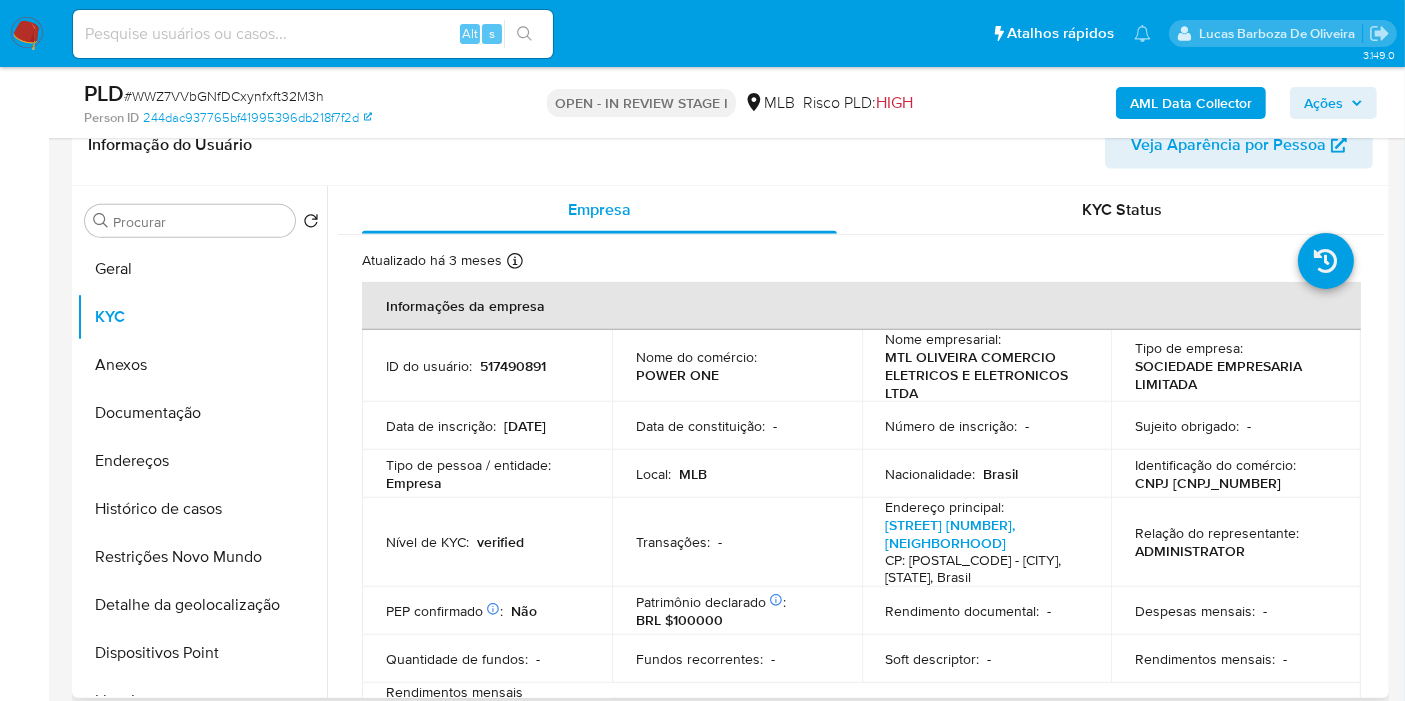 click on "517490891" at bounding box center (513, 366) 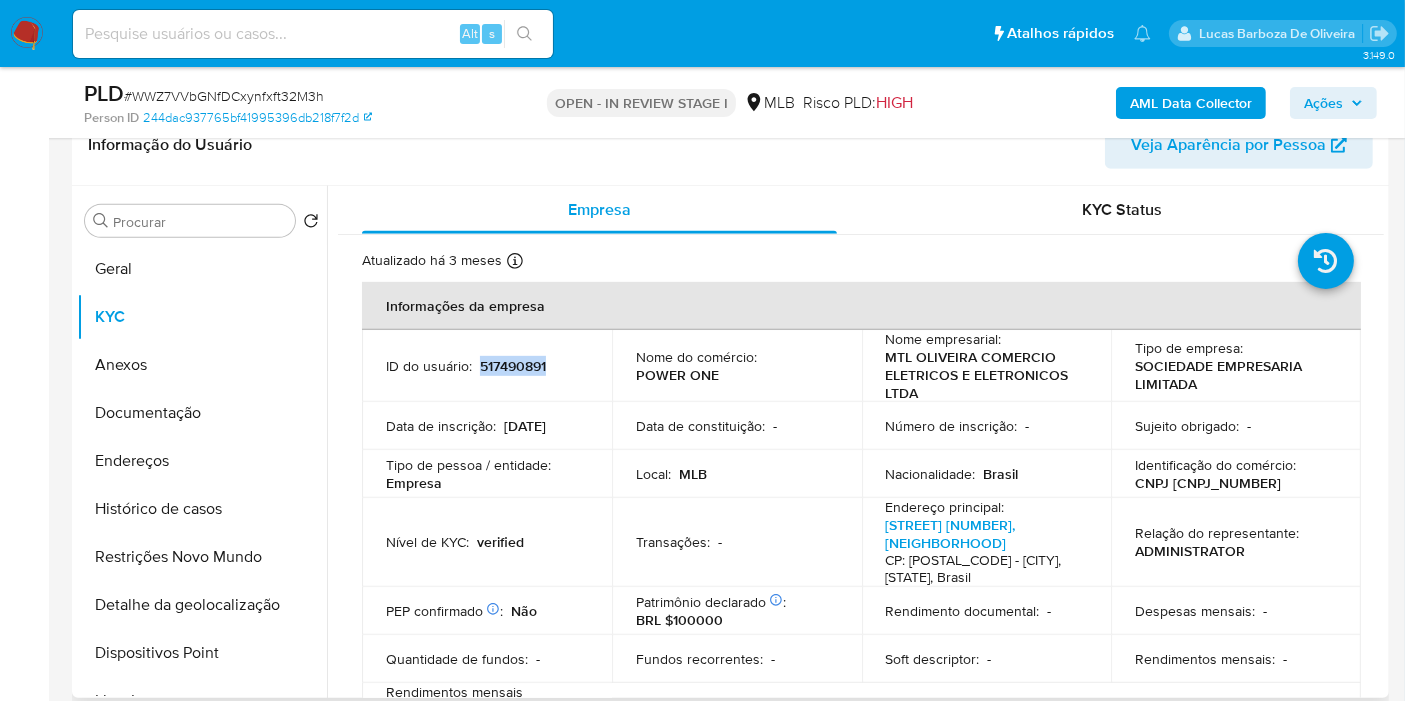 click on "517490891" at bounding box center (513, 366) 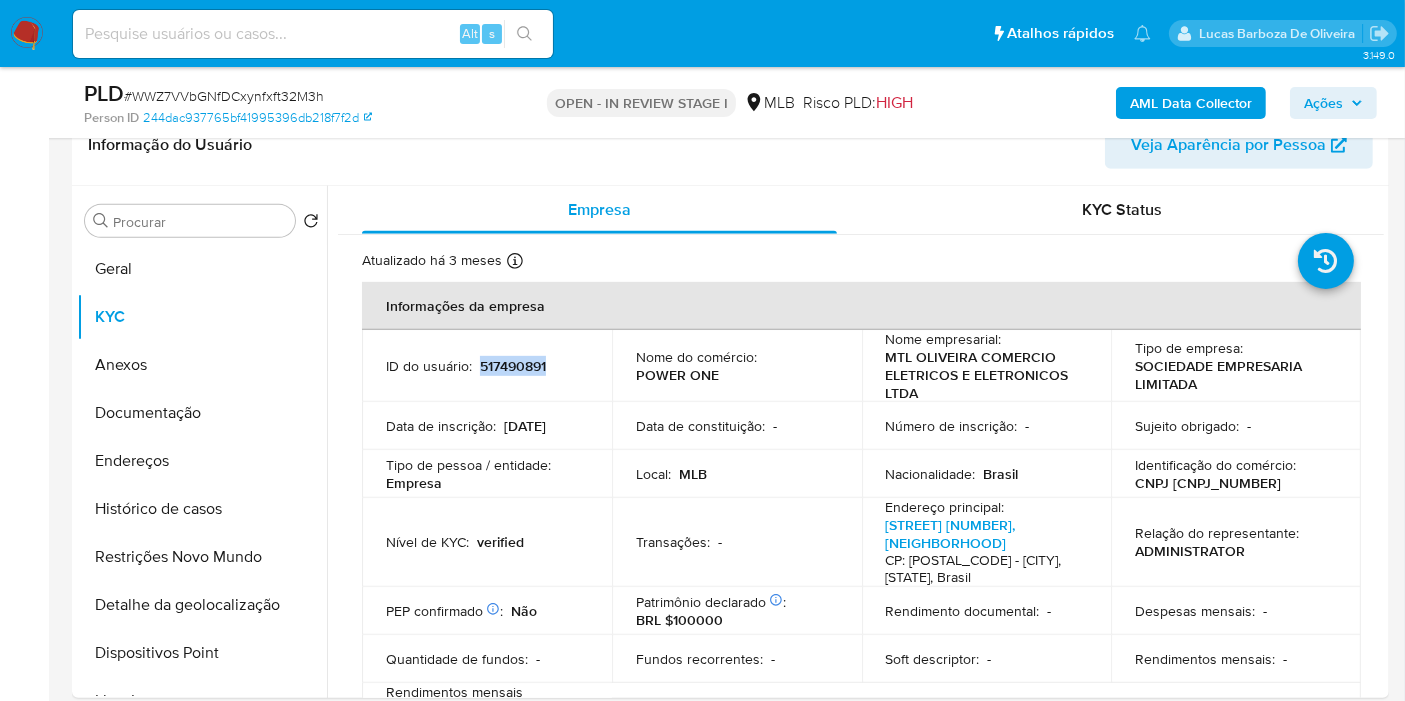 click on "Ações" at bounding box center (1323, 103) 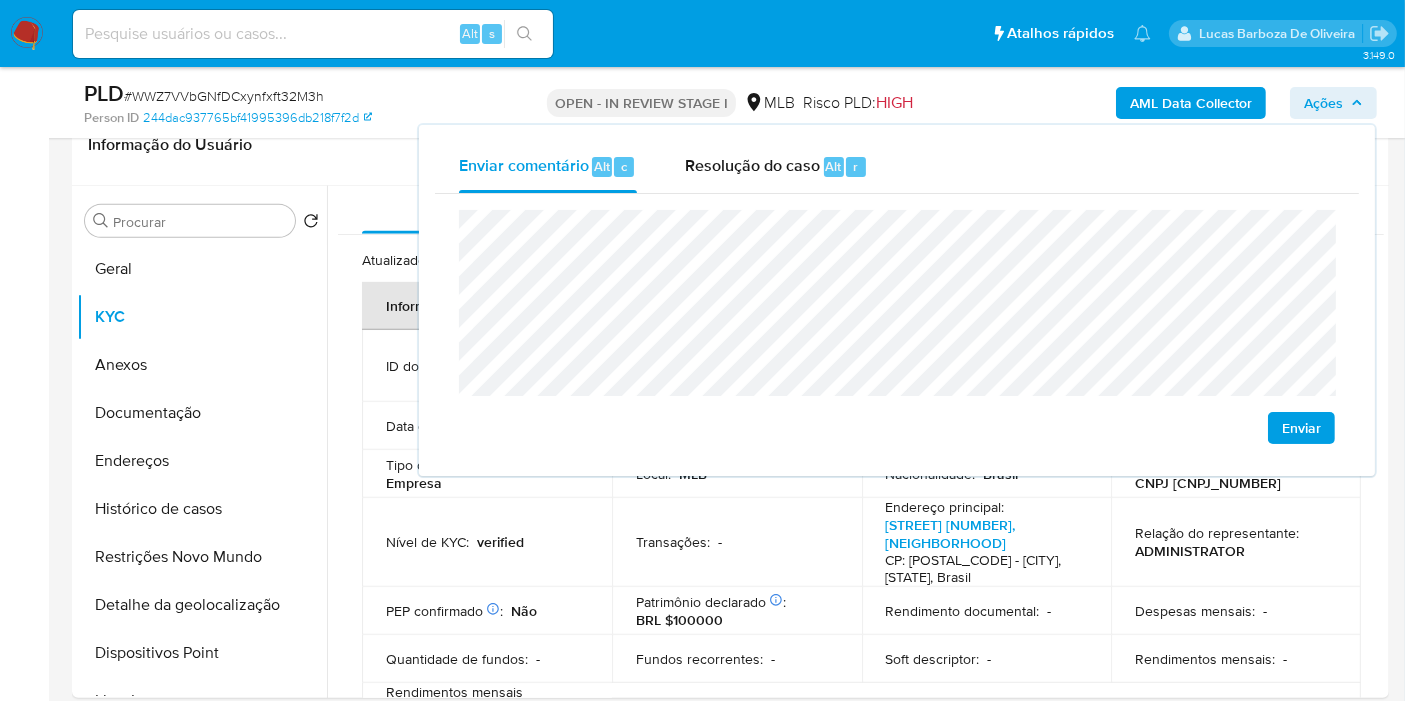 click on "Bandeja Painel Screening Pesquisa em Listas Watchlist Ferramentas Operações em massa relatórios Mulan Localizador de pessoas Consolidado" at bounding box center [24, 1378] 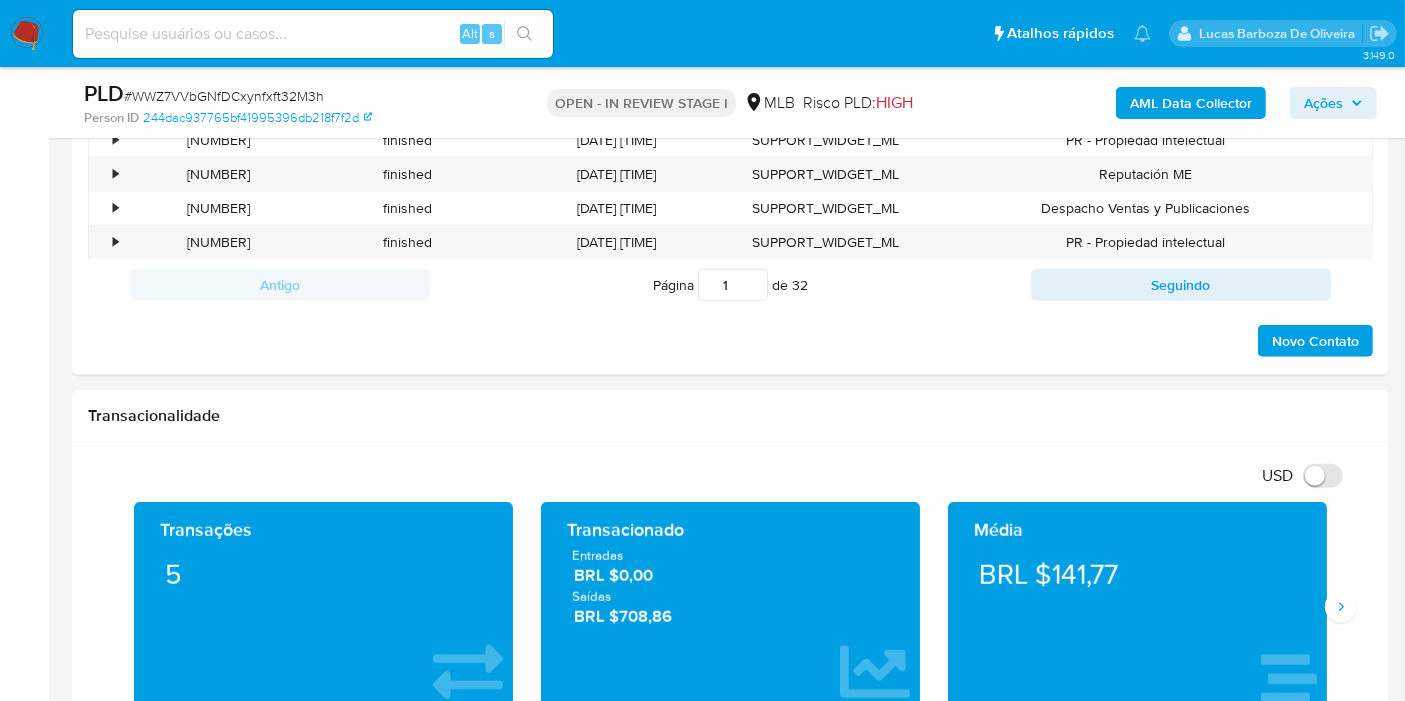 scroll, scrollTop: 1854, scrollLeft: 0, axis: vertical 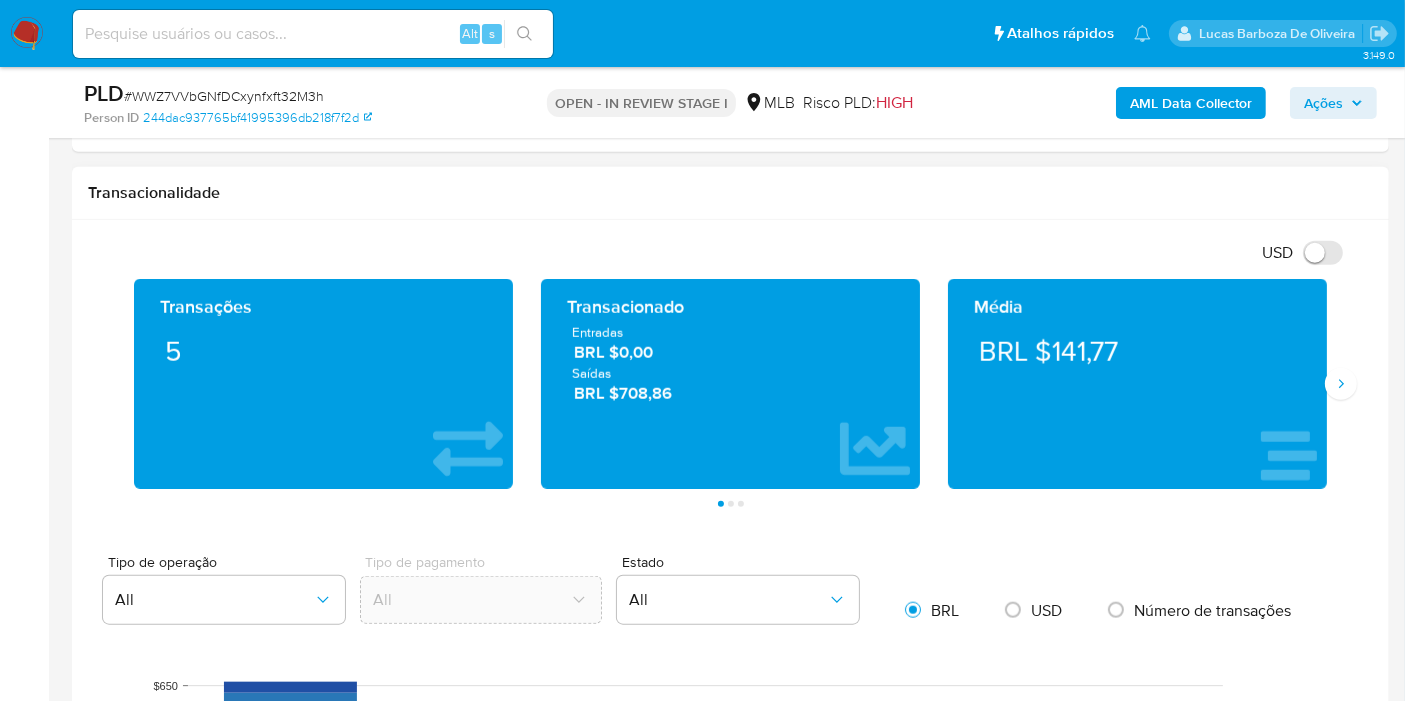 drag, startPoint x: 32, startPoint y: 445, endPoint x: 74, endPoint y: 497, distance: 66.8431 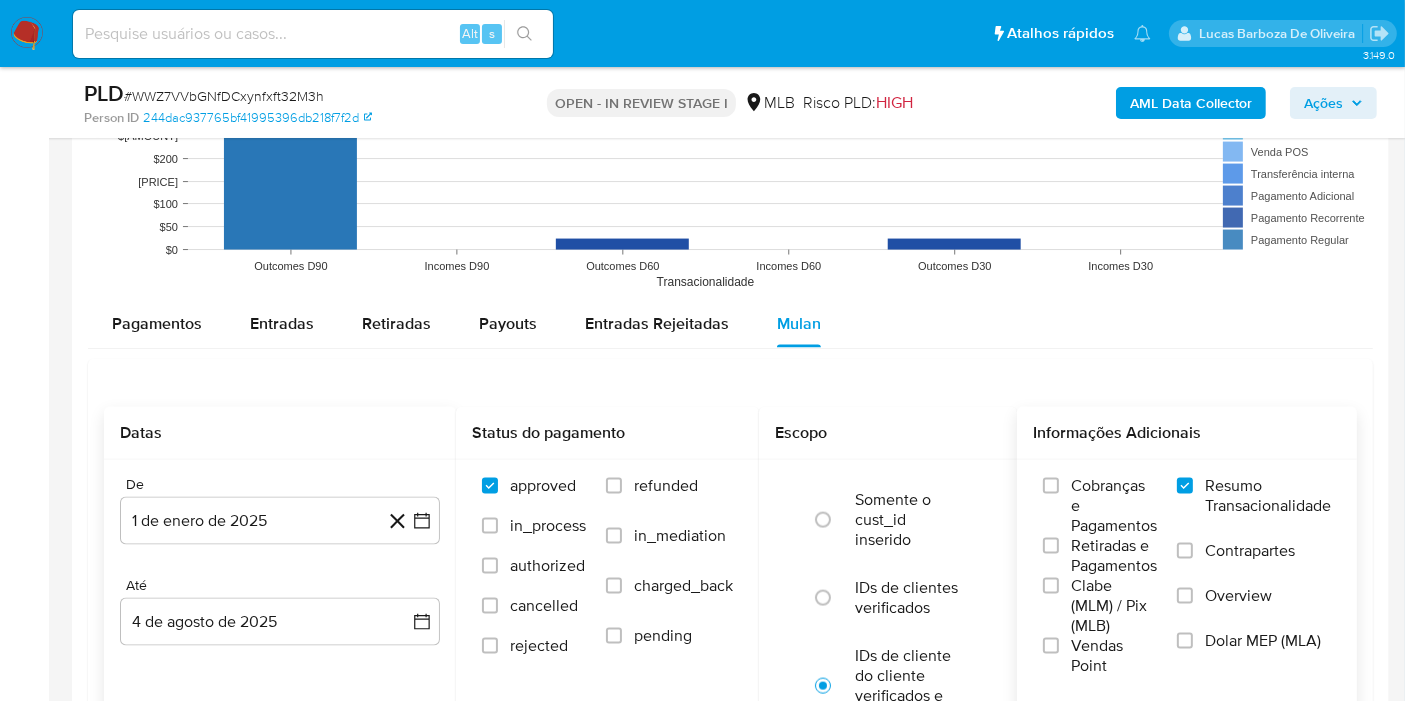 scroll, scrollTop: 2631, scrollLeft: 0, axis: vertical 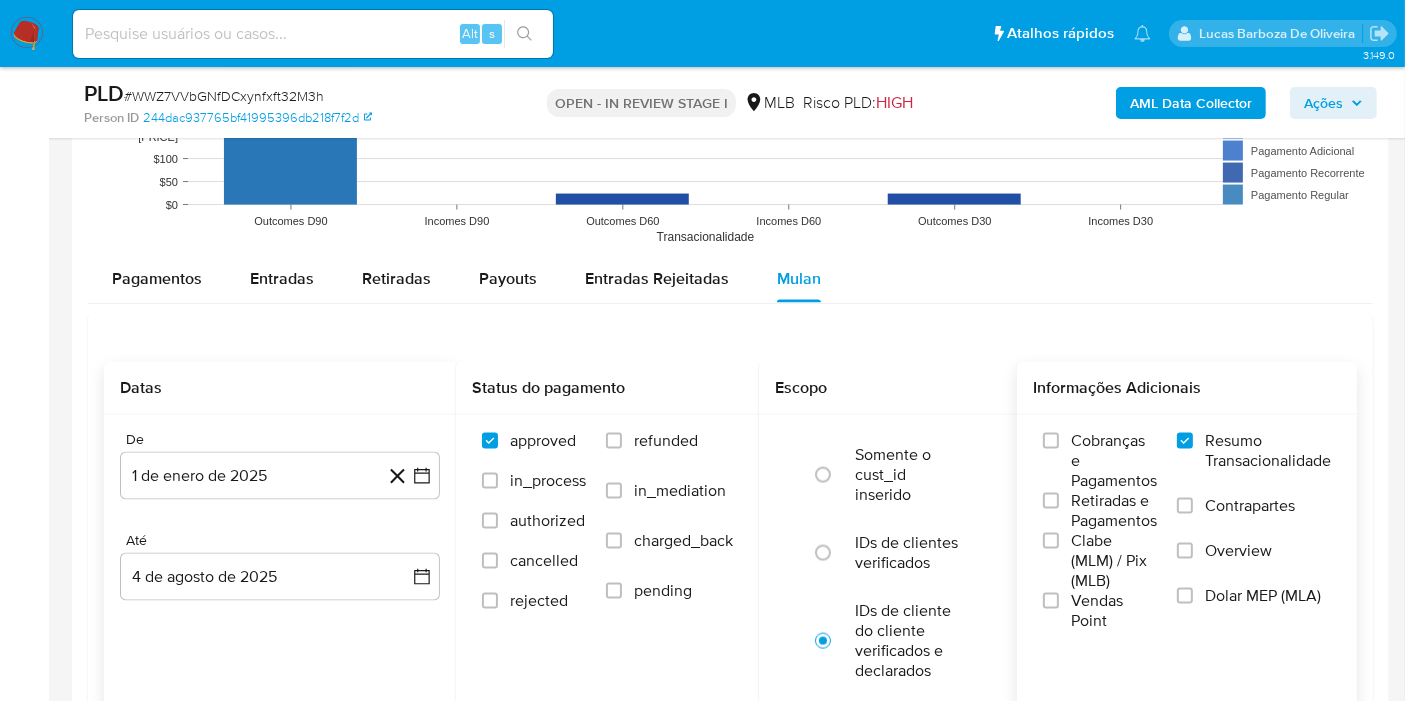 click on "Datas De 1 de enero de 2025 1-01-2025 Até 4 de agosto de 2025 4-08-2025 Status do pagamento approved in_process authorized cancelled rejected refunded in_mediation charged_back pending Escopo Somente o cust_id inserido IDs de clientes verificados IDs de cliente do cliente verificados e declarados Informações Adicionais Cobranças e Pagamentos Retiradas e Pagamentos Clabe (MLM) / Pix (MLB) Vendas Point Resumo Transacionalidade Contrapartes Overview Dolar MEP (MLA) Baixar operações Baixar operações  +   Baixar CaseLog Processo iniciado A geração do relatório Mulan e do registro do case log. Em alguns minutos enviaremos os relatórios para seu e-mail. Se ocorrer algum erro durante a execução, também iremos notificá-lo por esse meio:    lucas.barboza@mercadolivre.com ." at bounding box center [730, 633] 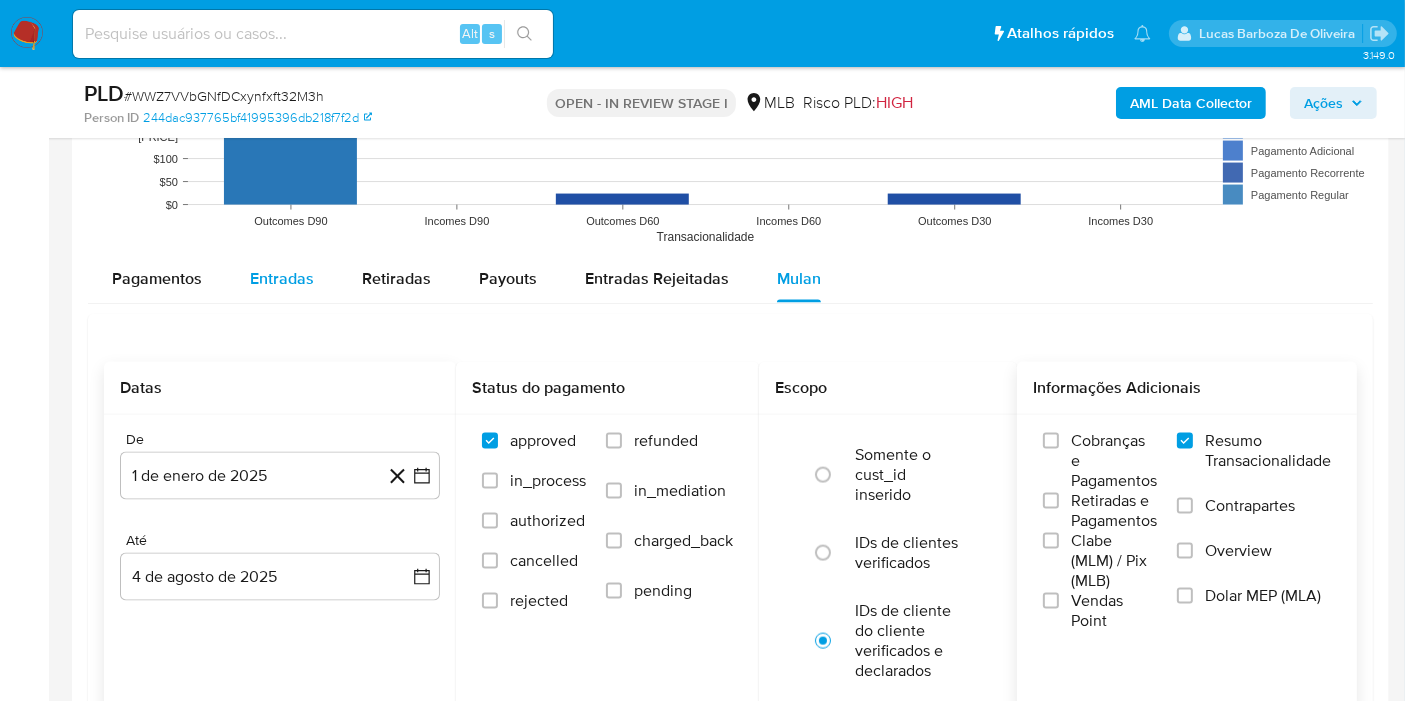 click on "Entradas" at bounding box center (282, 279) 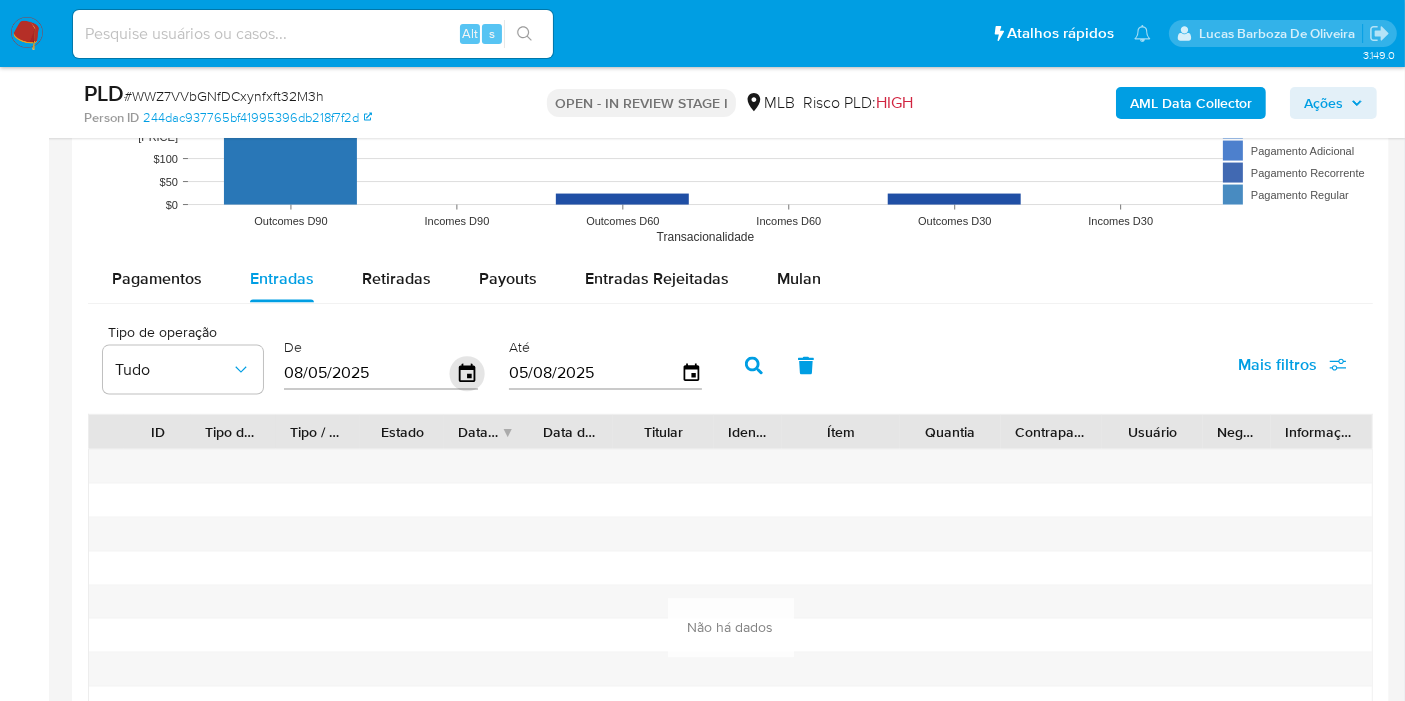 click 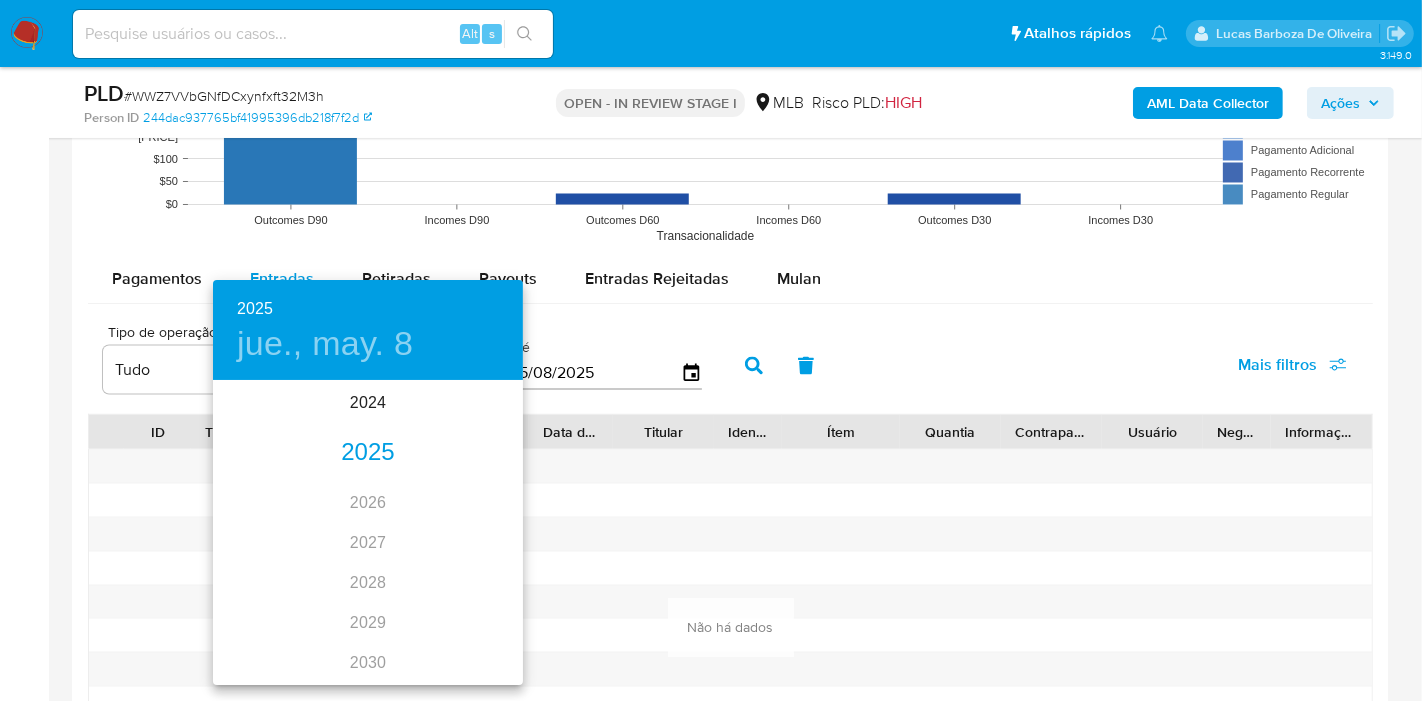 click on "2025" at bounding box center [368, 453] 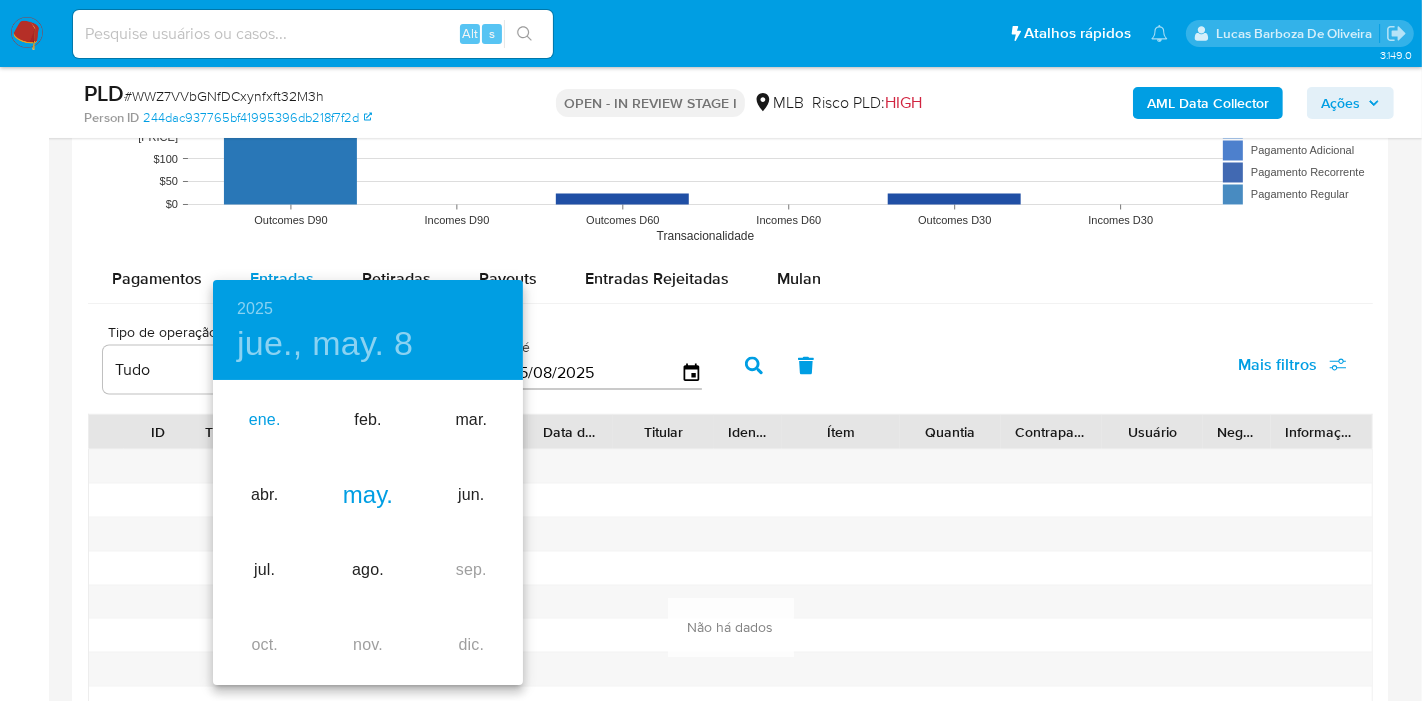 click on "ene." at bounding box center [264, 420] 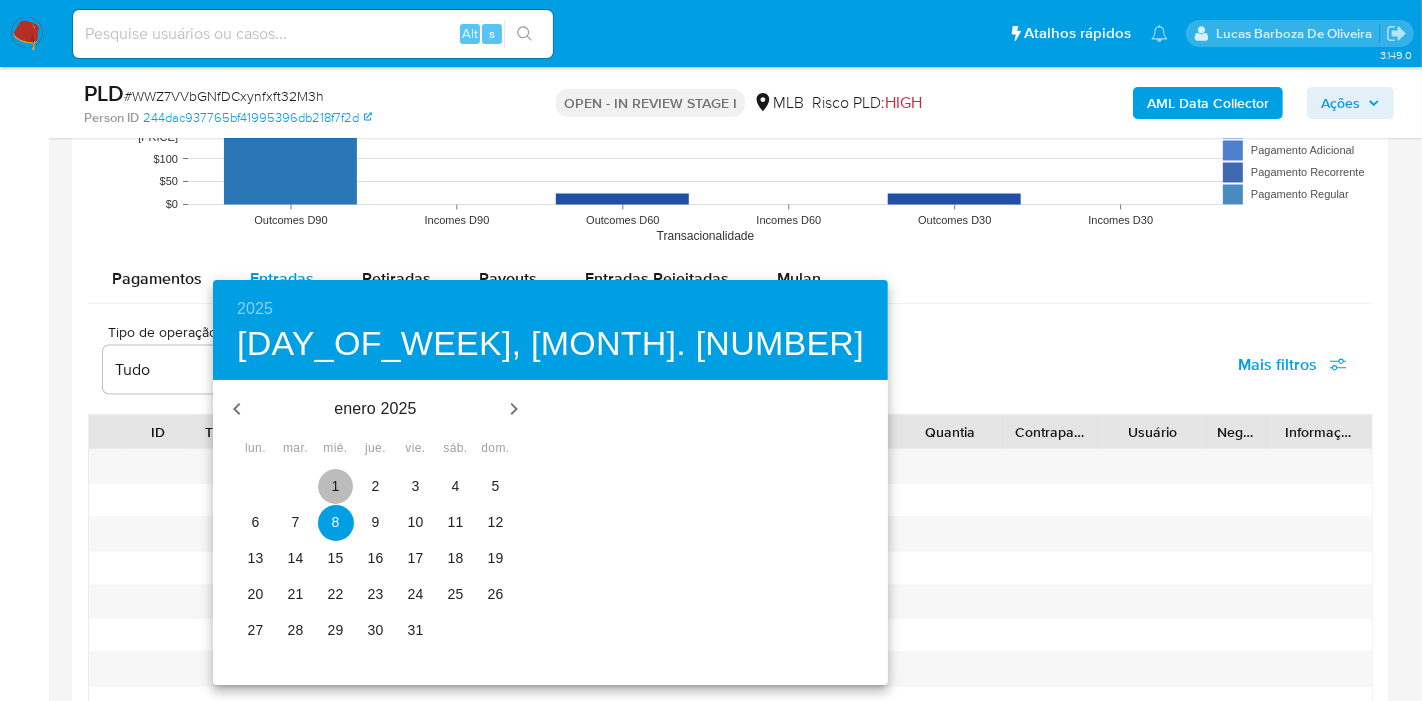 click on "1" at bounding box center [336, 486] 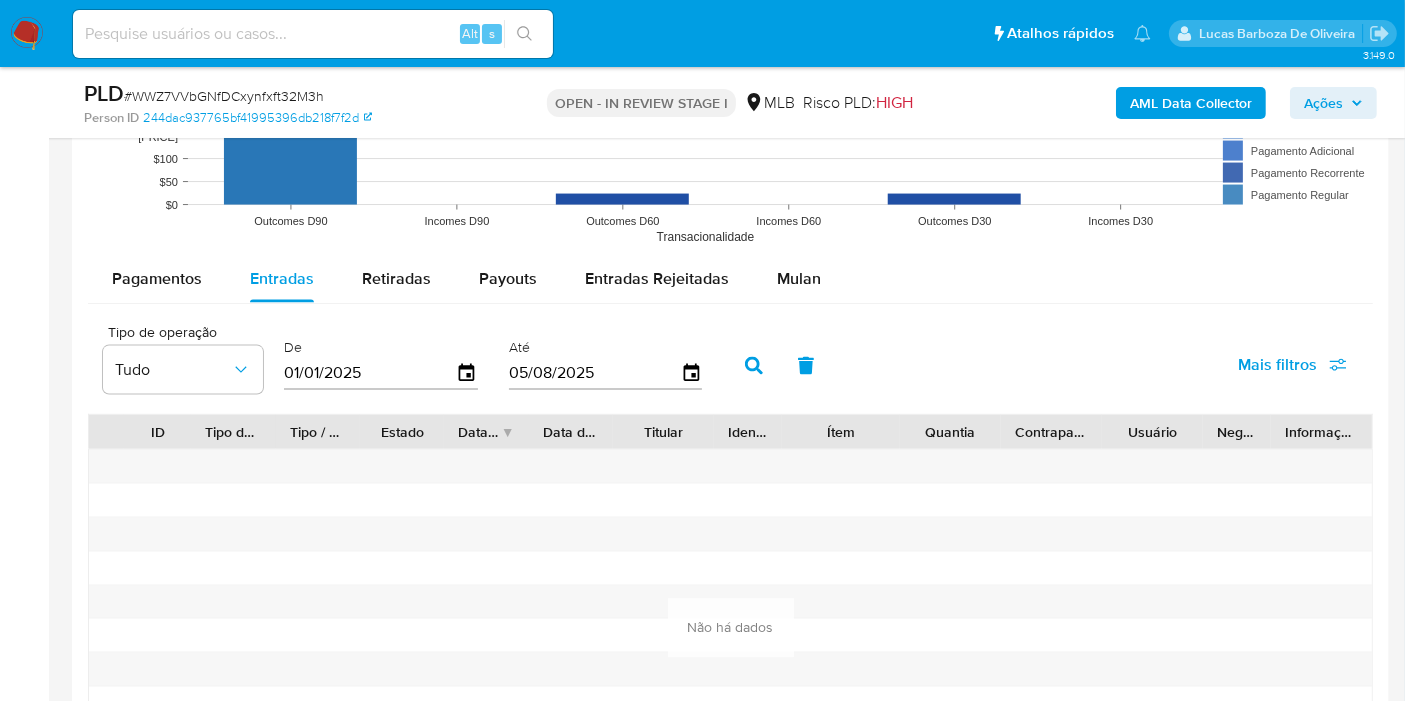click at bounding box center [754, 366] 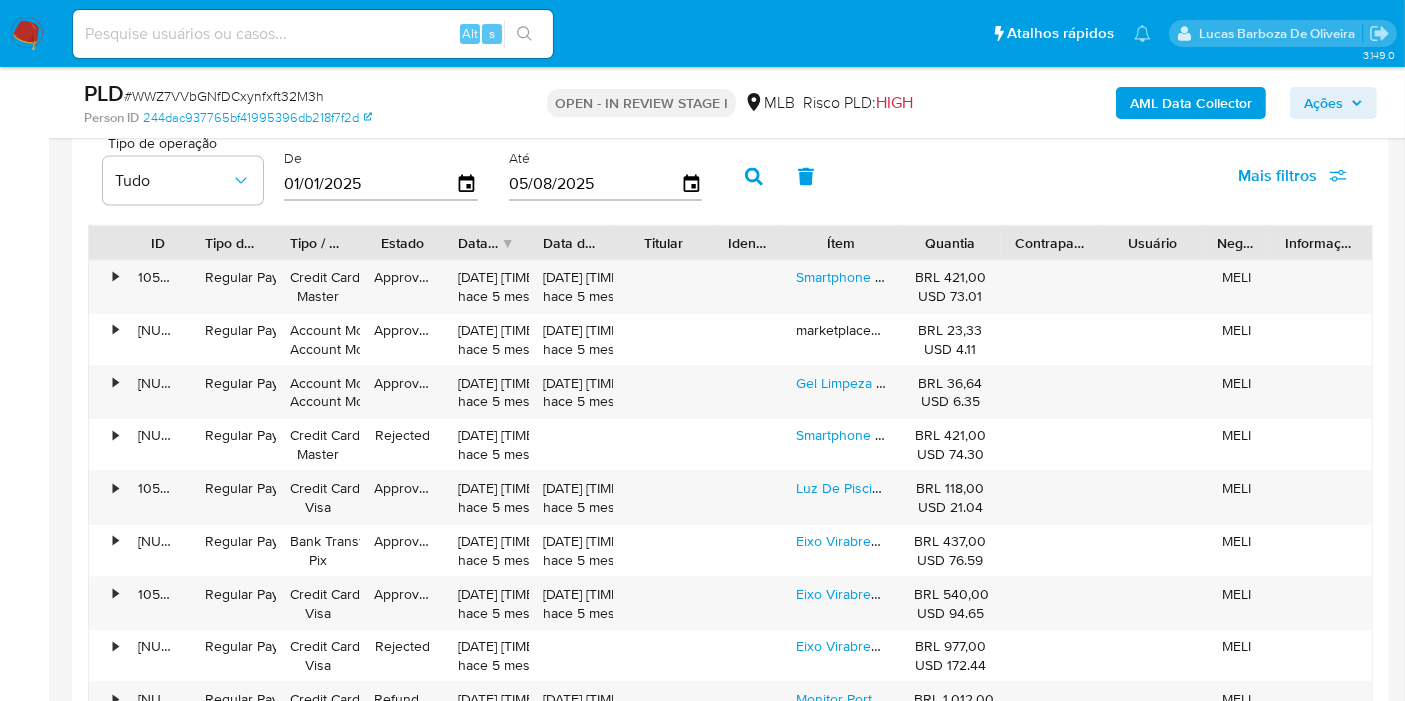 scroll, scrollTop: 2854, scrollLeft: 0, axis: vertical 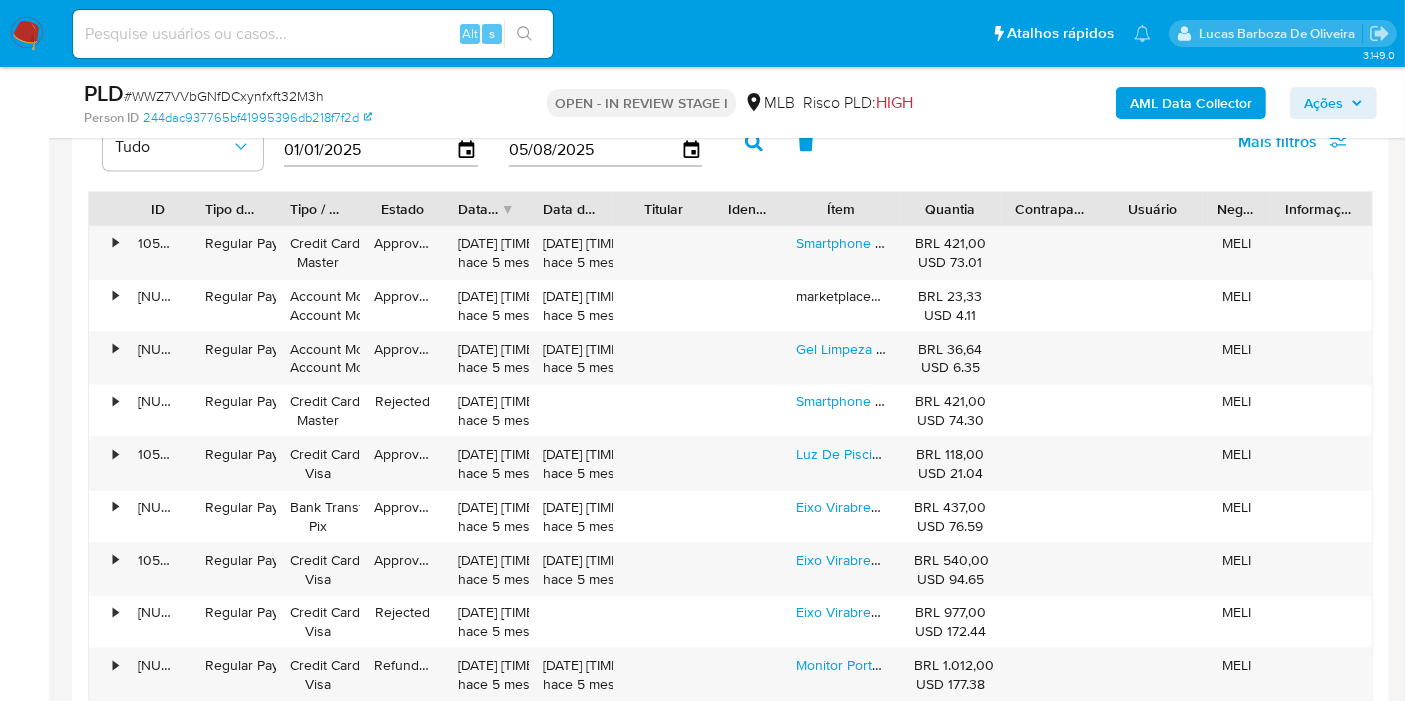 click at bounding box center [730, 22] 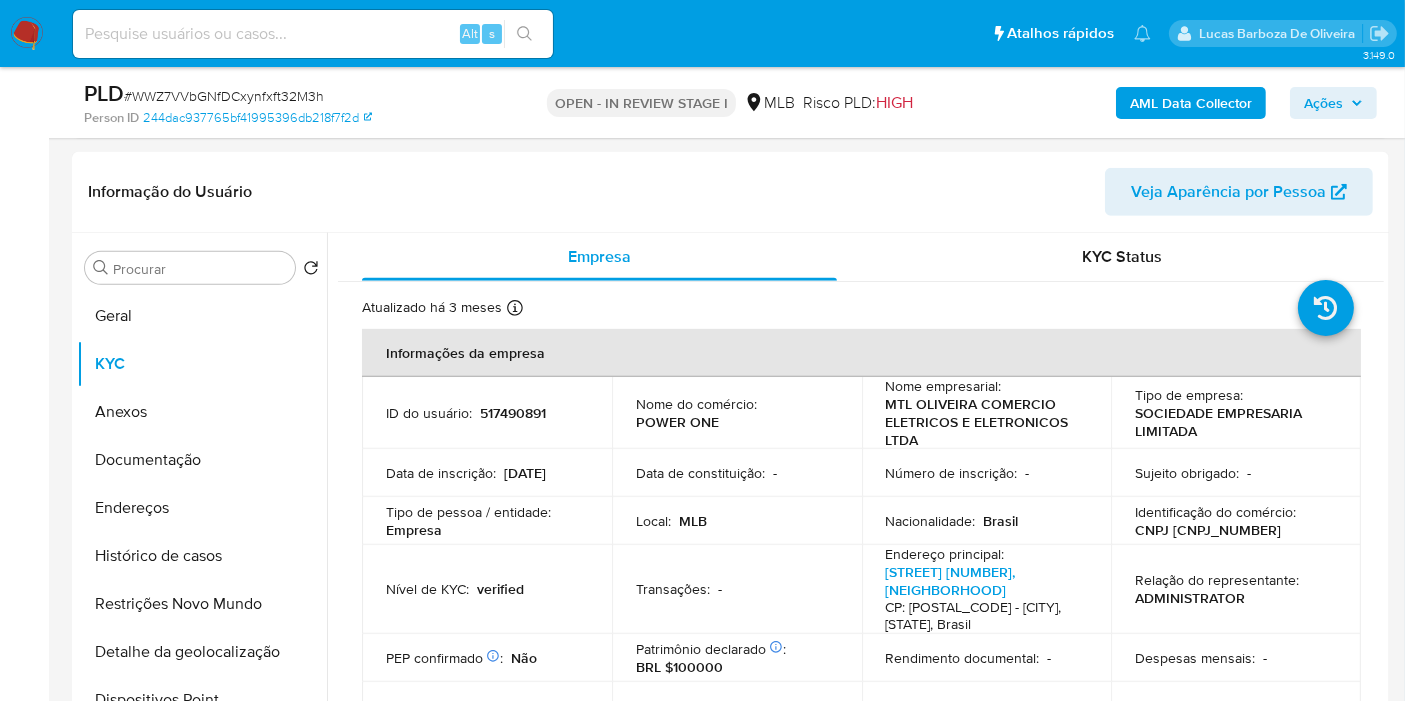 scroll, scrollTop: 854, scrollLeft: 0, axis: vertical 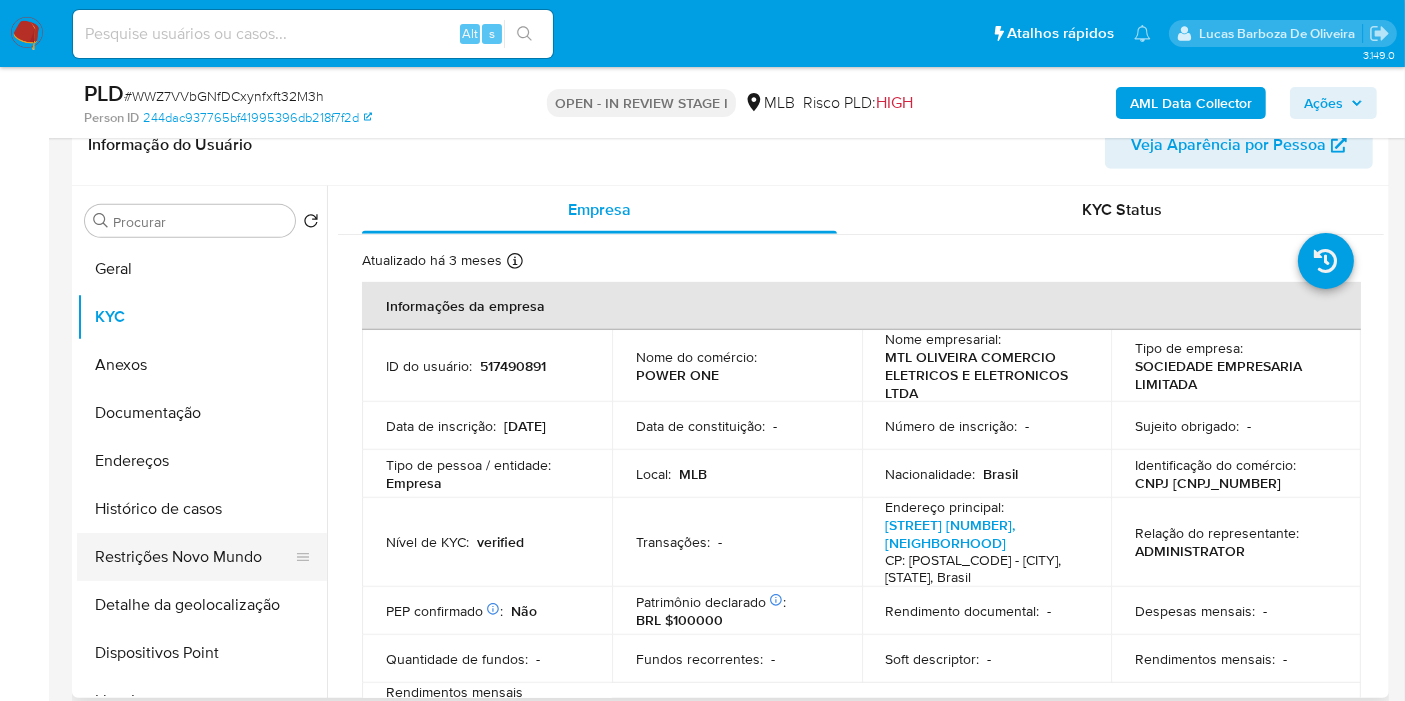 click on "Restrições Novo Mundo" at bounding box center (194, 557) 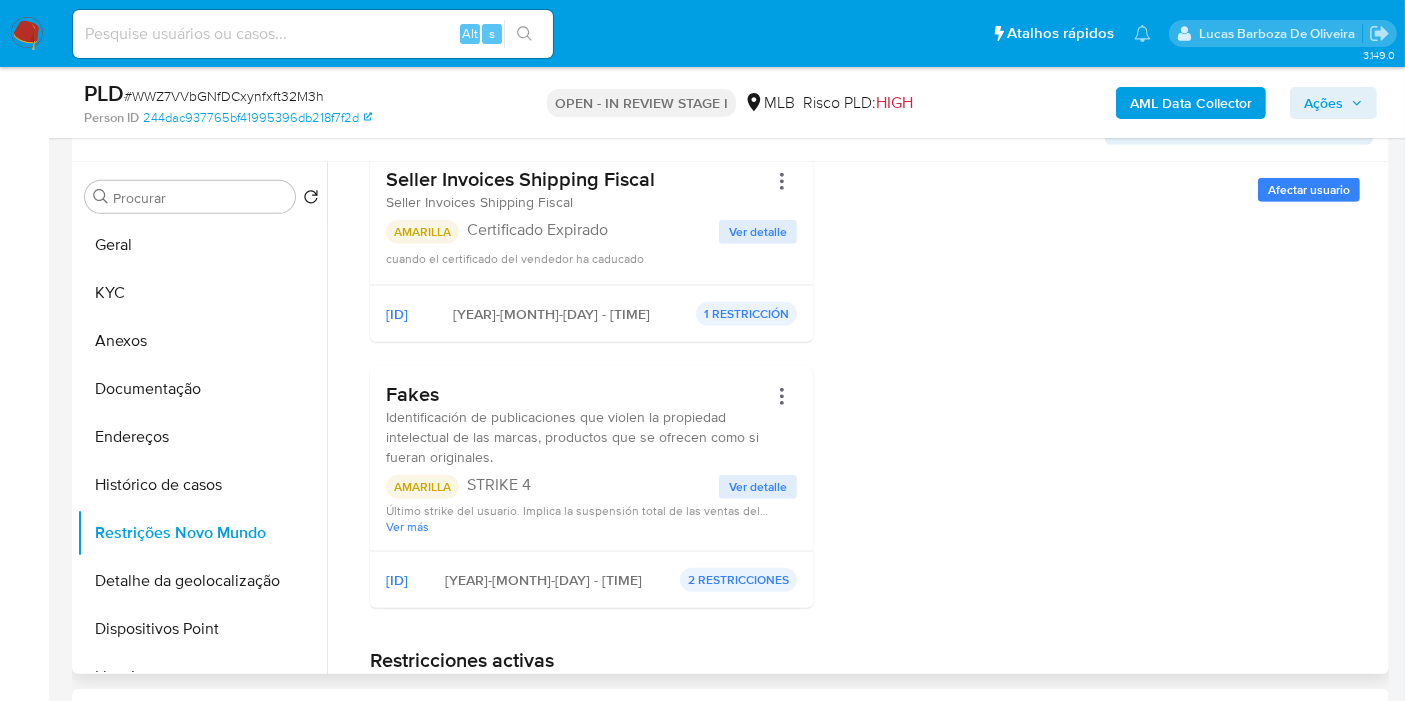 scroll, scrollTop: 222, scrollLeft: 0, axis: vertical 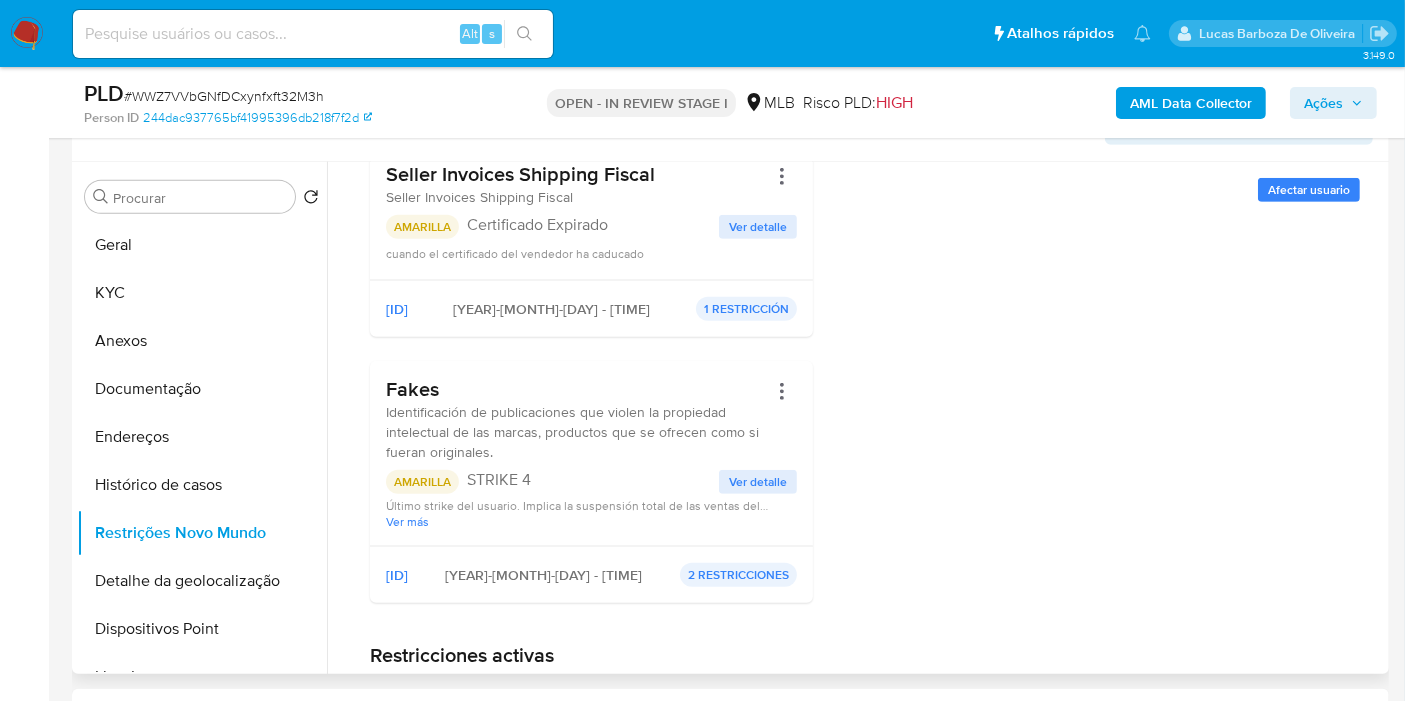 drag, startPoint x: 474, startPoint y: 407, endPoint x: 709, endPoint y: 427, distance: 235.84953 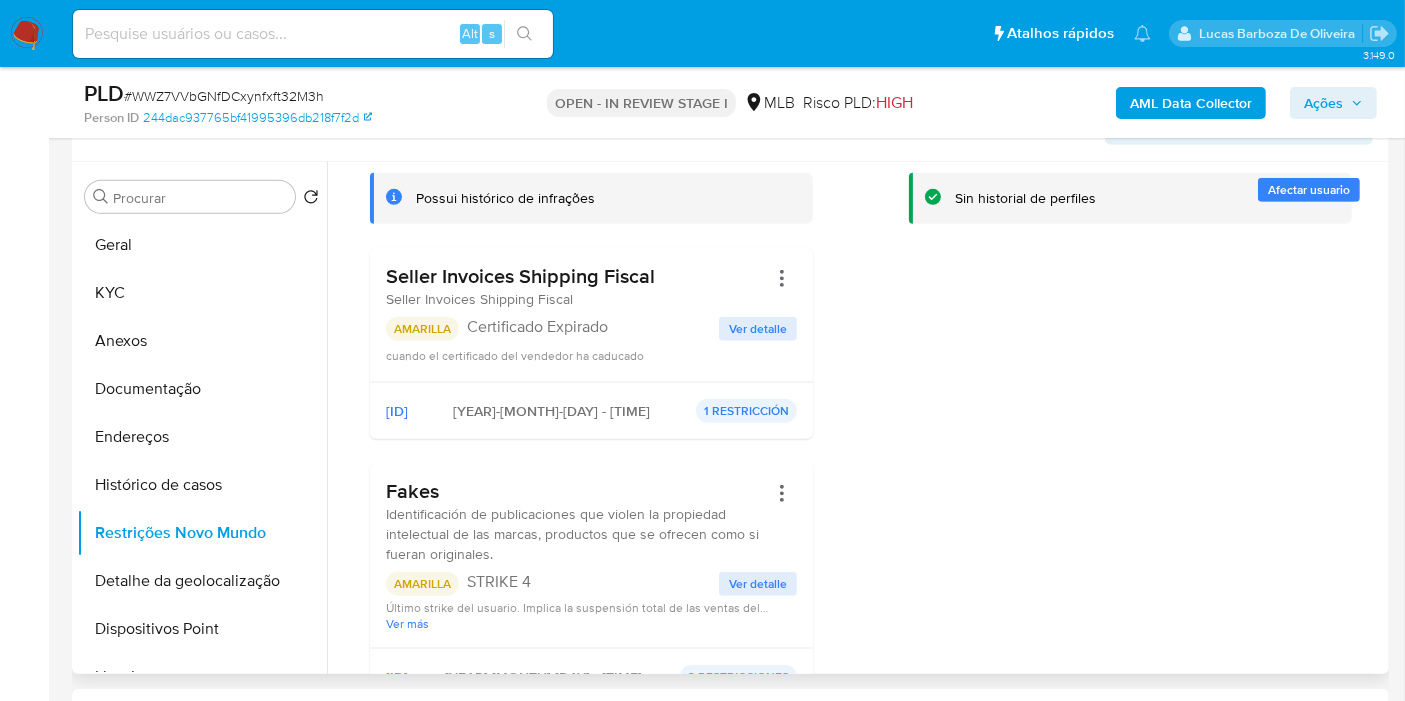 scroll, scrollTop: 0, scrollLeft: 0, axis: both 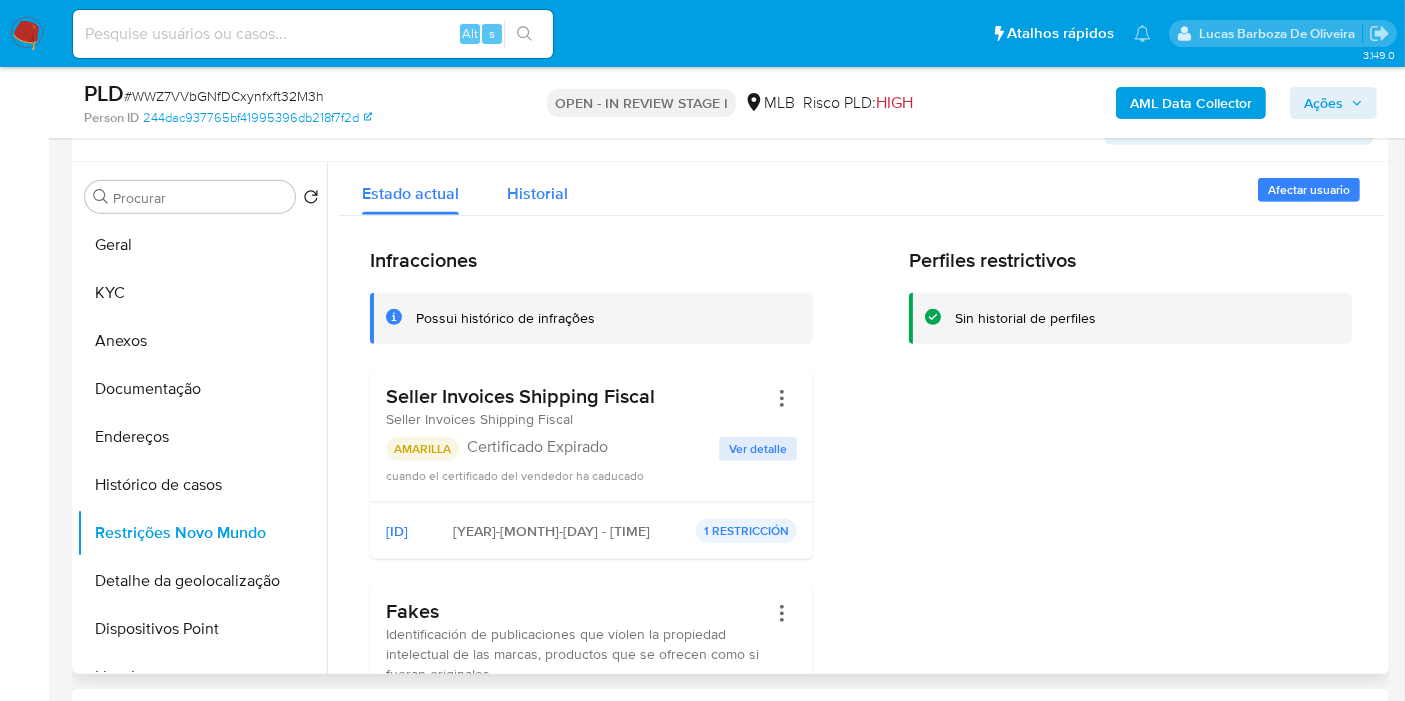 click on "Historial" at bounding box center [537, 188] 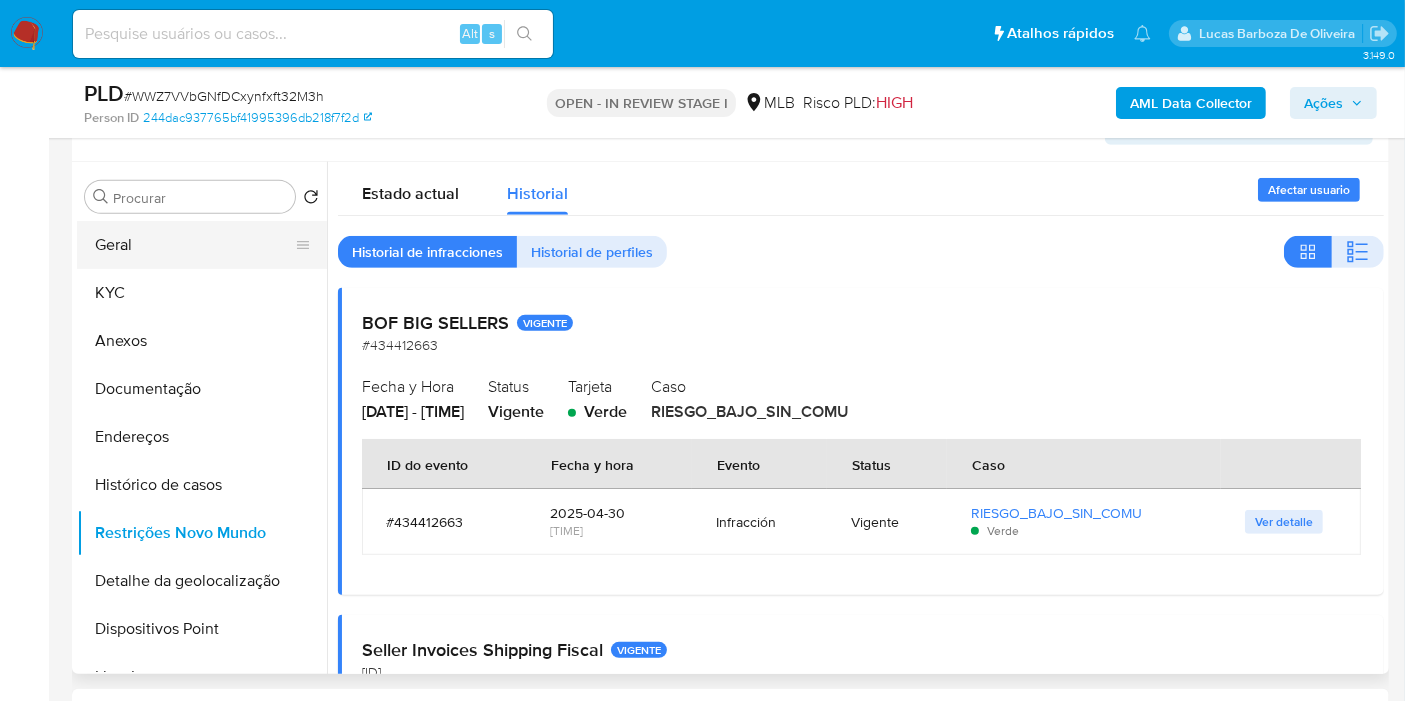 click on "Geral" at bounding box center [194, 245] 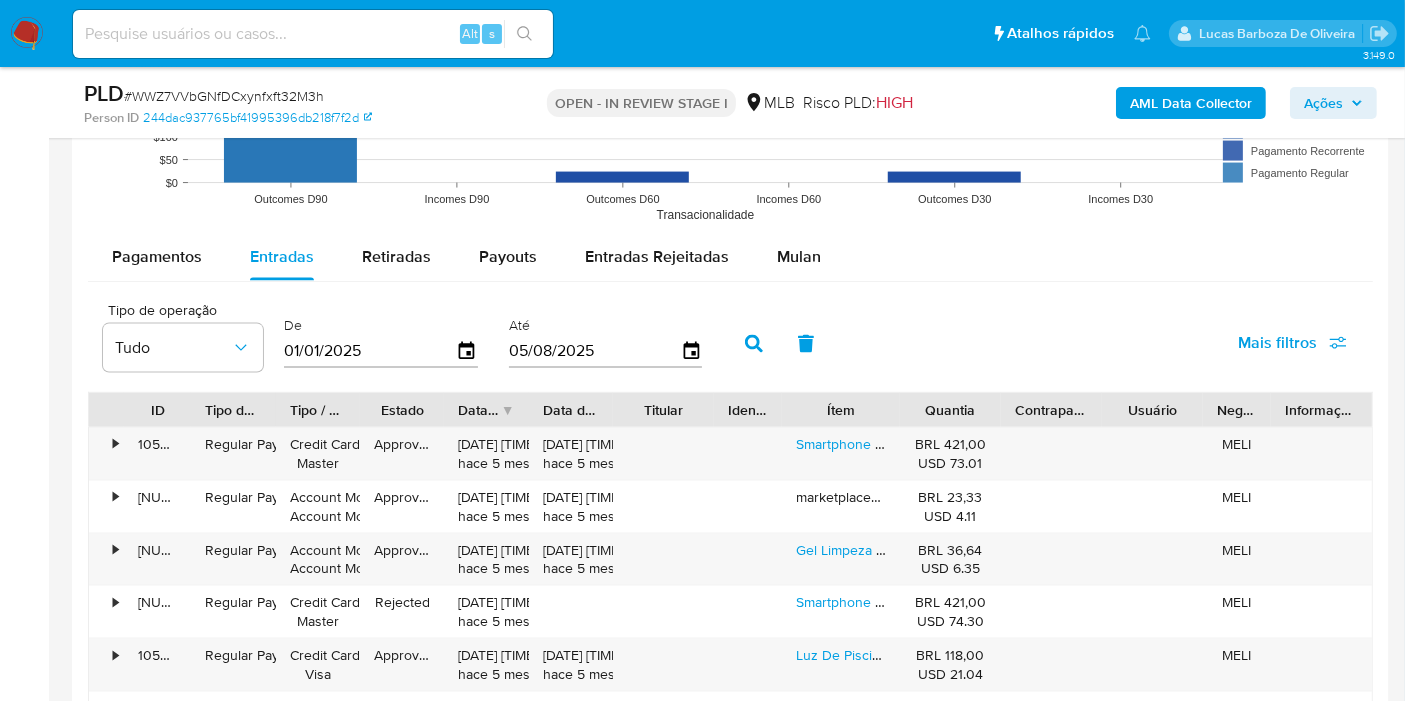 scroll, scrollTop: 2673, scrollLeft: 0, axis: vertical 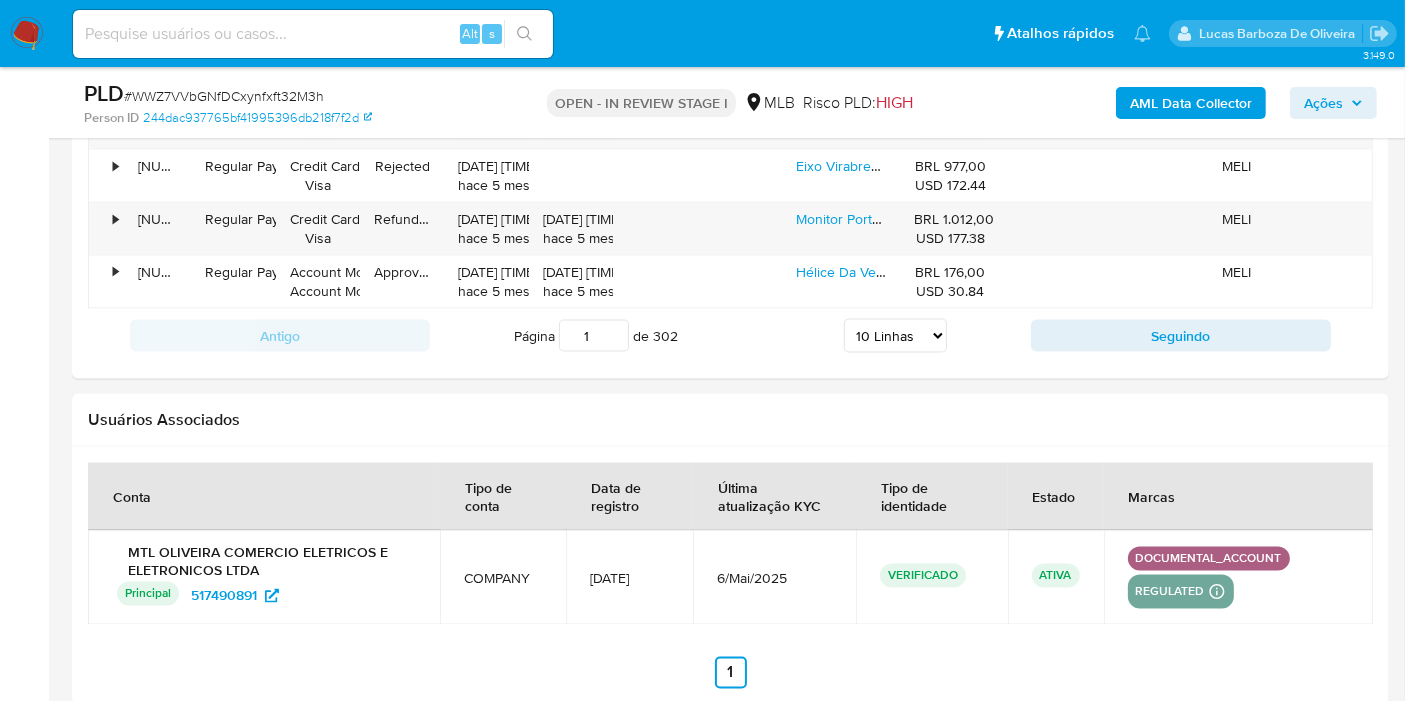 drag, startPoint x: 922, startPoint y: 328, endPoint x: 955, endPoint y: 399, distance: 78.29432 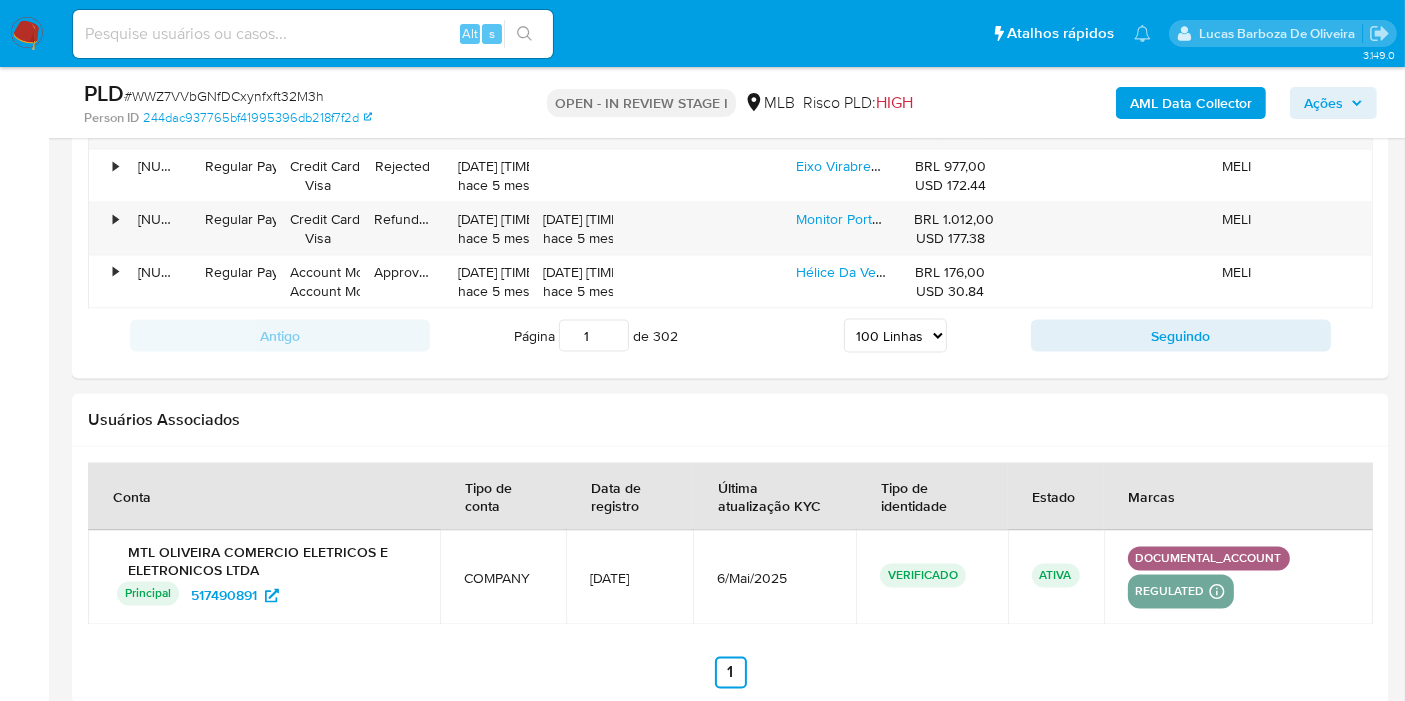 click on "5   Linhas 10   Linhas 20   Linhas 25   Linhas 50   Linhas 100   Linhas" at bounding box center (895, 336) 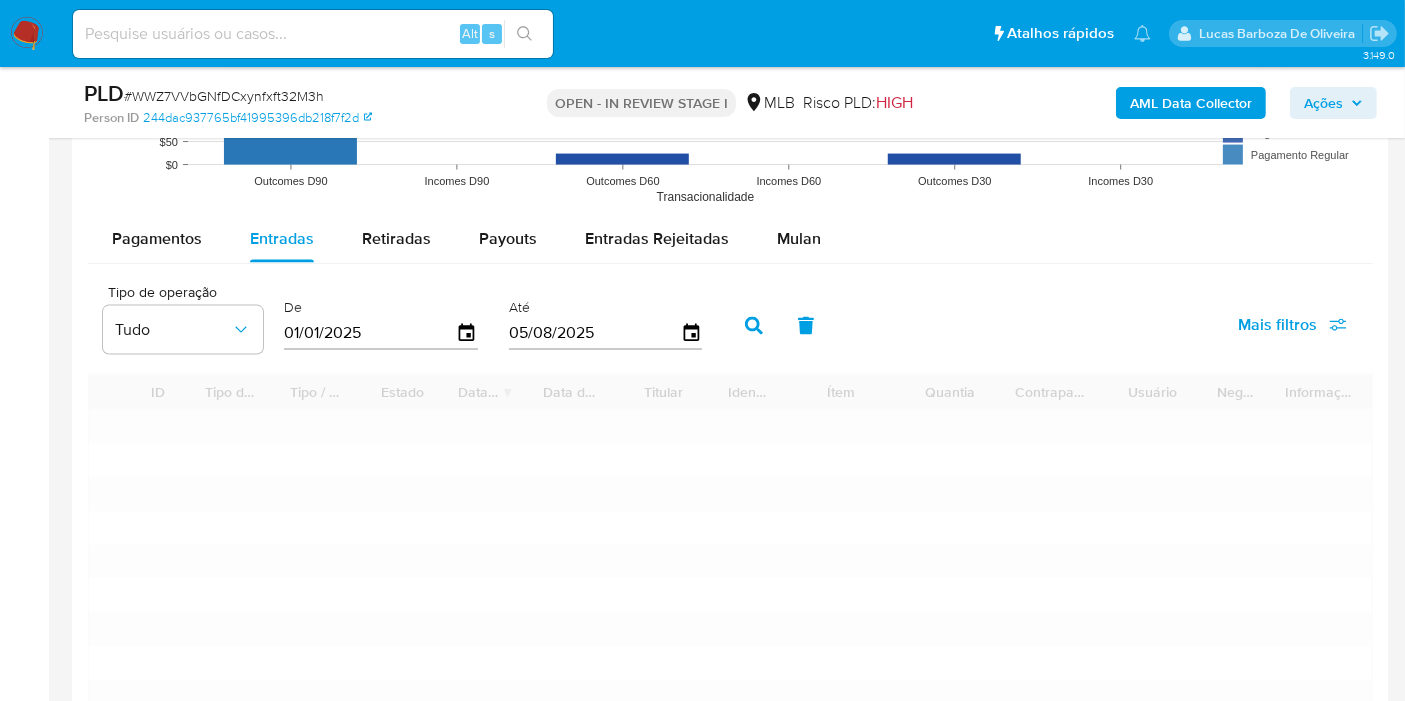 scroll, scrollTop: 2795, scrollLeft: 0, axis: vertical 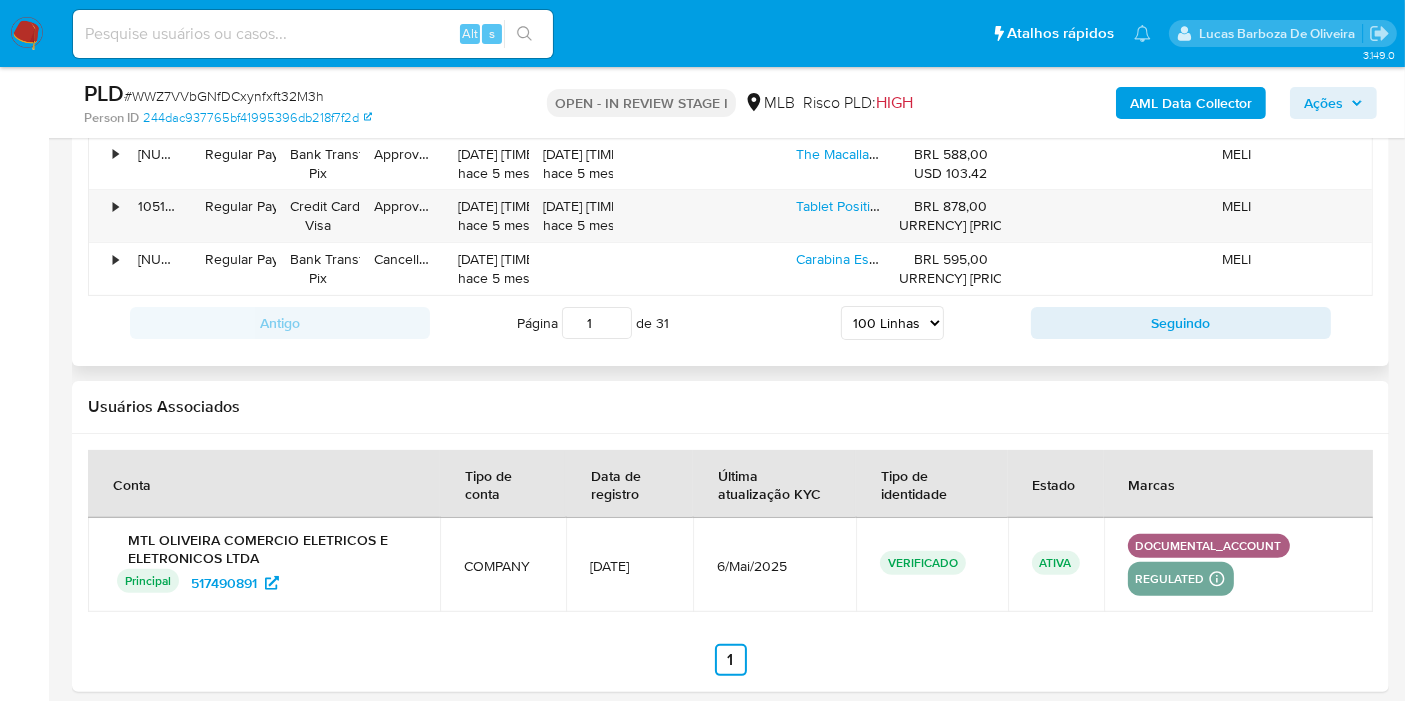 click on "1" at bounding box center (597, 323) 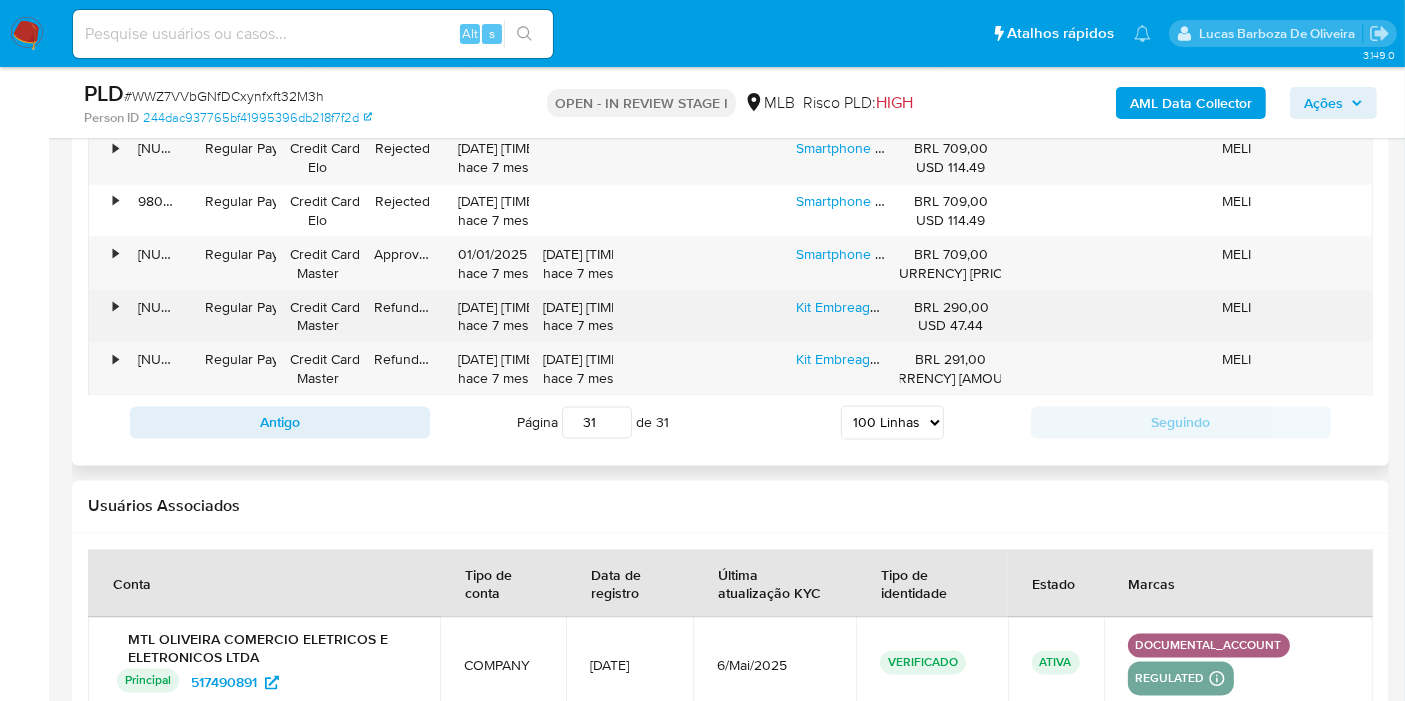 scroll, scrollTop: 3322, scrollLeft: 0, axis: vertical 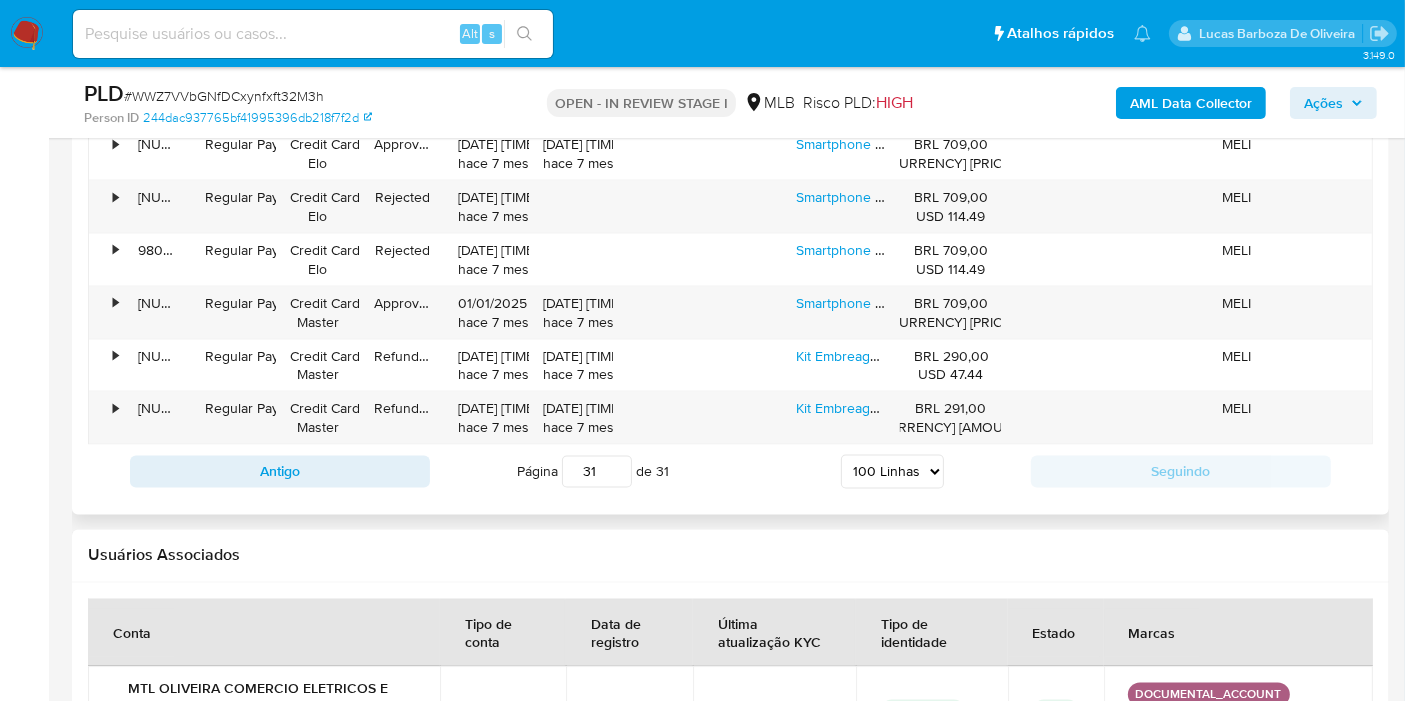 click on "31" at bounding box center (597, 472) 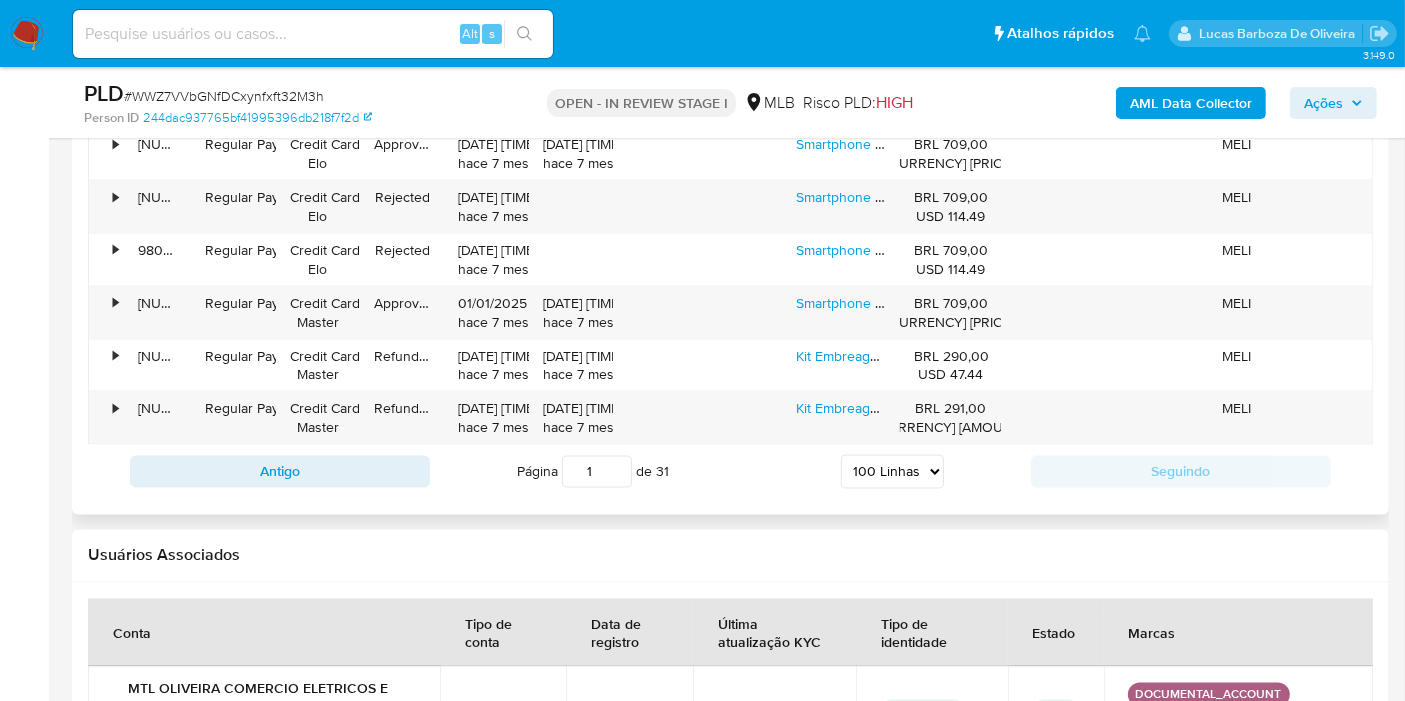 type on "1" 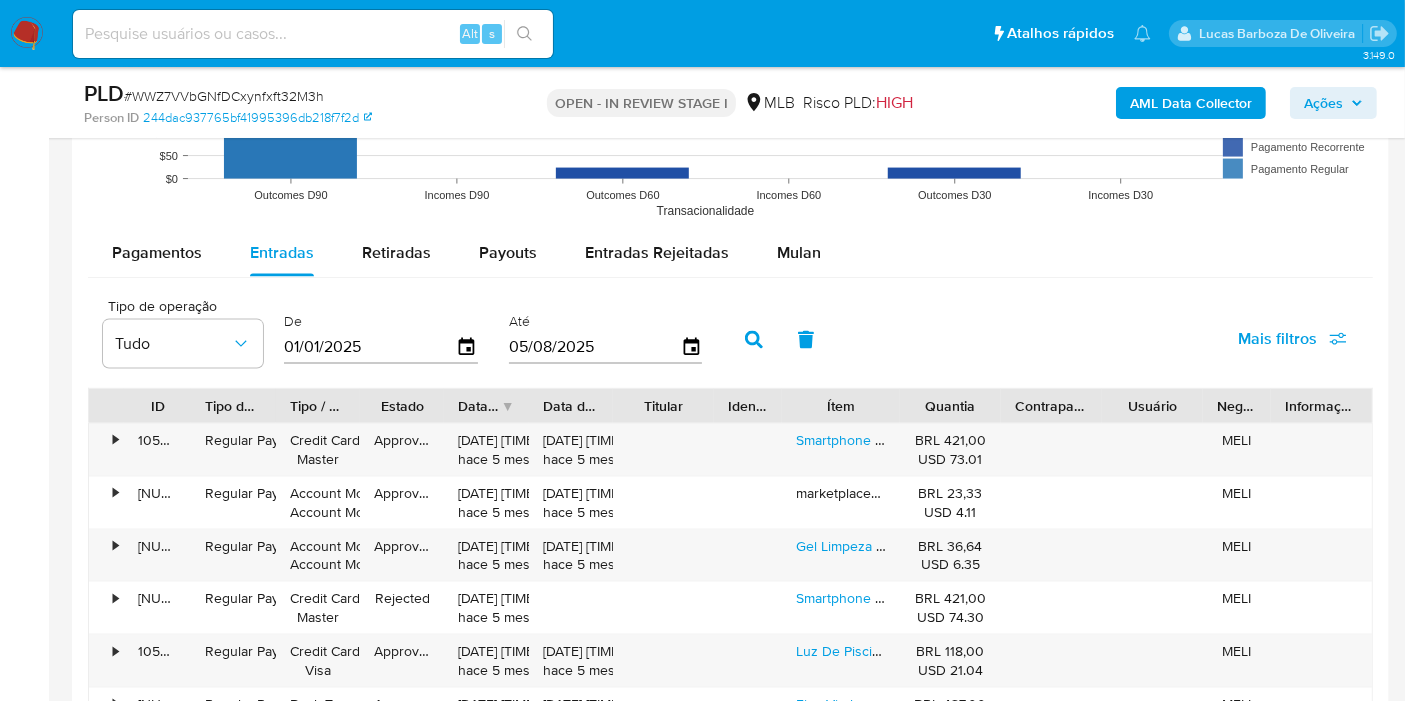 scroll, scrollTop: 2656, scrollLeft: 0, axis: vertical 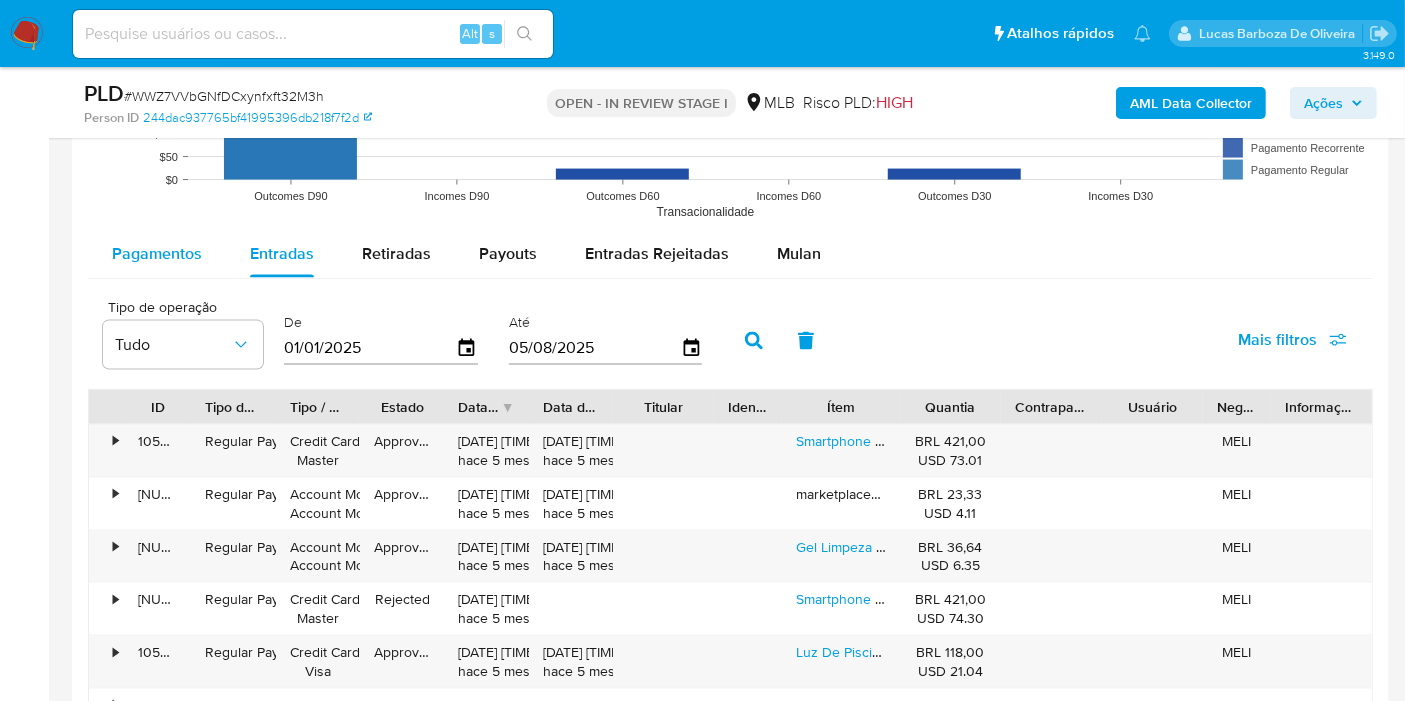 click on "Pagamentos" at bounding box center [157, 253] 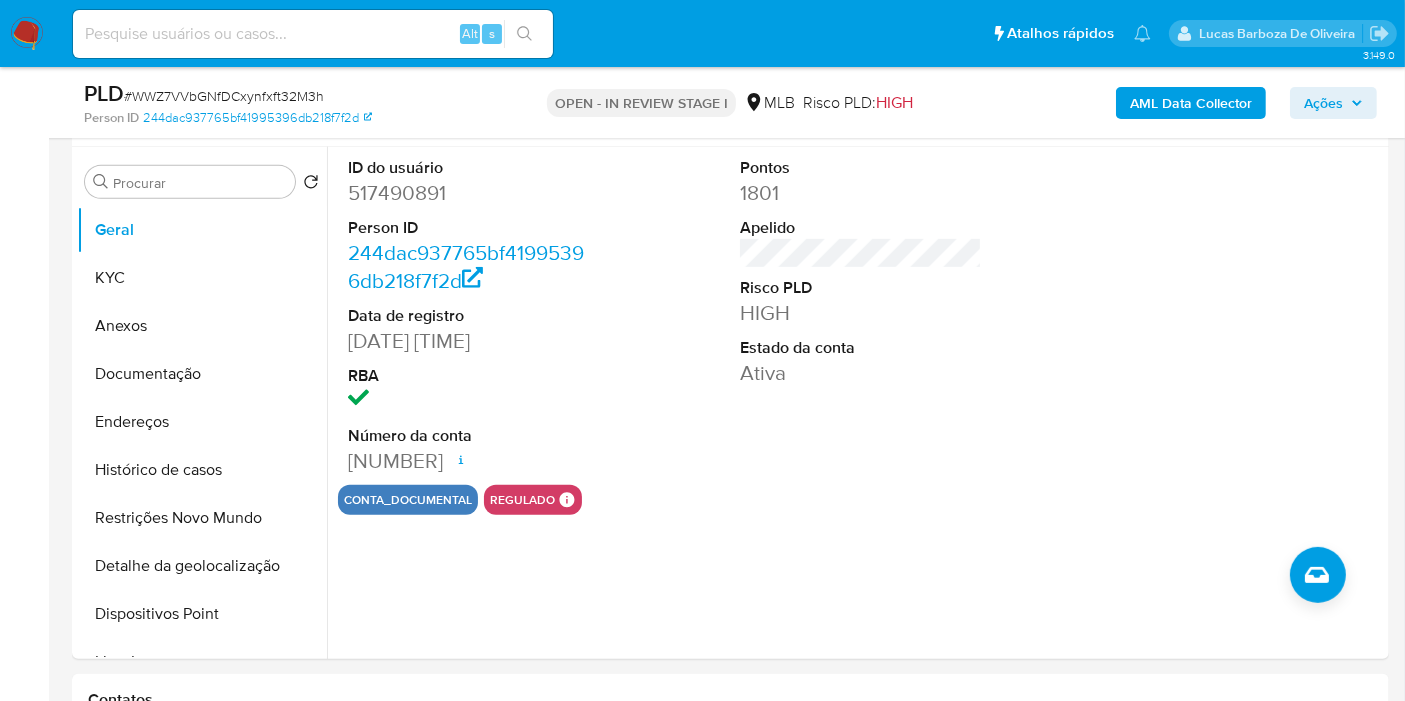 scroll, scrollTop: 879, scrollLeft: 0, axis: vertical 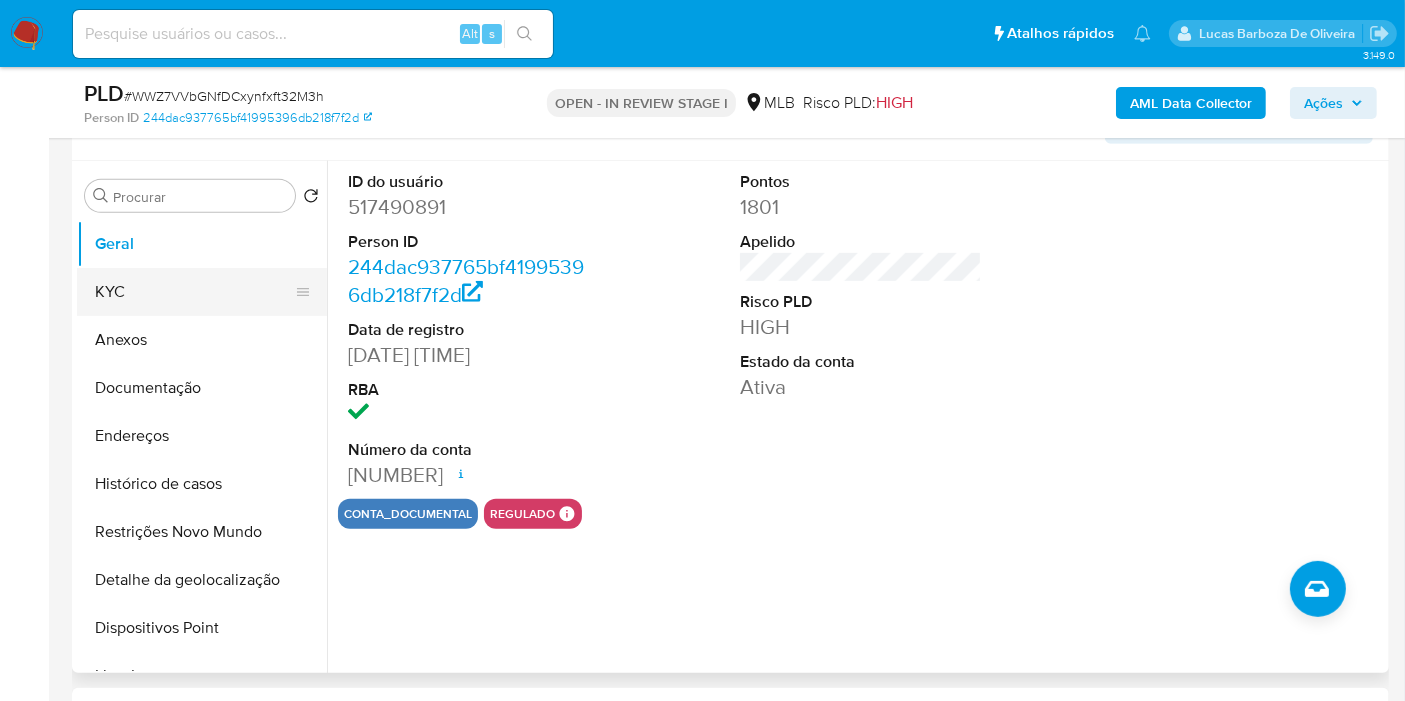 click on "KYC" at bounding box center (194, 292) 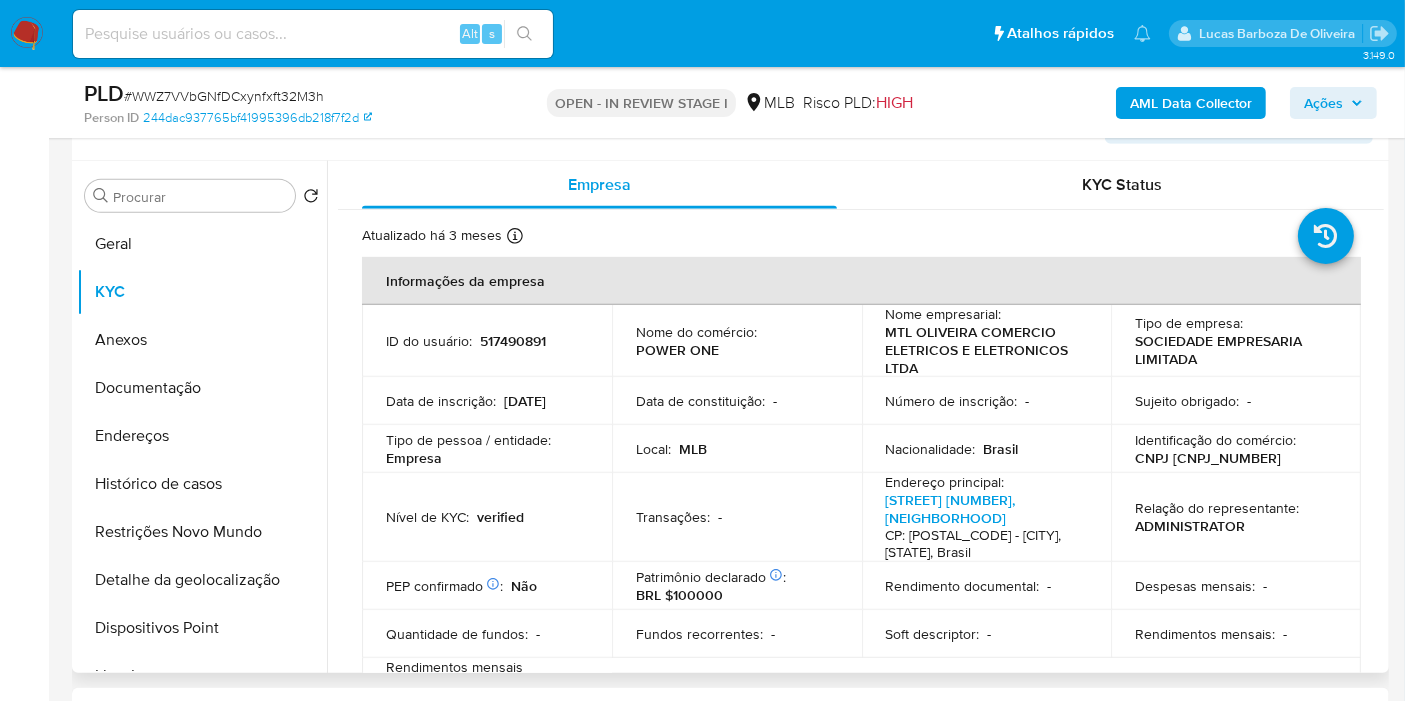 scroll, scrollTop: 111, scrollLeft: 0, axis: vertical 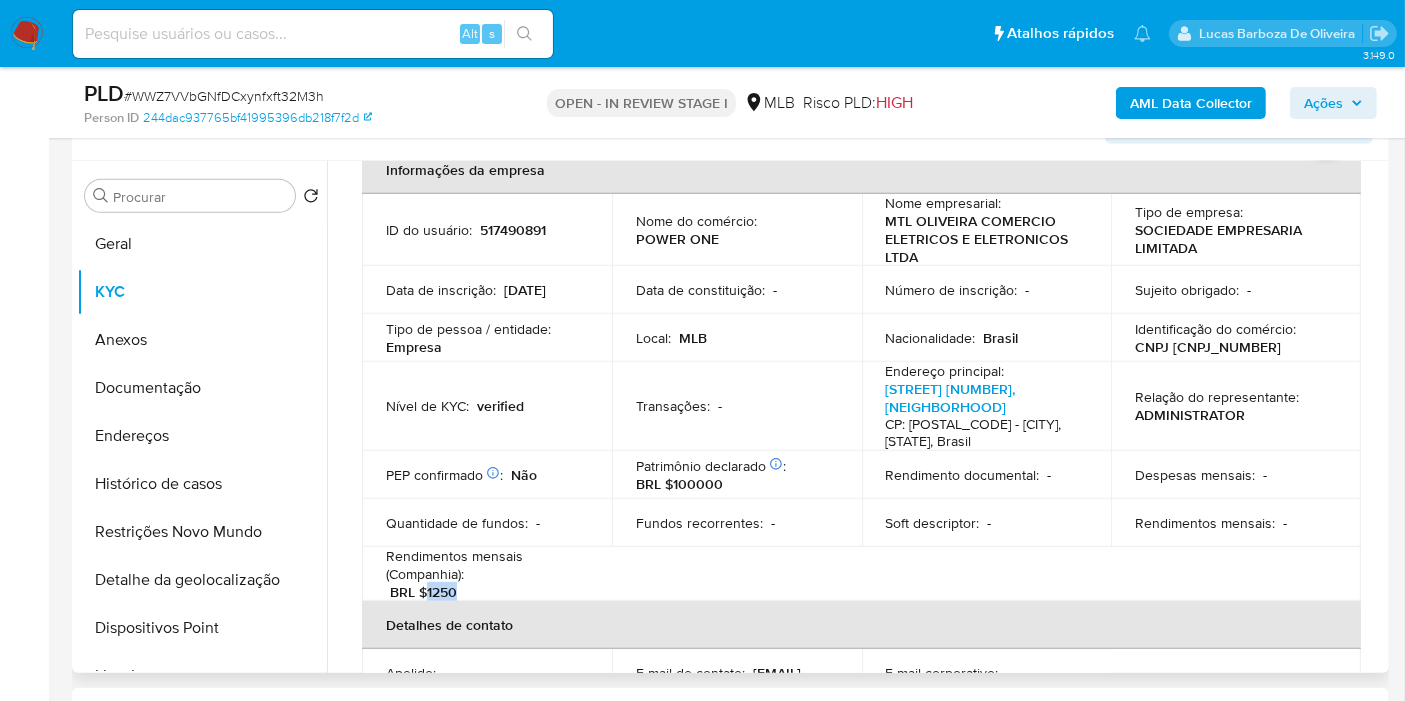 drag, startPoint x: 428, startPoint y: 610, endPoint x: 462, endPoint y: 608, distance: 34.058773 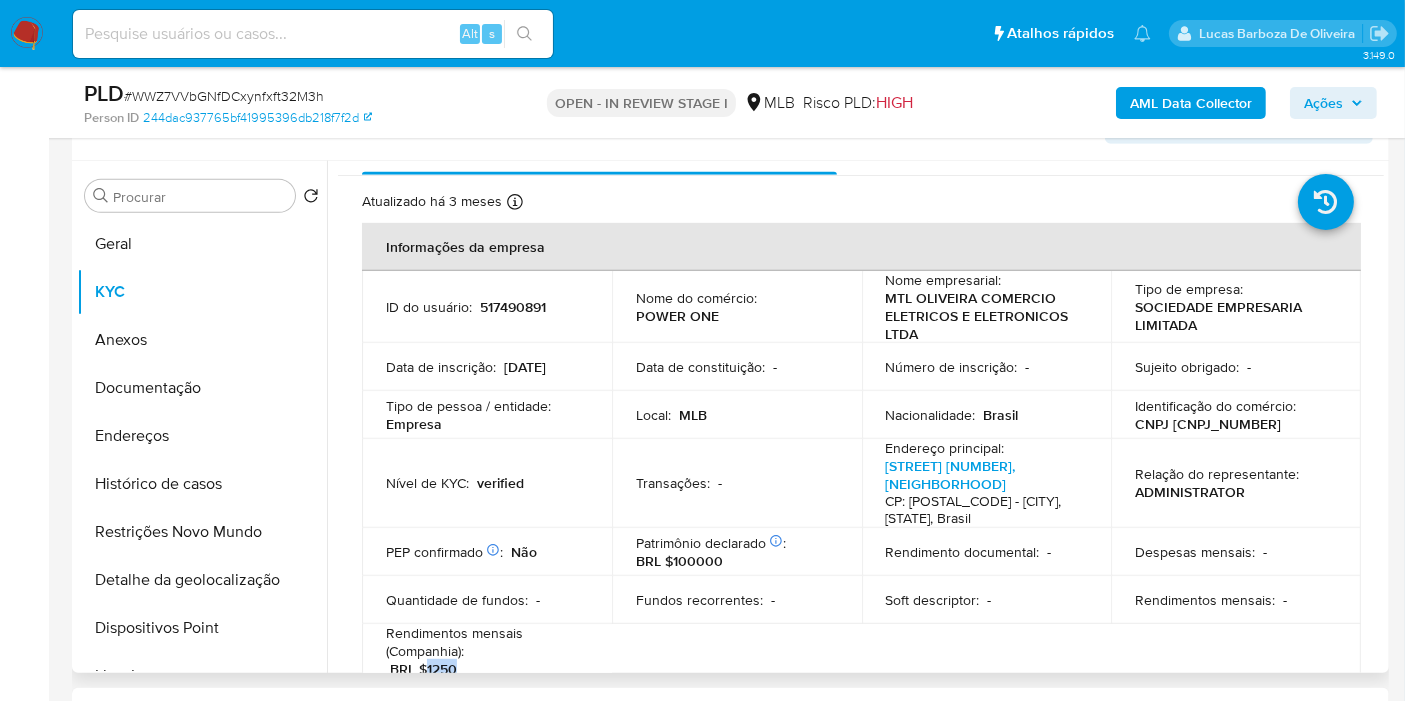 scroll, scrollTop: 0, scrollLeft: 0, axis: both 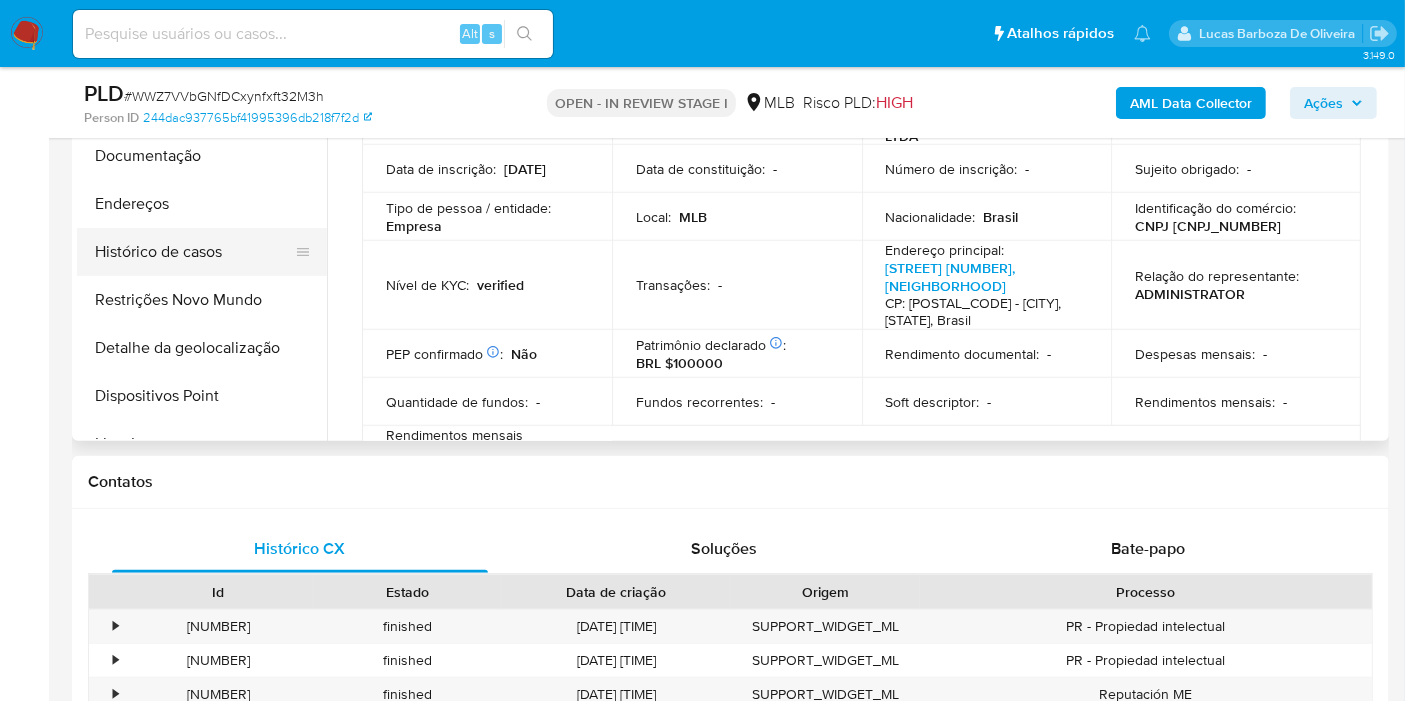 click on "Histórico de casos" at bounding box center (194, 252) 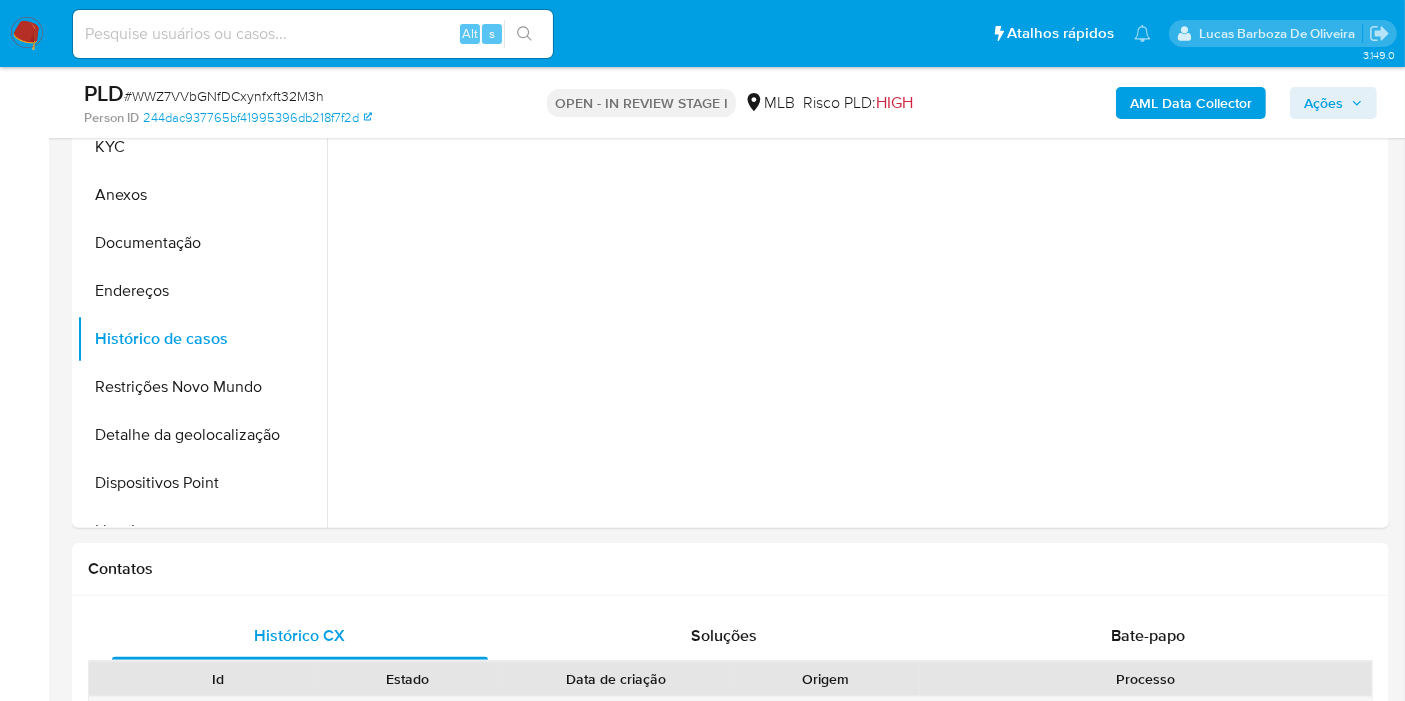 scroll, scrollTop: 888, scrollLeft: 0, axis: vertical 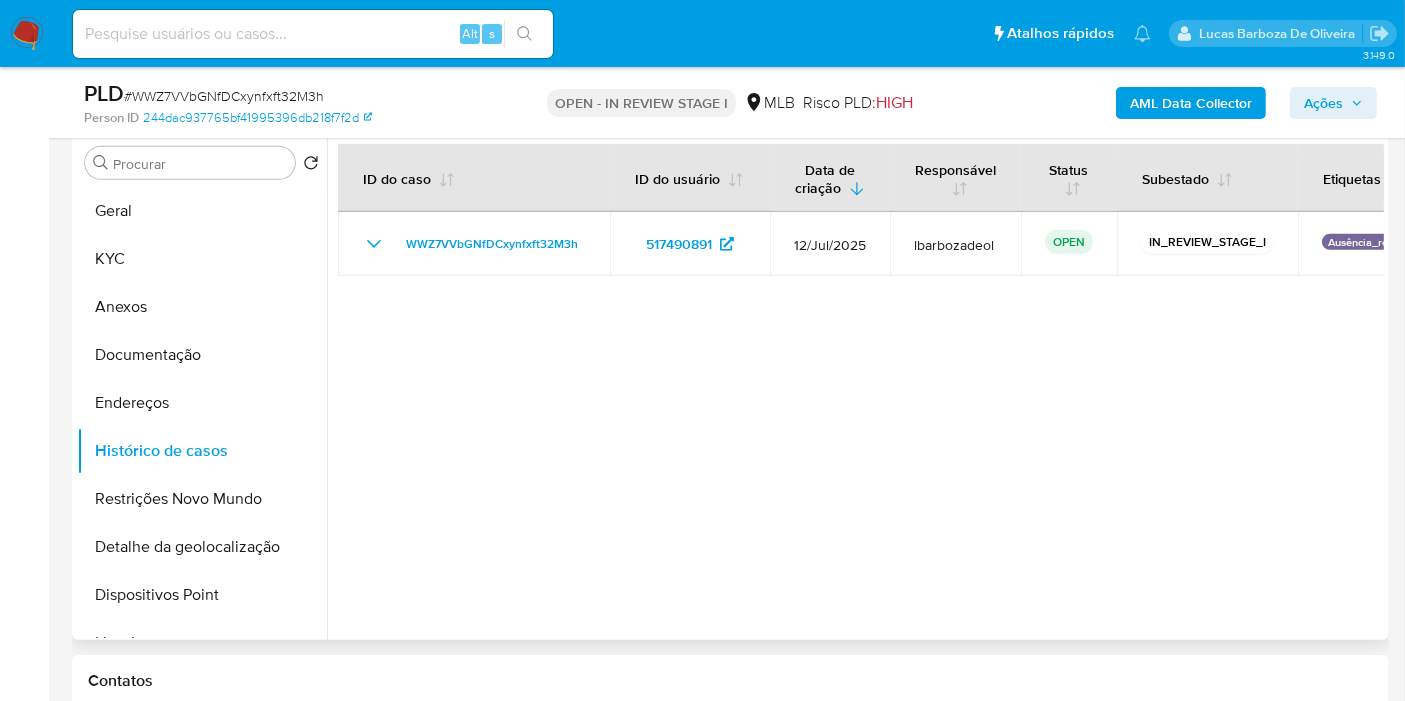type 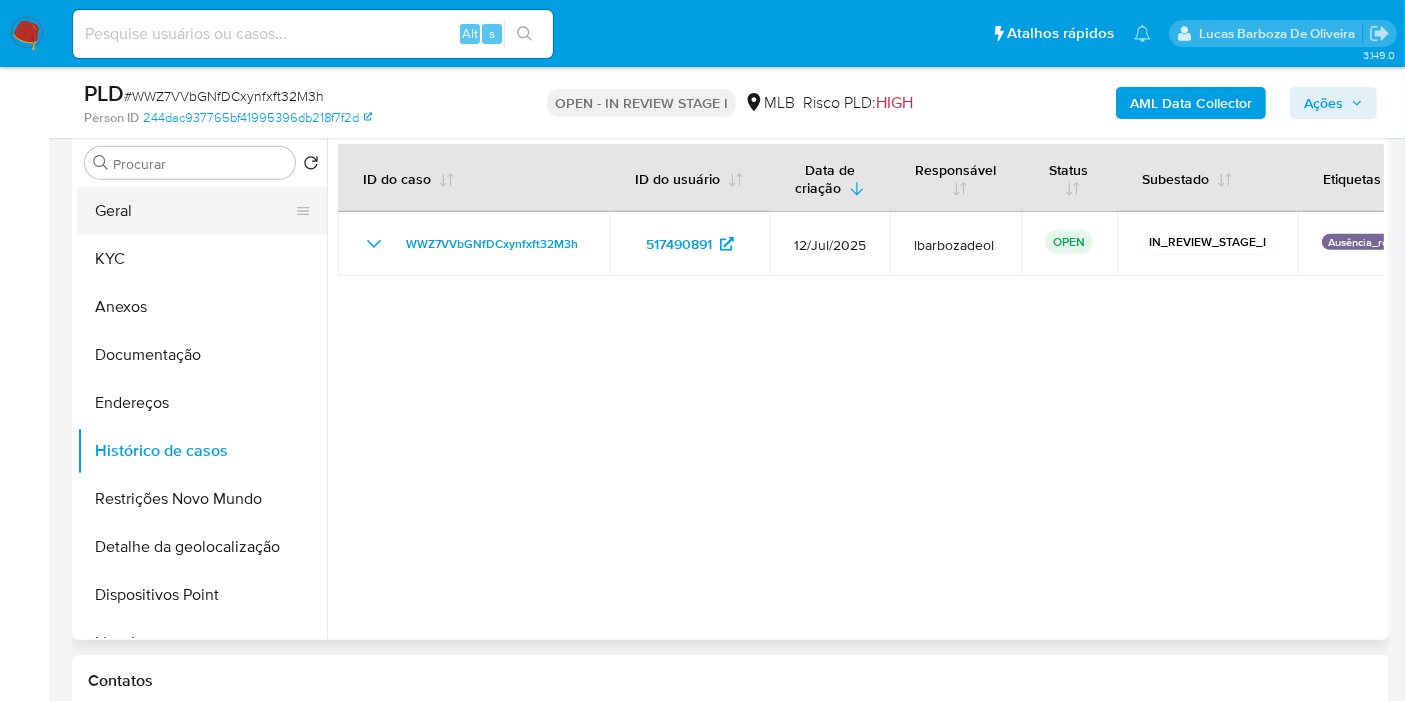 click on "Geral" at bounding box center [194, 211] 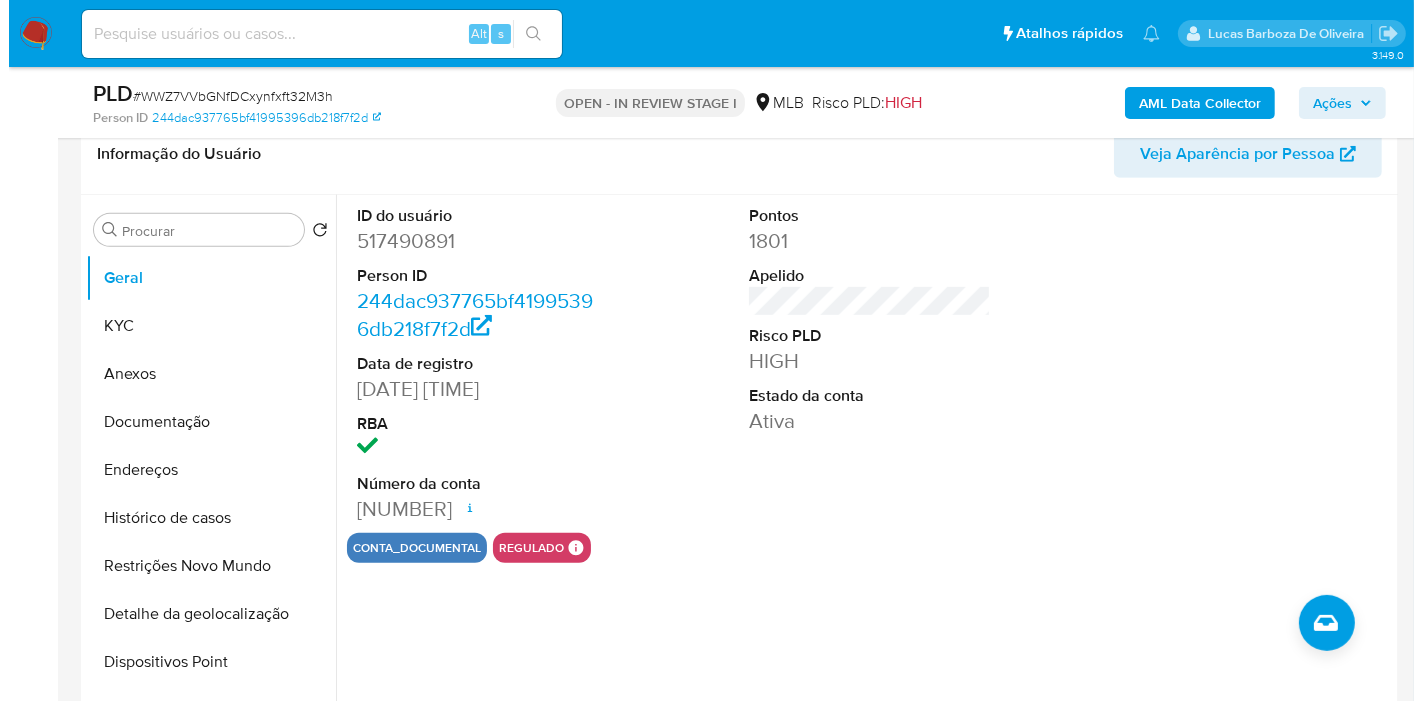 scroll, scrollTop: 850, scrollLeft: 0, axis: vertical 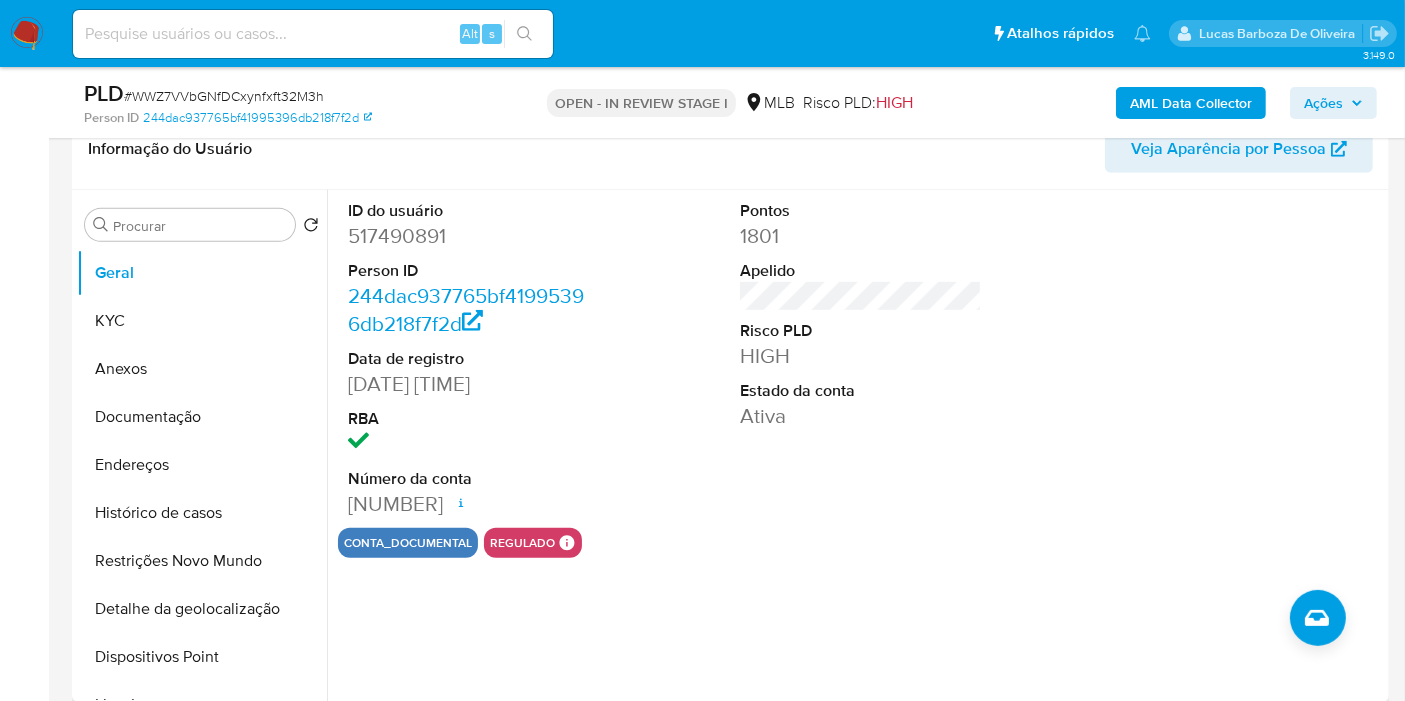 click at bounding box center [1254, 359] 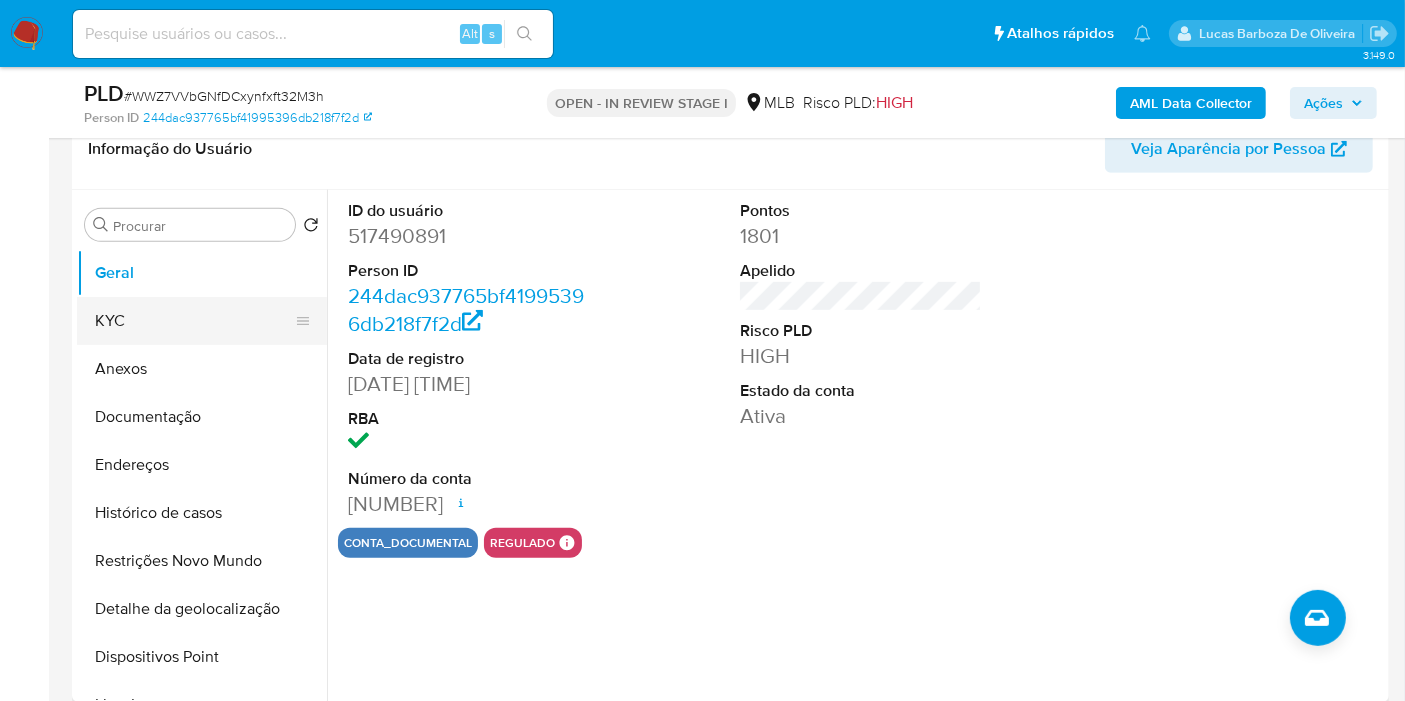 click on "KYC" at bounding box center [194, 321] 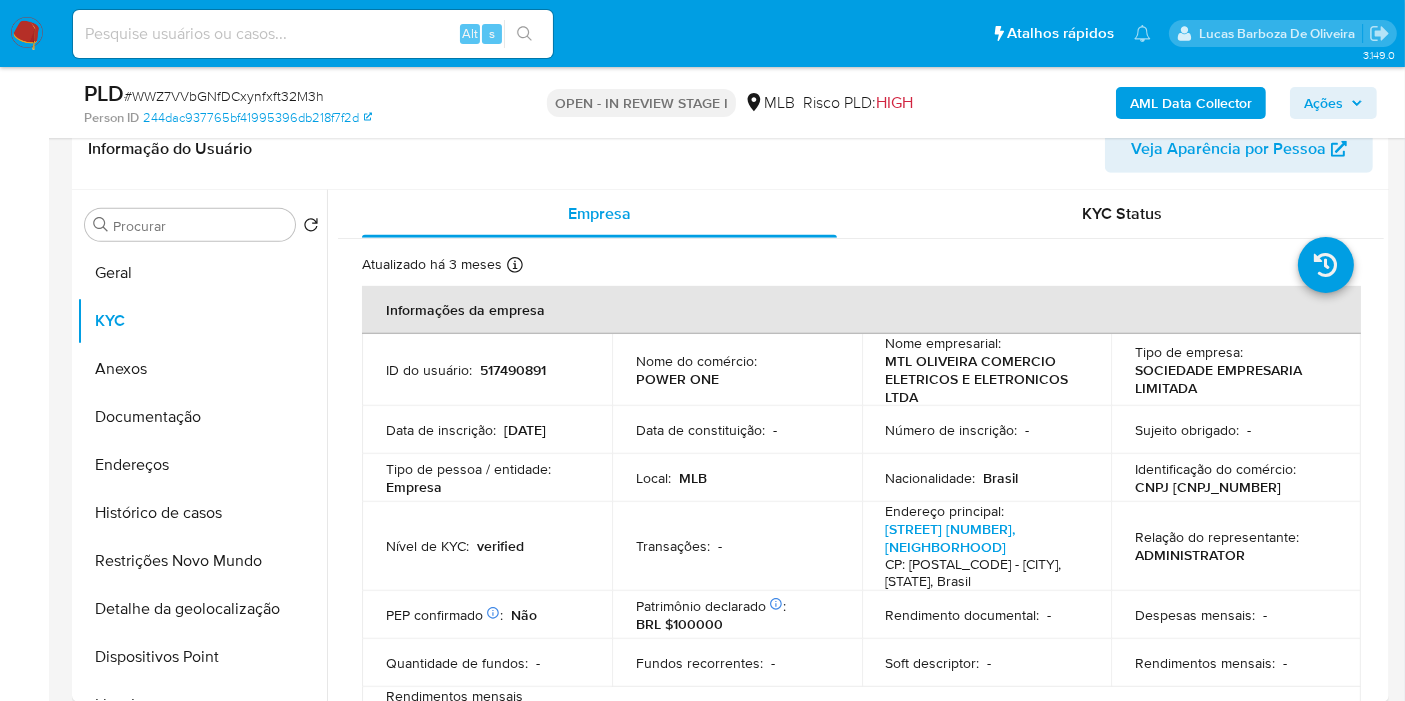 type 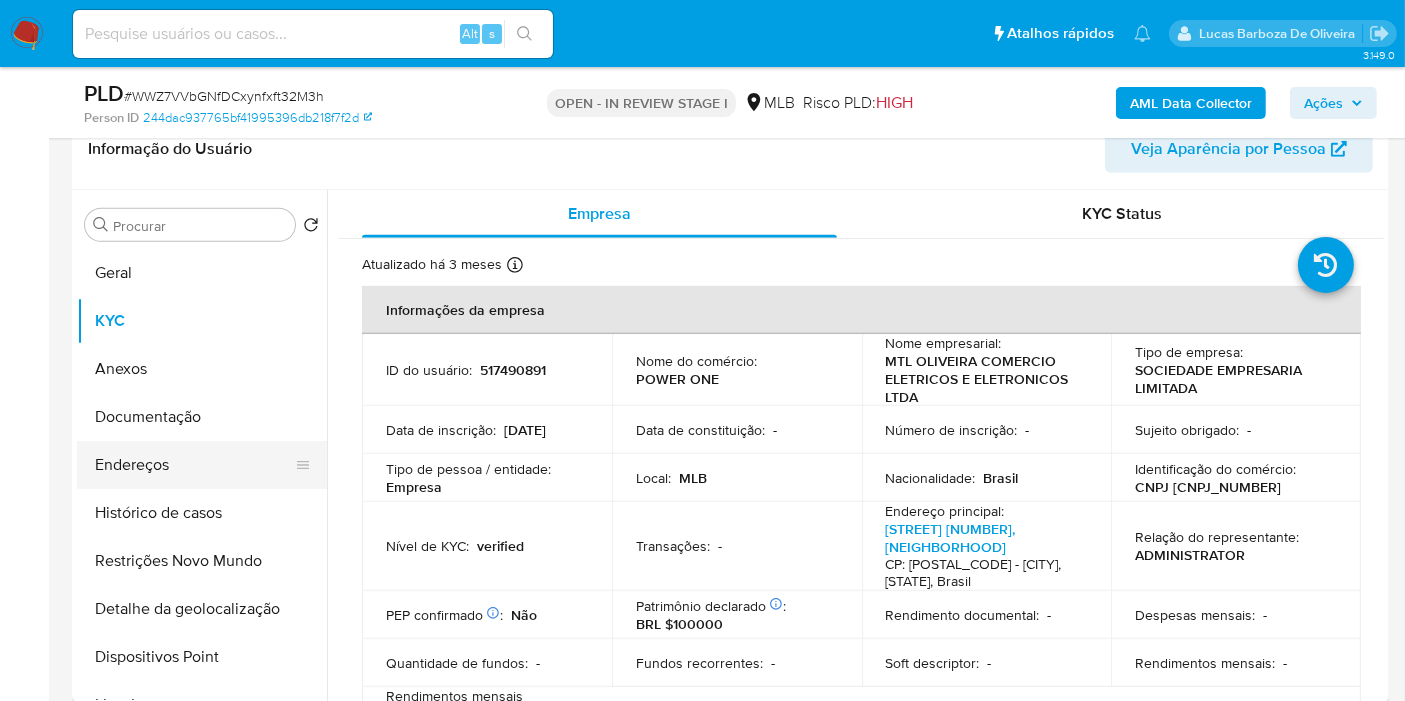 click on "Endereços" at bounding box center [194, 465] 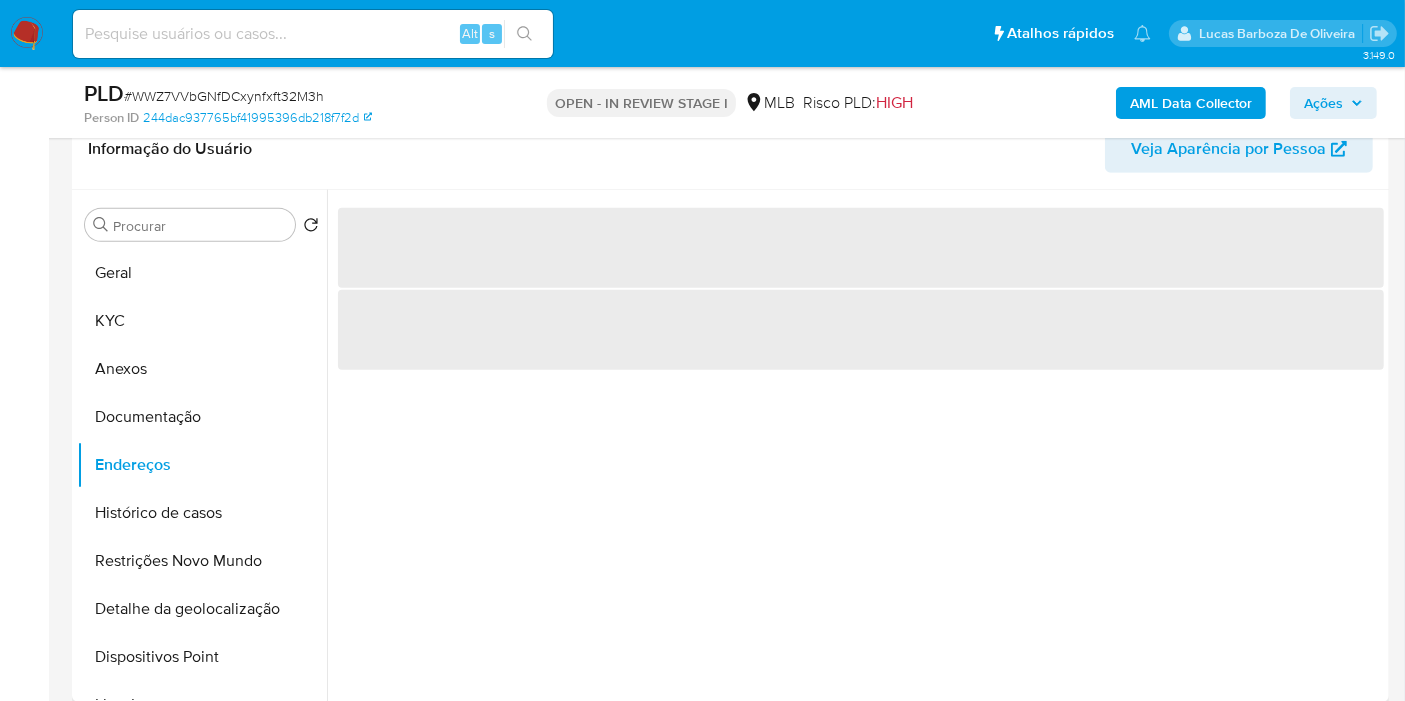 type 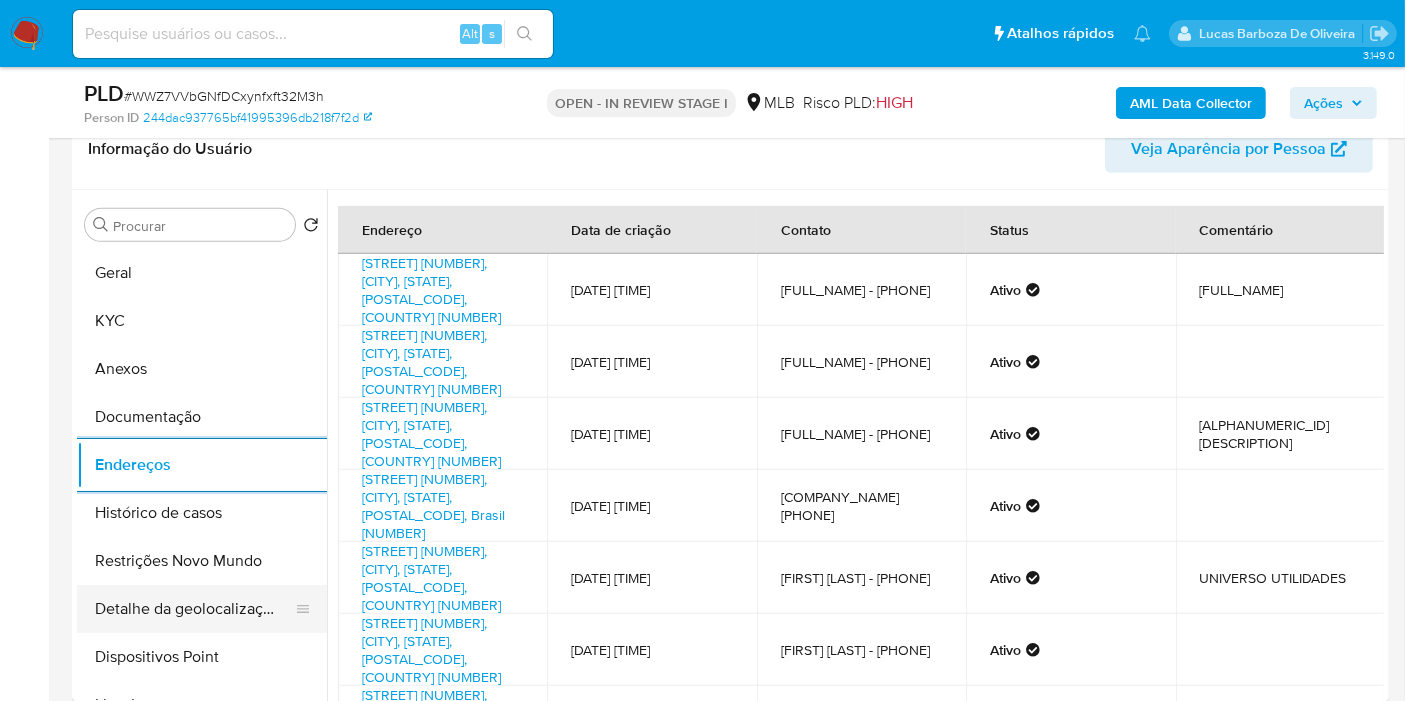 click on "Detalhe da geolocalização" at bounding box center (194, 609) 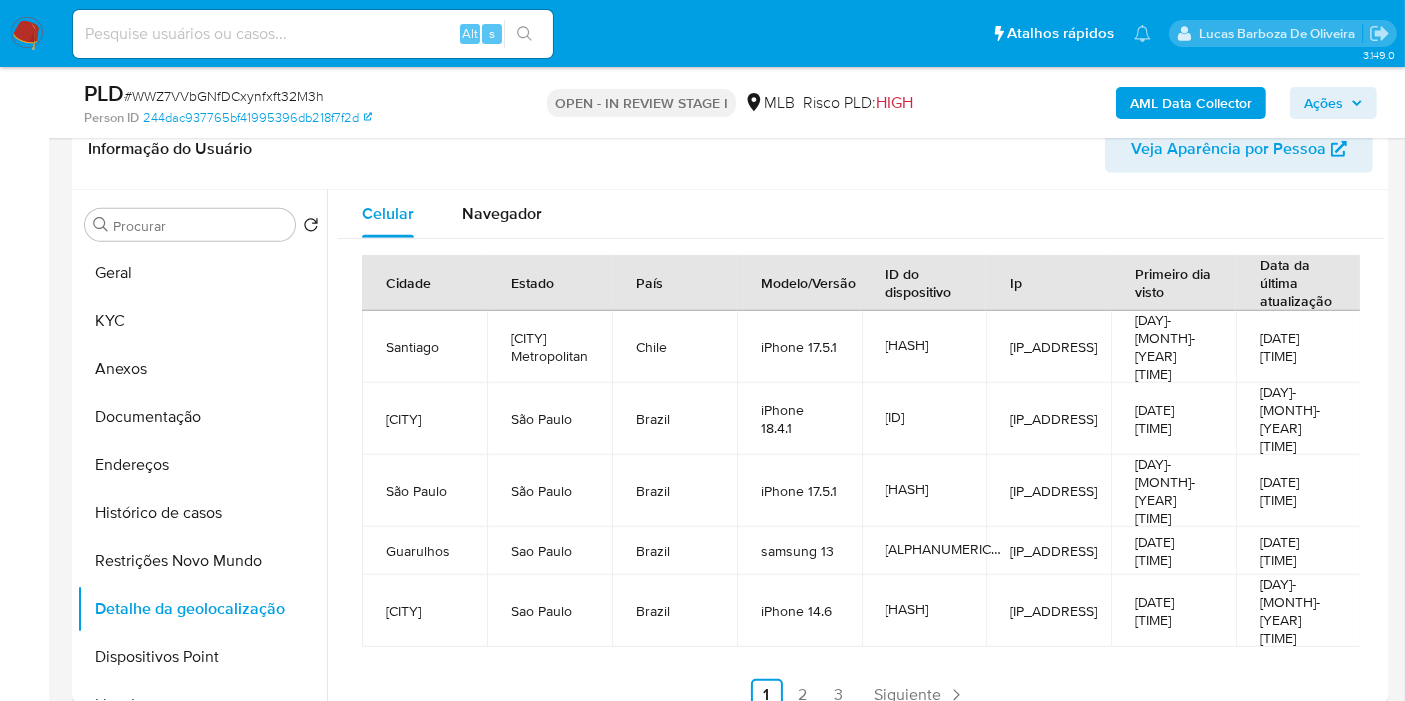 type 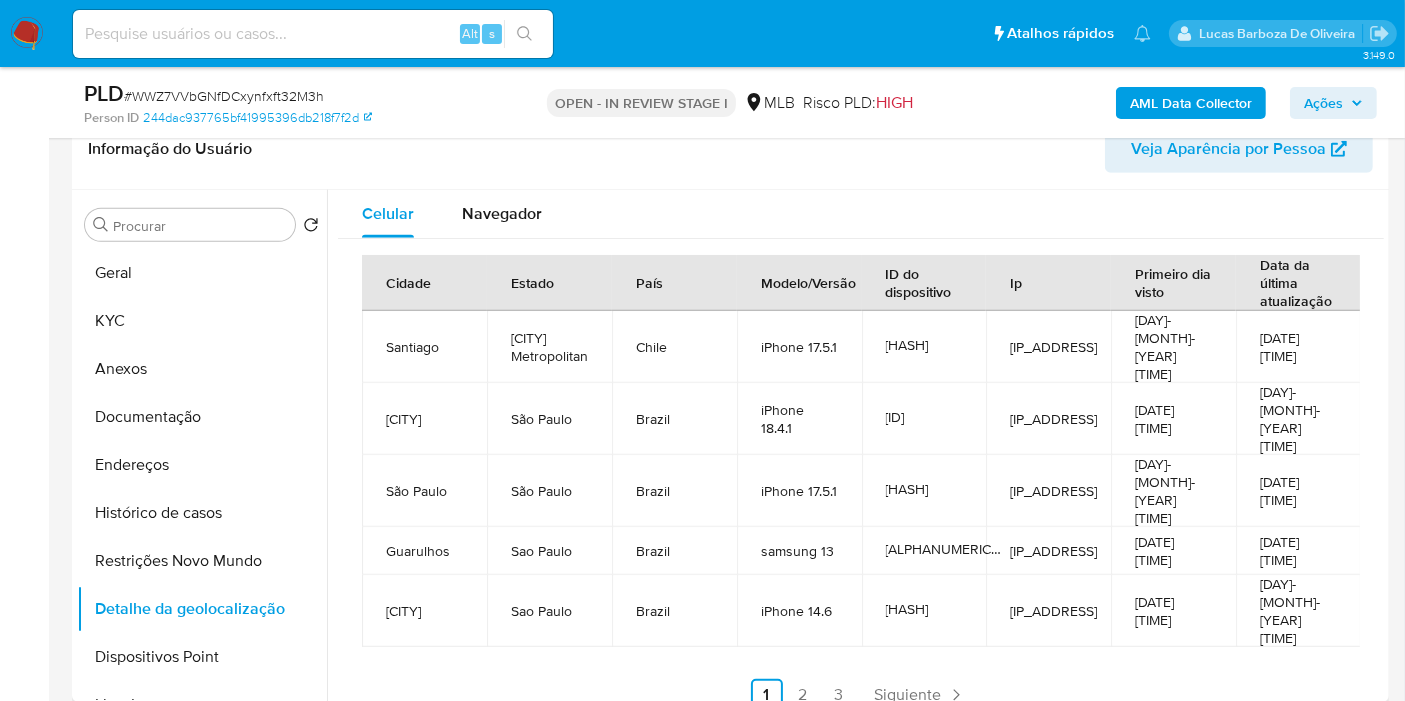 drag, startPoint x: 160, startPoint y: 553, endPoint x: 574, endPoint y: 624, distance: 420.04404 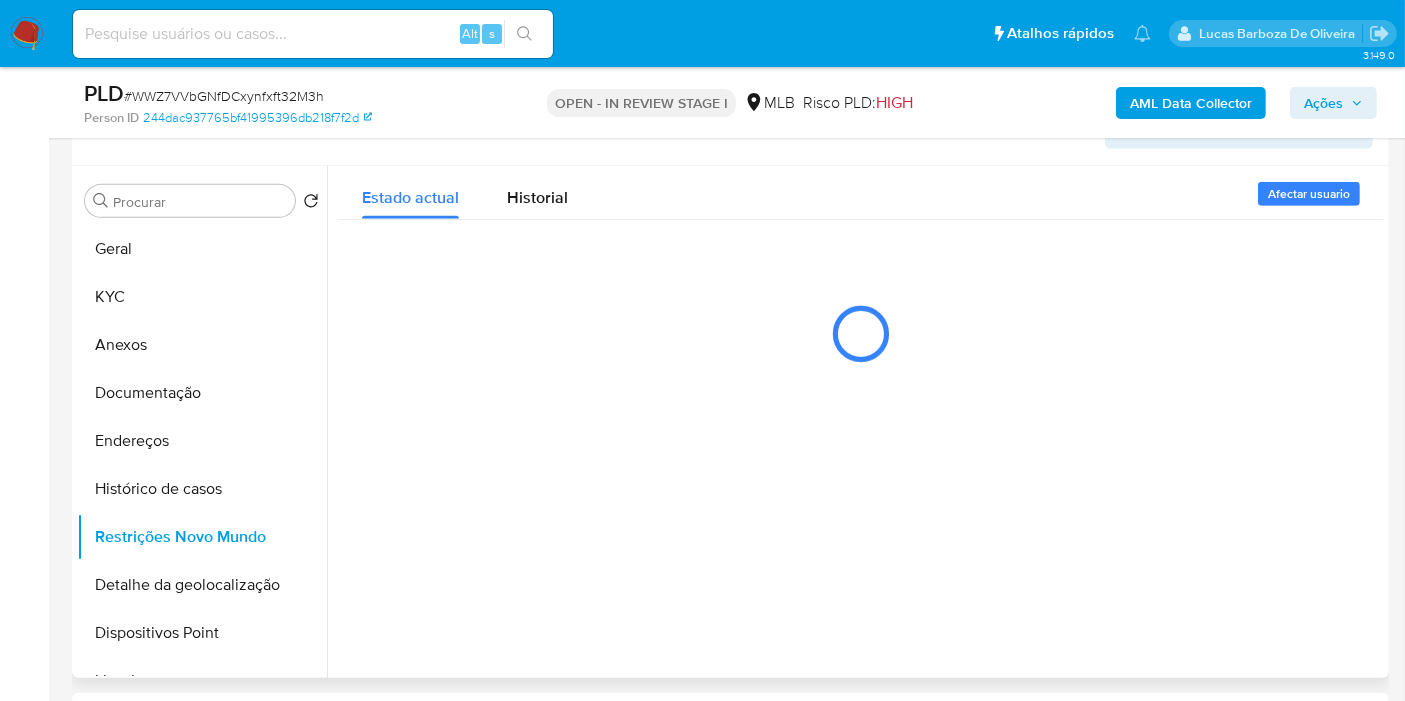 type 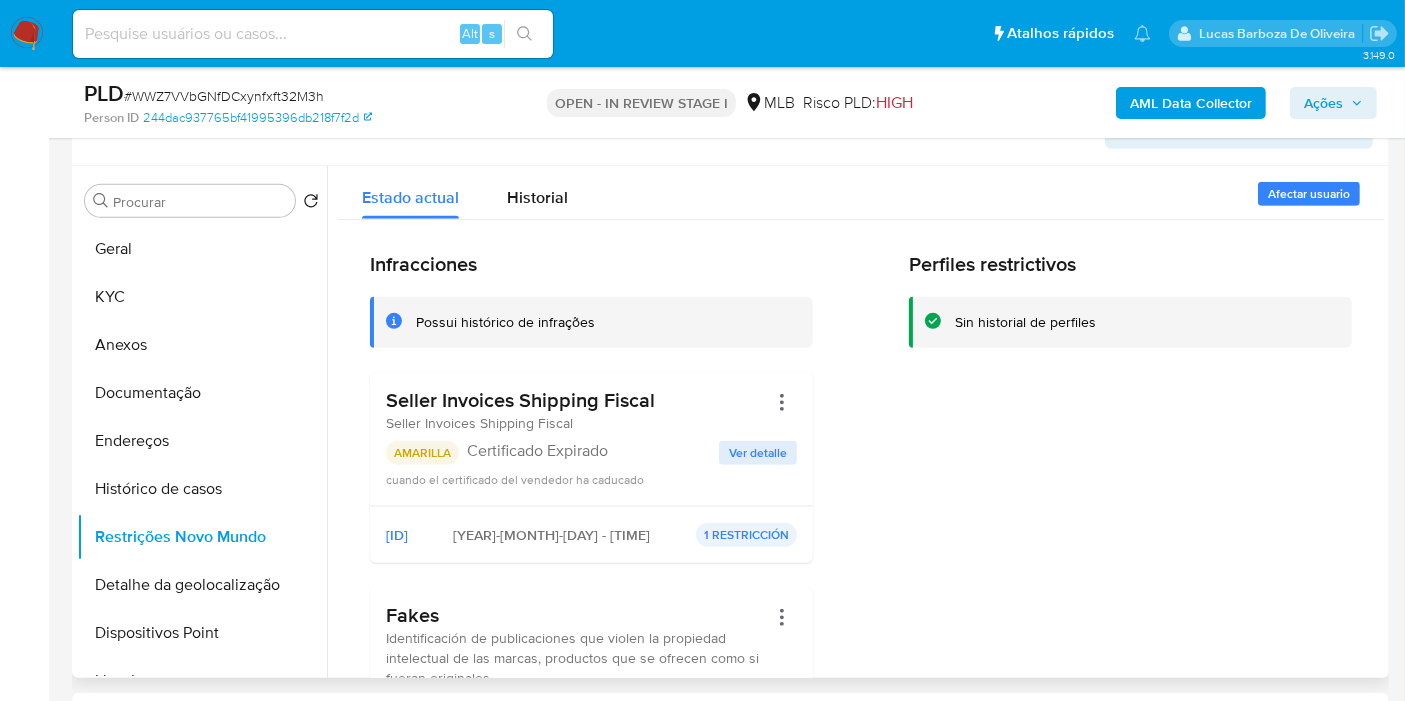 drag, startPoint x: 223, startPoint y: 622, endPoint x: 674, endPoint y: 620, distance: 451.00443 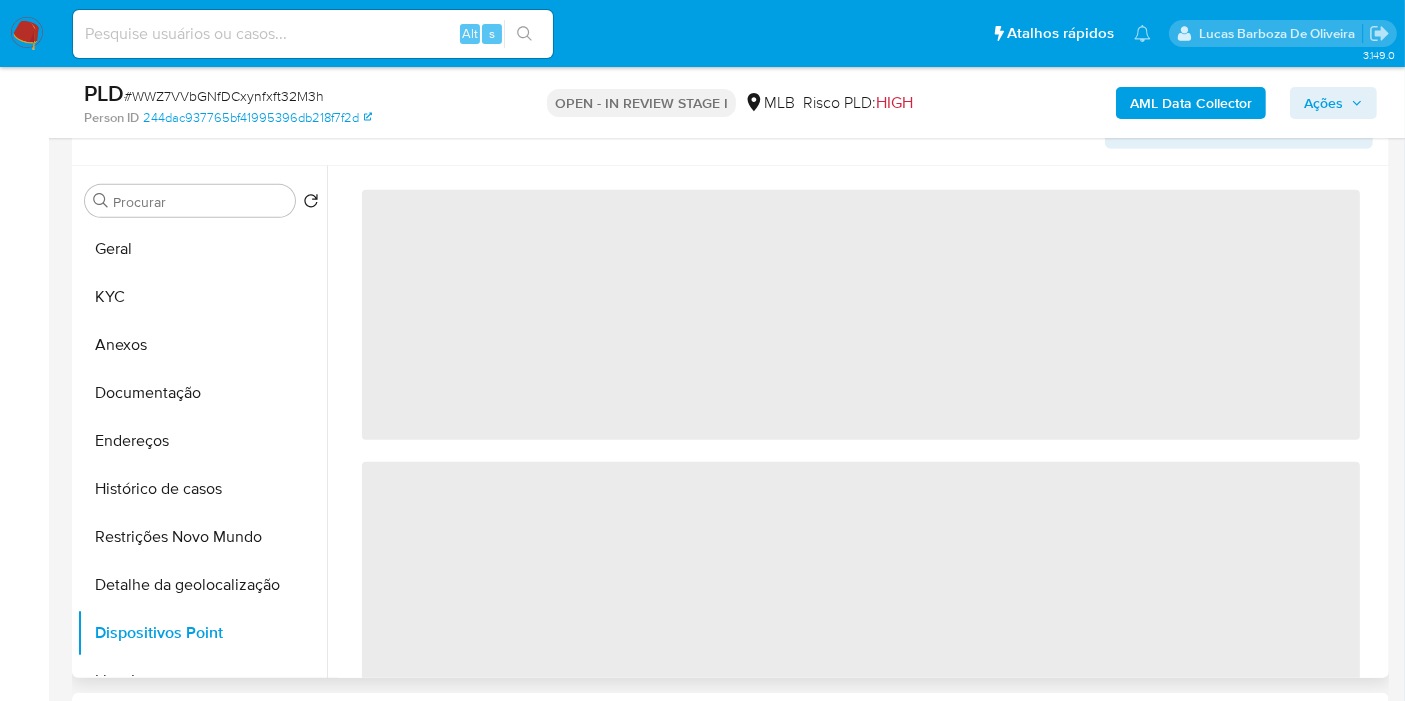 type 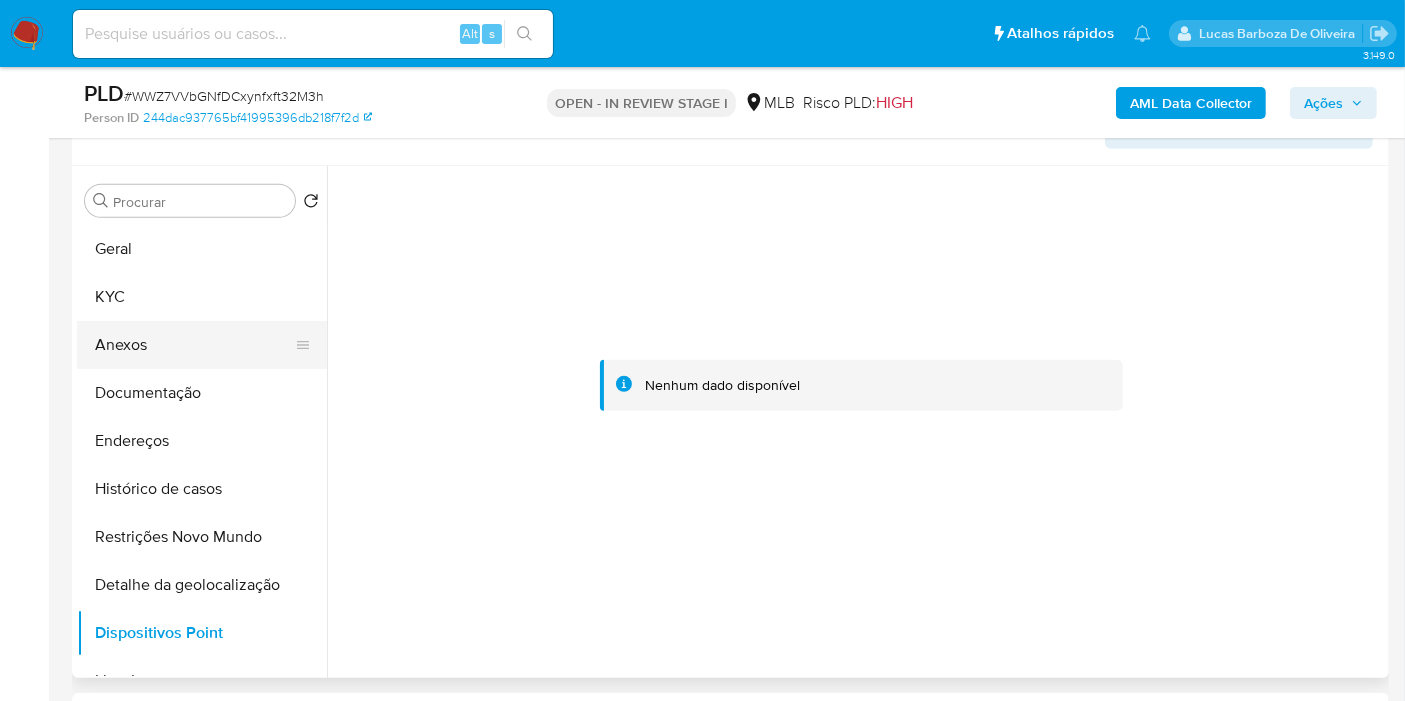 click on "Anexos" at bounding box center (194, 345) 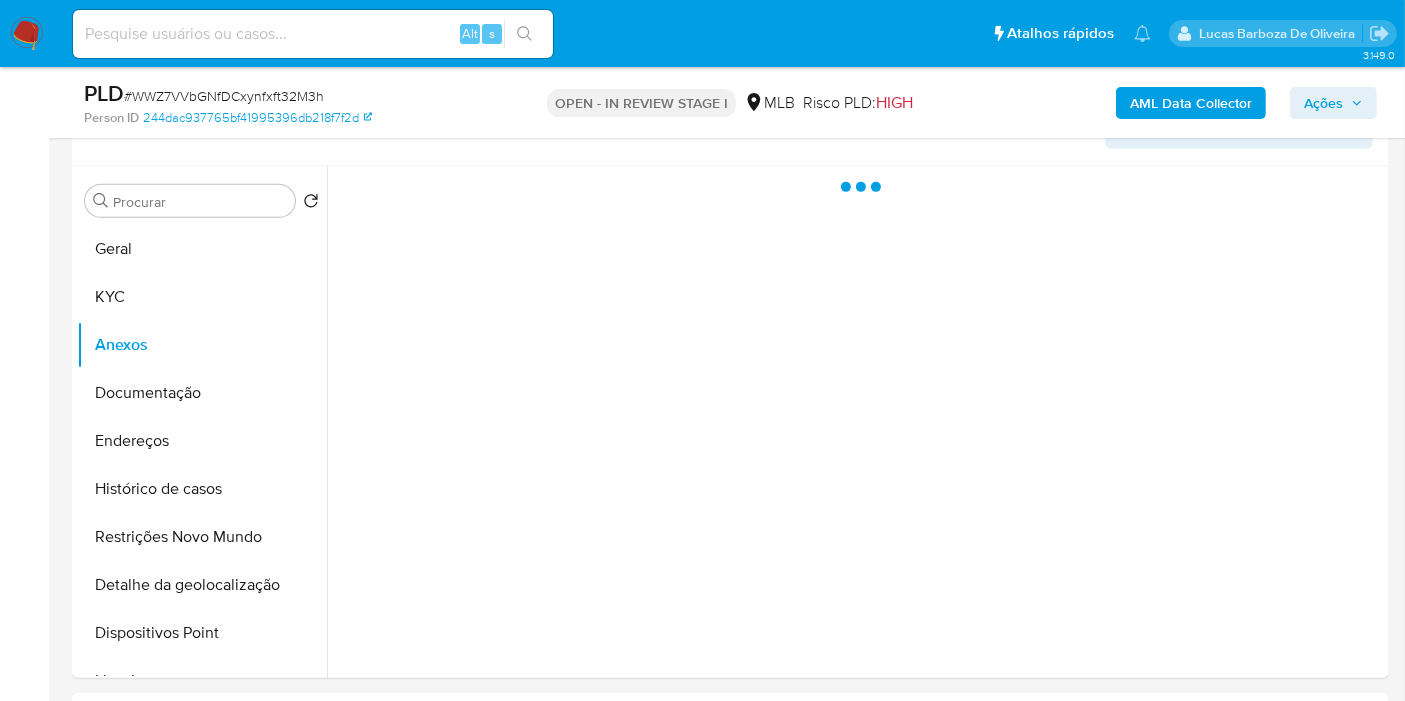 click on "Ações" at bounding box center [1323, 103] 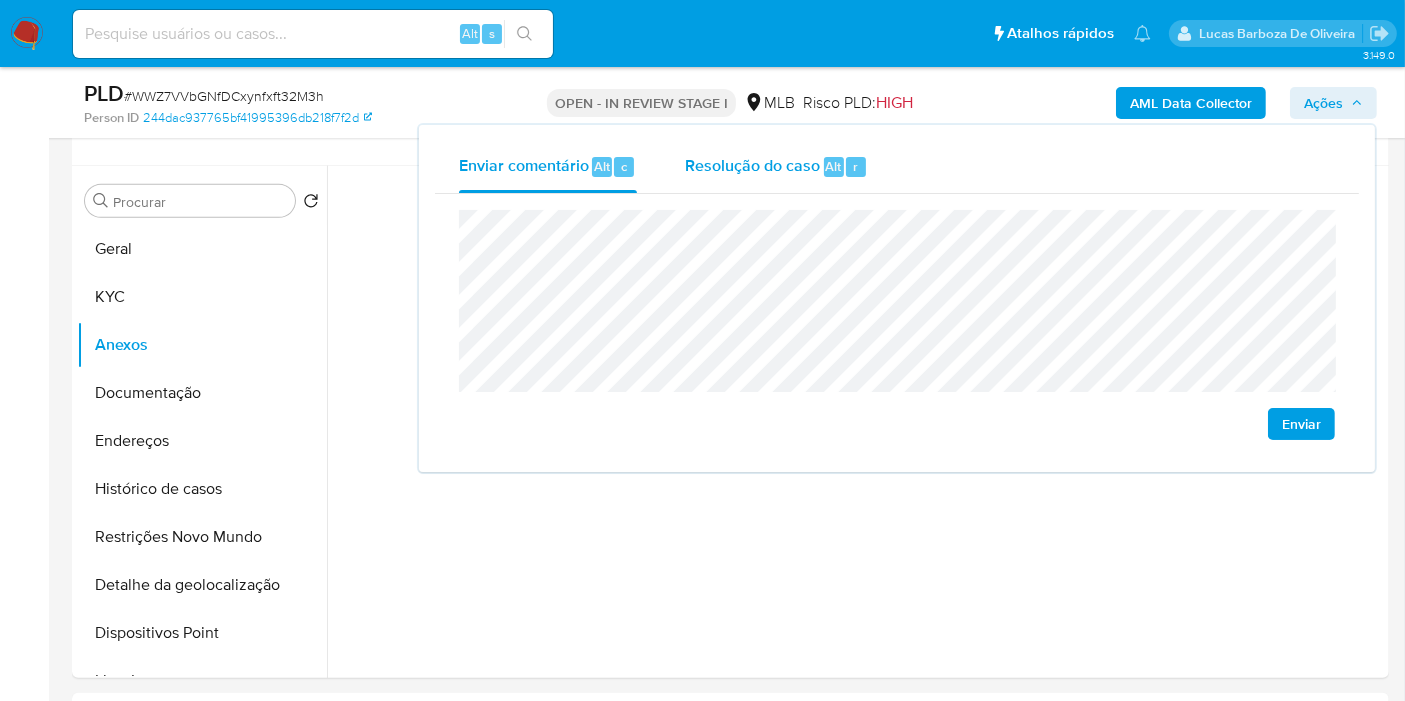 click on "Resolução do caso" at bounding box center [752, 165] 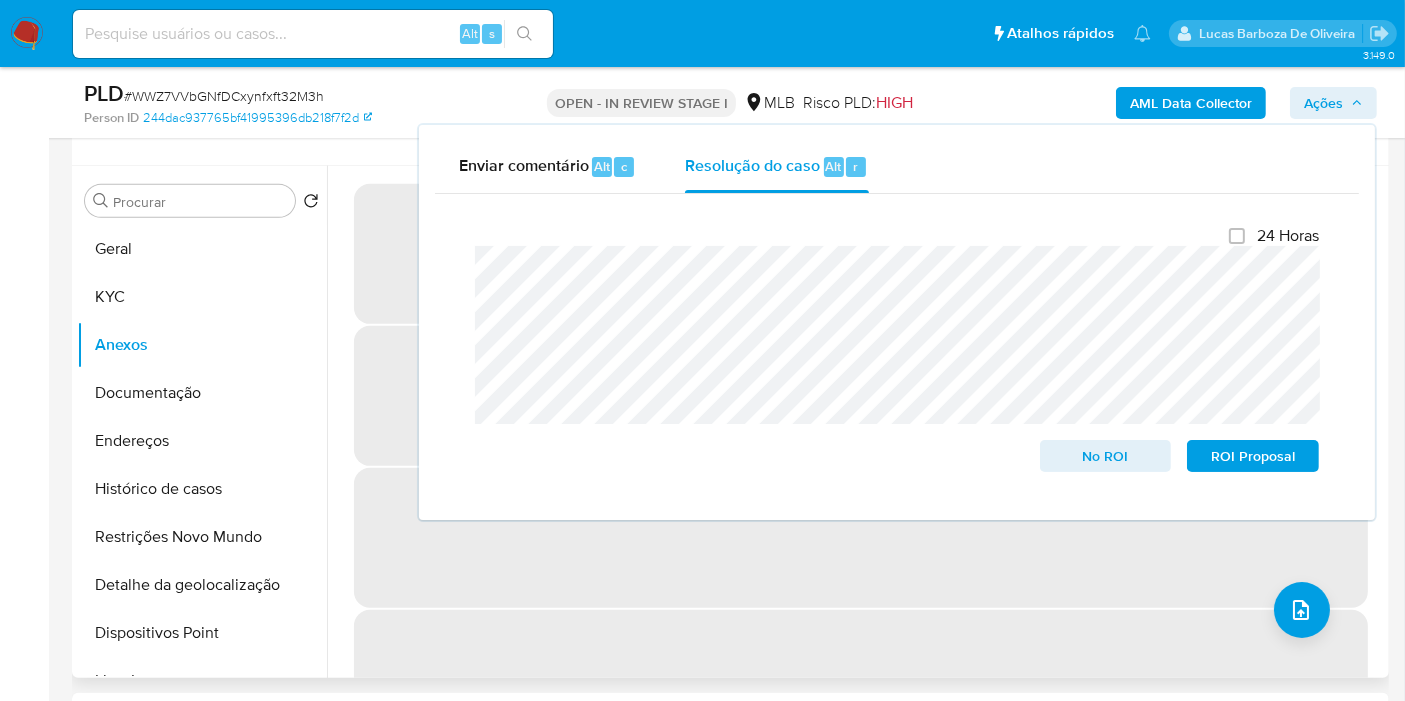 click on "‌" at bounding box center [861, 538] 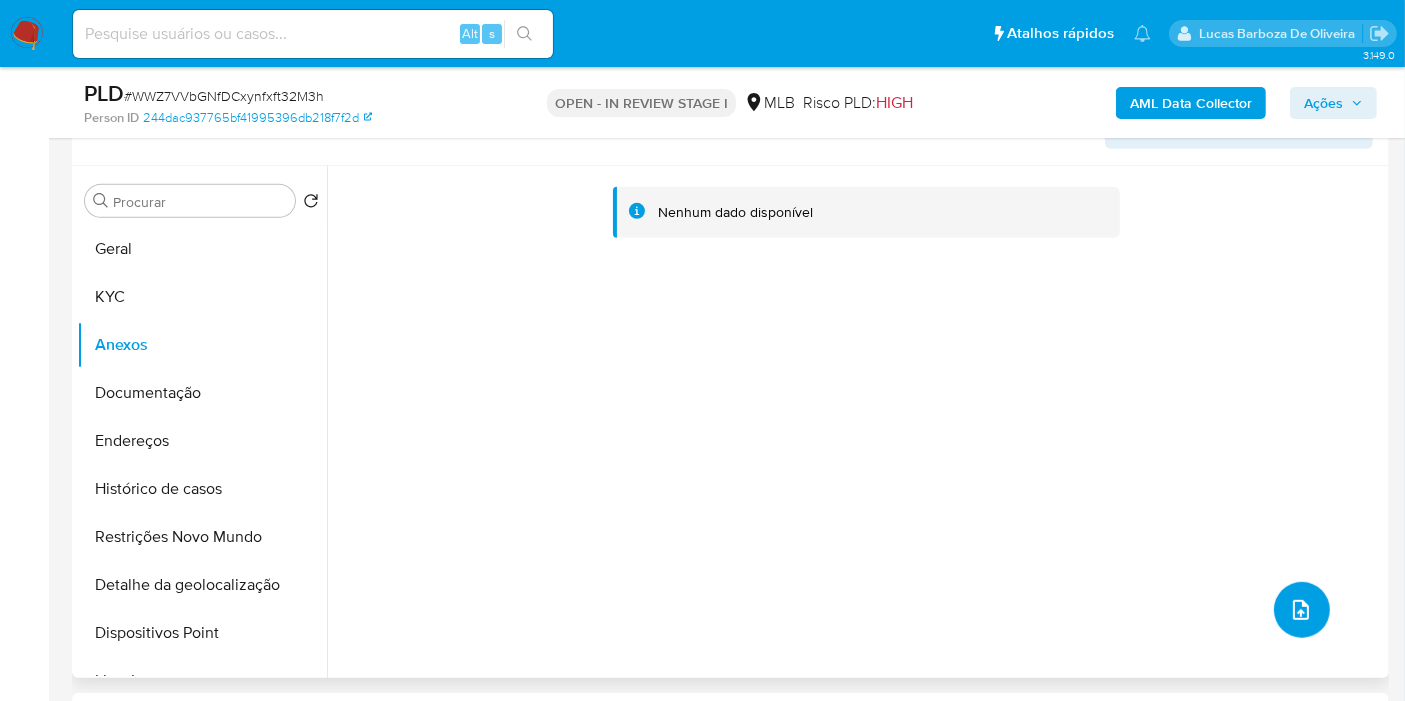 click at bounding box center [1302, 610] 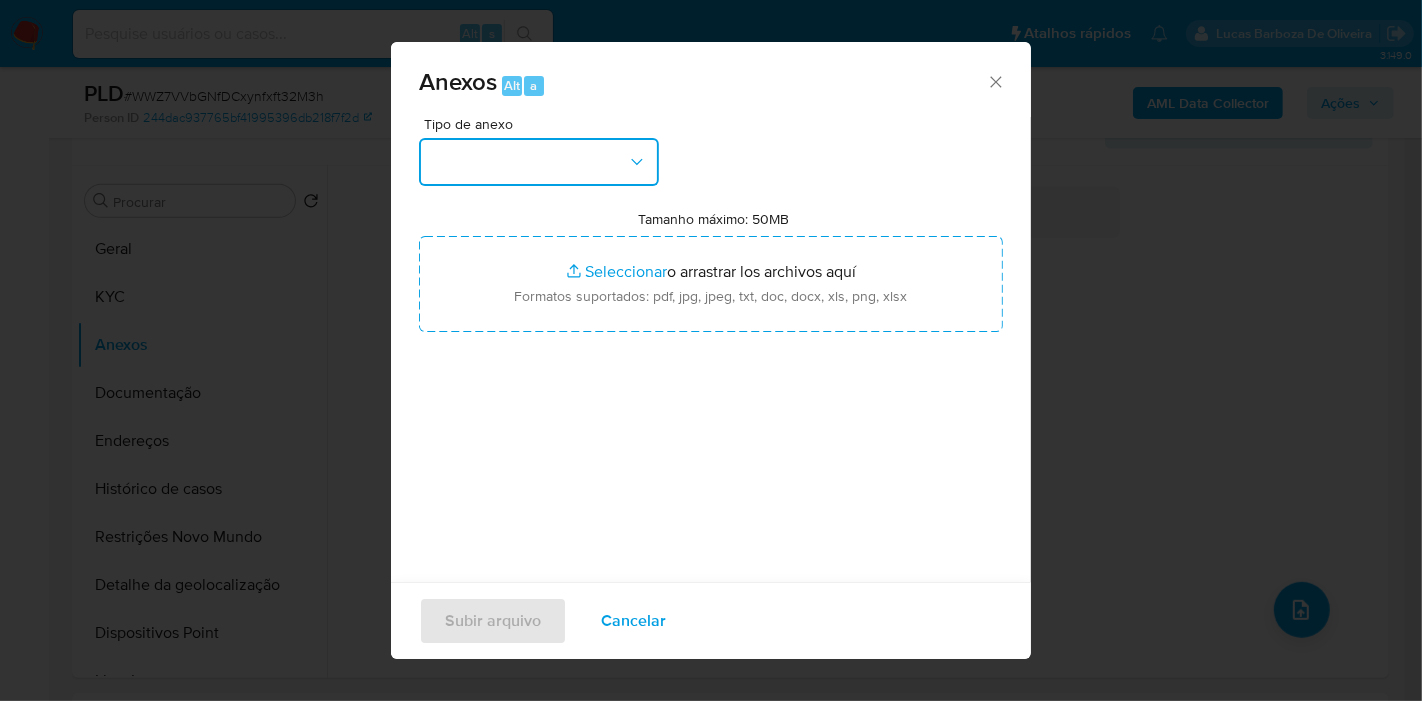 click at bounding box center (539, 162) 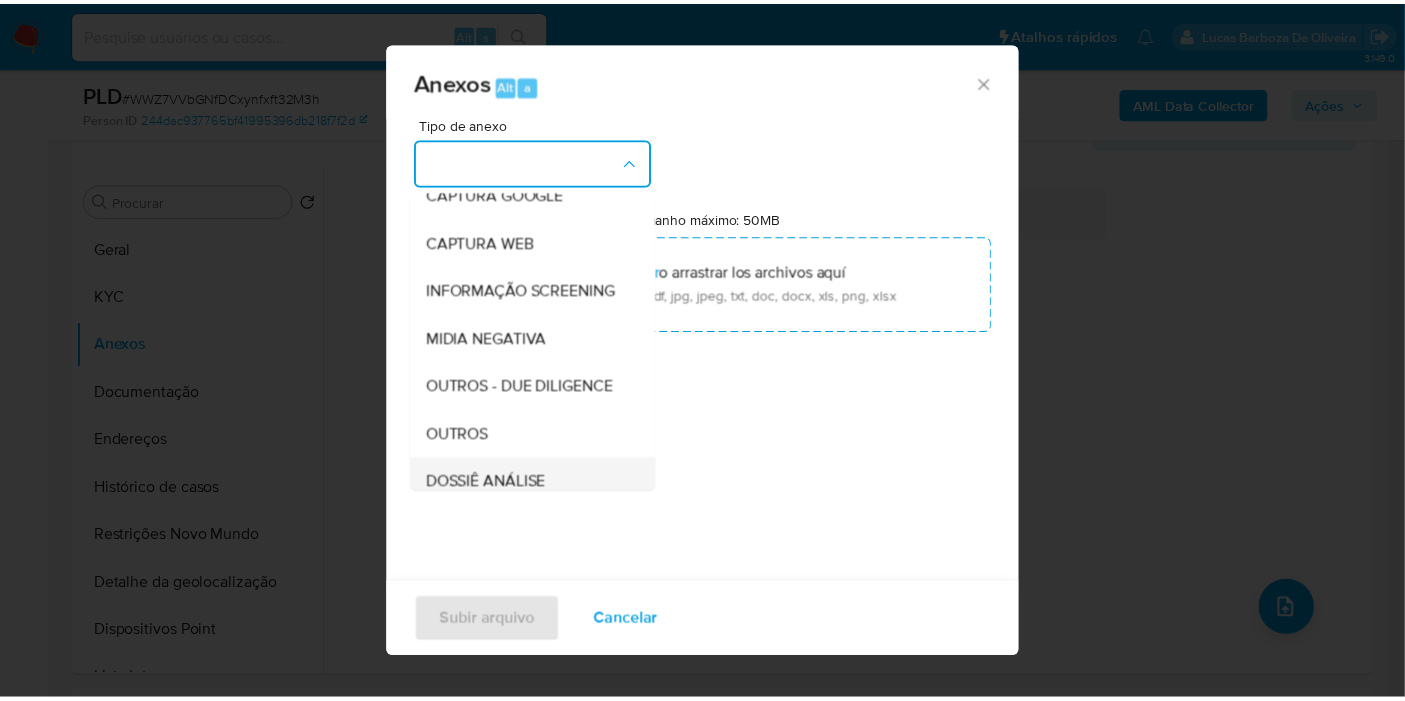 scroll, scrollTop: 307, scrollLeft: 0, axis: vertical 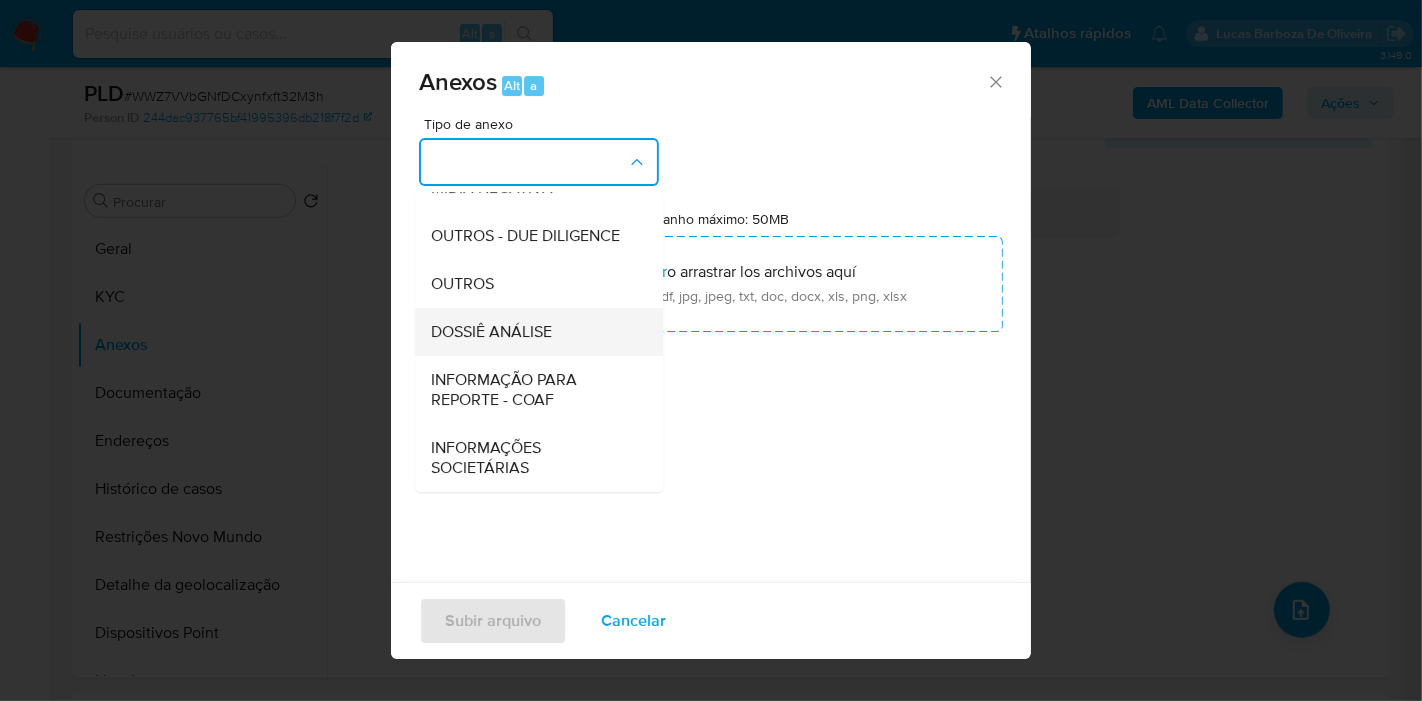 click on "DOSSIÊ ANÁLISE" at bounding box center [491, 332] 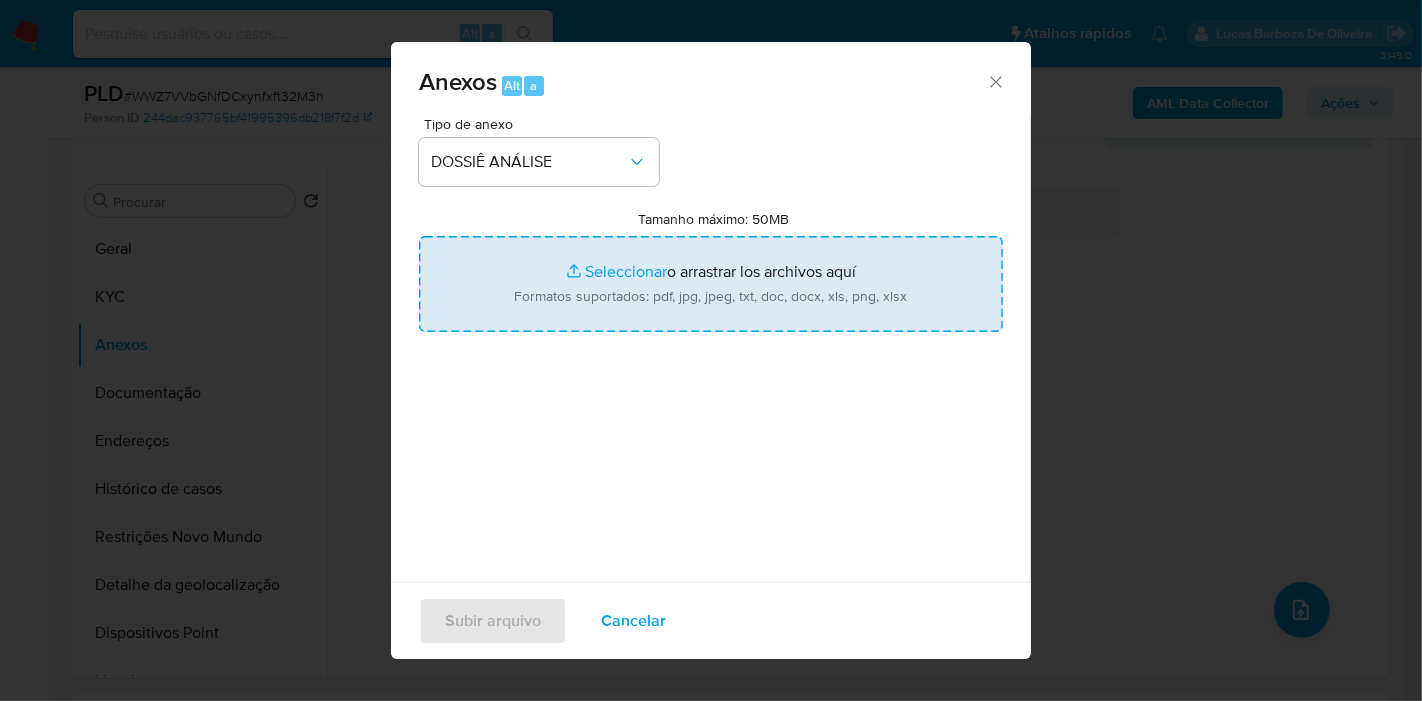 click on "Tamanho máximo: 50MB Seleccionar archivos" at bounding box center (711, 284) 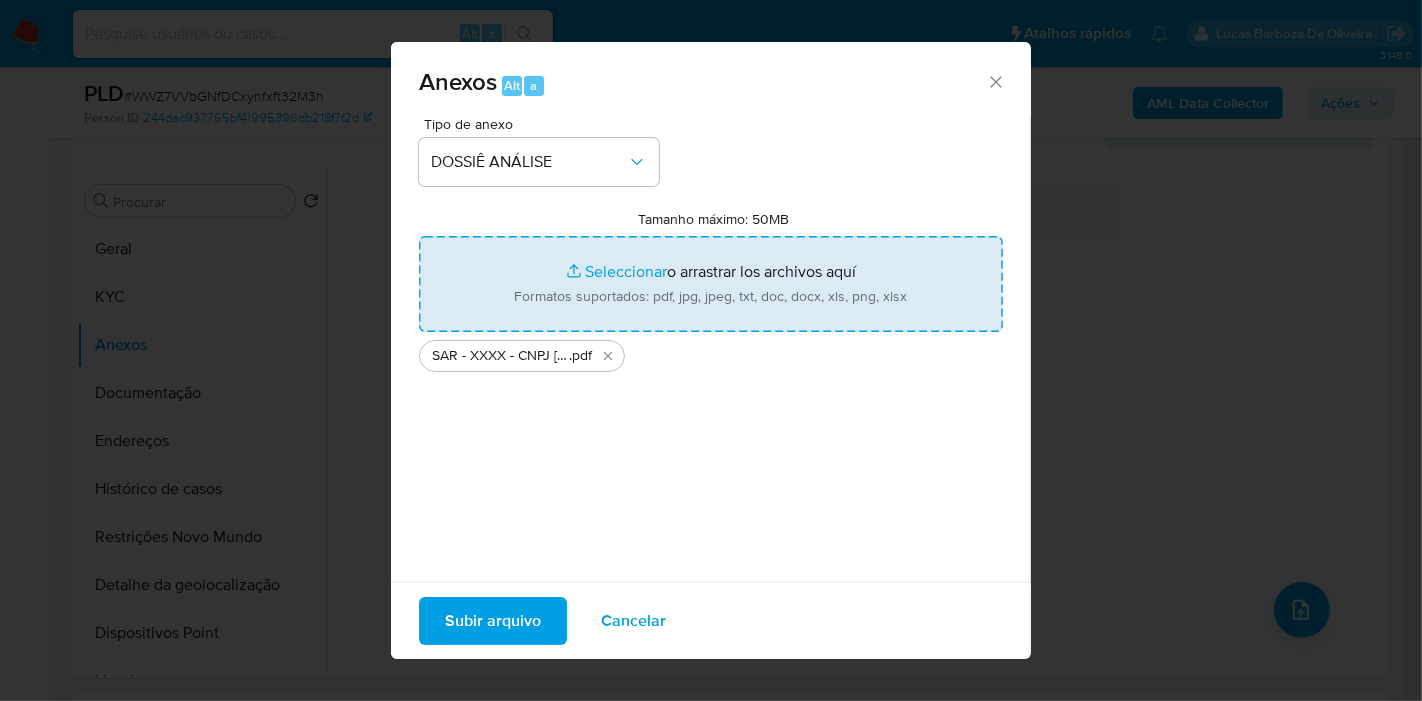click on "Tamanho máximo: 50MB Seleccionar archivos" at bounding box center [711, 284] 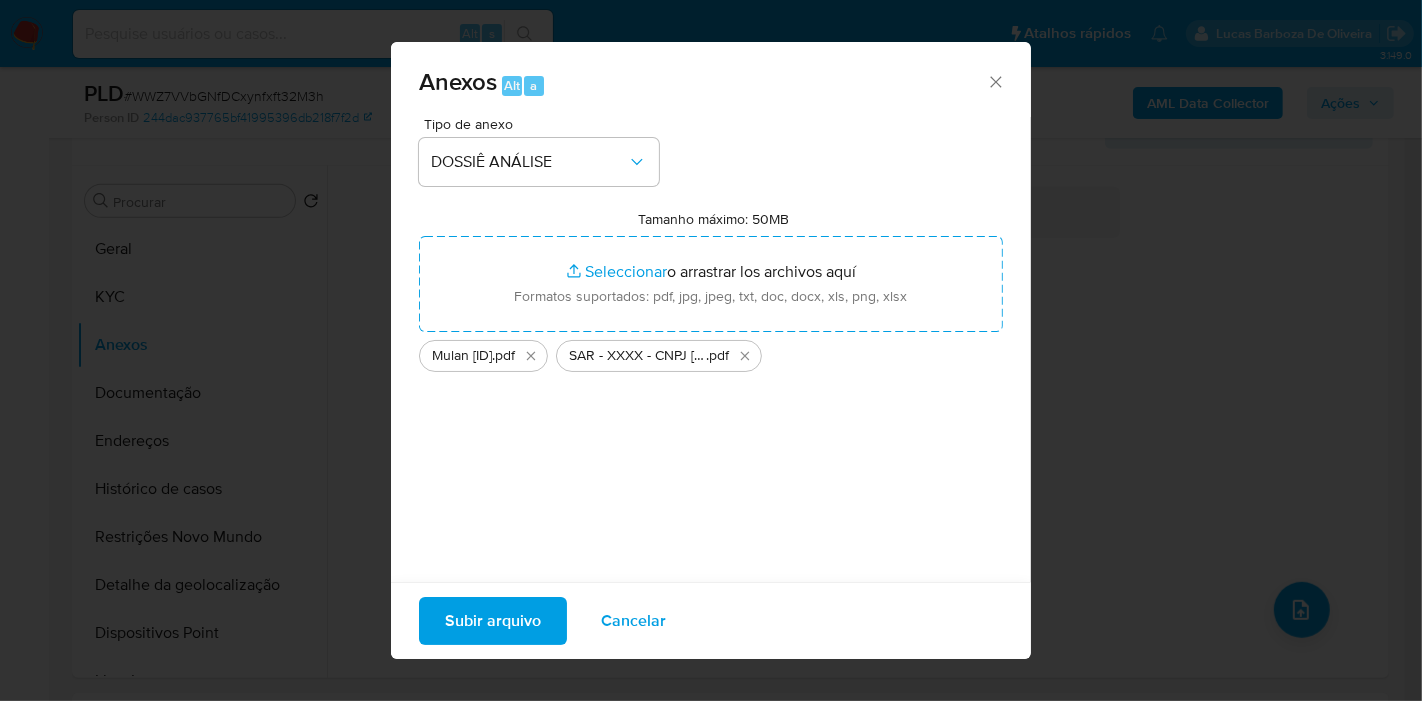click on "Subir arquivo" at bounding box center [493, 621] 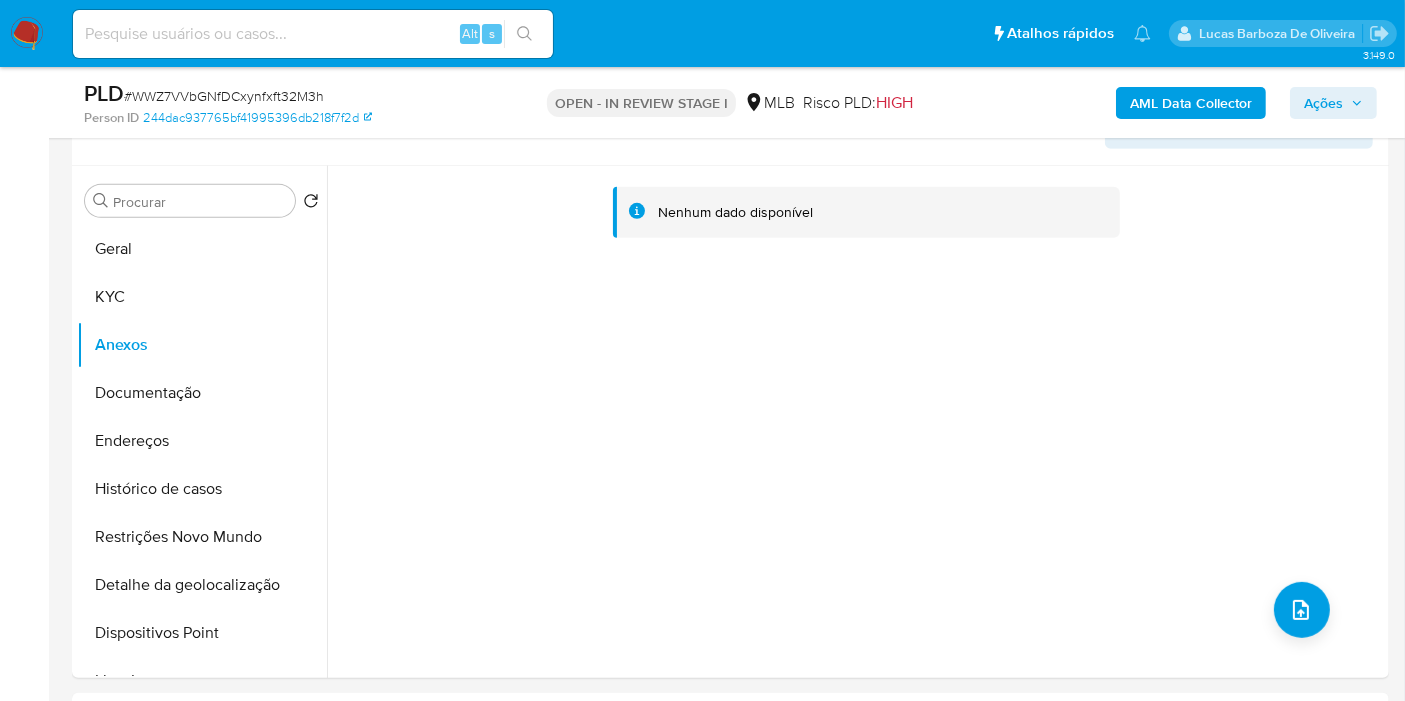 click on "Ações" at bounding box center [1323, 103] 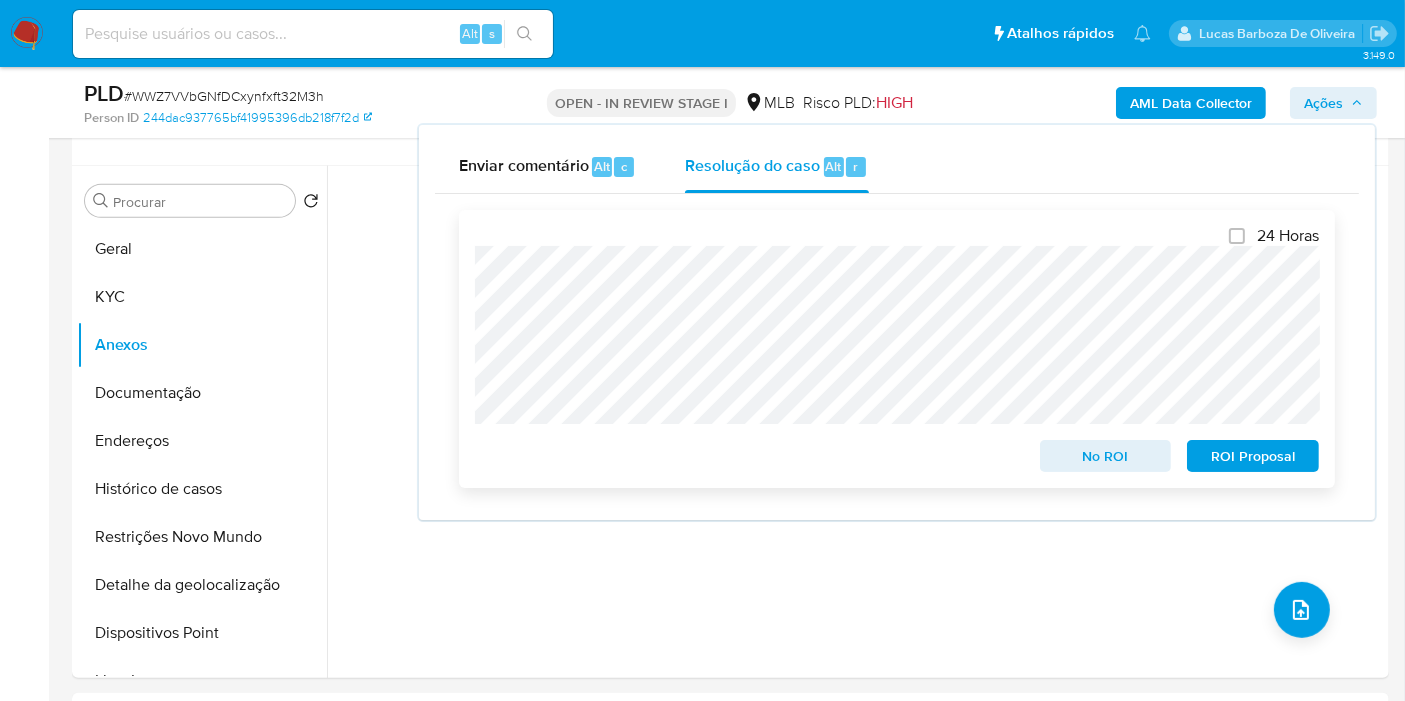 click on "ROI Proposal" at bounding box center [1253, 456] 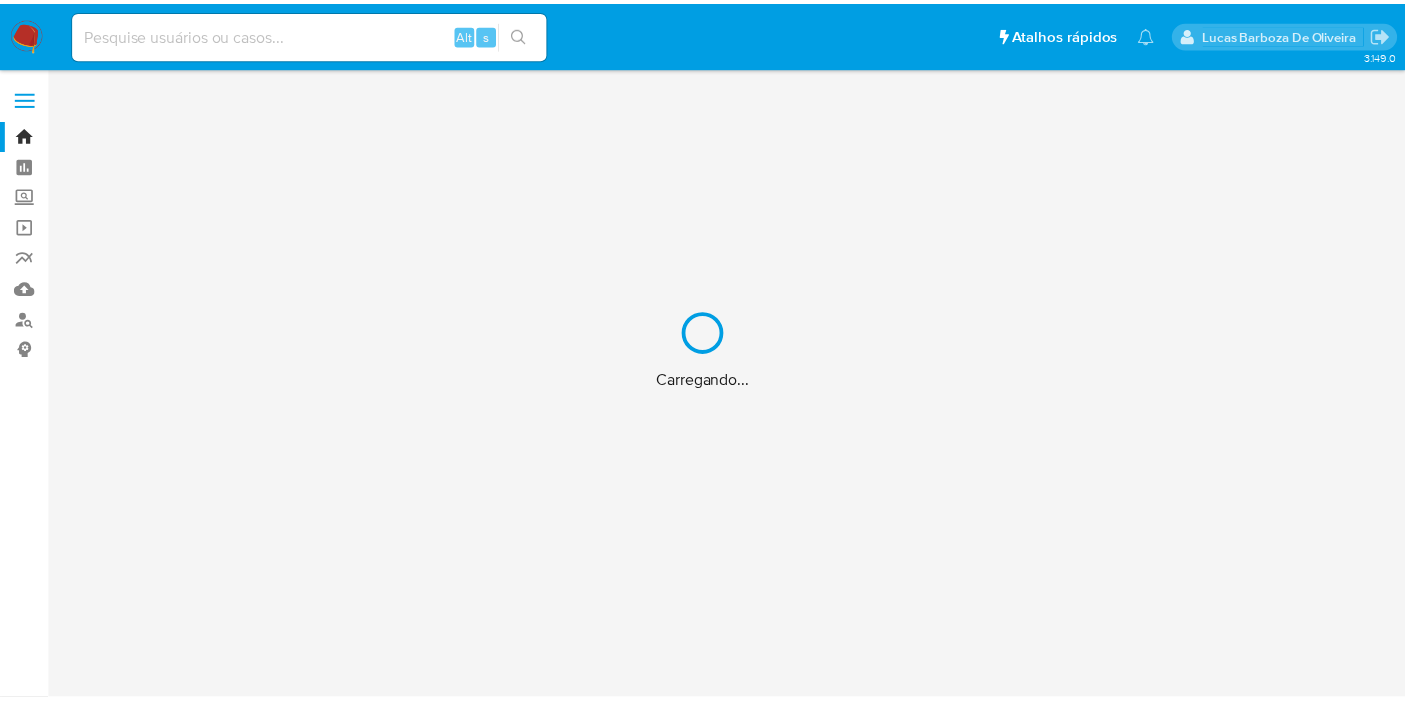 scroll, scrollTop: 0, scrollLeft: 0, axis: both 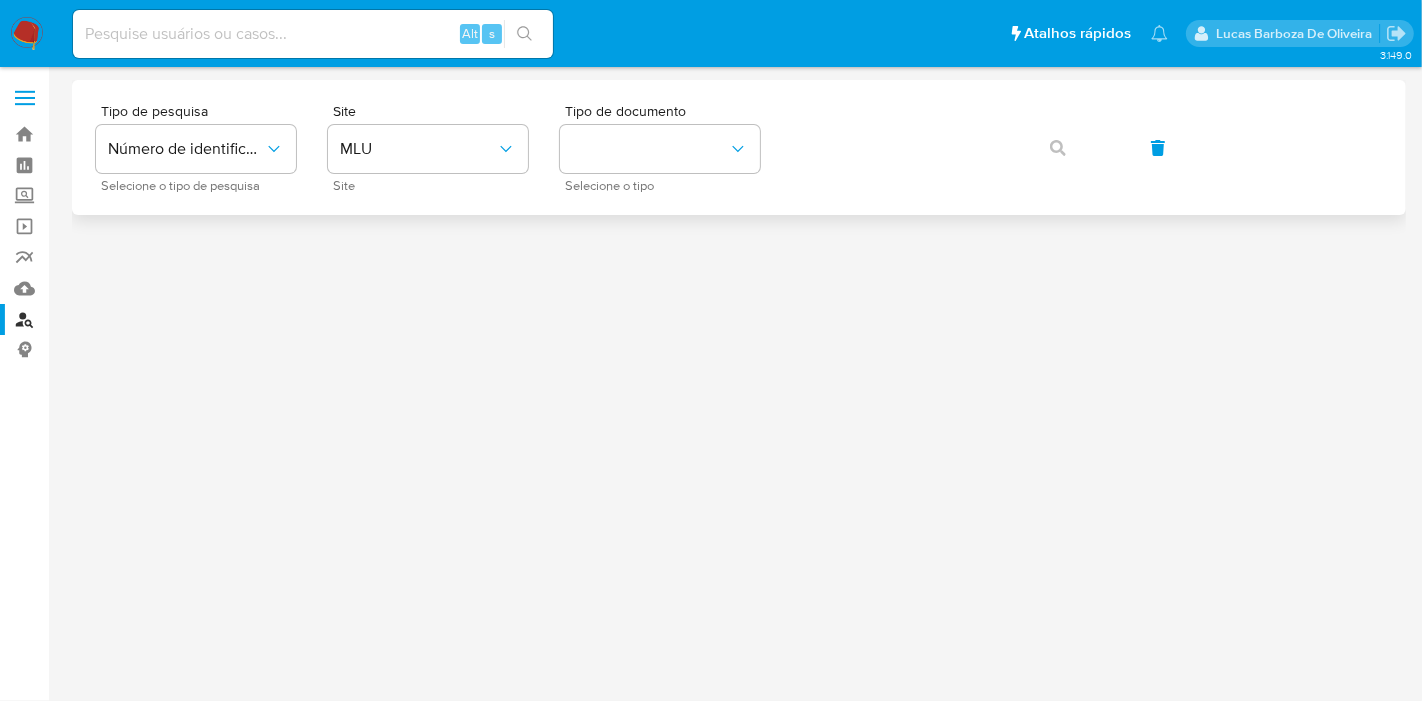 drag, startPoint x: 165, startPoint y: 317, endPoint x: 452, endPoint y: 207, distance: 307.3581 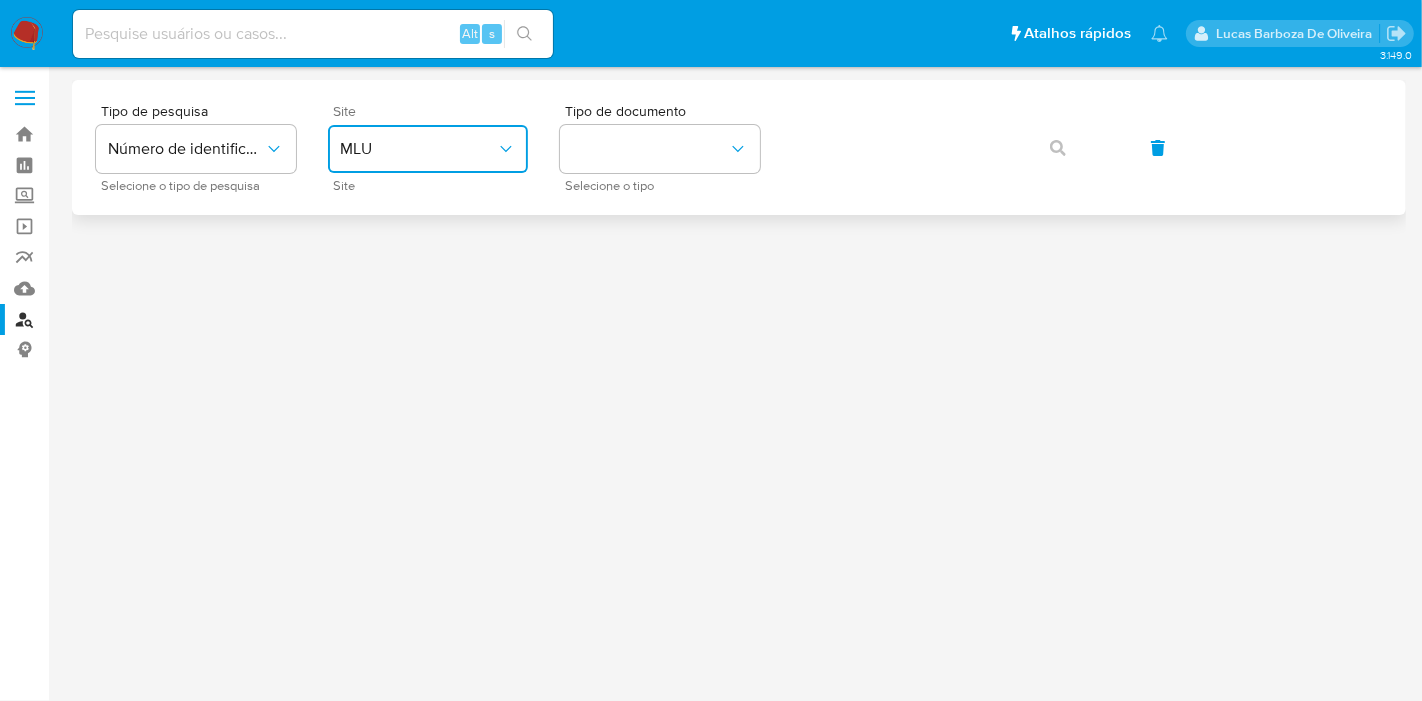click on "MLU" at bounding box center [418, 149] 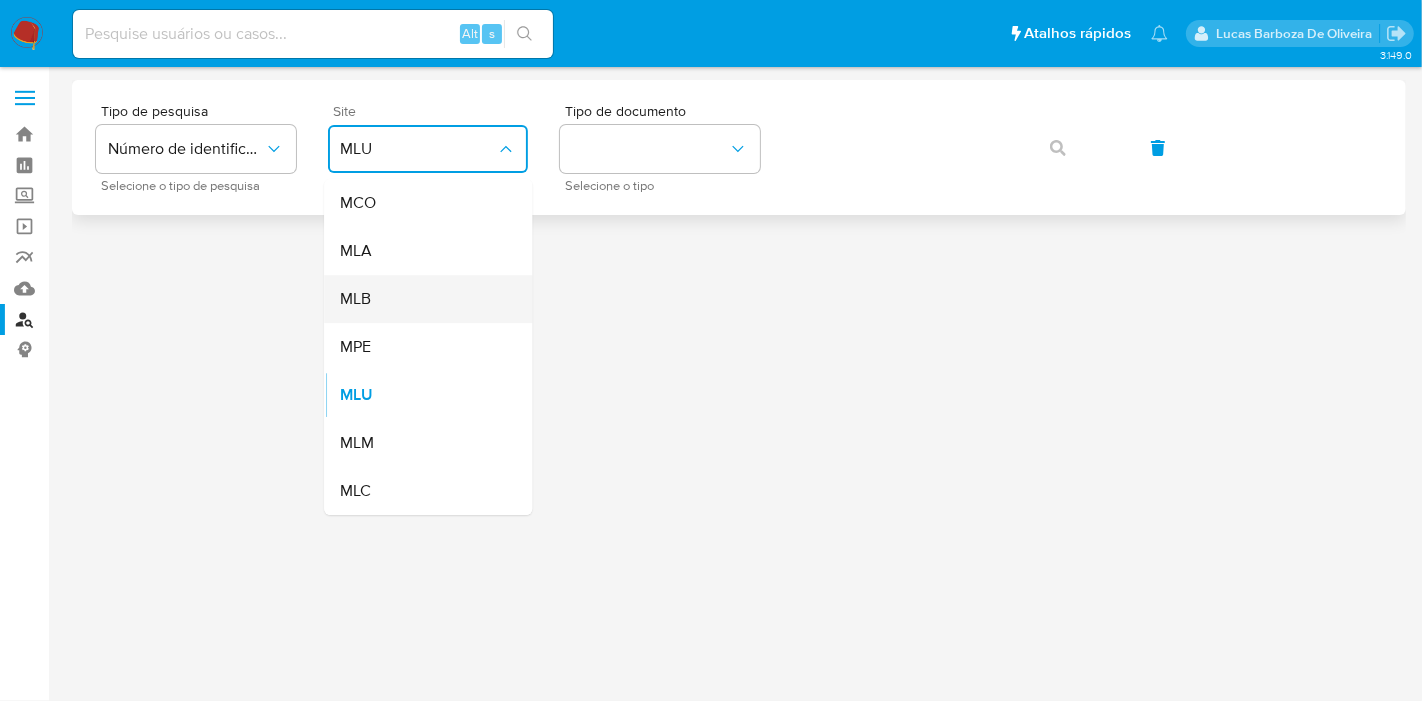 click on "MLB" at bounding box center (422, 299) 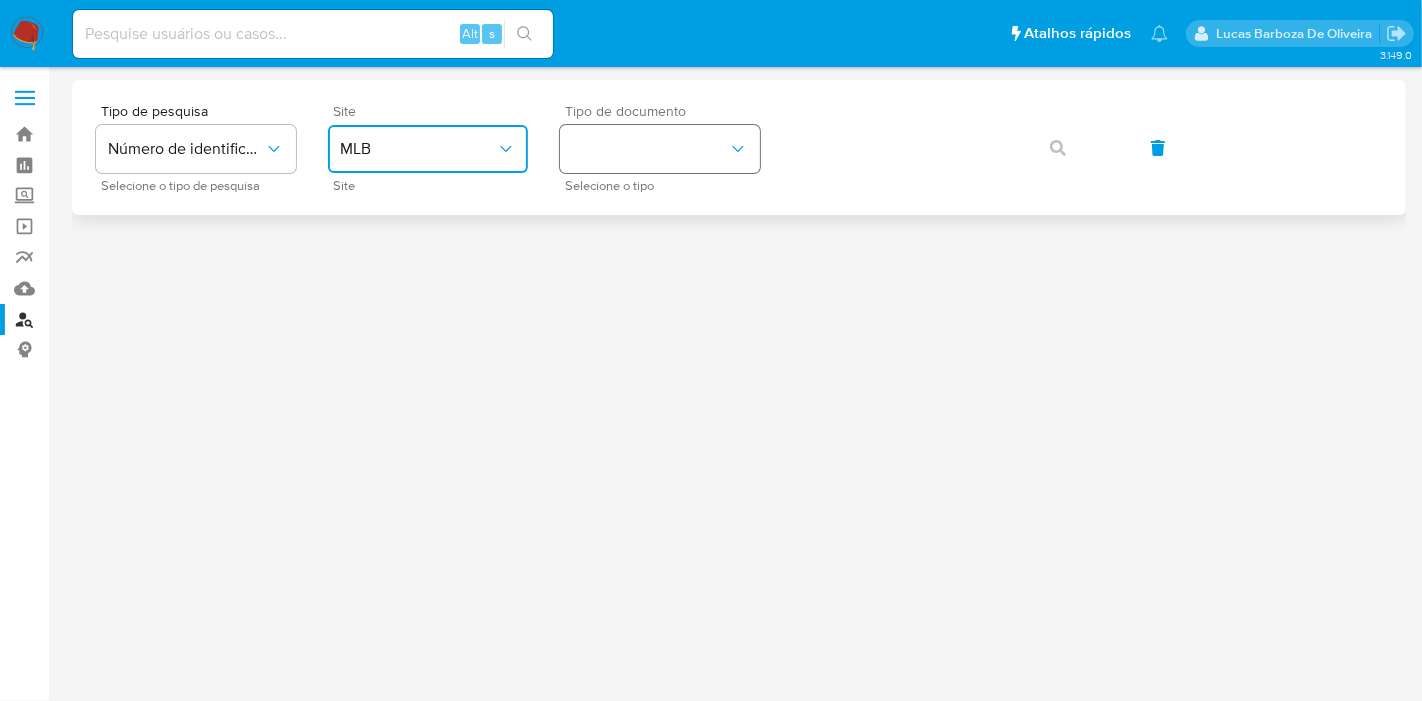 click at bounding box center [660, 149] 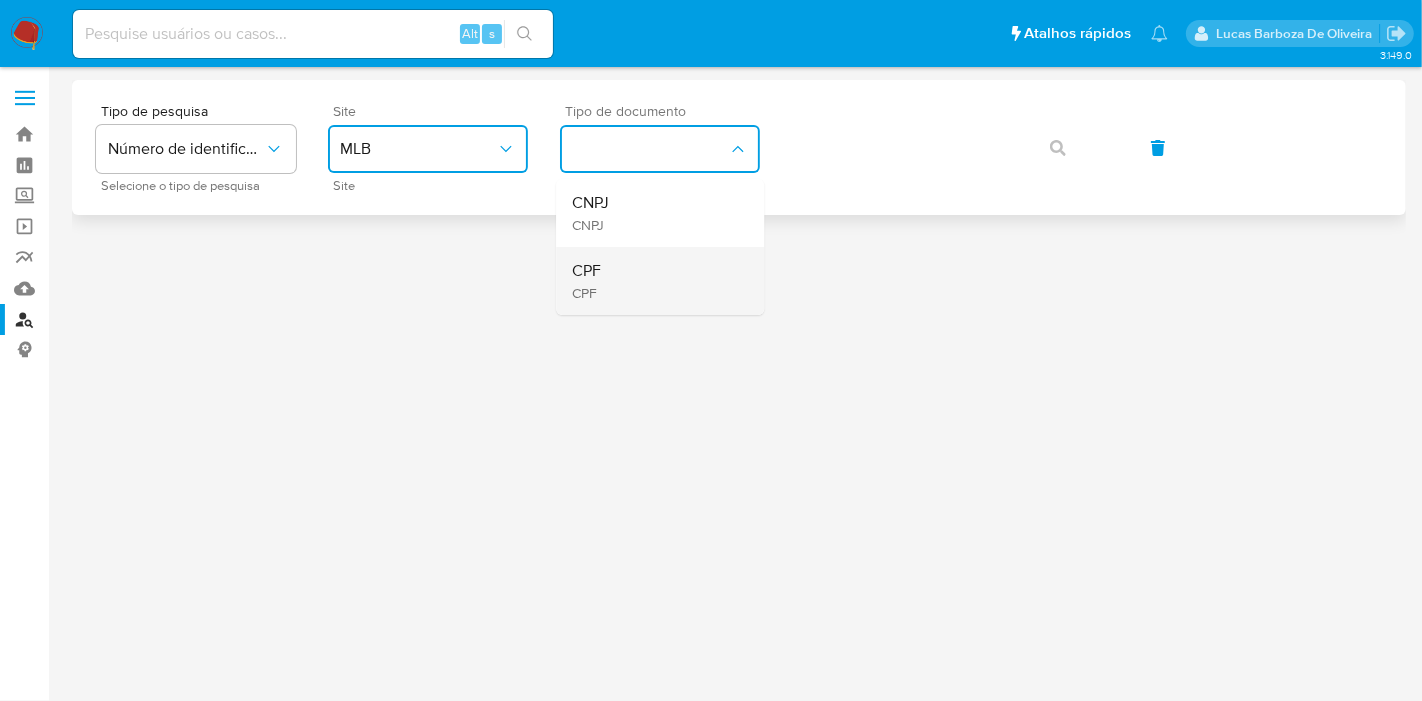 click on "[DOCUMENT_ID] [DOCUMENT_ID]" at bounding box center (654, 281) 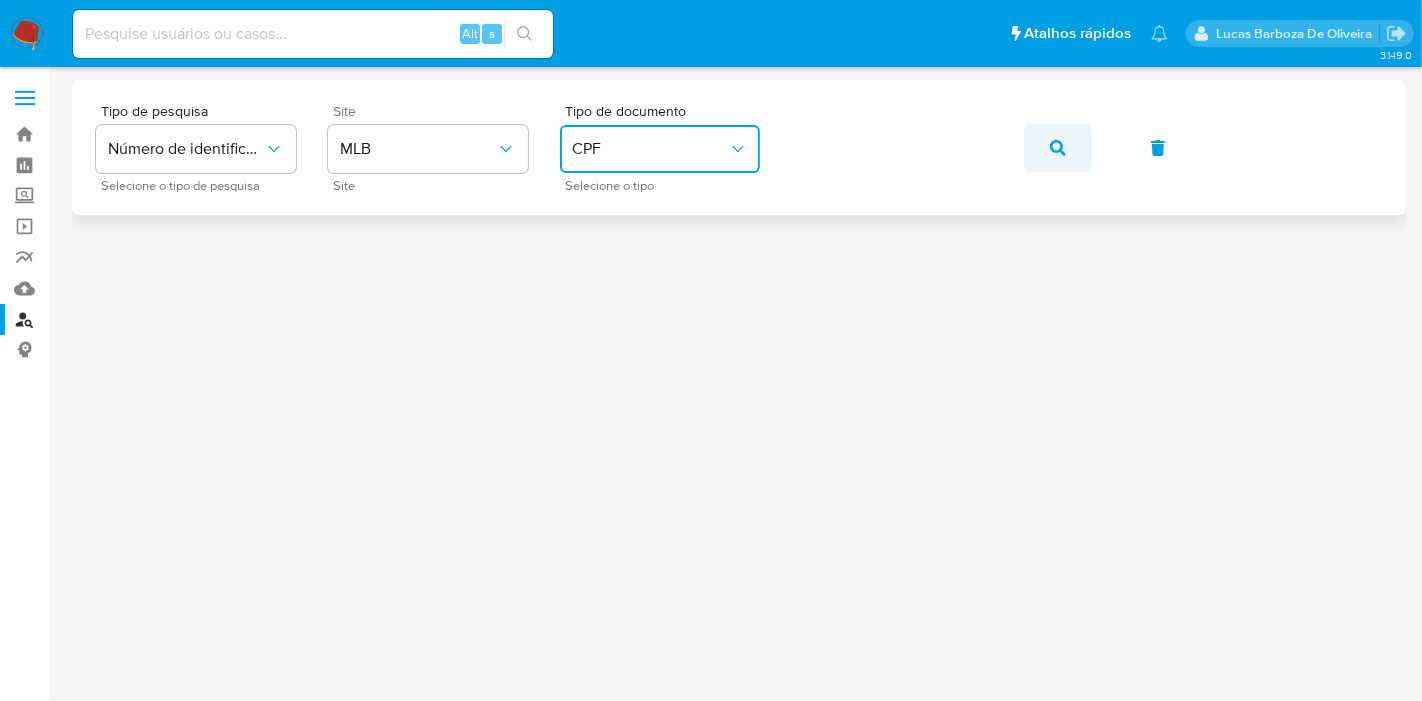 click at bounding box center [1058, 148] 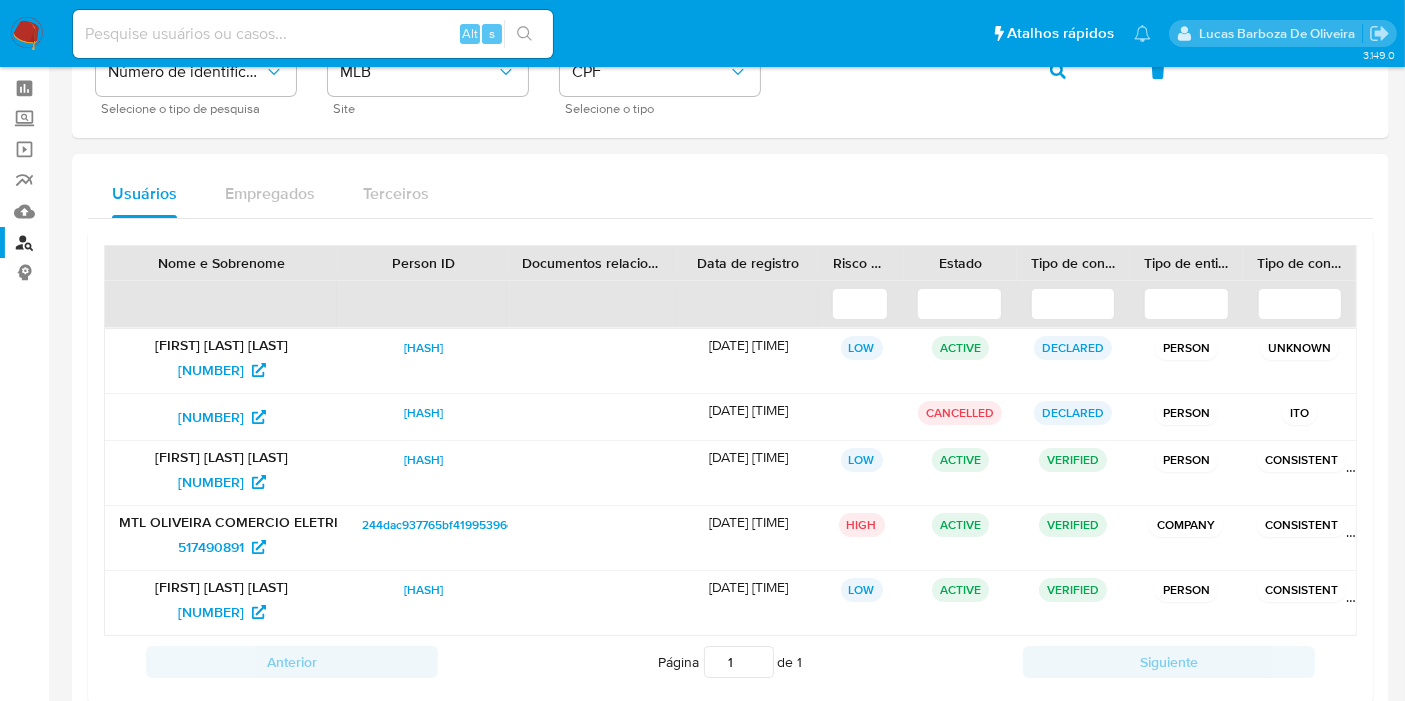 scroll, scrollTop: 120, scrollLeft: 0, axis: vertical 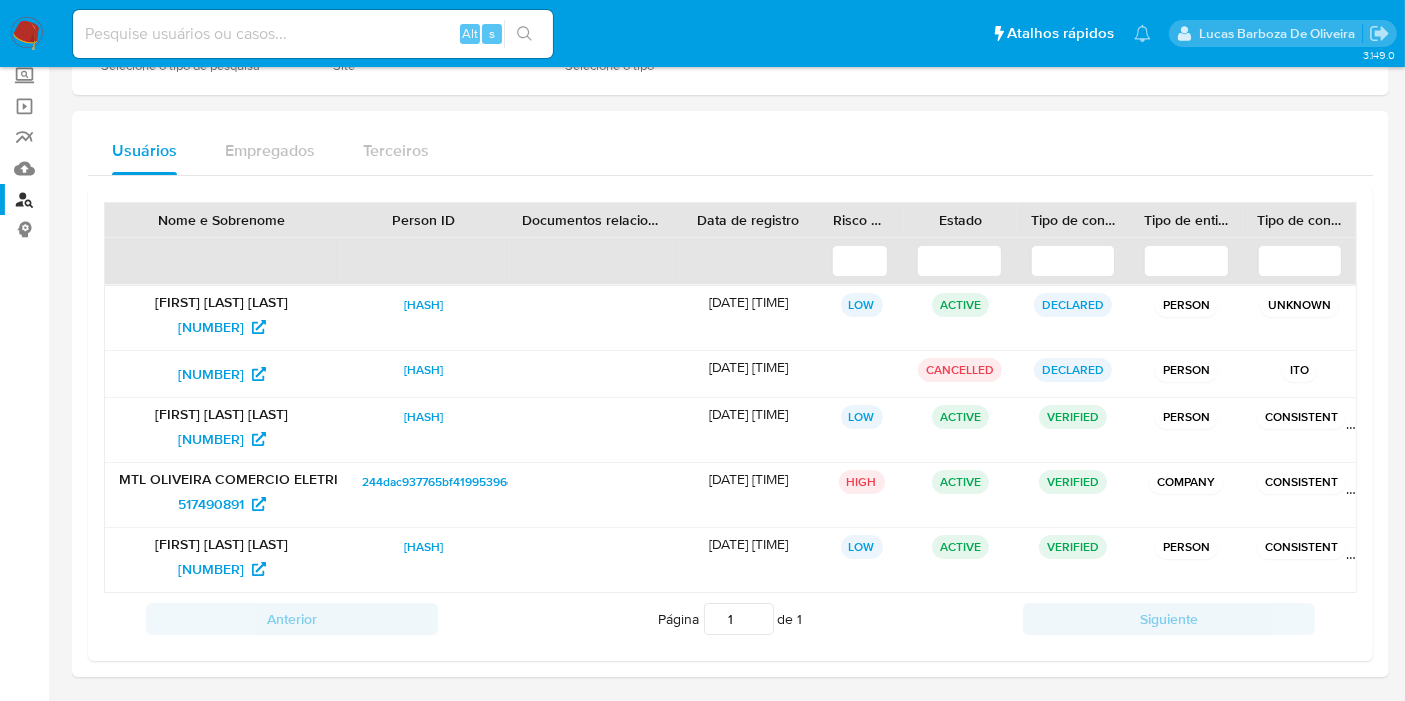 click on "Usuários Empregados Terceiros" at bounding box center [730, 151] 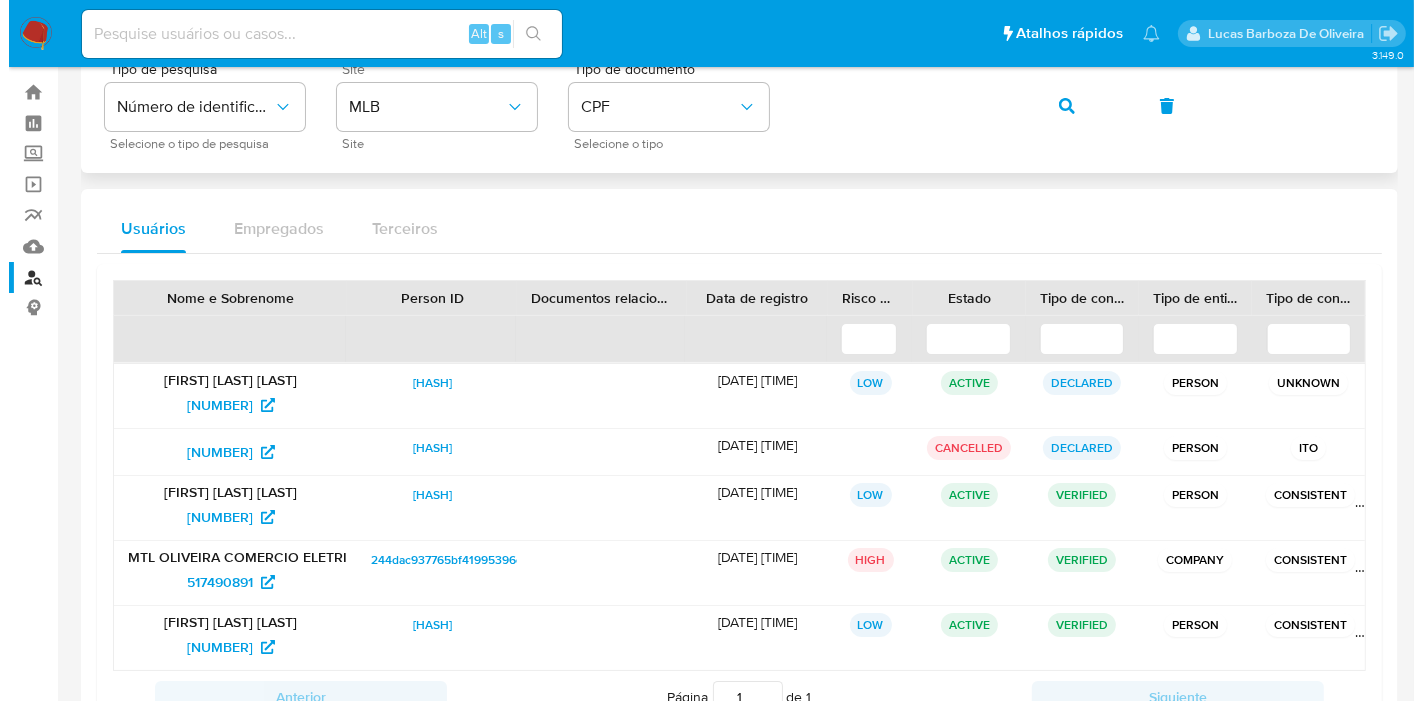 scroll, scrollTop: 0, scrollLeft: 0, axis: both 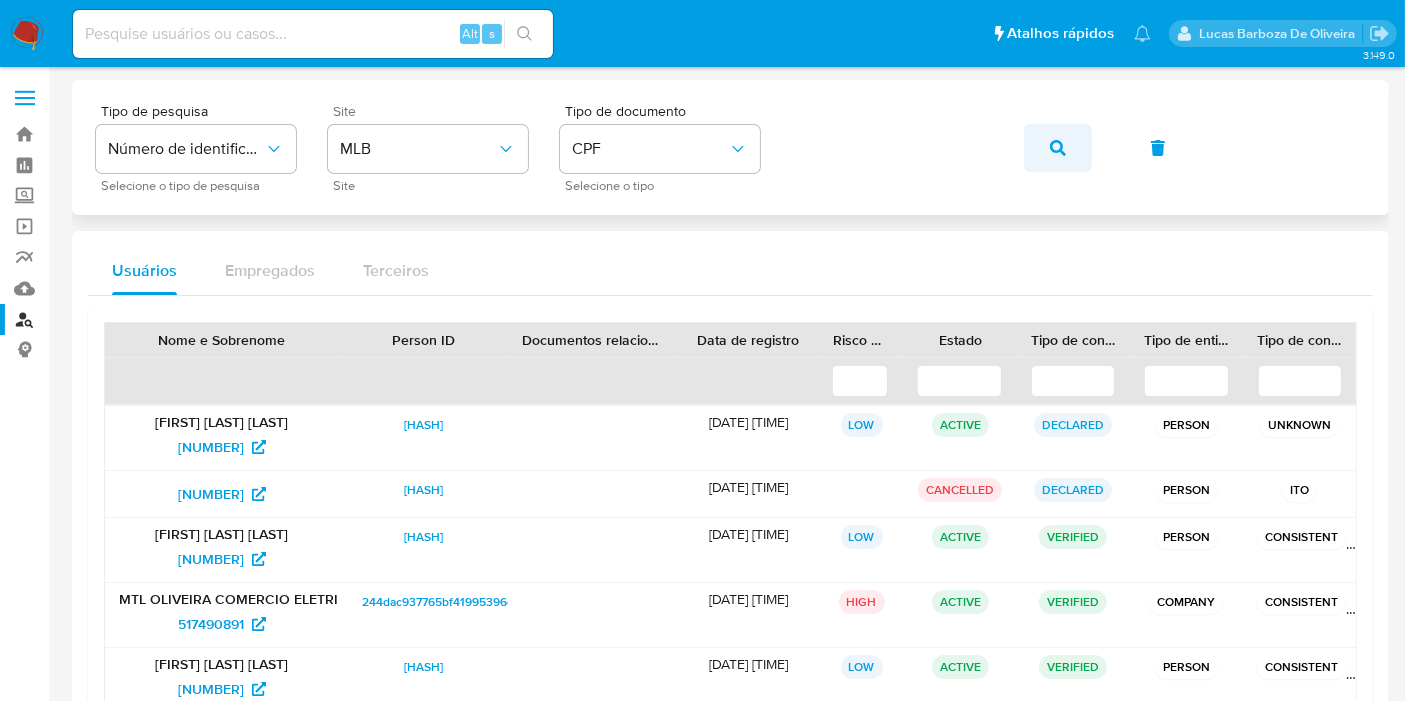 click 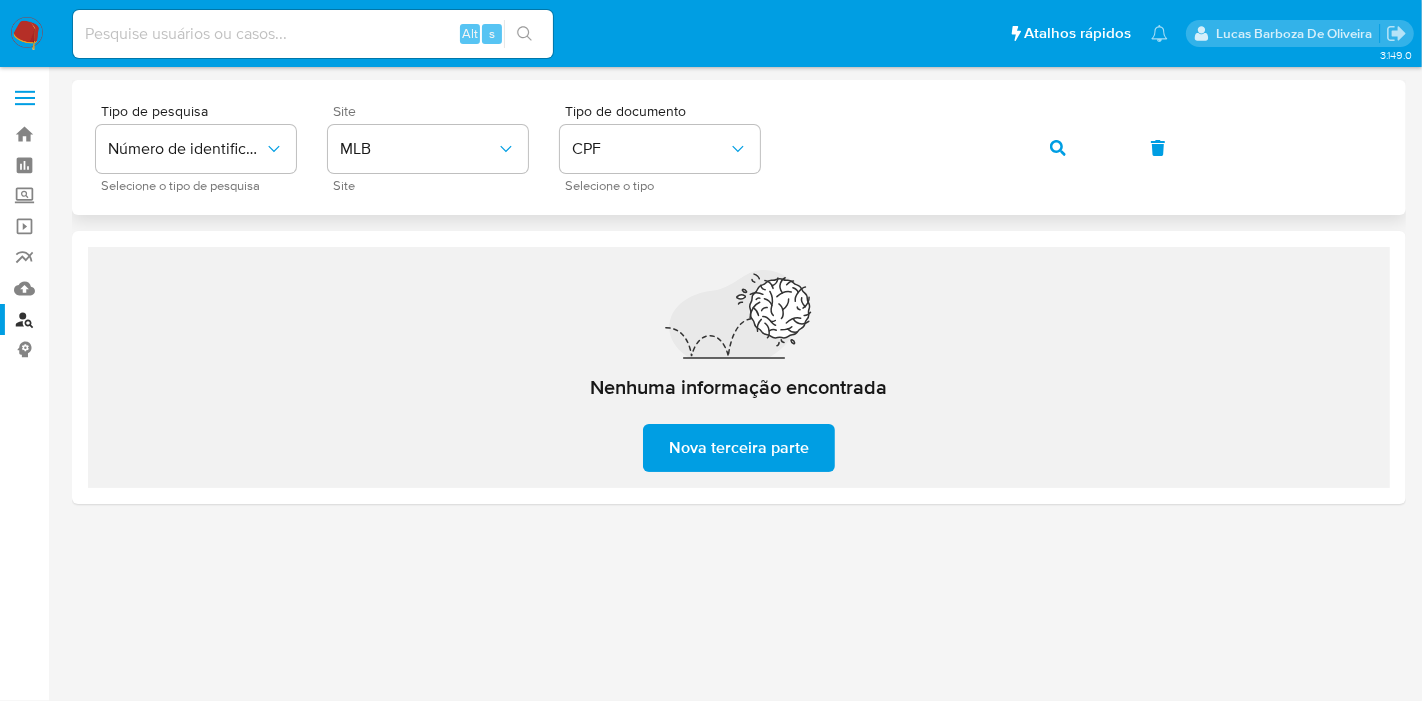 drag, startPoint x: 1291, startPoint y: 172, endPoint x: 1265, endPoint y: 171, distance: 26.019224 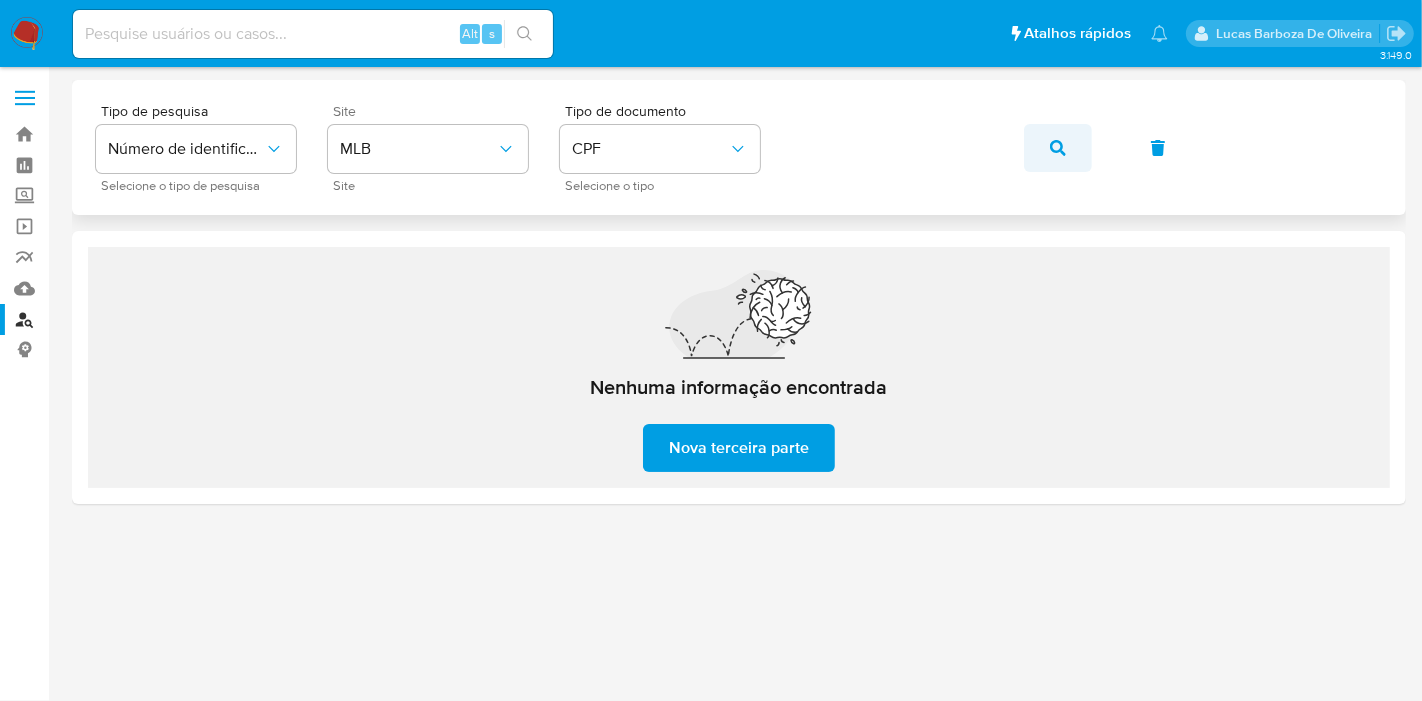 click on "Tipo de pesquisa Número de identificação Selecione o tipo de pesquisa Site MLB Site Tipo de documento CPF Selecione o tipo" at bounding box center (739, 147) 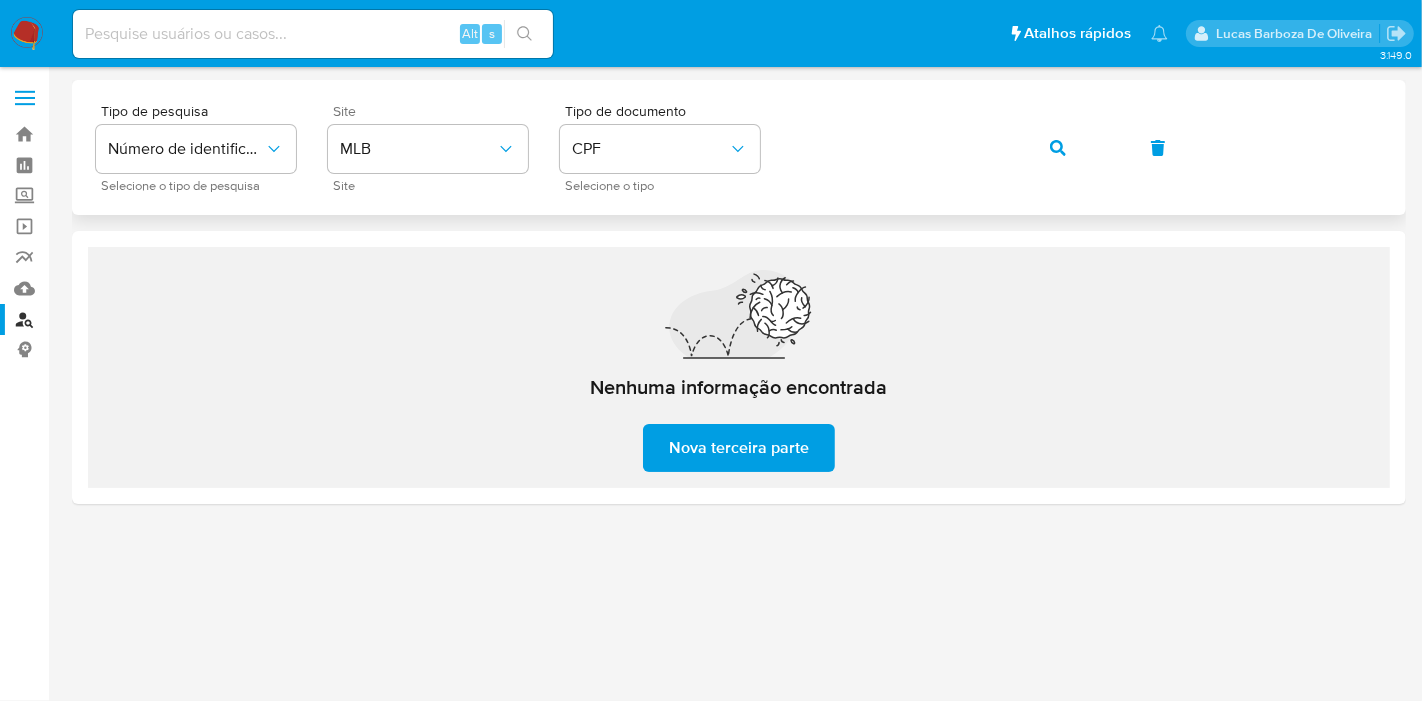 click at bounding box center (1058, 148) 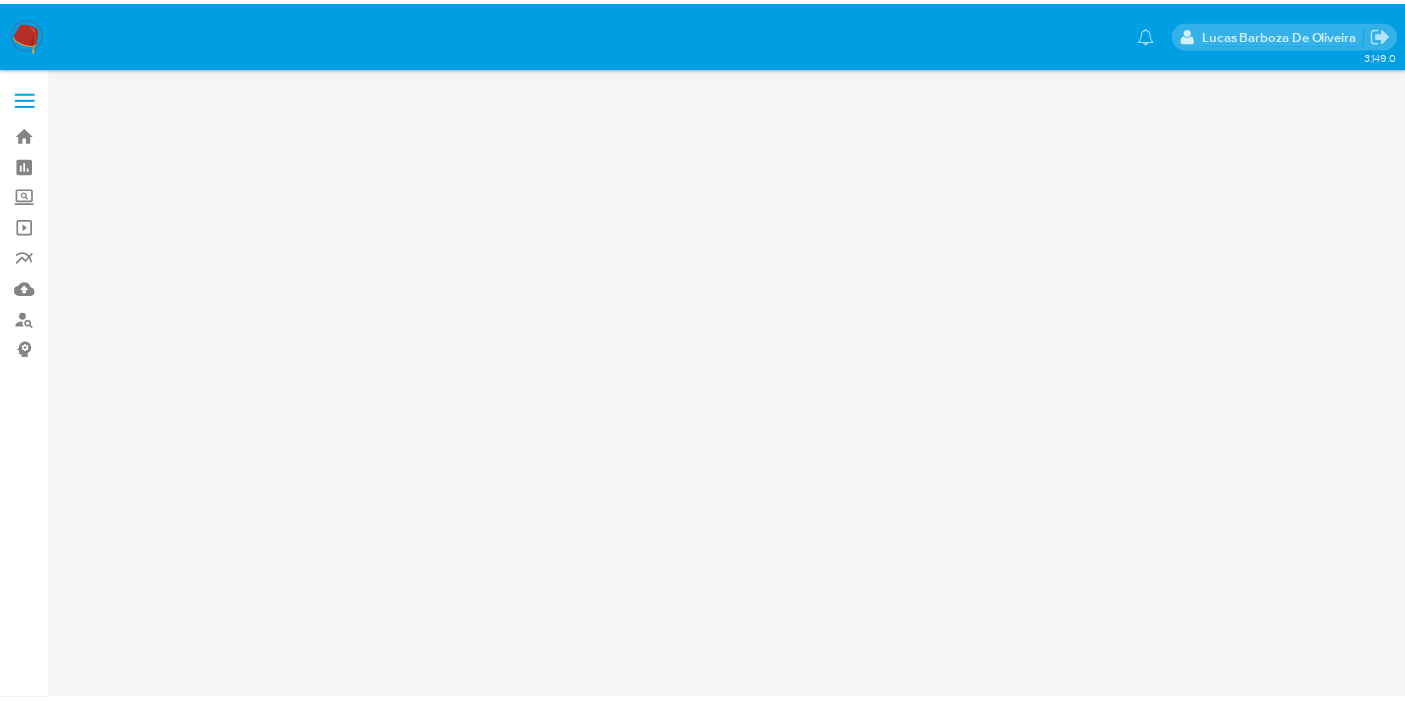 scroll, scrollTop: 0, scrollLeft: 0, axis: both 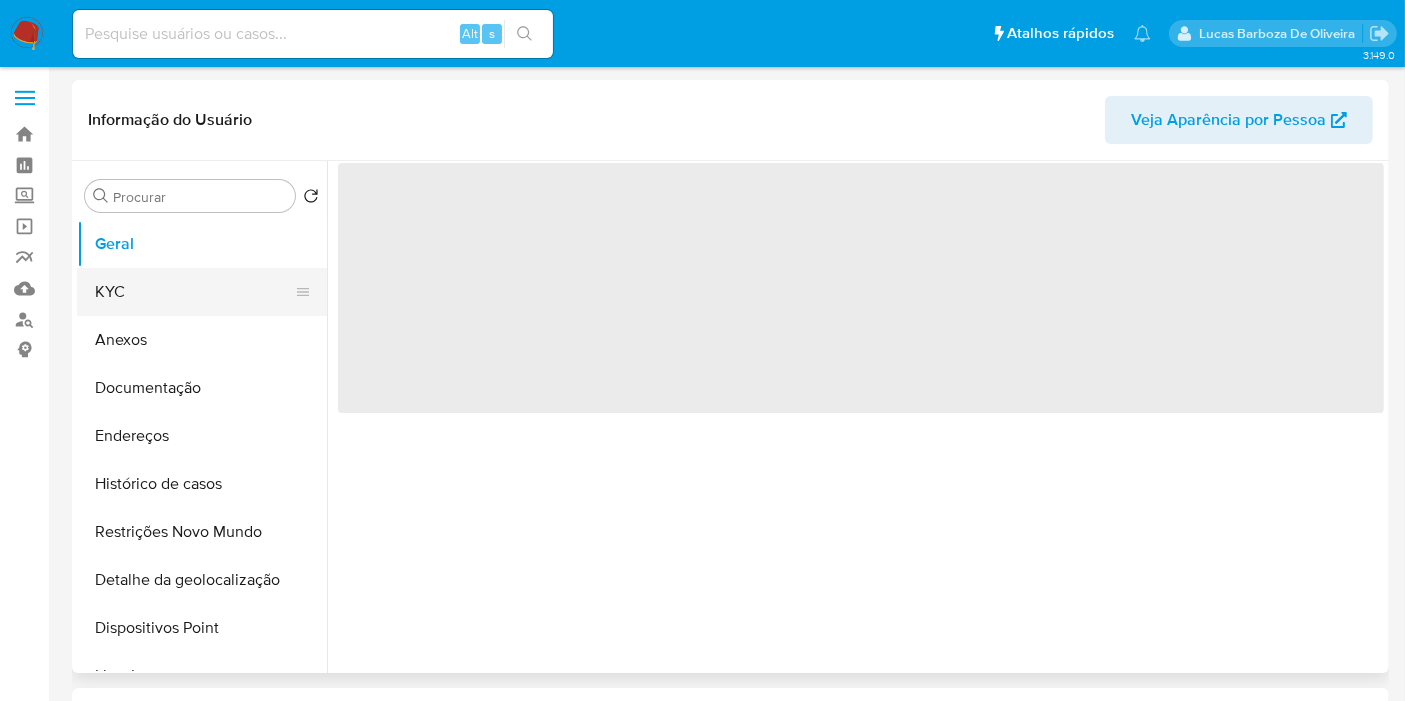 click on "KYC" at bounding box center (194, 292) 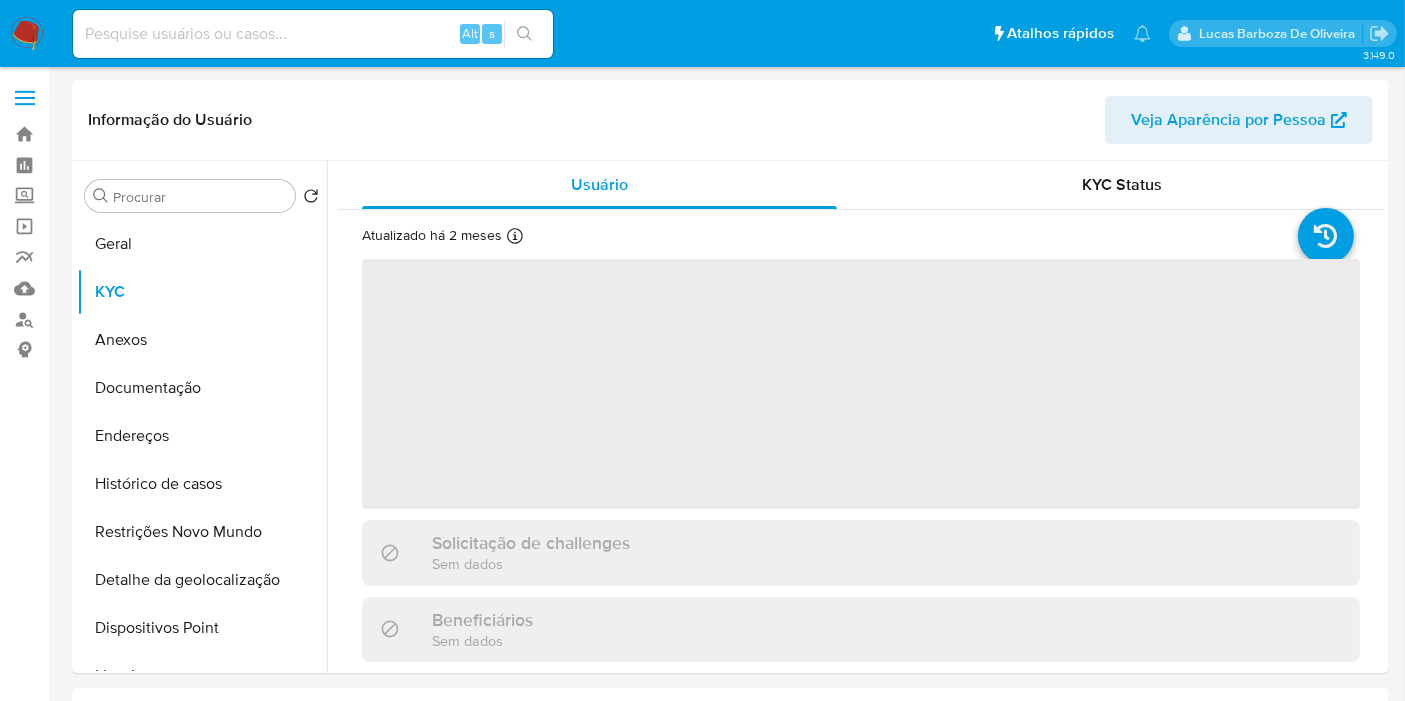 select on "10" 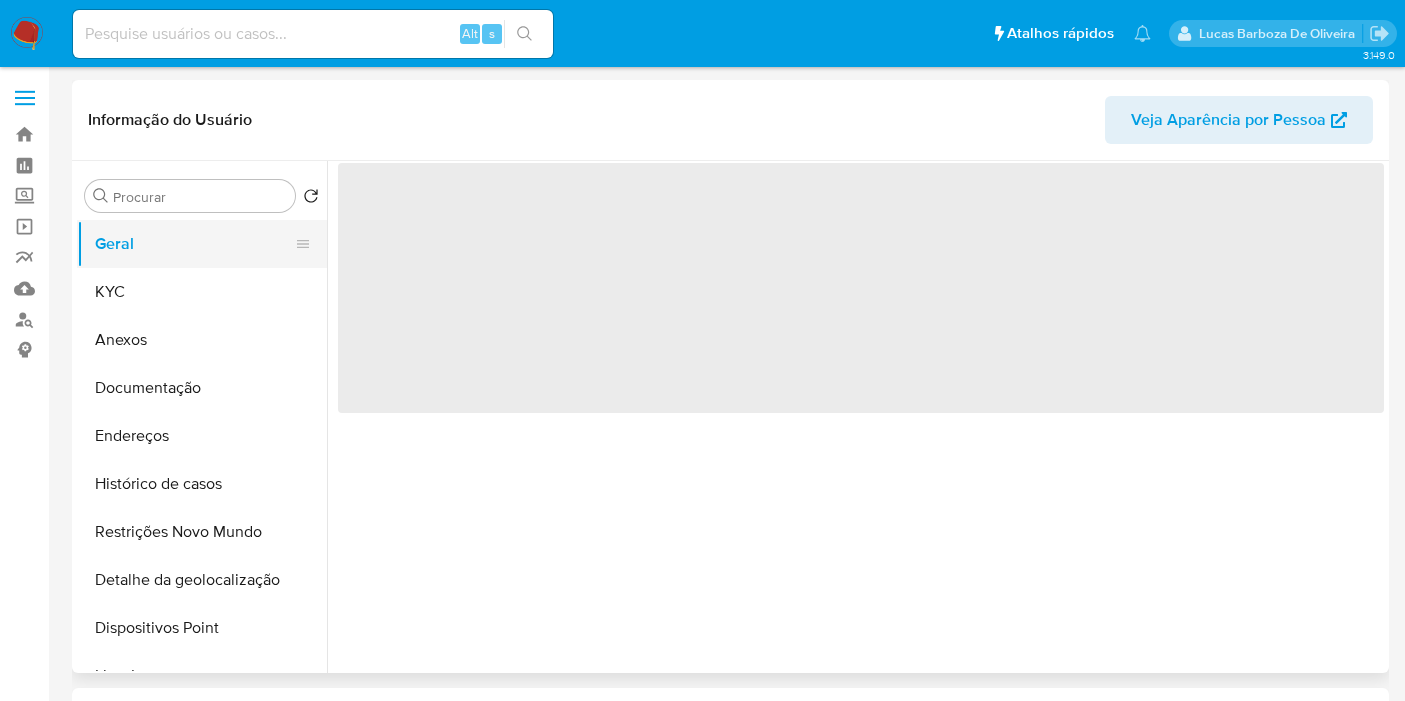 scroll, scrollTop: 0, scrollLeft: 0, axis: both 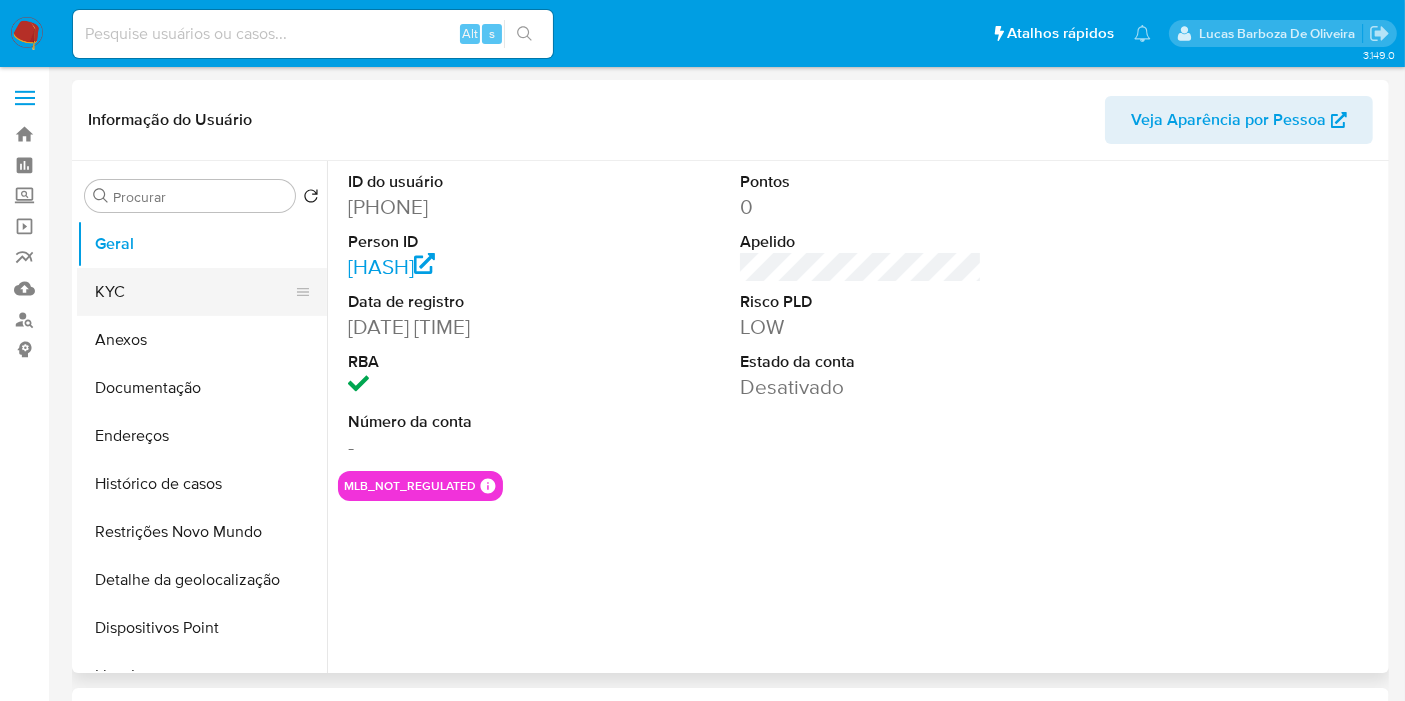 click on "KYC" at bounding box center (194, 292) 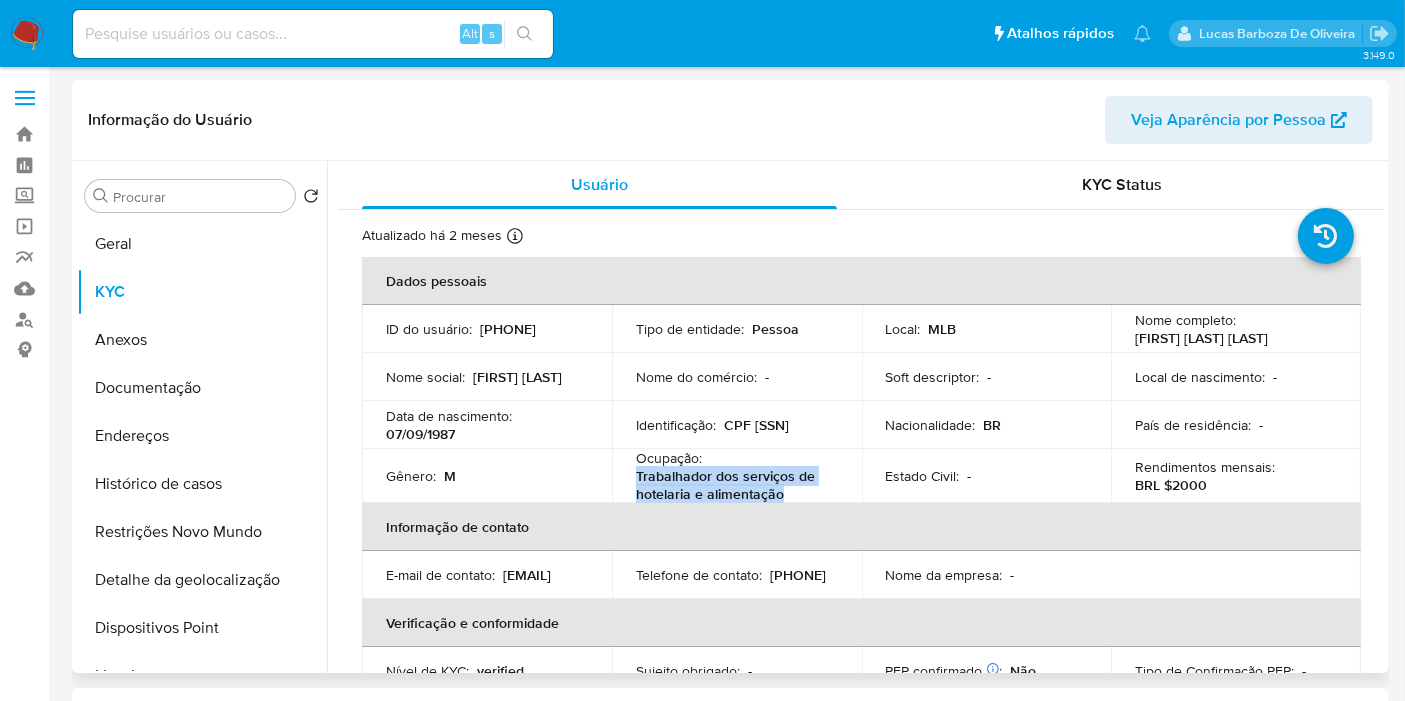 drag, startPoint x: 632, startPoint y: 477, endPoint x: 785, endPoint y: 495, distance: 154.05519 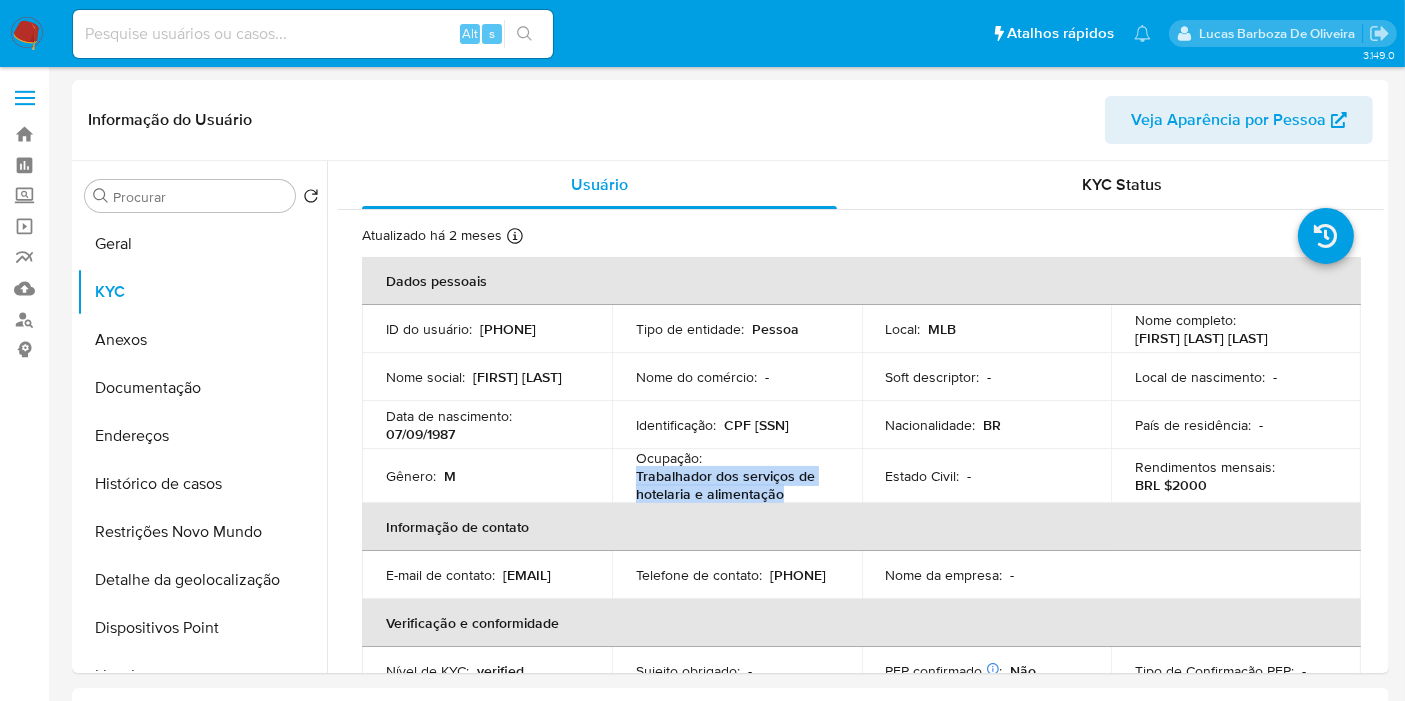 copy on "Trabalhador dos serviços de hotelaria e alimentação" 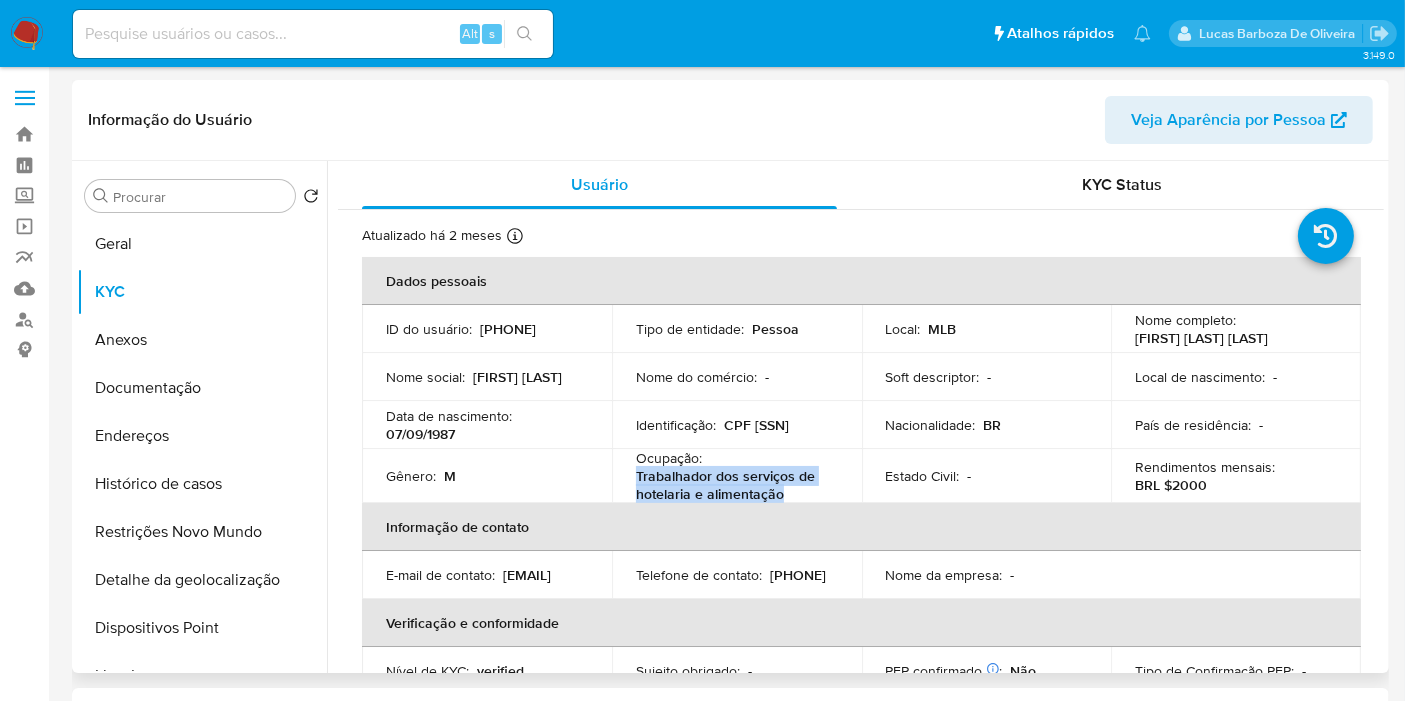click on "-" at bounding box center (1261, 425) 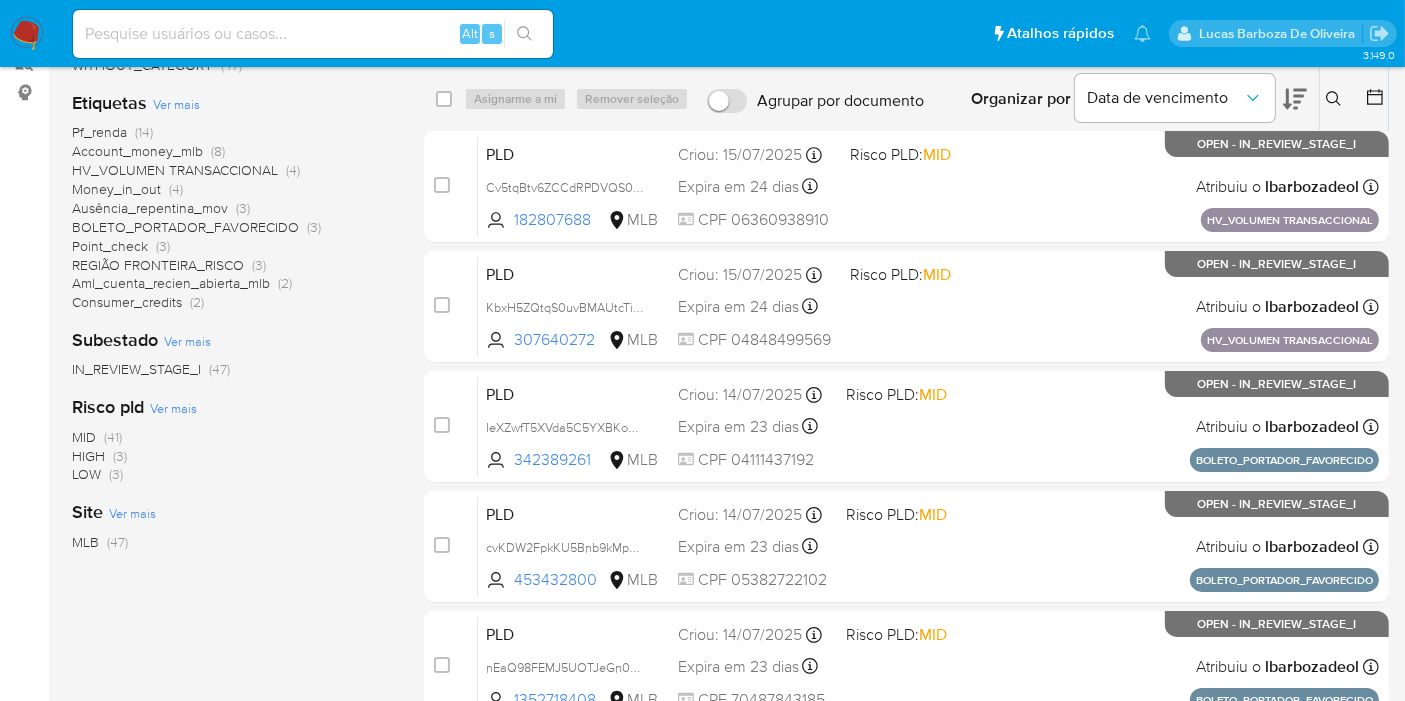scroll, scrollTop: 333, scrollLeft: 0, axis: vertical 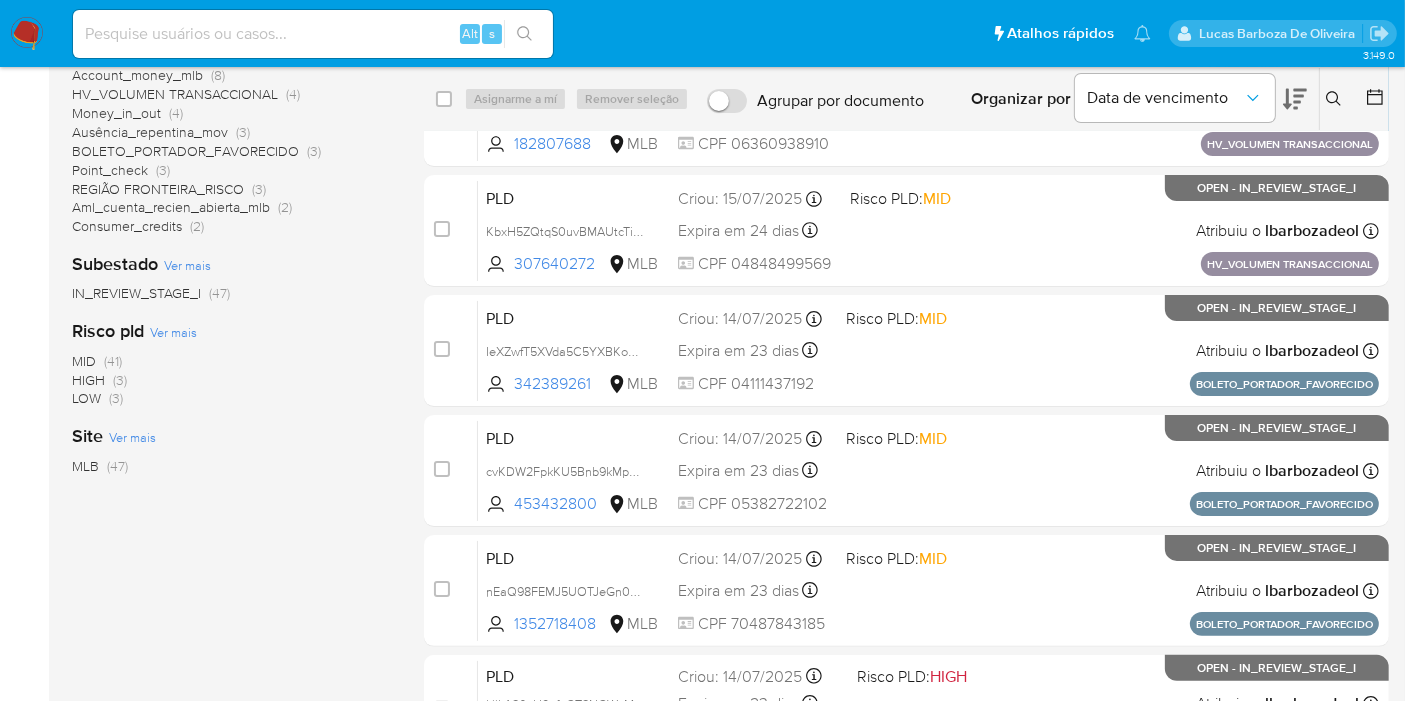 click on "HIGH (3)" at bounding box center [99, 380] 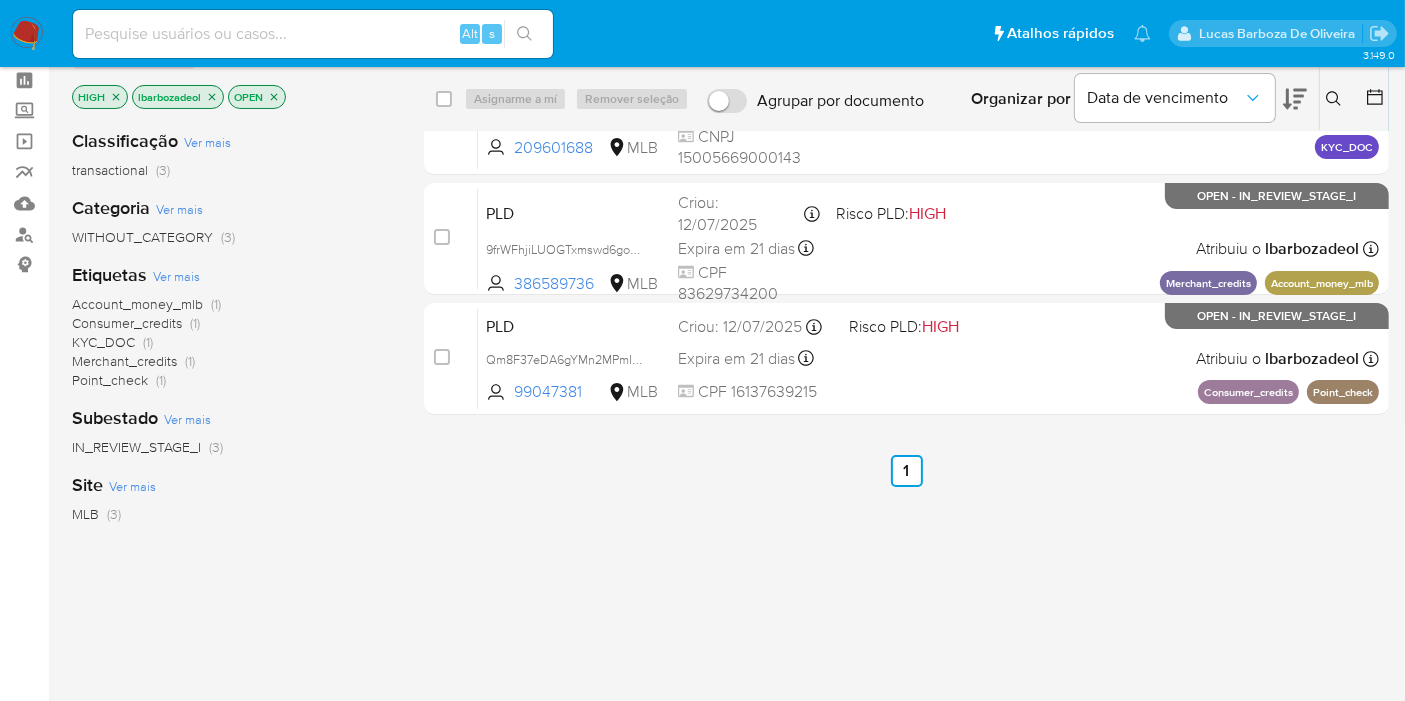 scroll, scrollTop: 0, scrollLeft: 0, axis: both 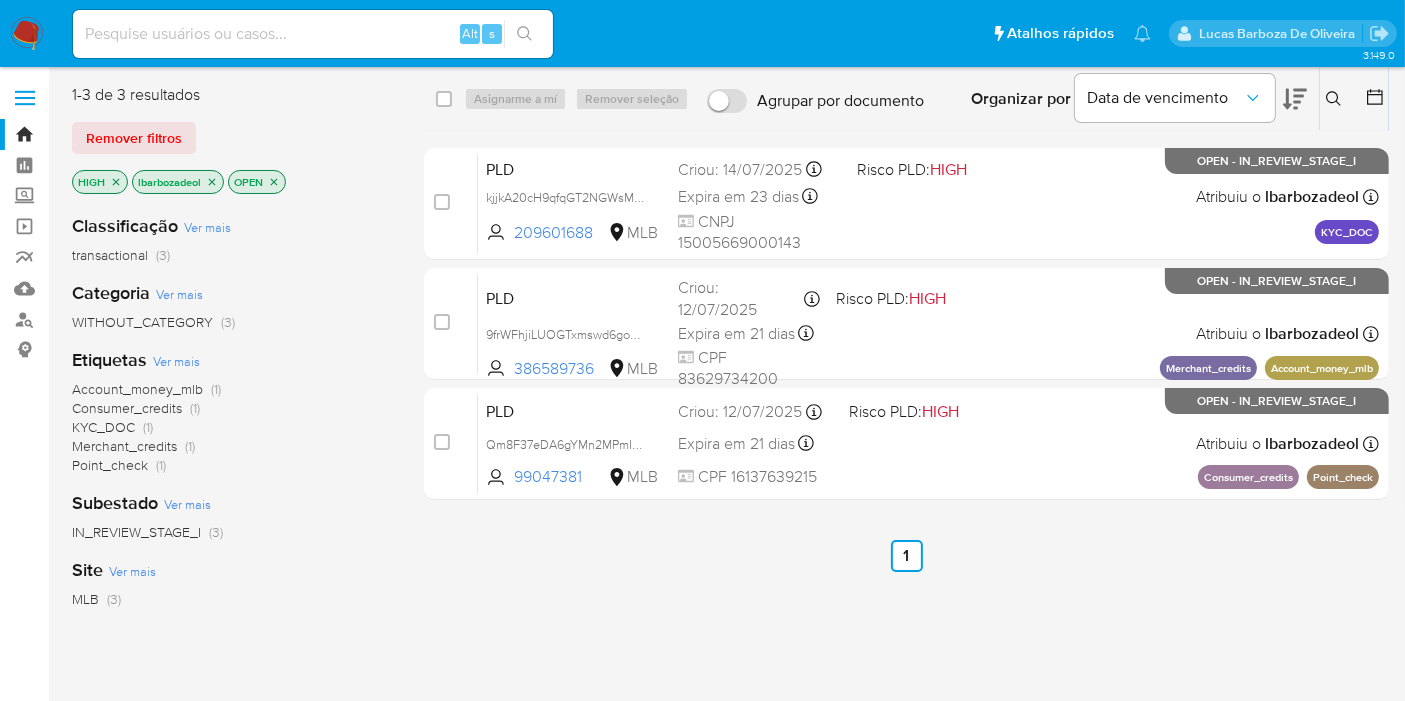 click 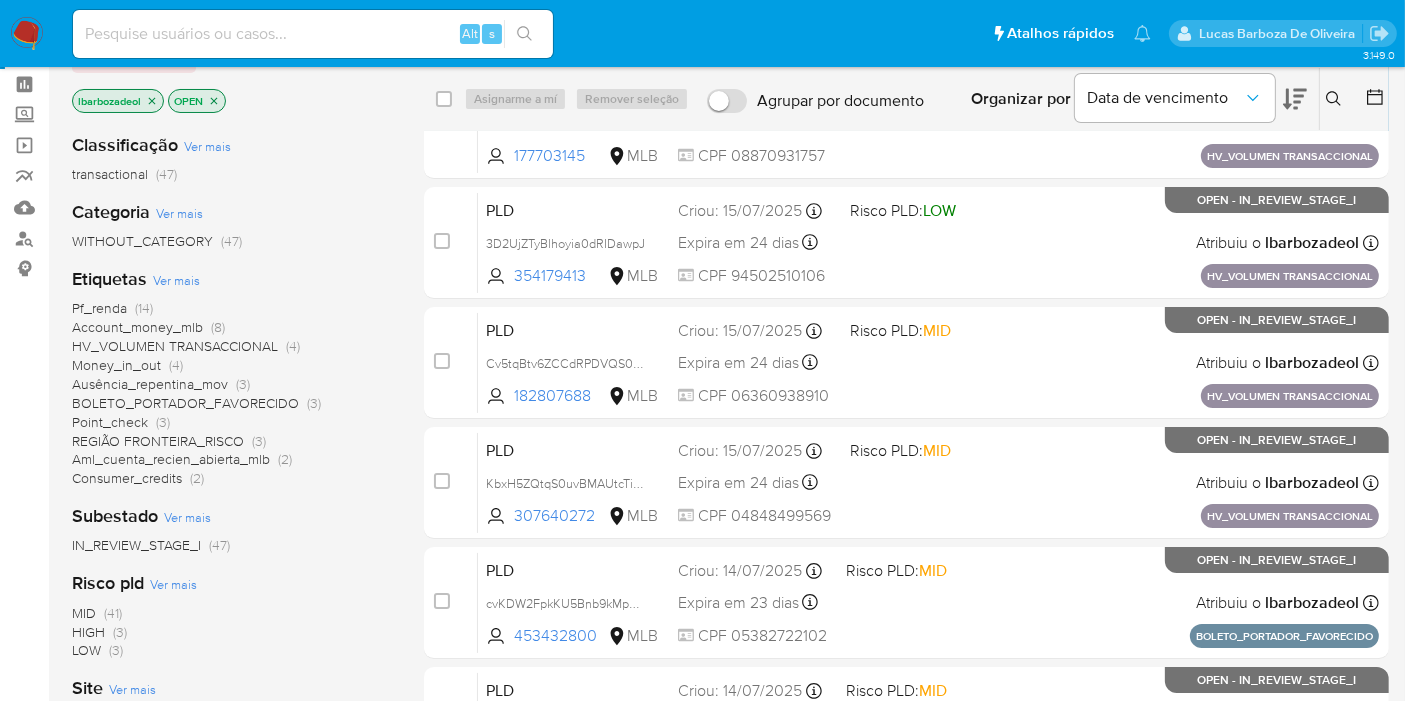 scroll, scrollTop: 111, scrollLeft: 0, axis: vertical 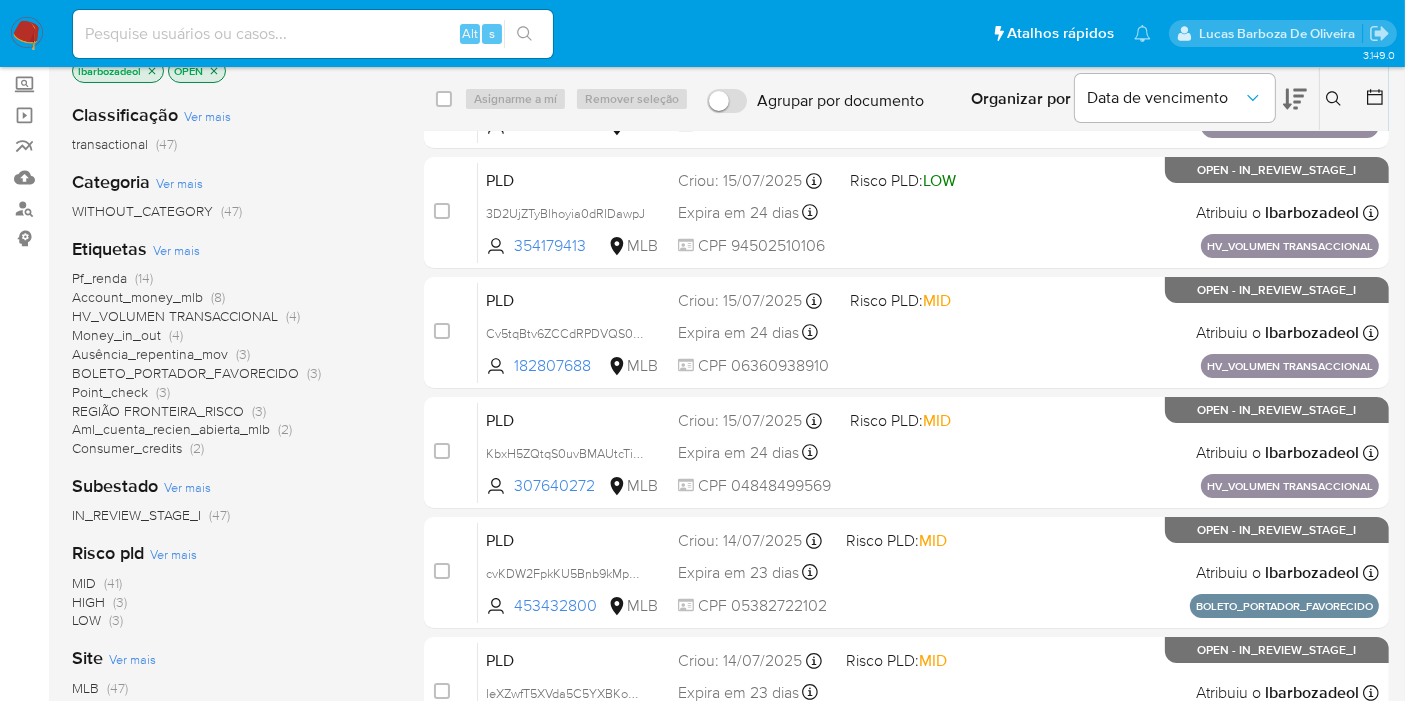 click on "MID (41)" at bounding box center (97, 583) 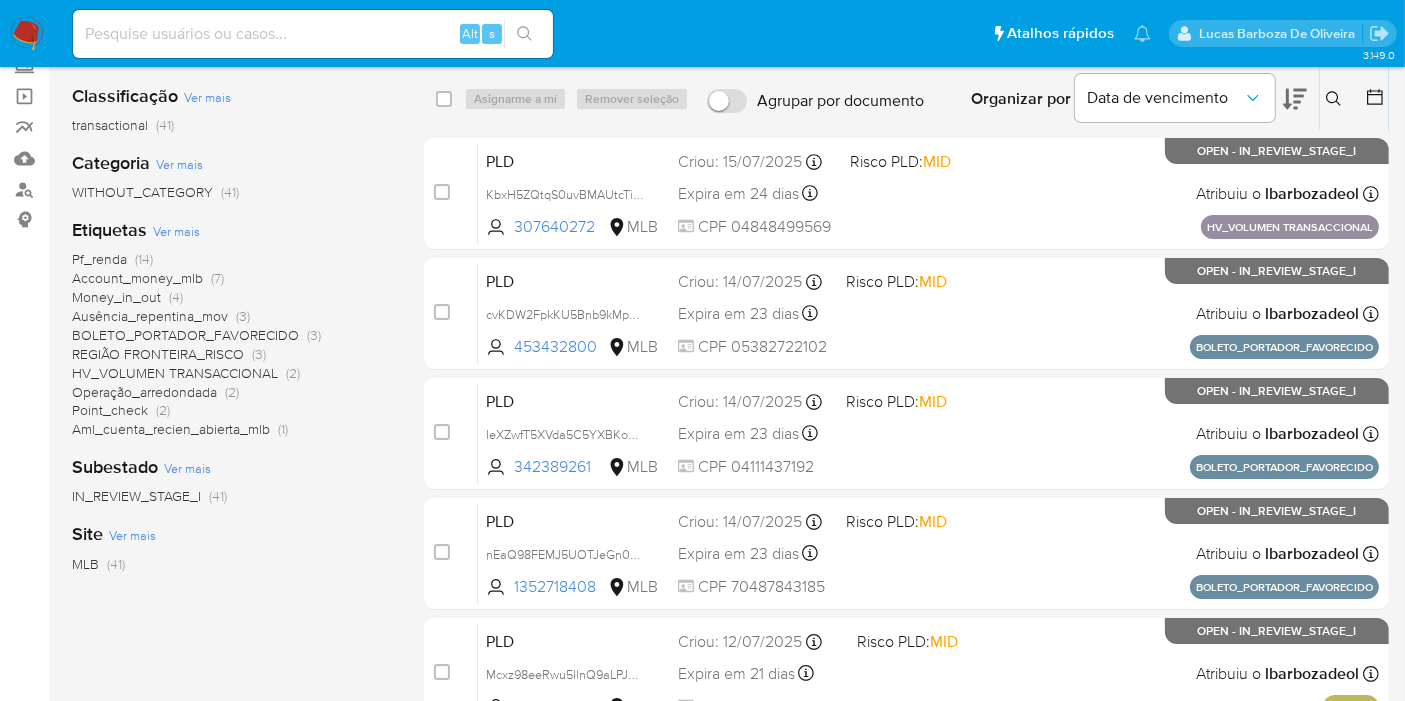 scroll, scrollTop: 56, scrollLeft: 0, axis: vertical 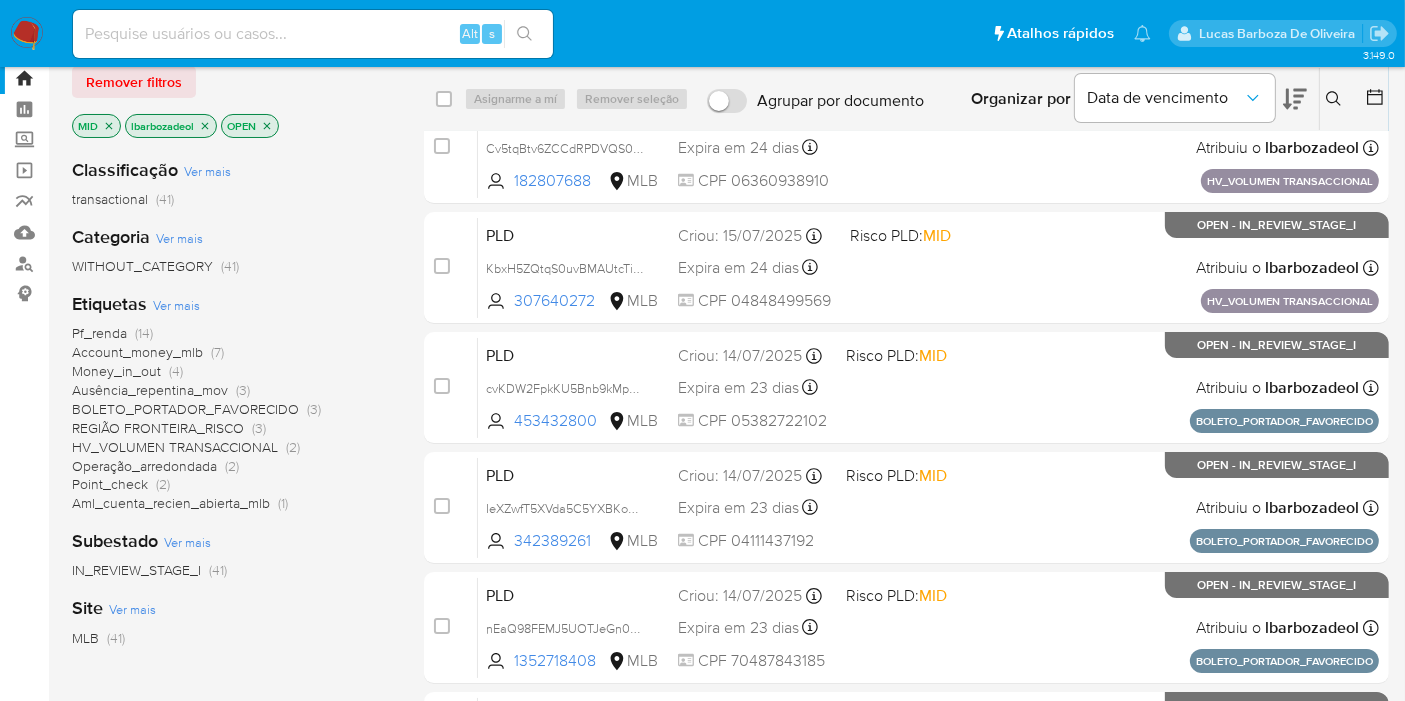 click on "REGIÃO FRONTEIRA_RISCO" at bounding box center [158, 428] 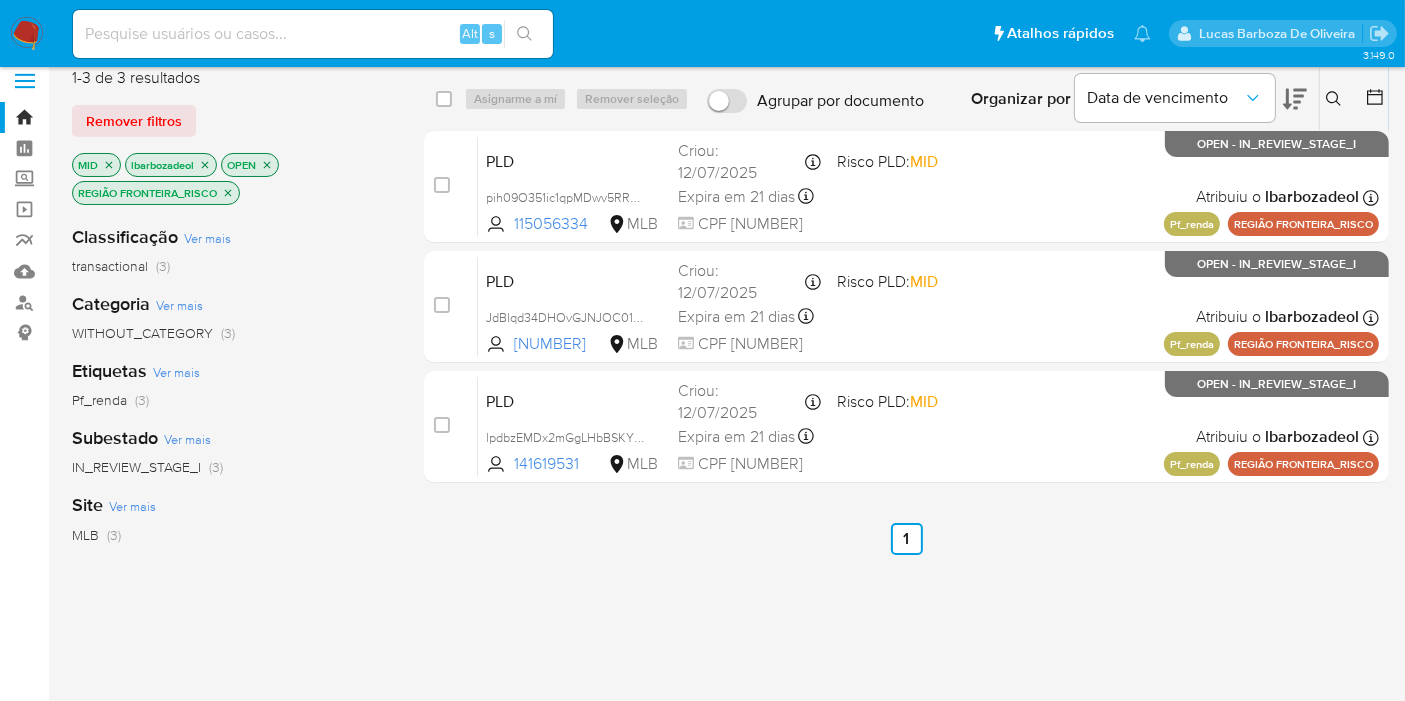 scroll, scrollTop: 0, scrollLeft: 0, axis: both 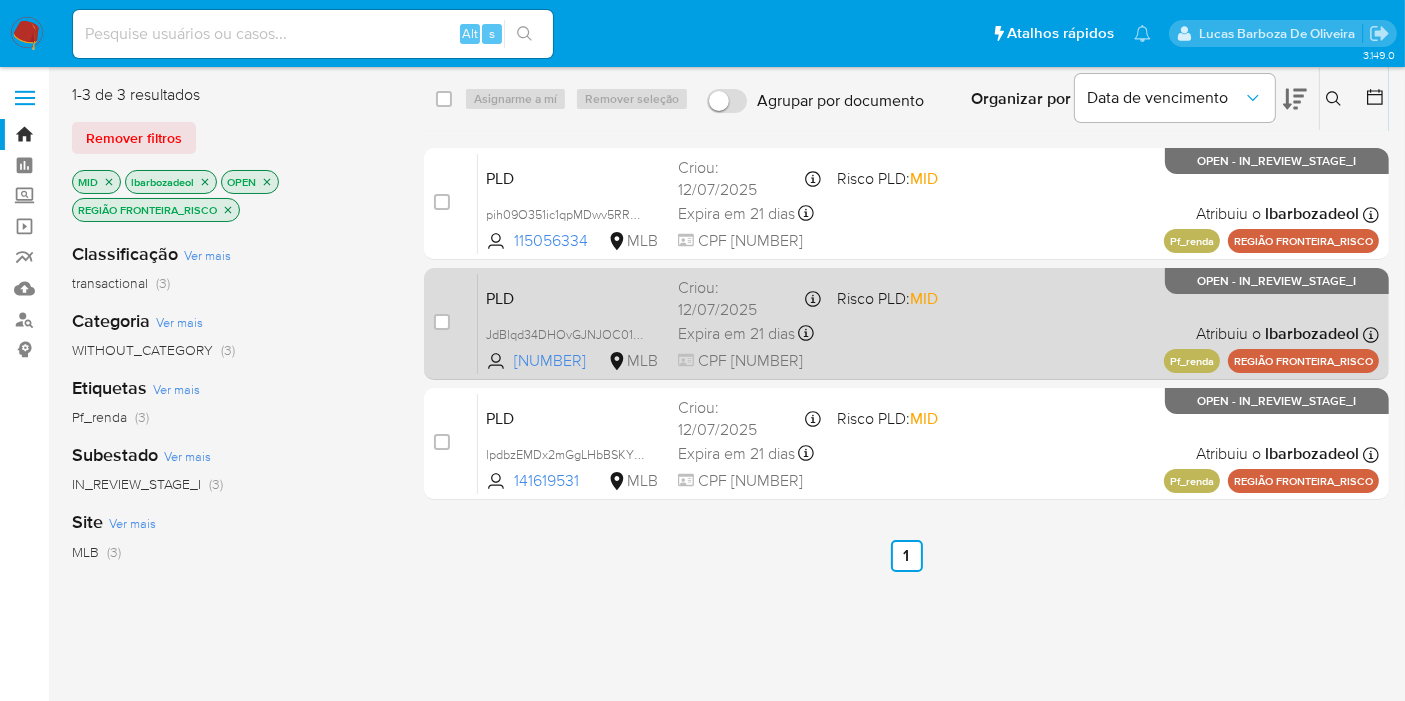click on "PLD JdBlqd34DHOvGJNJOC01LTSX 282780713 MLB Risco PLD:  MID Criou: 12/07/2025   Criou: 12/07/2025 01:02:42 Expira em 21 dias   Expira em 26/08/2025 01:02:42 CPF   09145822913 Atribuiu o   lbarbozadeol   Asignado el: 14/07/2025 15:26:05 Pf_renda REGIÃO FRONTEIRA_RISCO OPEN - IN_REVIEW_STAGE_I" at bounding box center (928, 323) 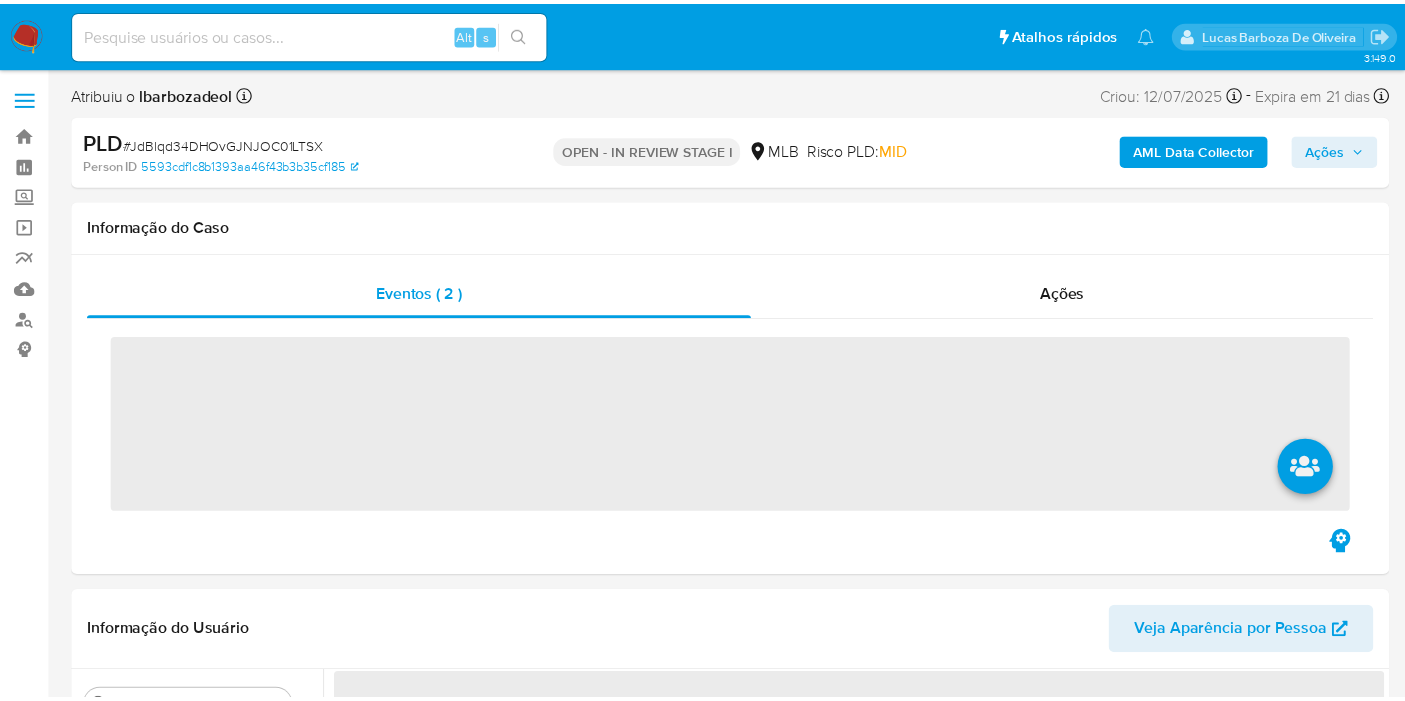 scroll, scrollTop: 0, scrollLeft: 0, axis: both 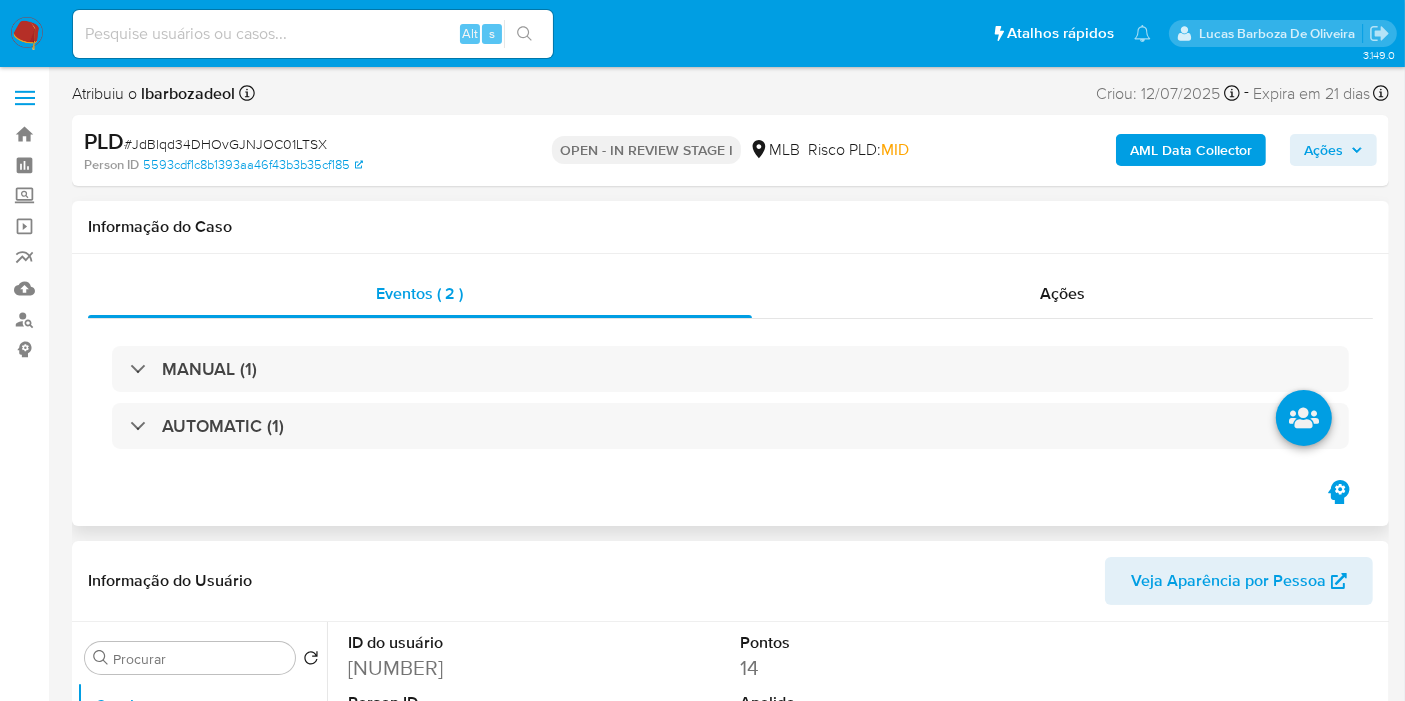 select on "10" 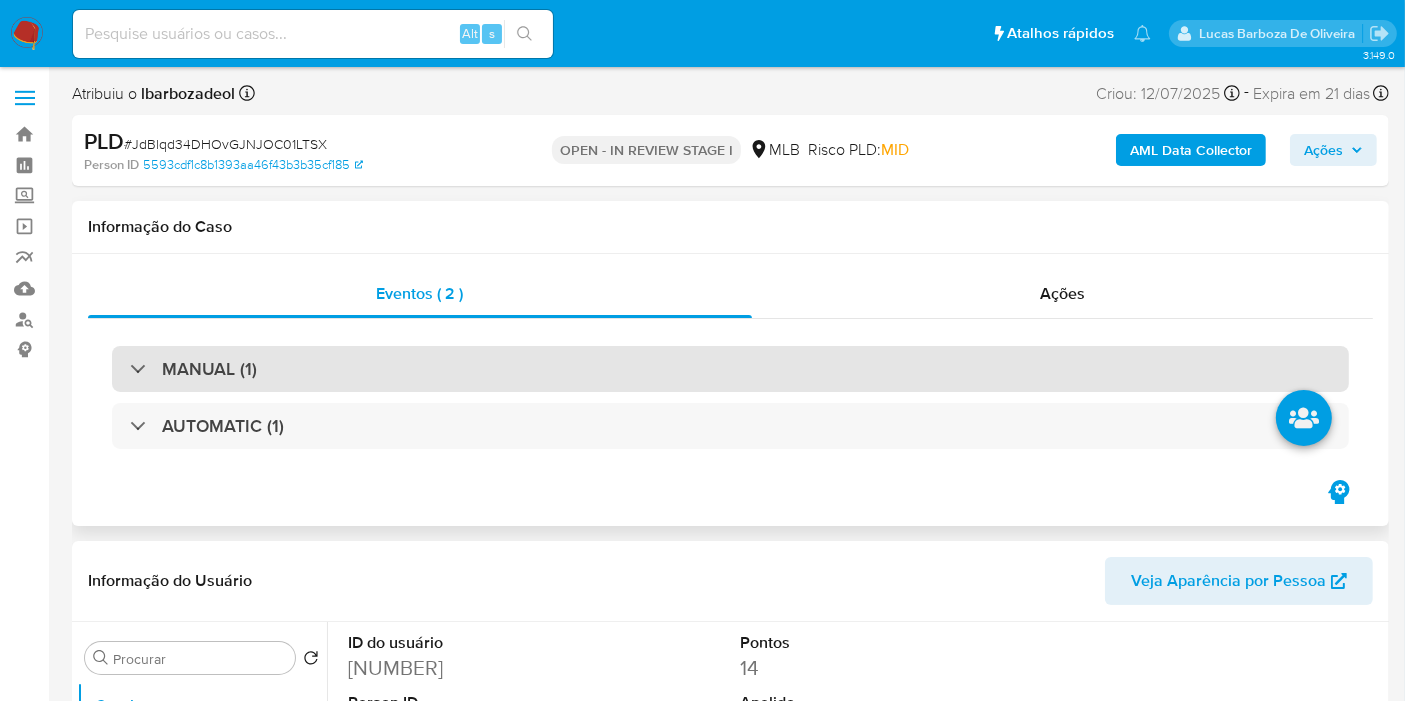 click on "MANUAL (1)" at bounding box center (730, 369) 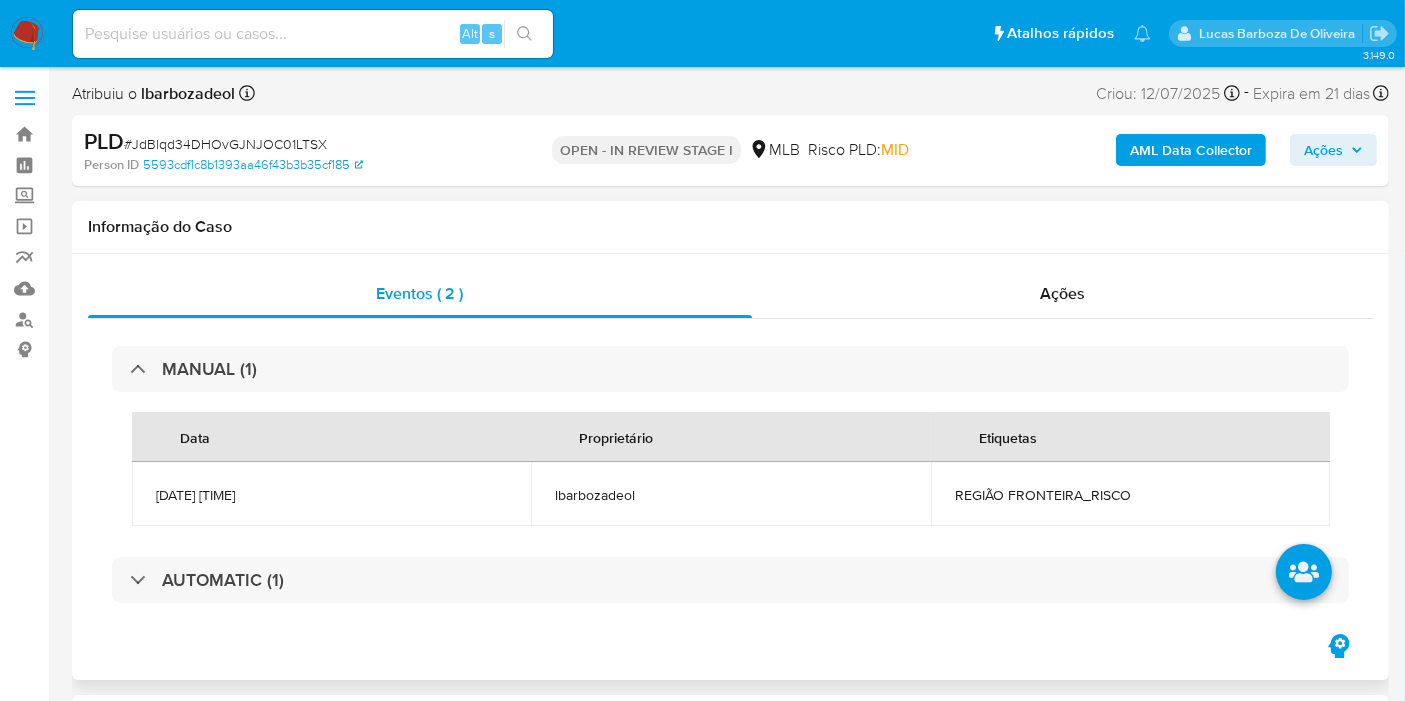 click on "REGIÃO FRONTEIRA_RISCO" at bounding box center [1130, 495] 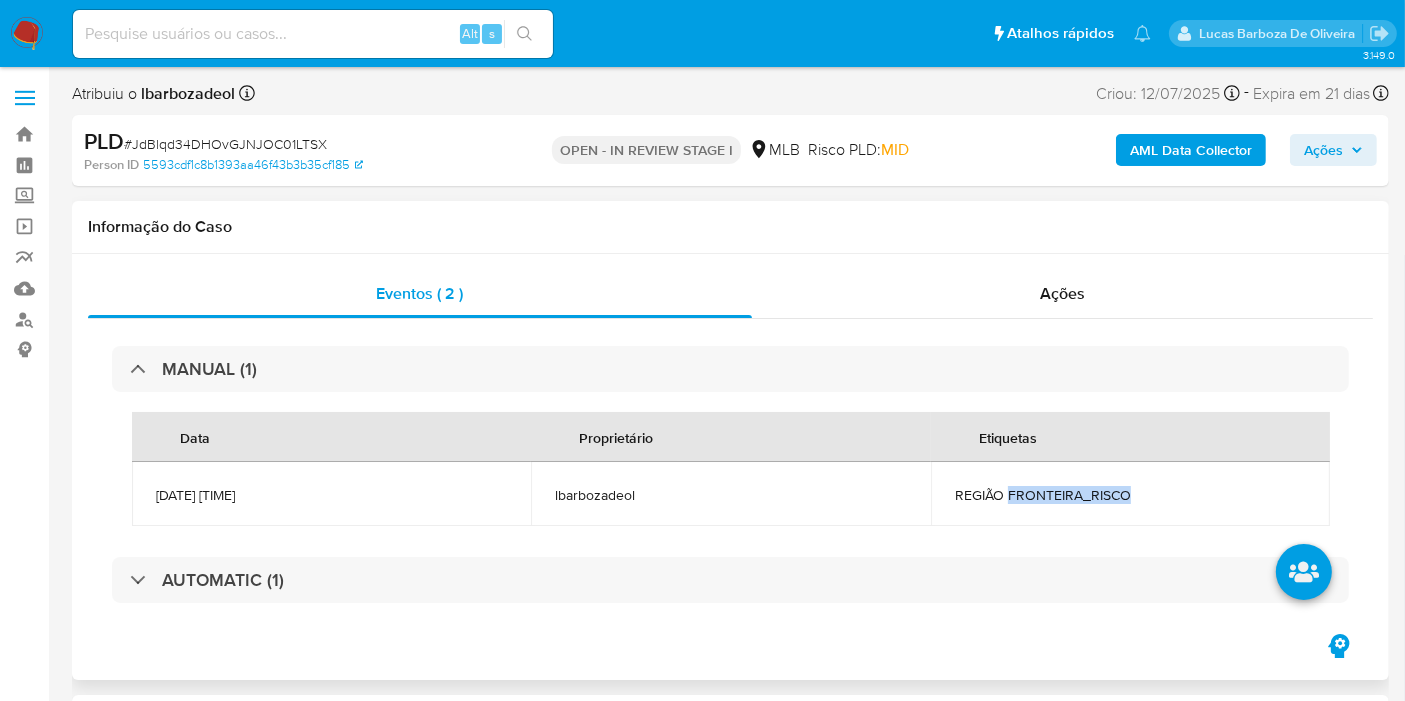 click on "REGIÃO FRONTEIRA_RISCO" at bounding box center (1130, 495) 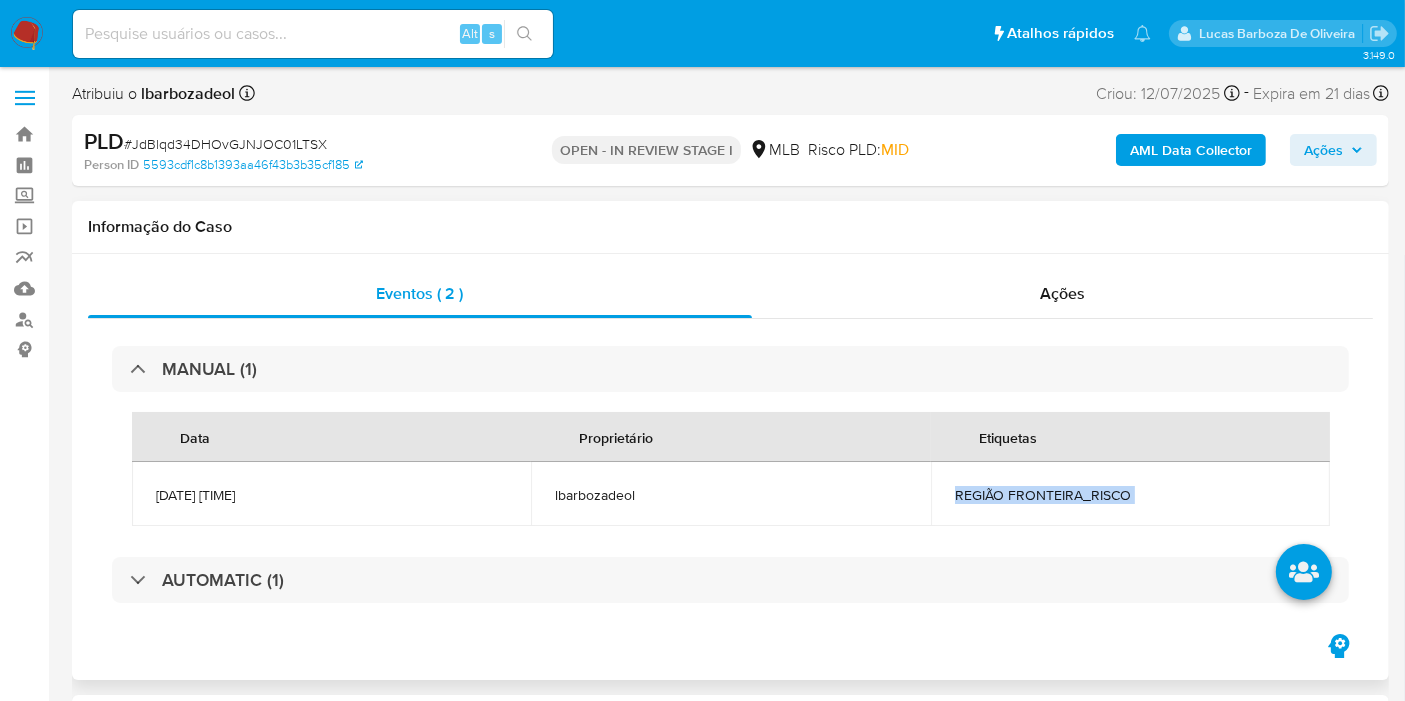 copy on "REGIÃO FRONTEIRA_RISCO" 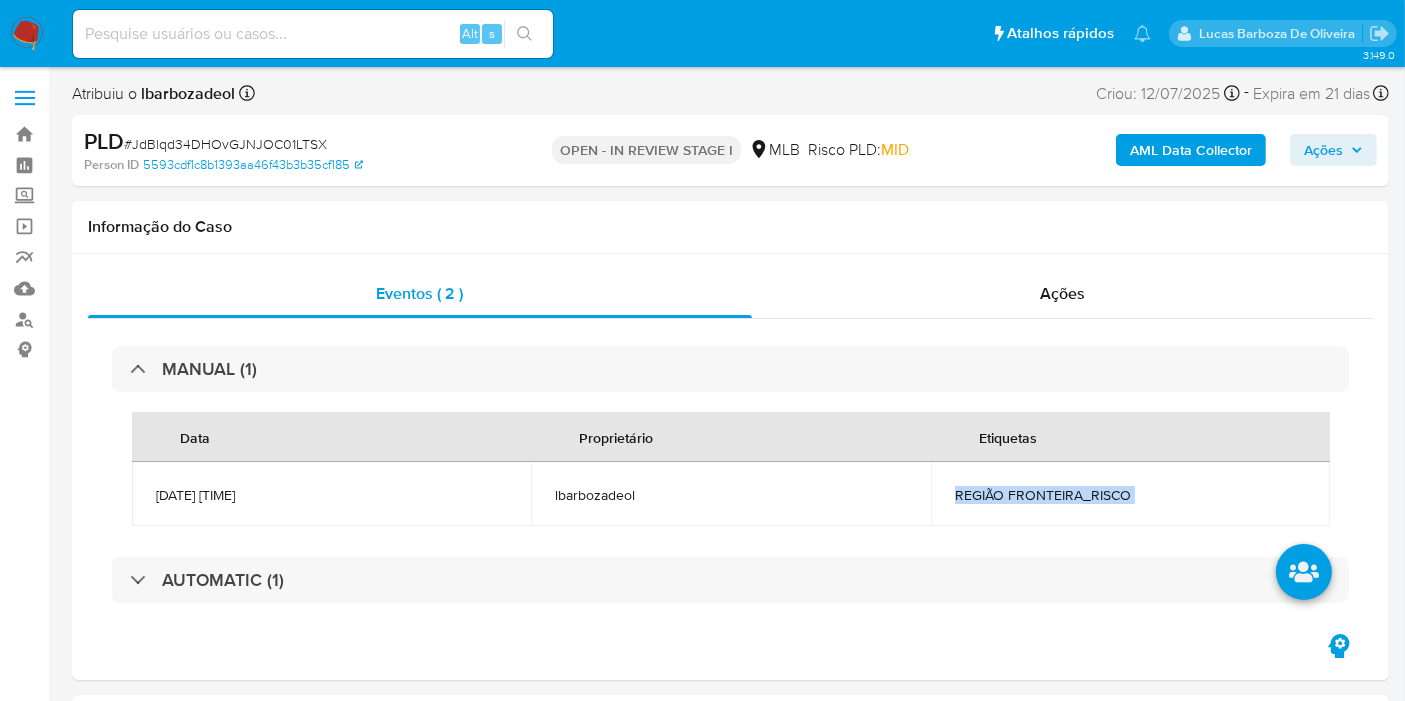 click on "Ações" at bounding box center [1323, 150] 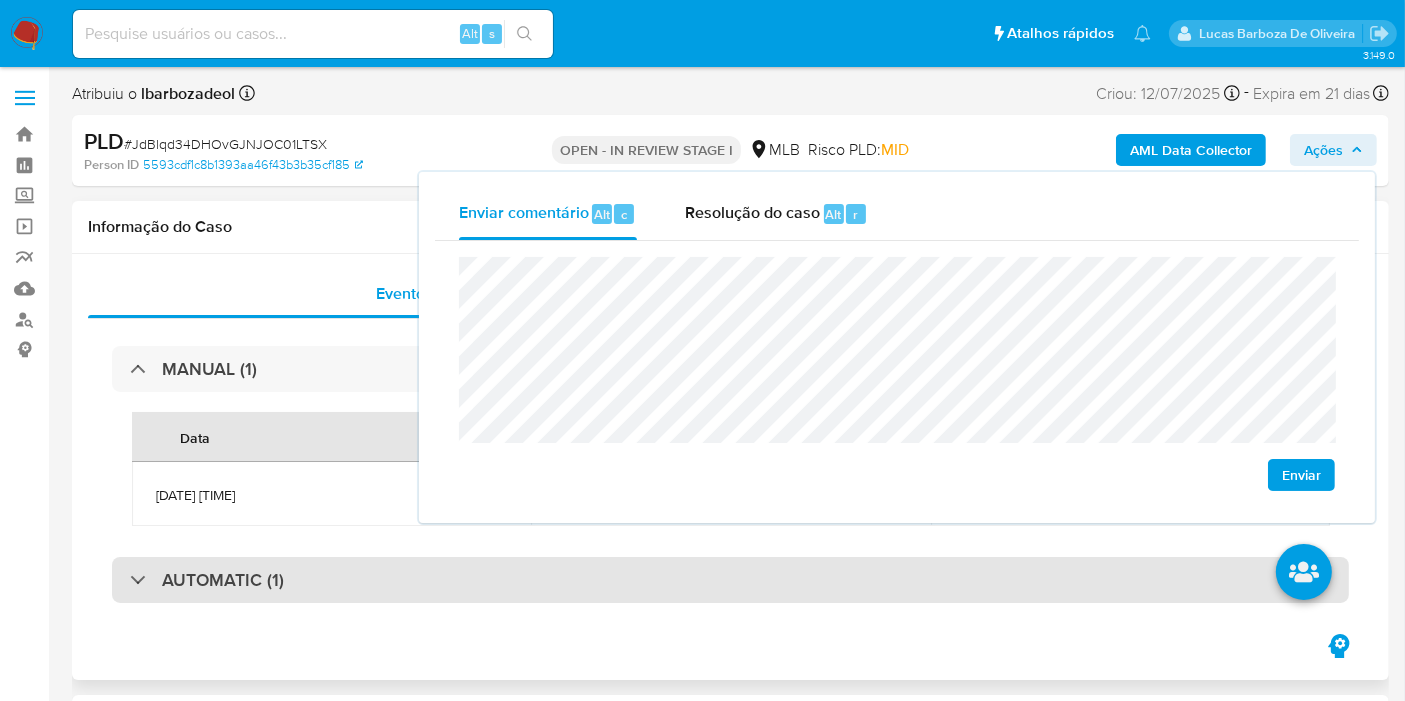 click on "AUTOMATIC (1)" at bounding box center (730, 580) 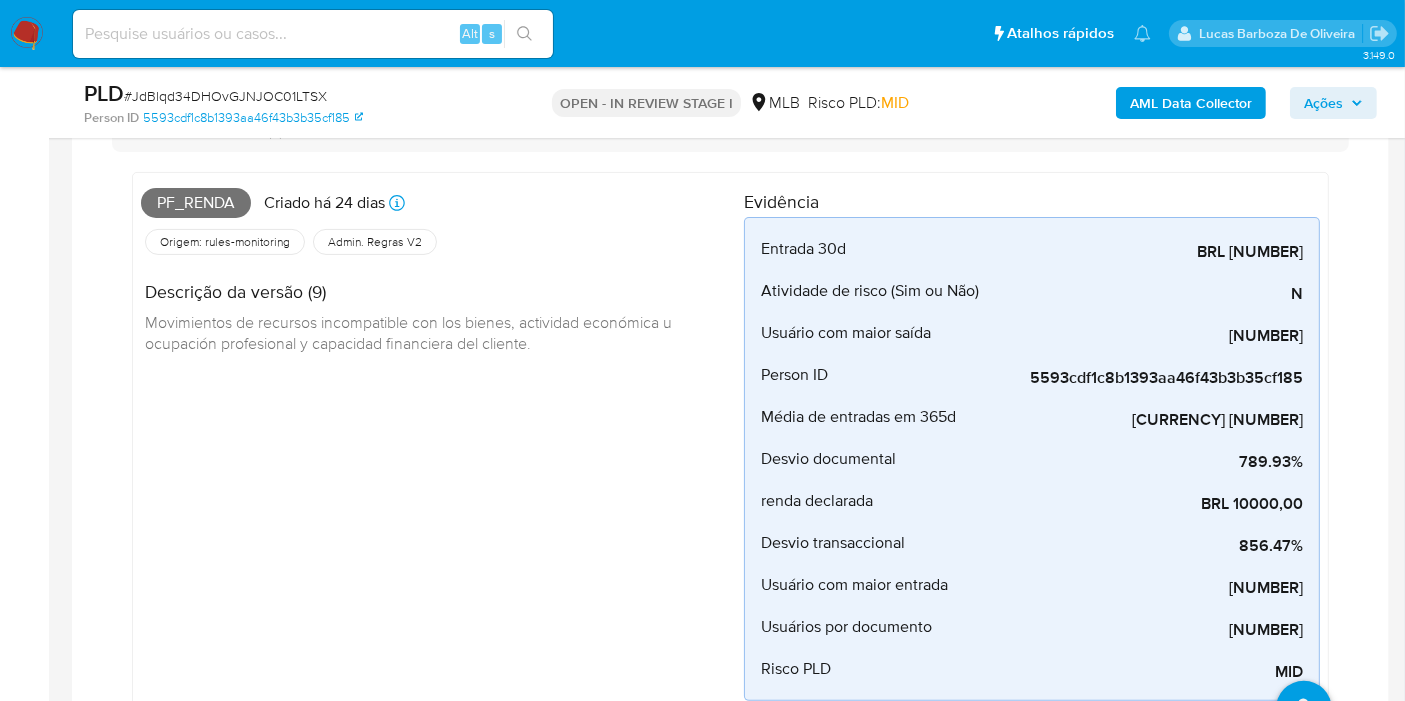 scroll, scrollTop: 333, scrollLeft: 0, axis: vertical 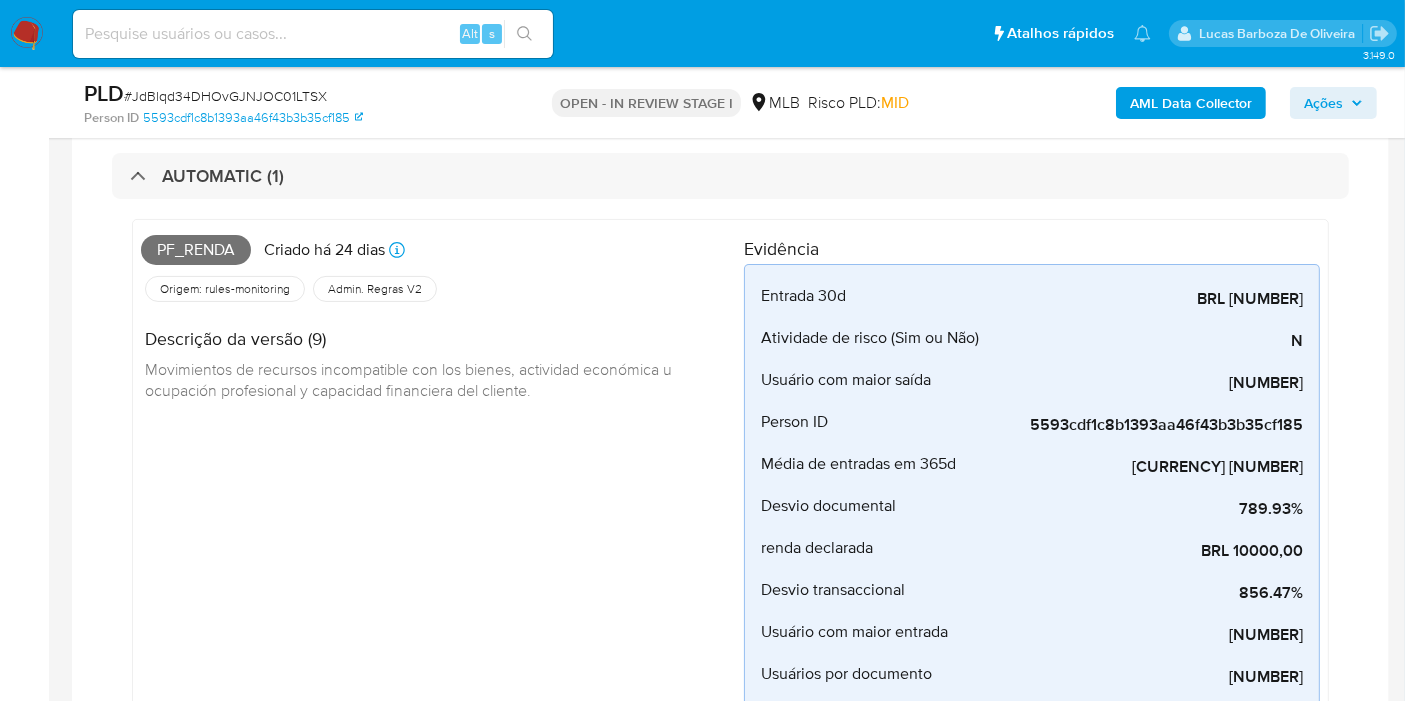 click on "Pf_renda" at bounding box center (196, 250) 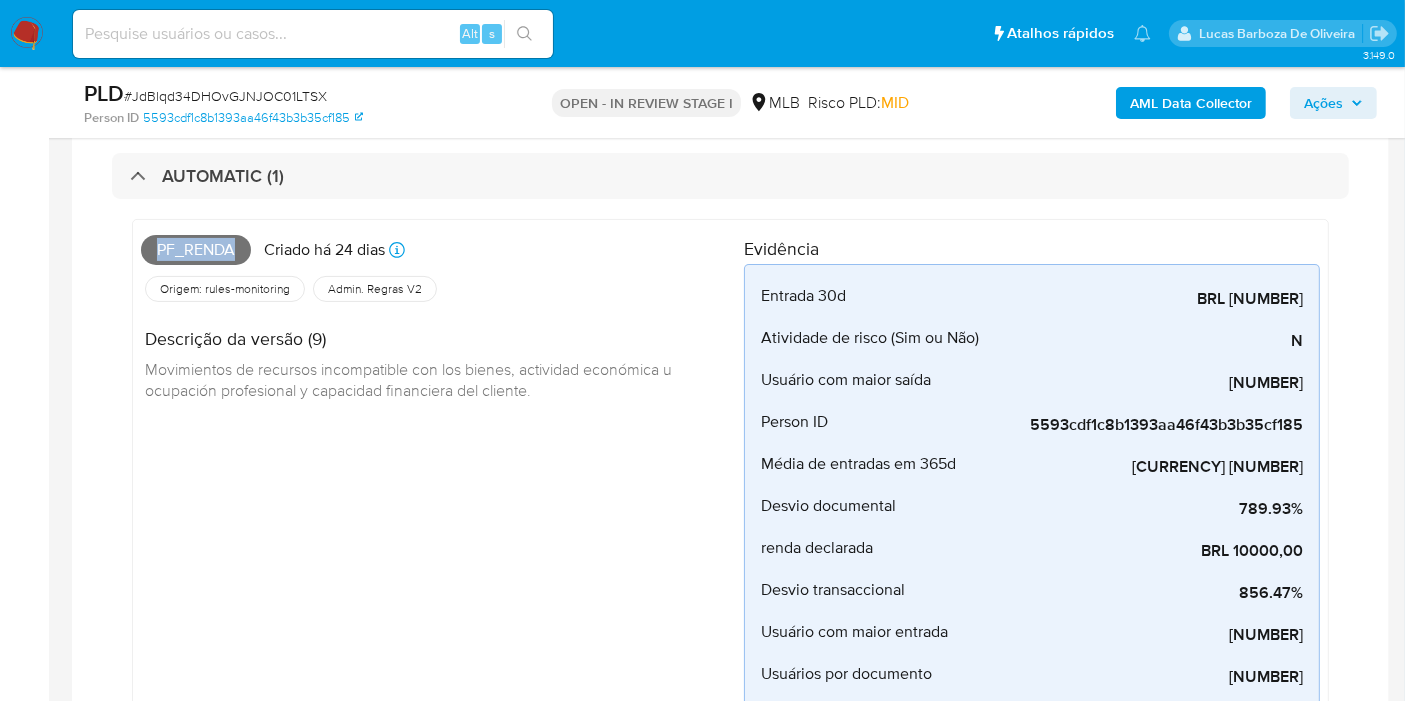 click on "Pf_renda" at bounding box center (196, 250) 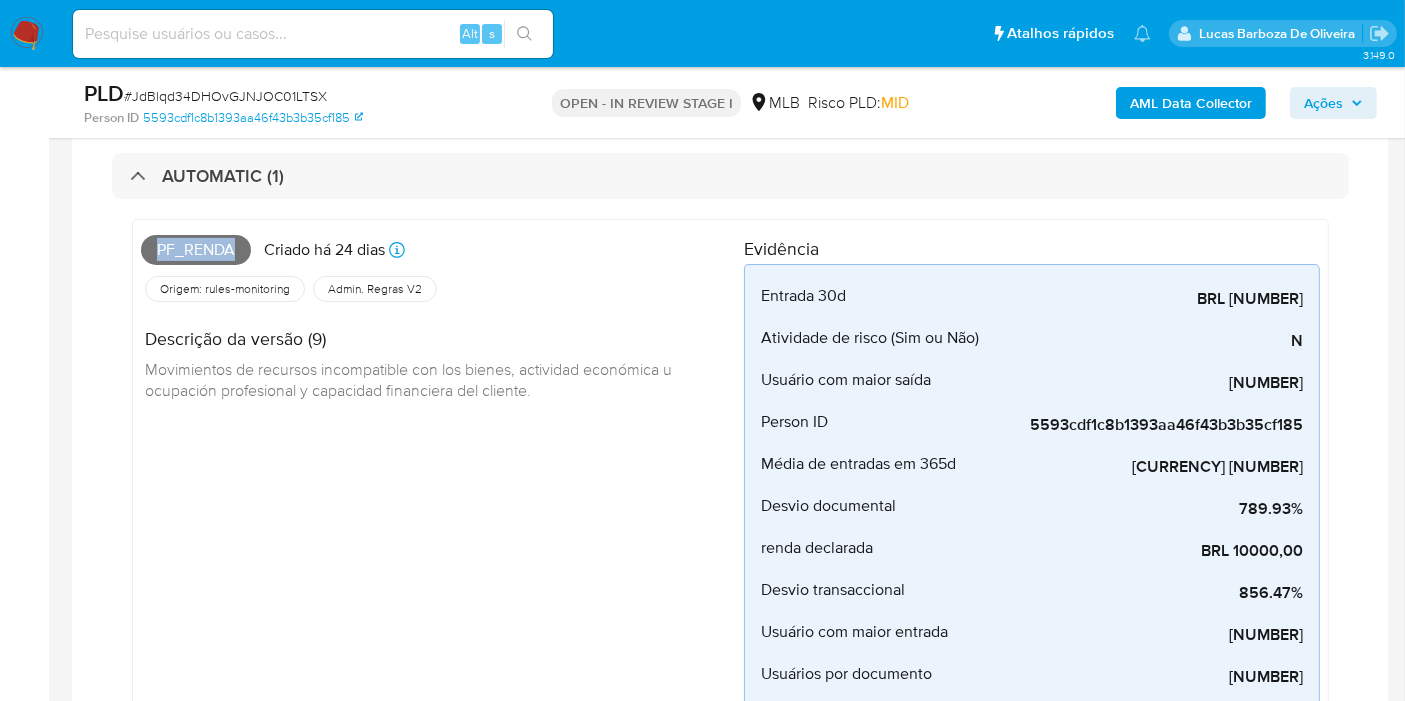 copy on "Pf_renda" 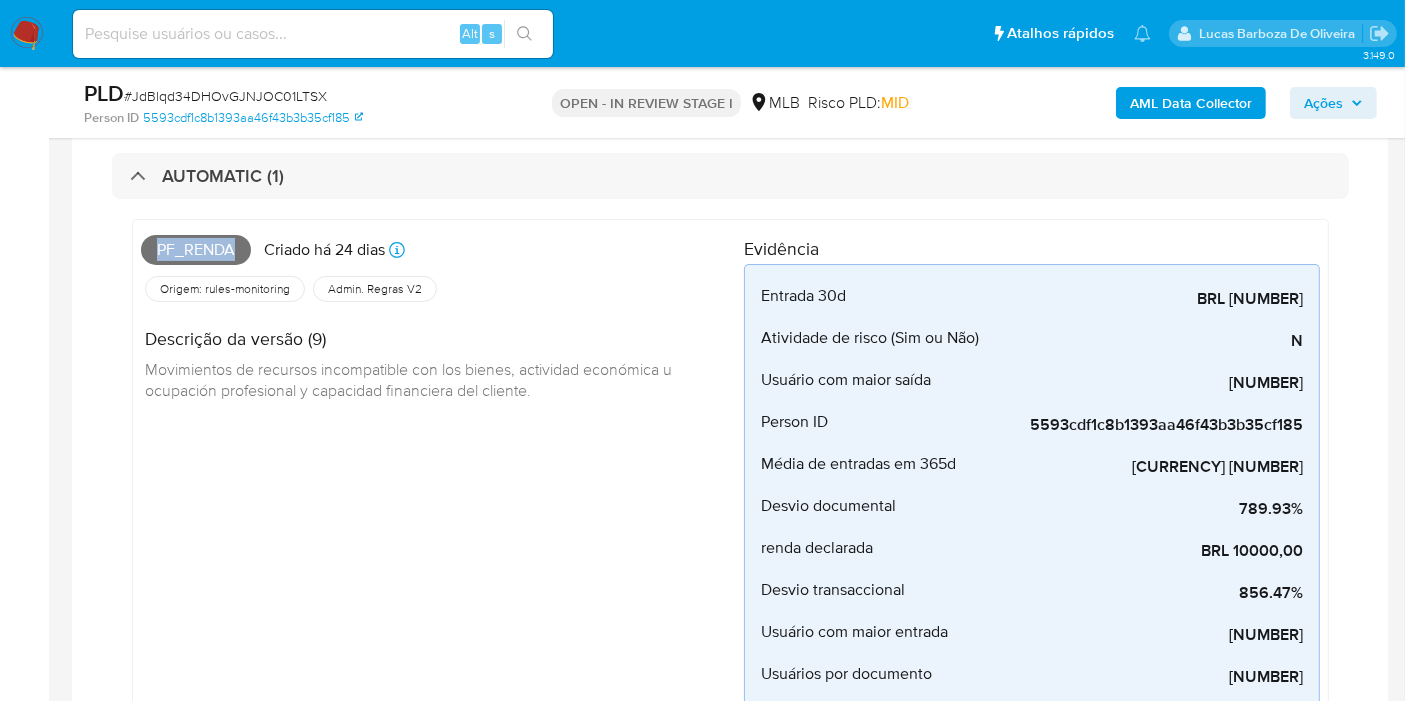 click 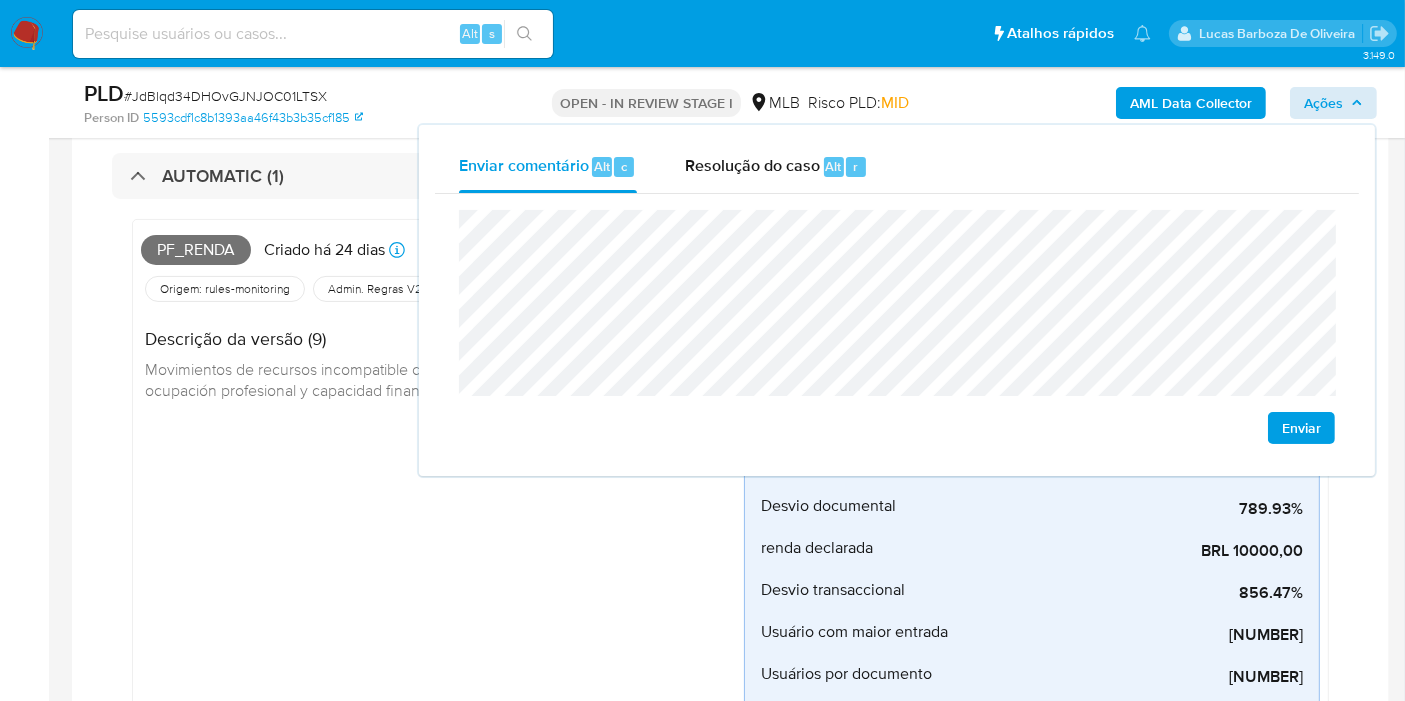 click on "Descrição da versão (9) Movimientos de recursos incompatible con los bienes, actividad económica u ocupación profesional y capacidad financiera del cliente." at bounding box center (442, 362) 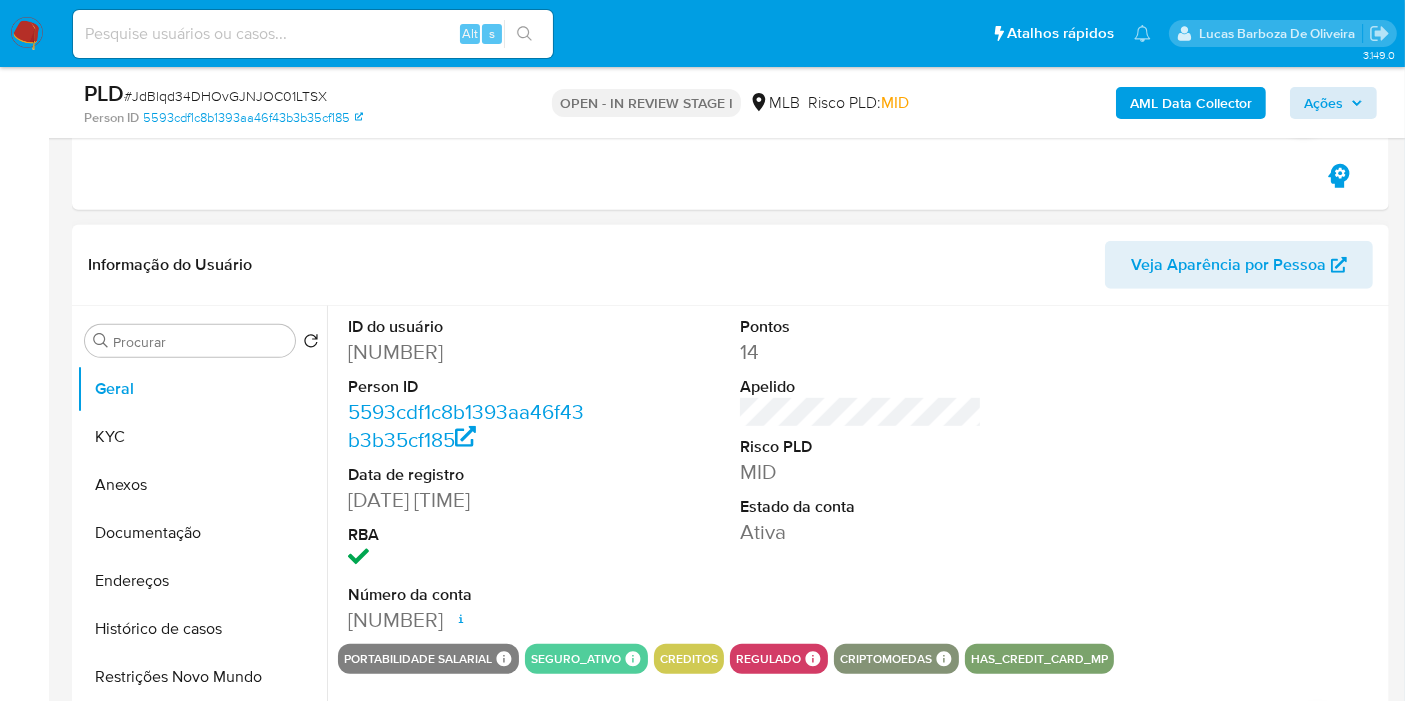 scroll, scrollTop: 1000, scrollLeft: 0, axis: vertical 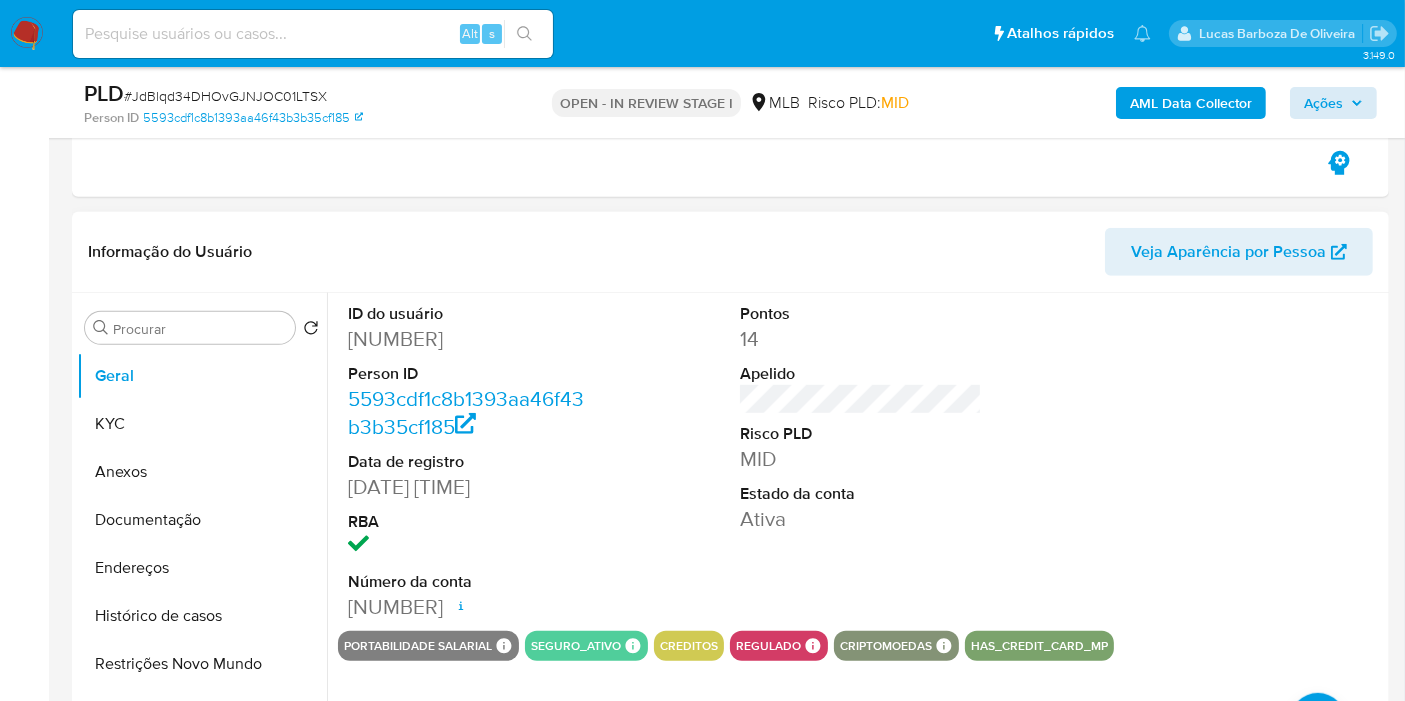 drag, startPoint x: 352, startPoint y: 338, endPoint x: 514, endPoint y: 594, distance: 302.95215 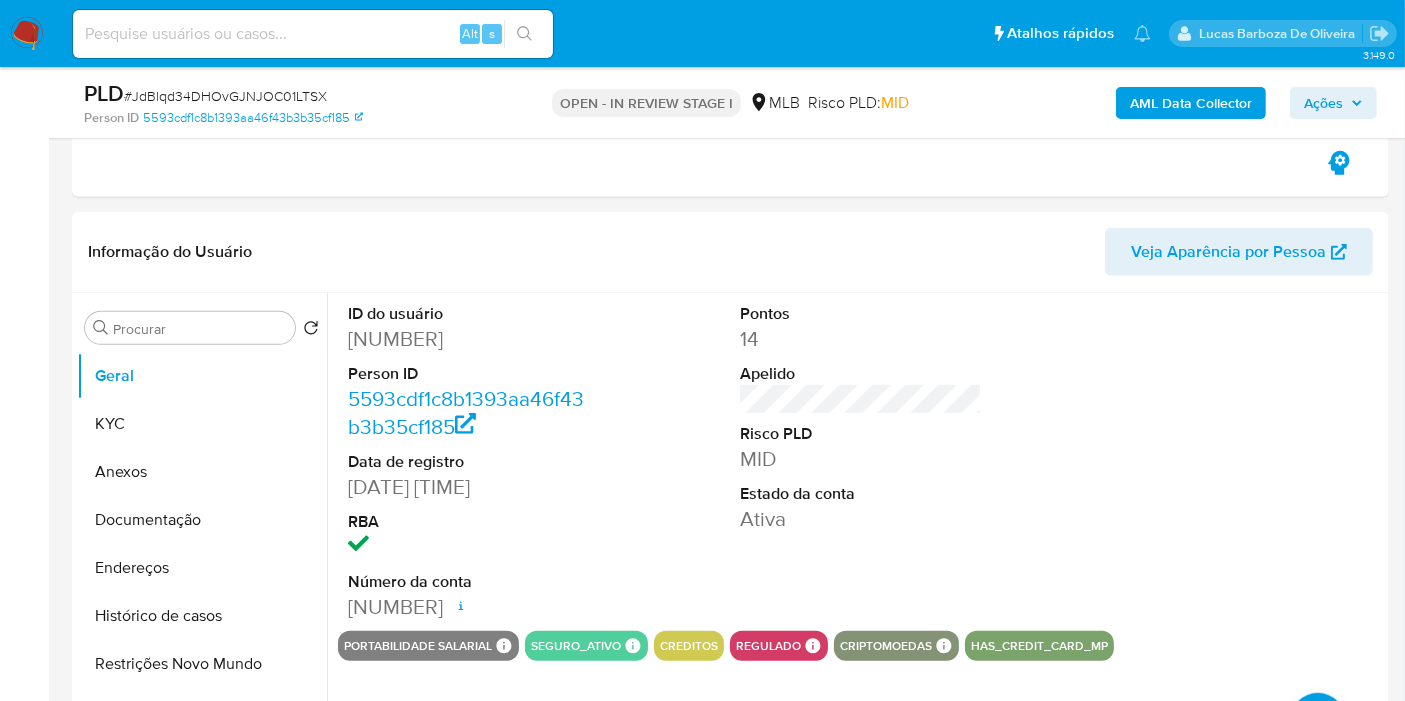 drag, startPoint x: 1300, startPoint y: 95, endPoint x: 1289, endPoint y: 108, distance: 17.029387 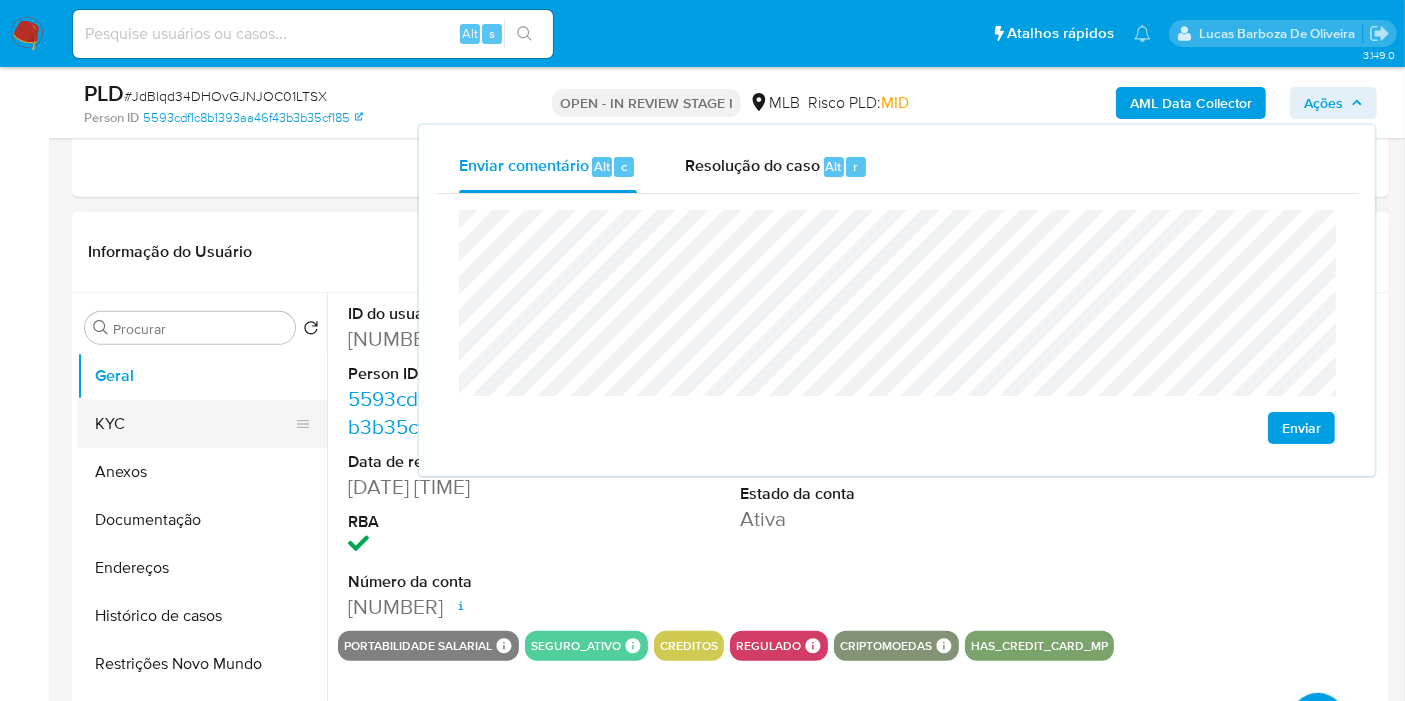 drag, startPoint x: 322, startPoint y: 241, endPoint x: 229, endPoint y: 406, distance: 189.40433 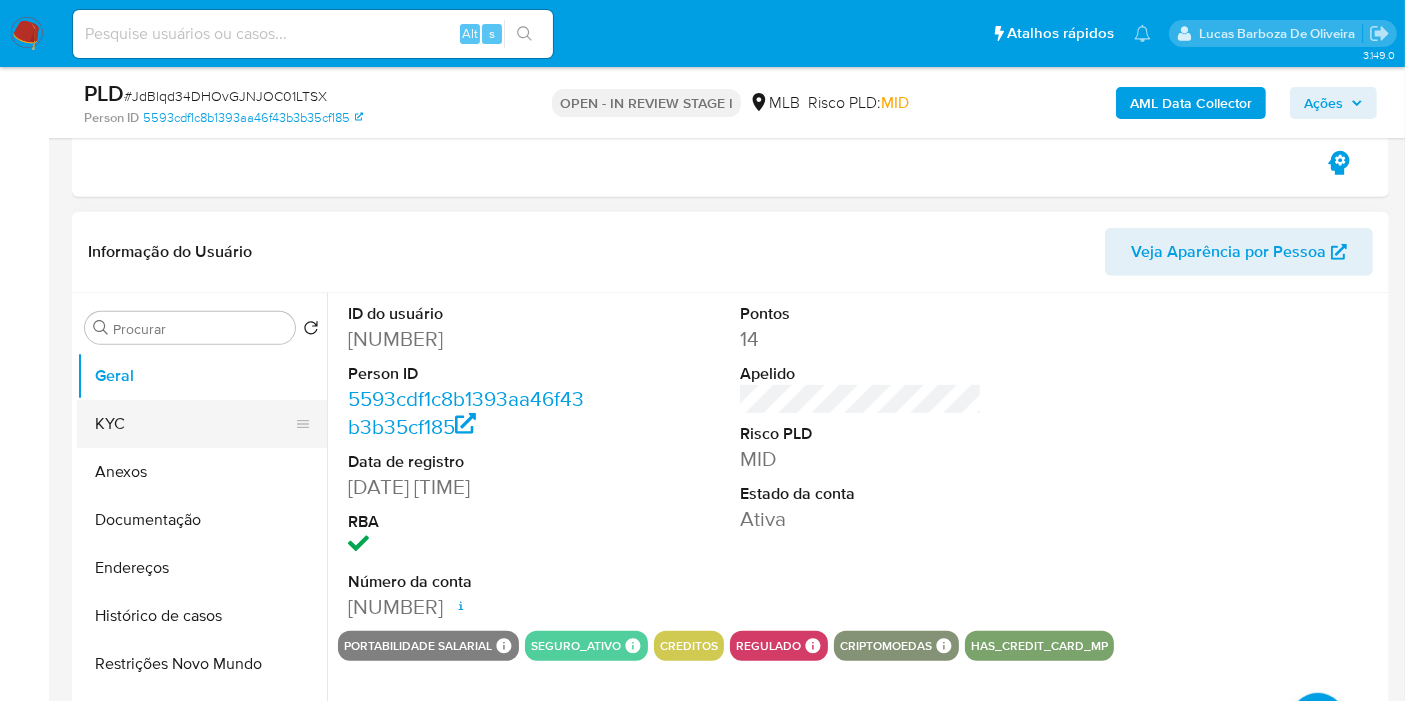 click on "KYC" at bounding box center [194, 424] 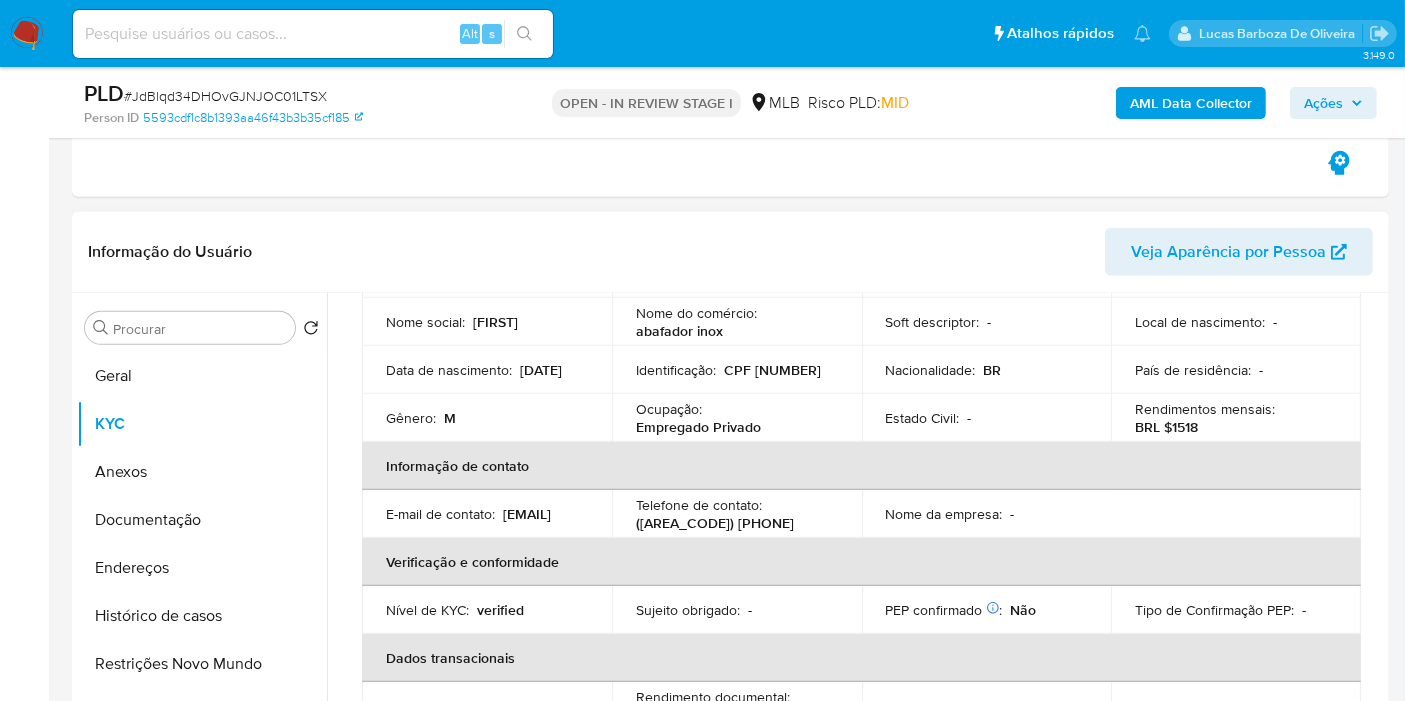 scroll, scrollTop: 0, scrollLeft: 0, axis: both 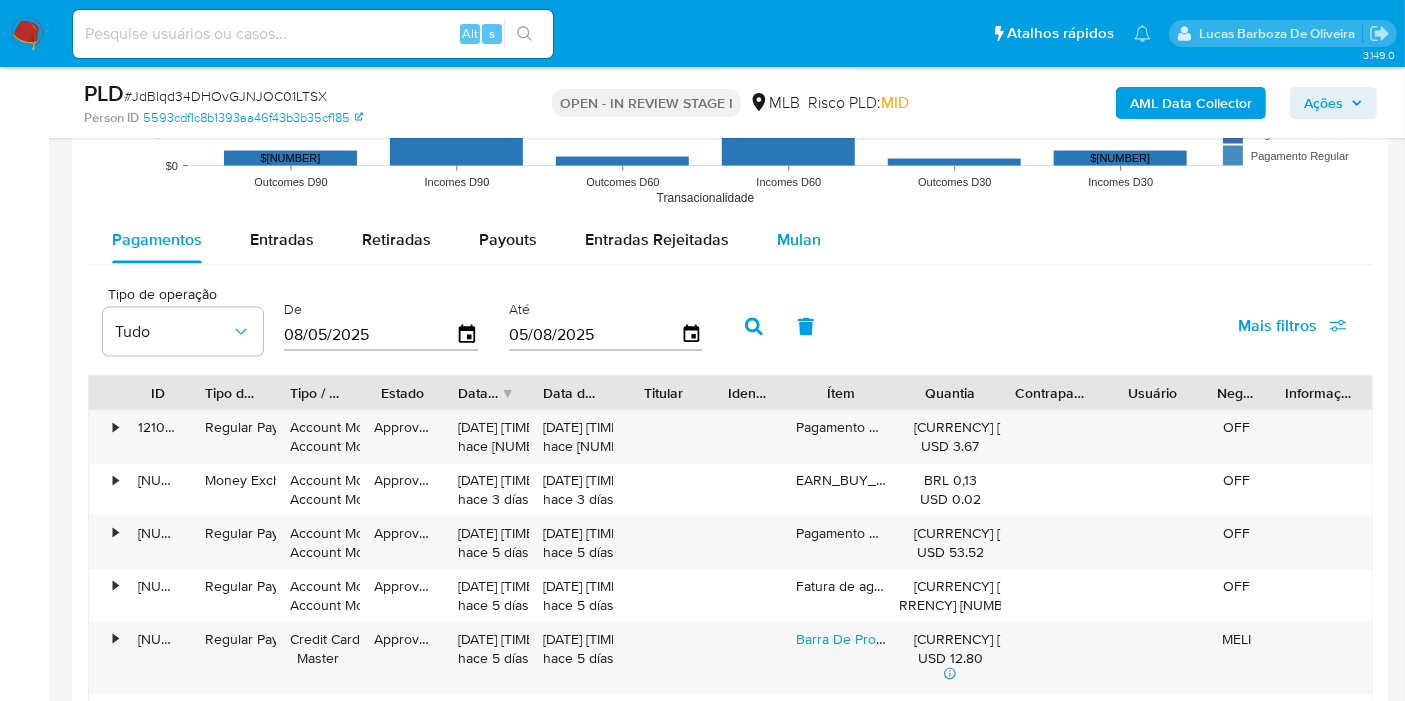 click on "Mulan" at bounding box center (799, 239) 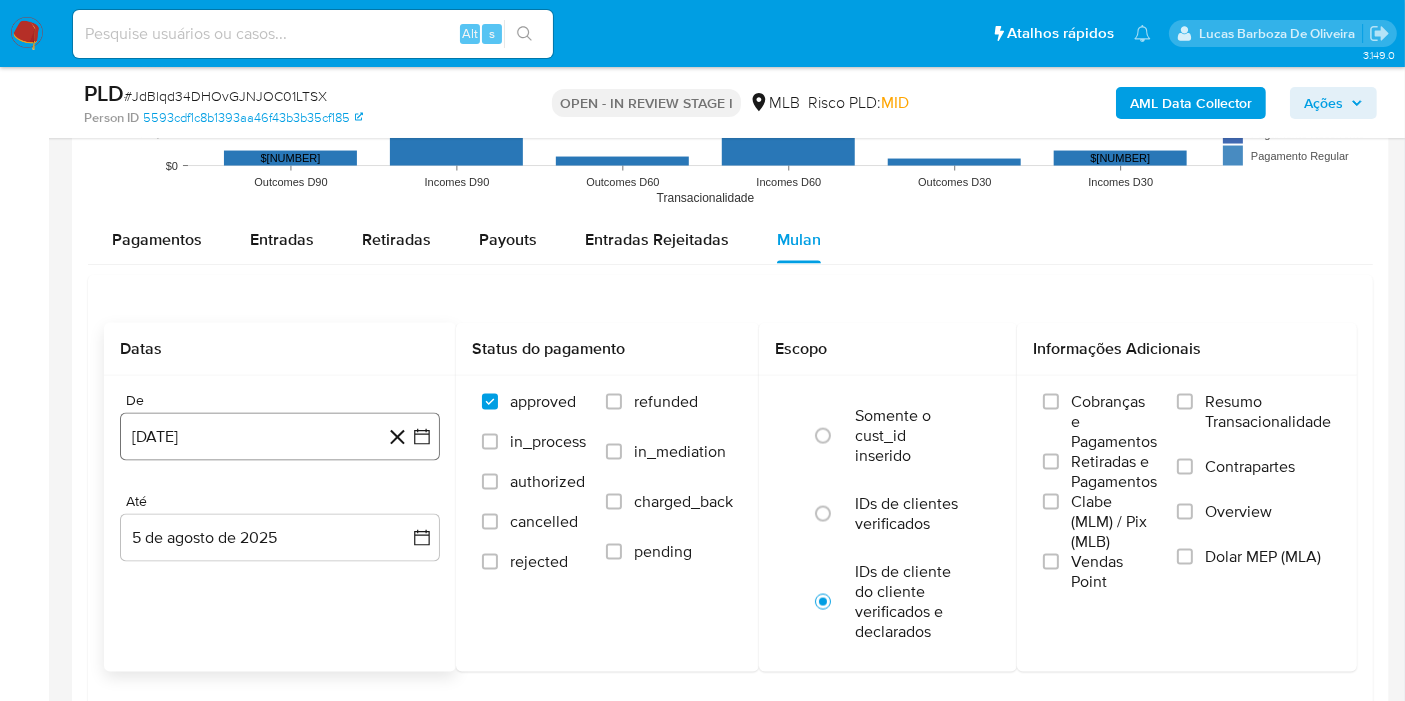 click on "5 de julio de 2024" at bounding box center [280, 437] 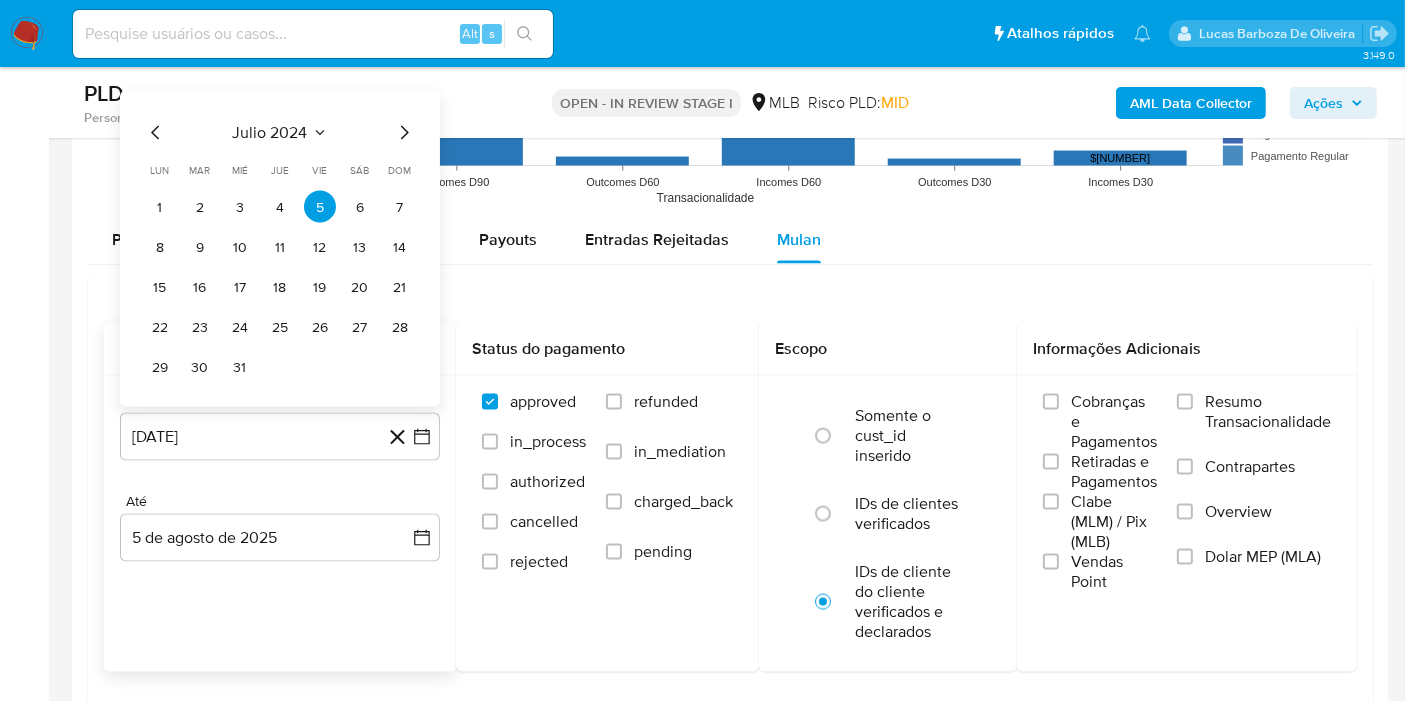 click on "julio 2024" at bounding box center (270, 133) 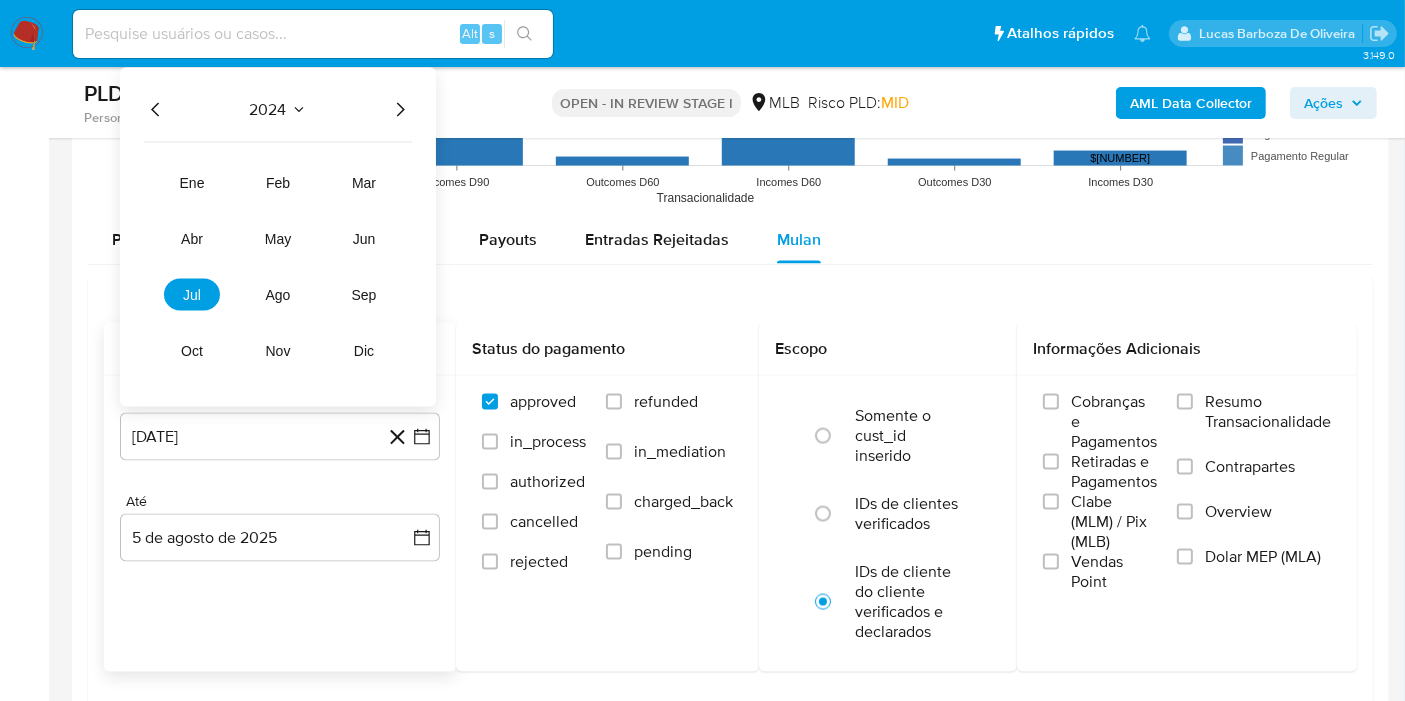 click 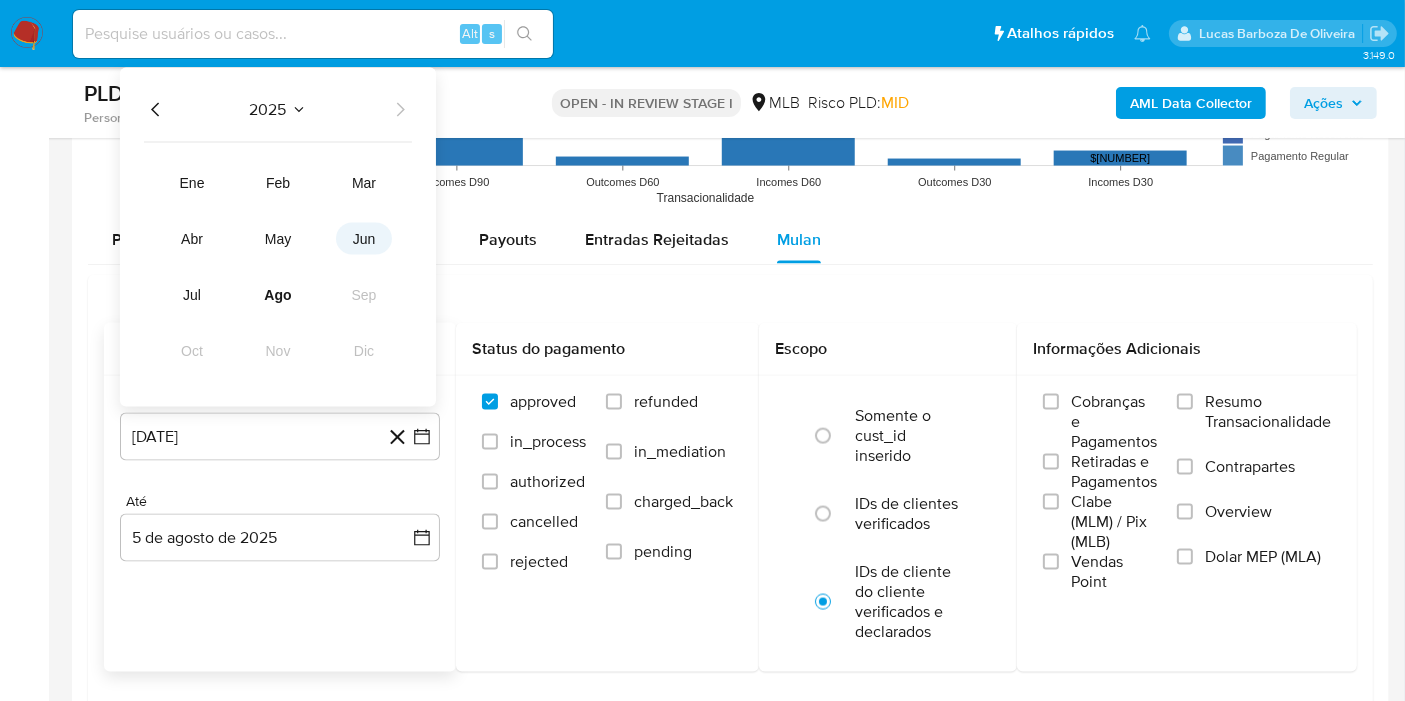 click on "jun" at bounding box center (364, 239) 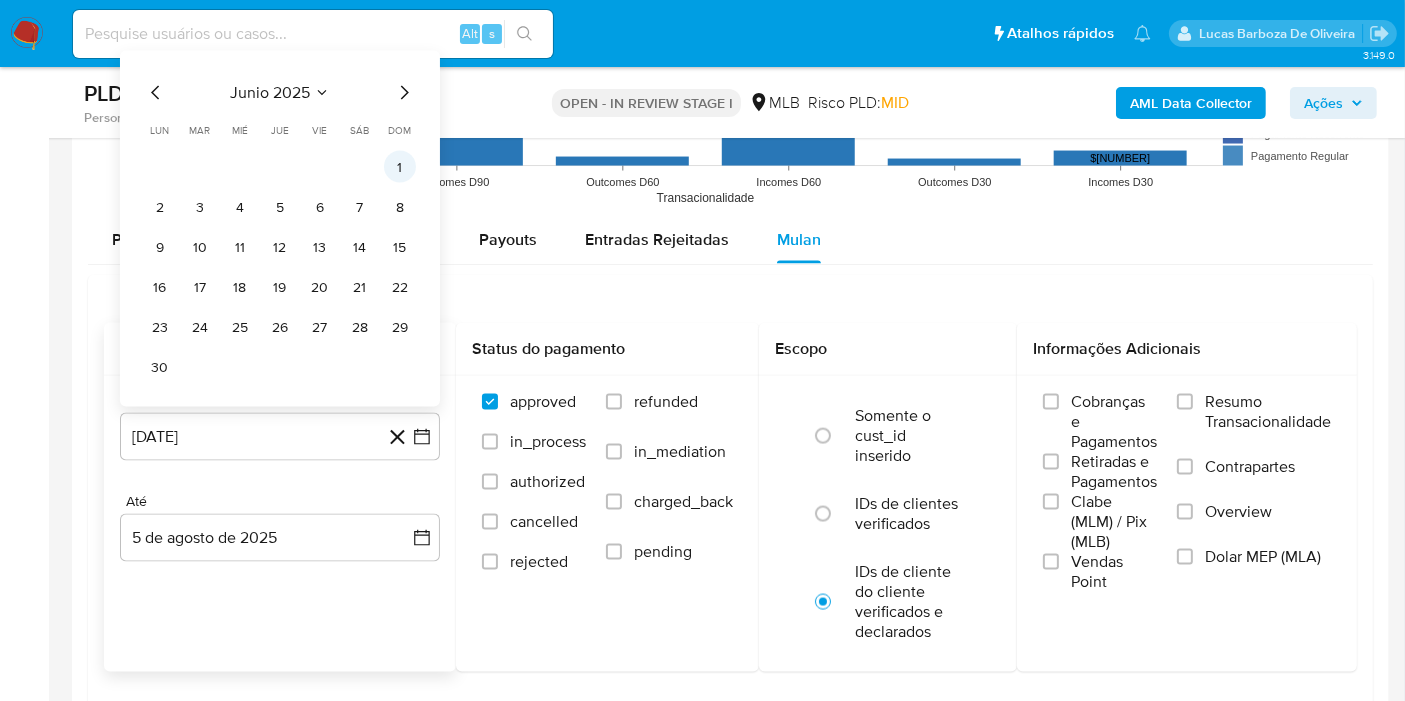 click on "1" at bounding box center [400, 167] 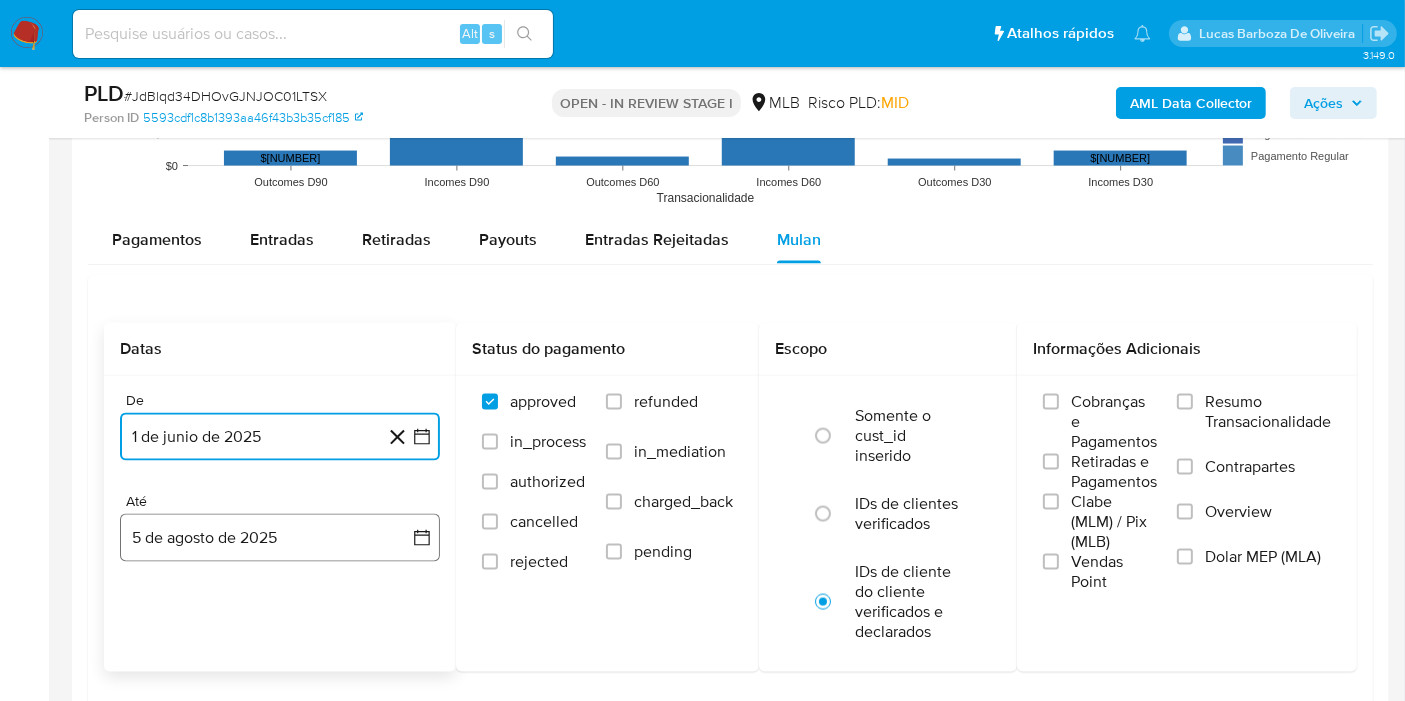 click on "5 de agosto de 2025" at bounding box center (280, 538) 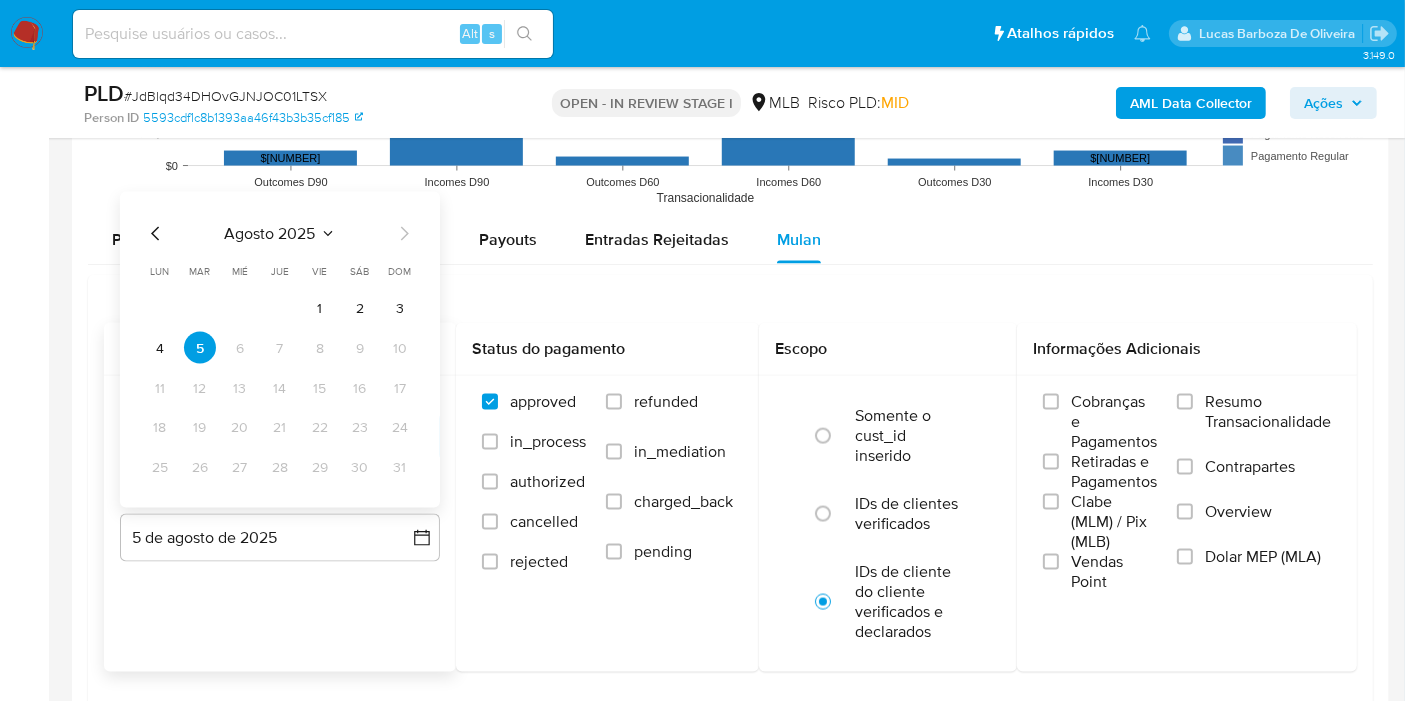 drag, startPoint x: 169, startPoint y: 334, endPoint x: 206, endPoint y: 335, distance: 37.01351 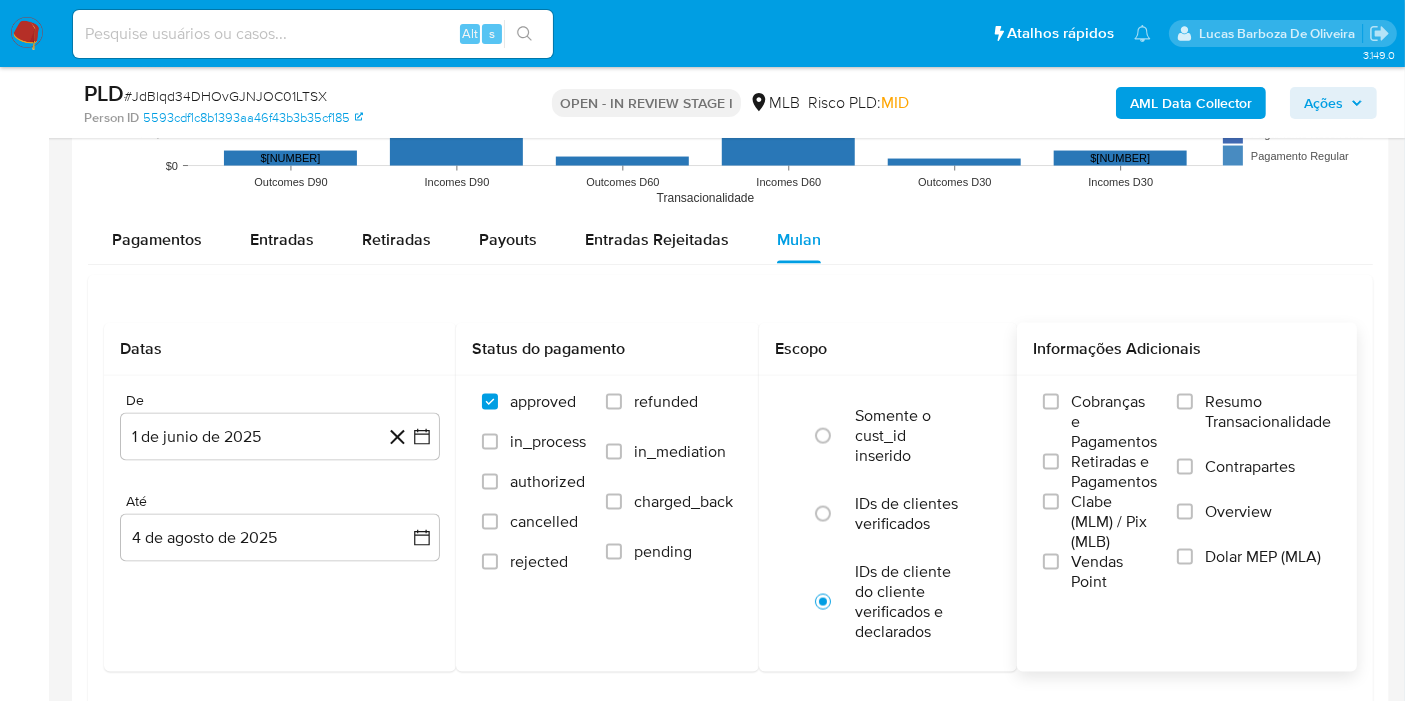click on "Resumo Transacionalidade" at bounding box center [1268, 412] 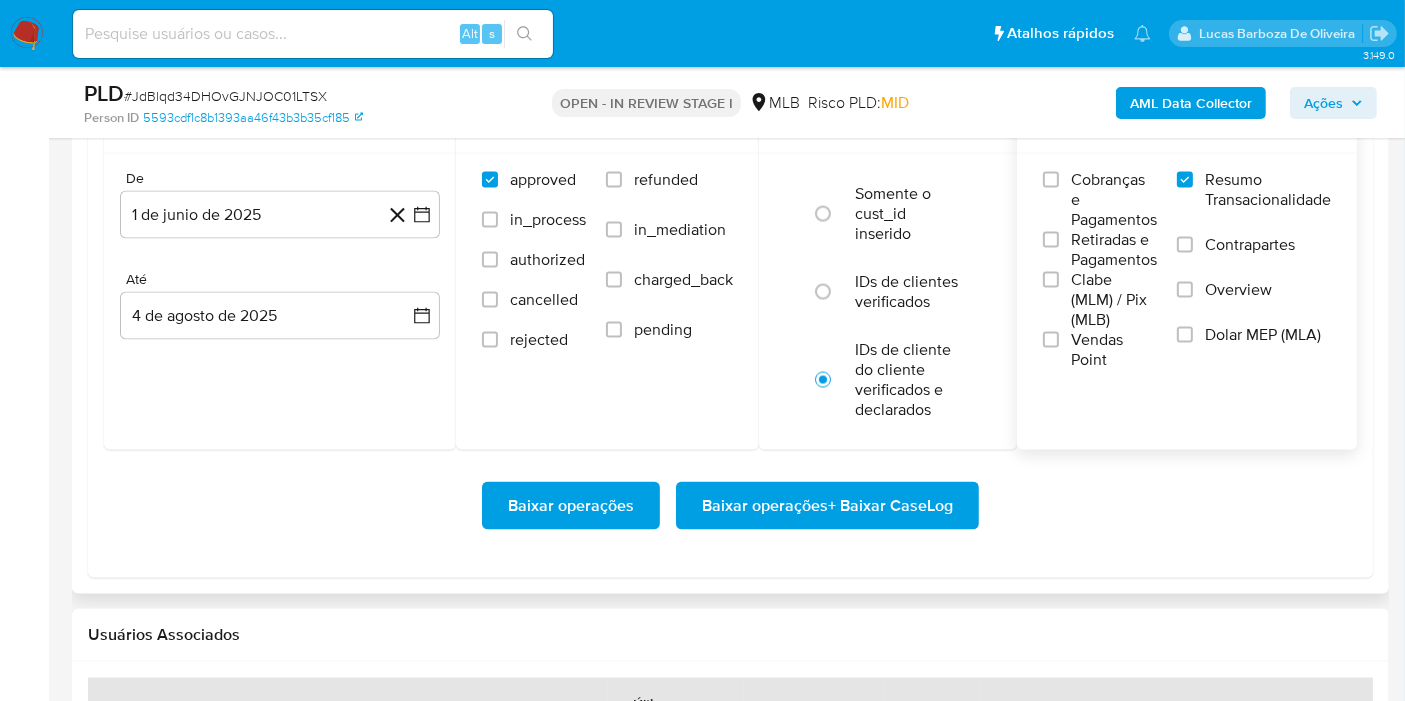 click on "Baixar operações  +   Baixar CaseLog" at bounding box center (827, 506) 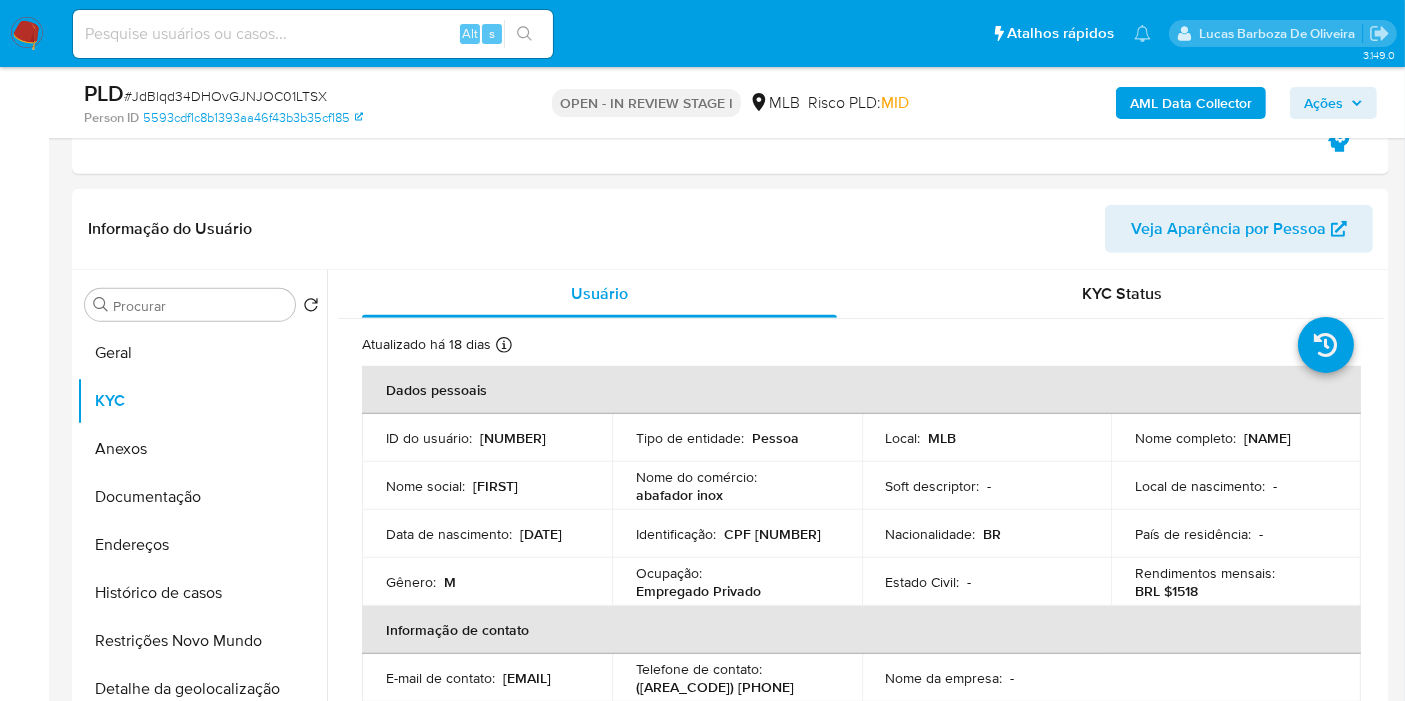 scroll, scrollTop: 1071, scrollLeft: 0, axis: vertical 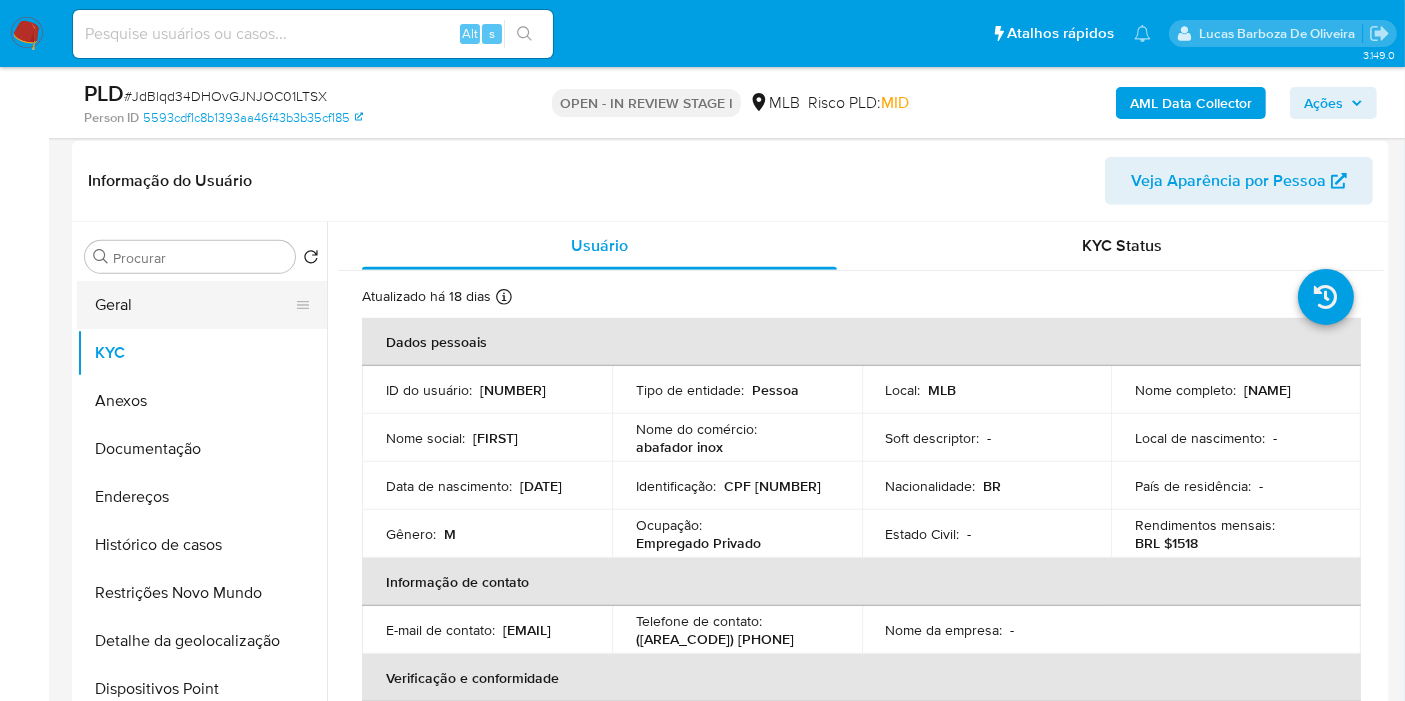 click on "Geral" at bounding box center [194, 305] 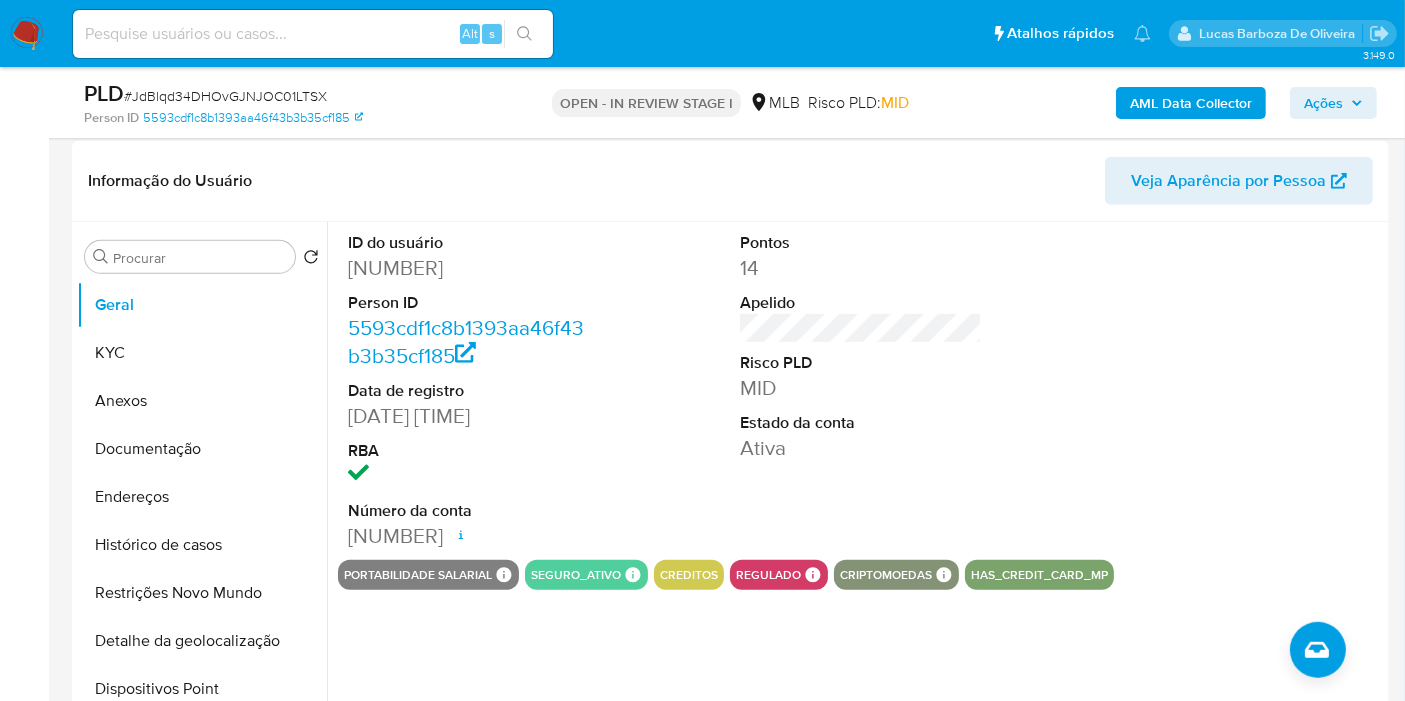 type 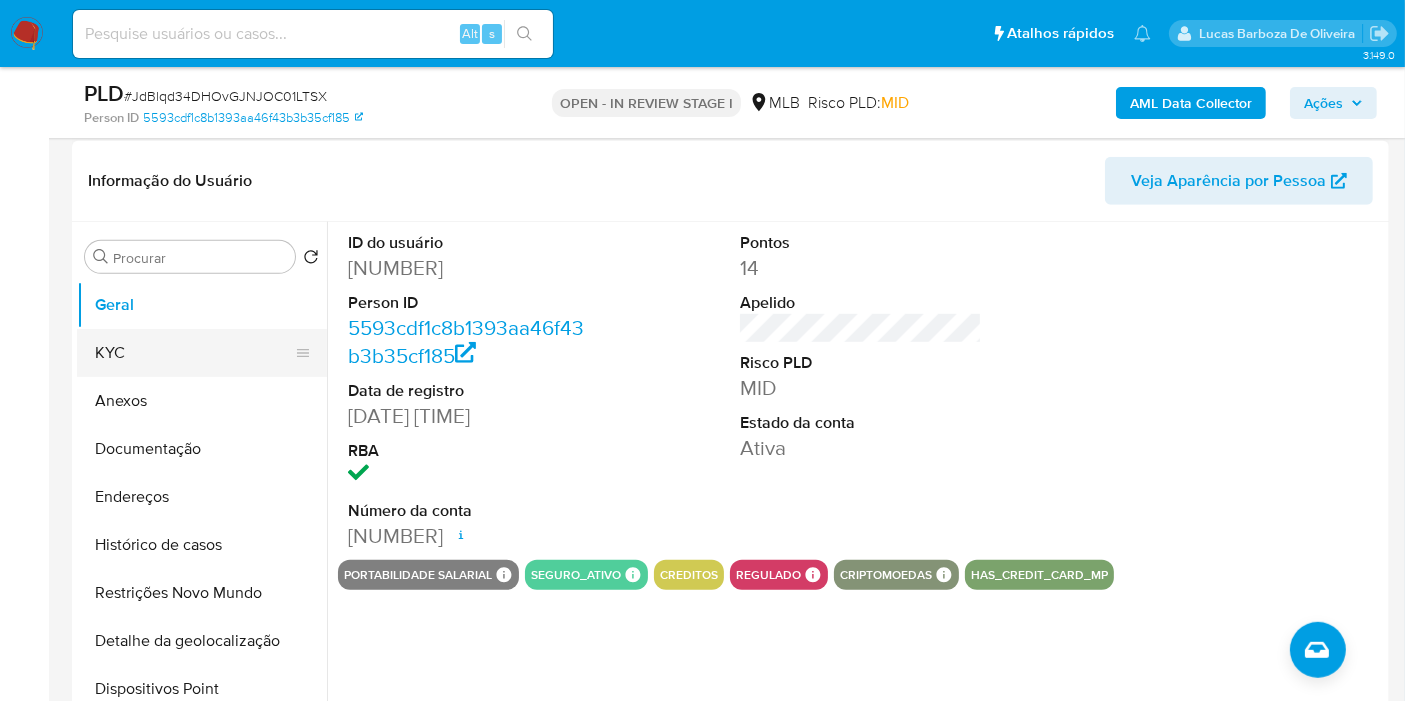 click on "KYC" at bounding box center (194, 353) 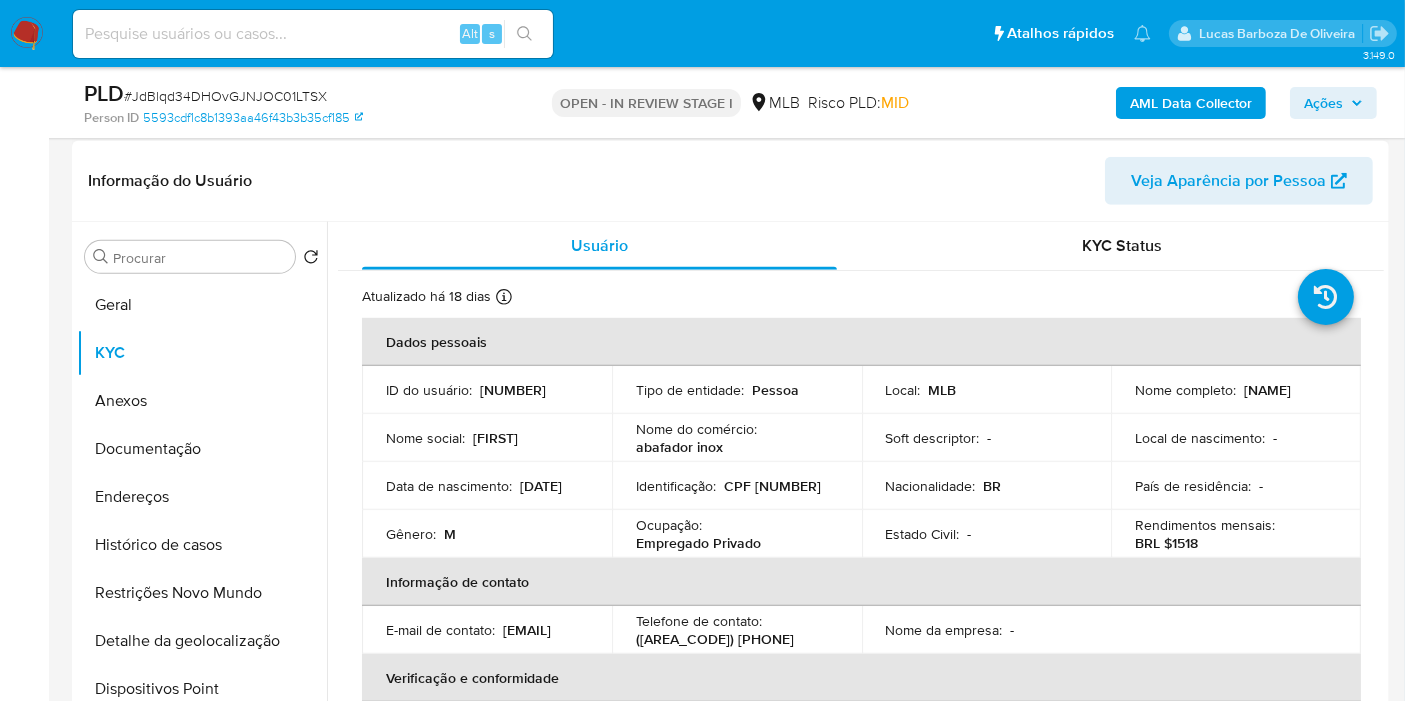 click on "CPF 09145822913" at bounding box center [772, 486] 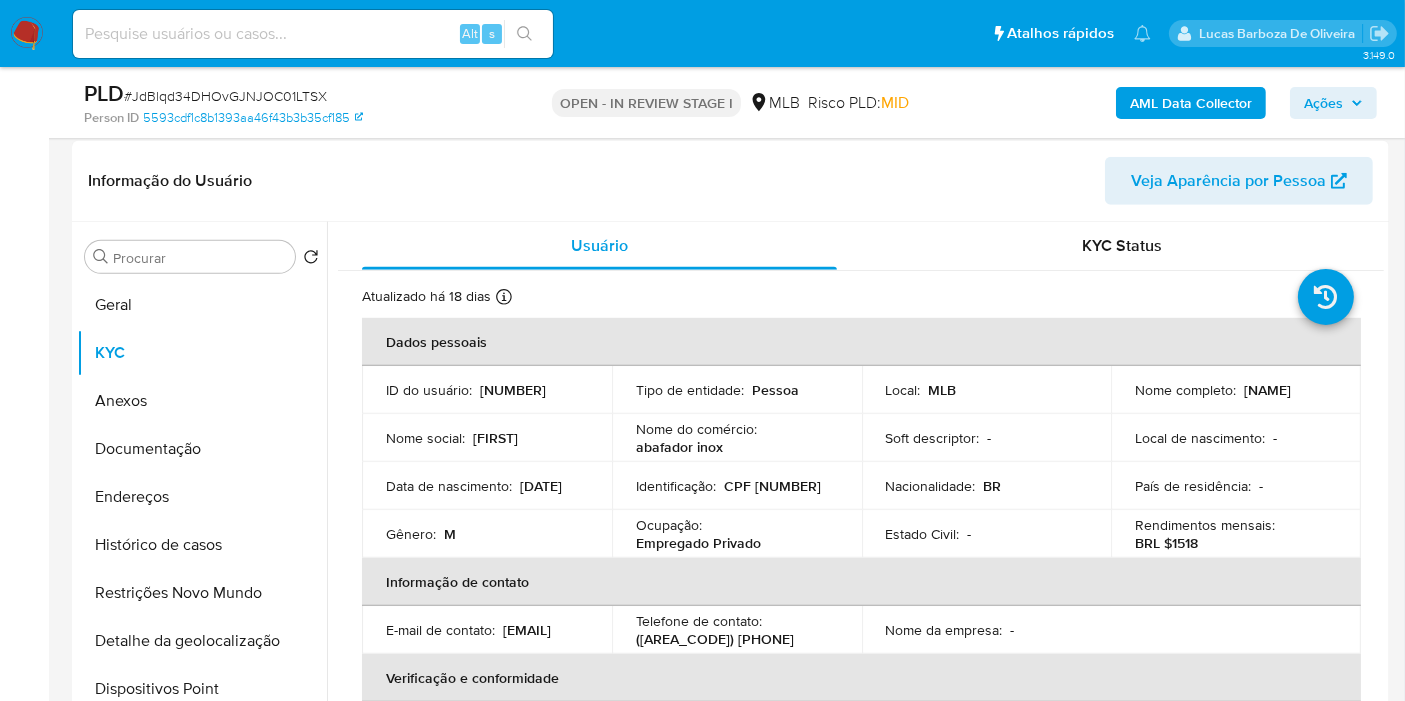 drag, startPoint x: 710, startPoint y: 493, endPoint x: 780, endPoint y: 131, distance: 368.70584 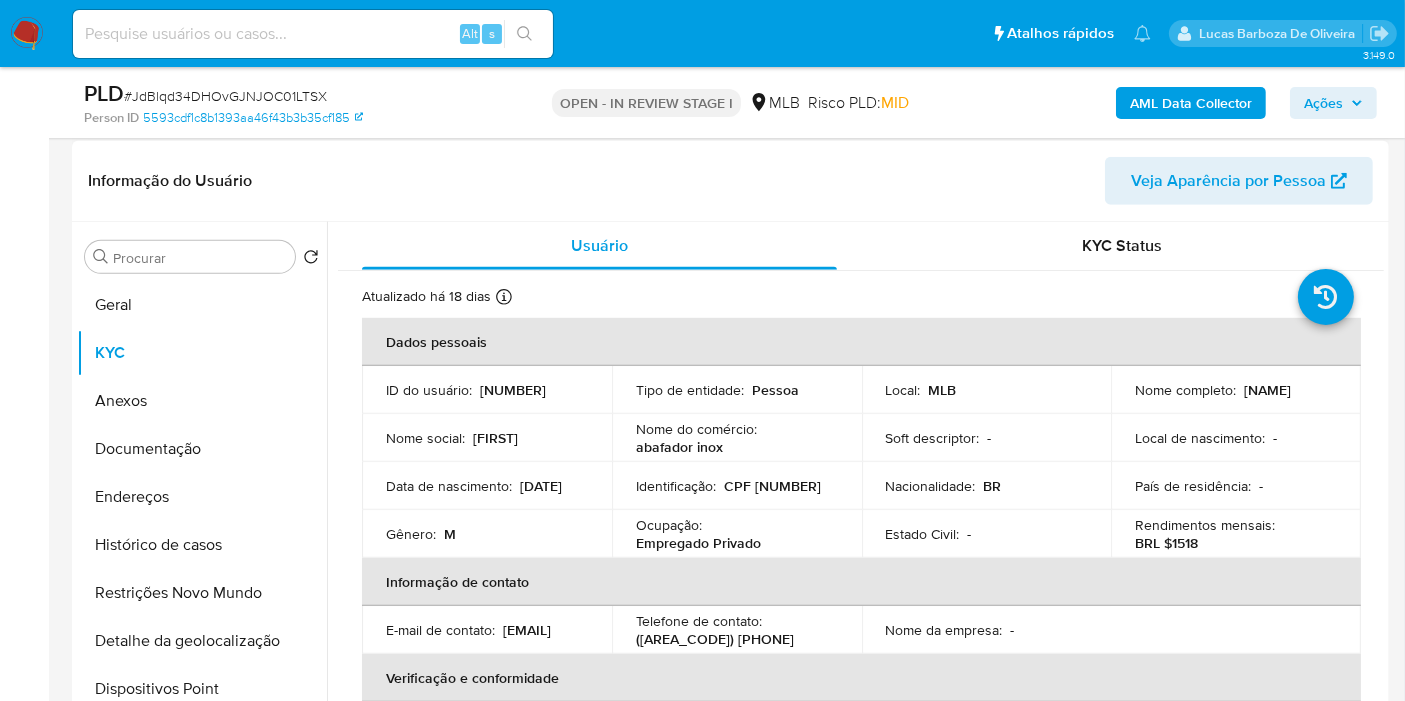 click on "CPF 09145822913" at bounding box center [772, 486] 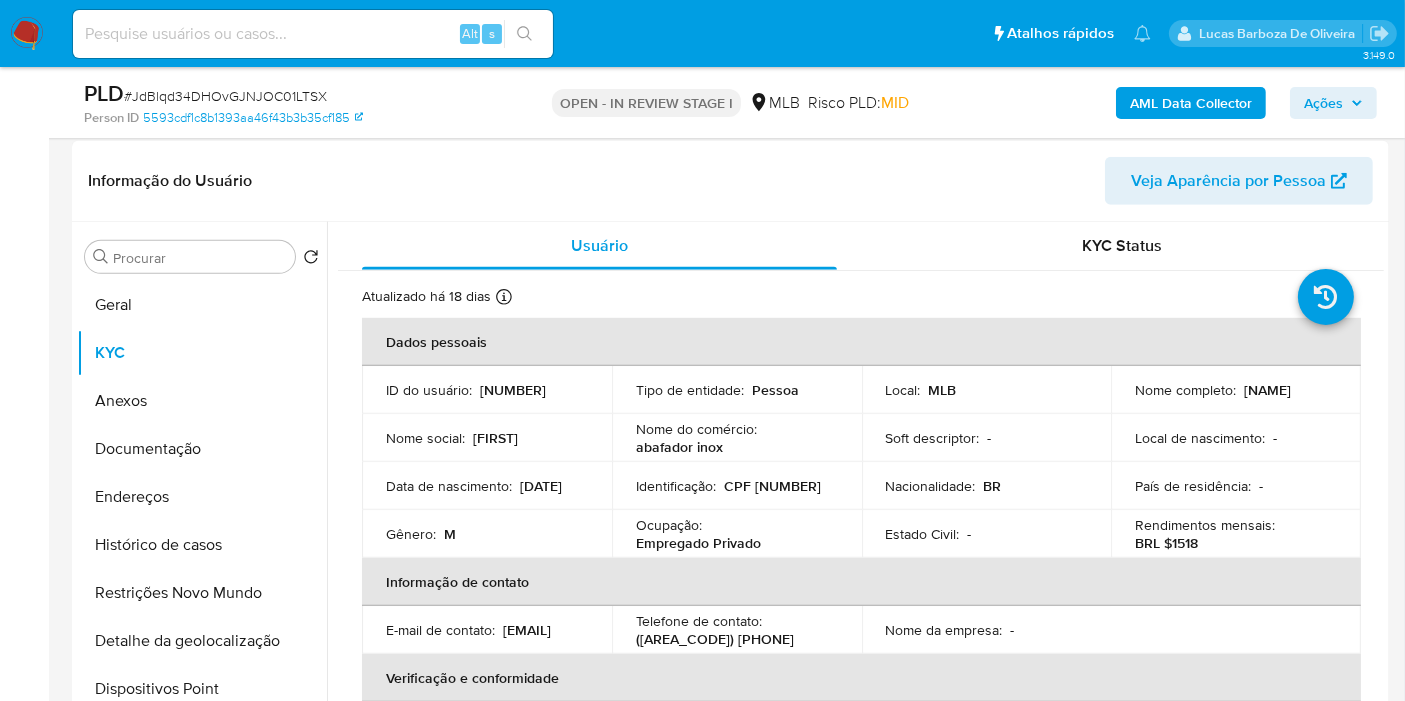 click on "Ações" at bounding box center (1323, 103) 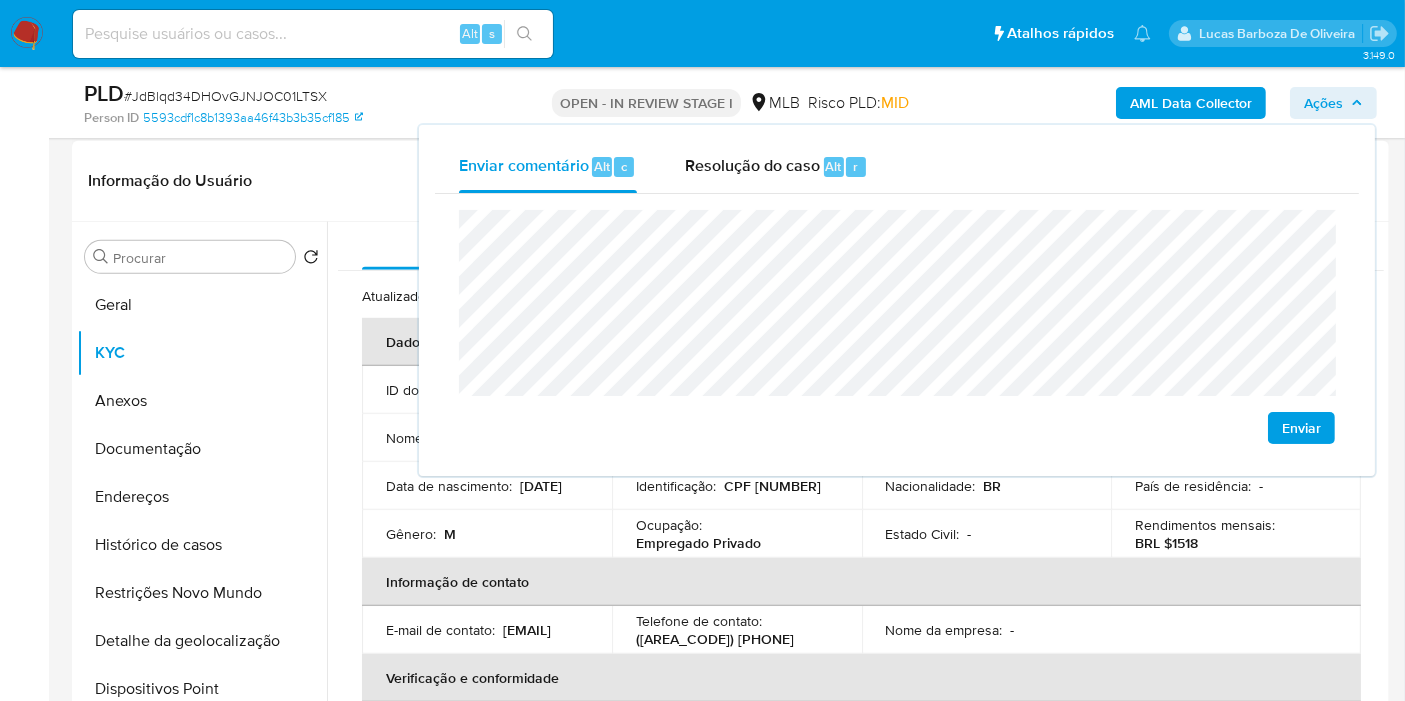 click on "Identificação :    CPF 09145822913" at bounding box center (737, 486) 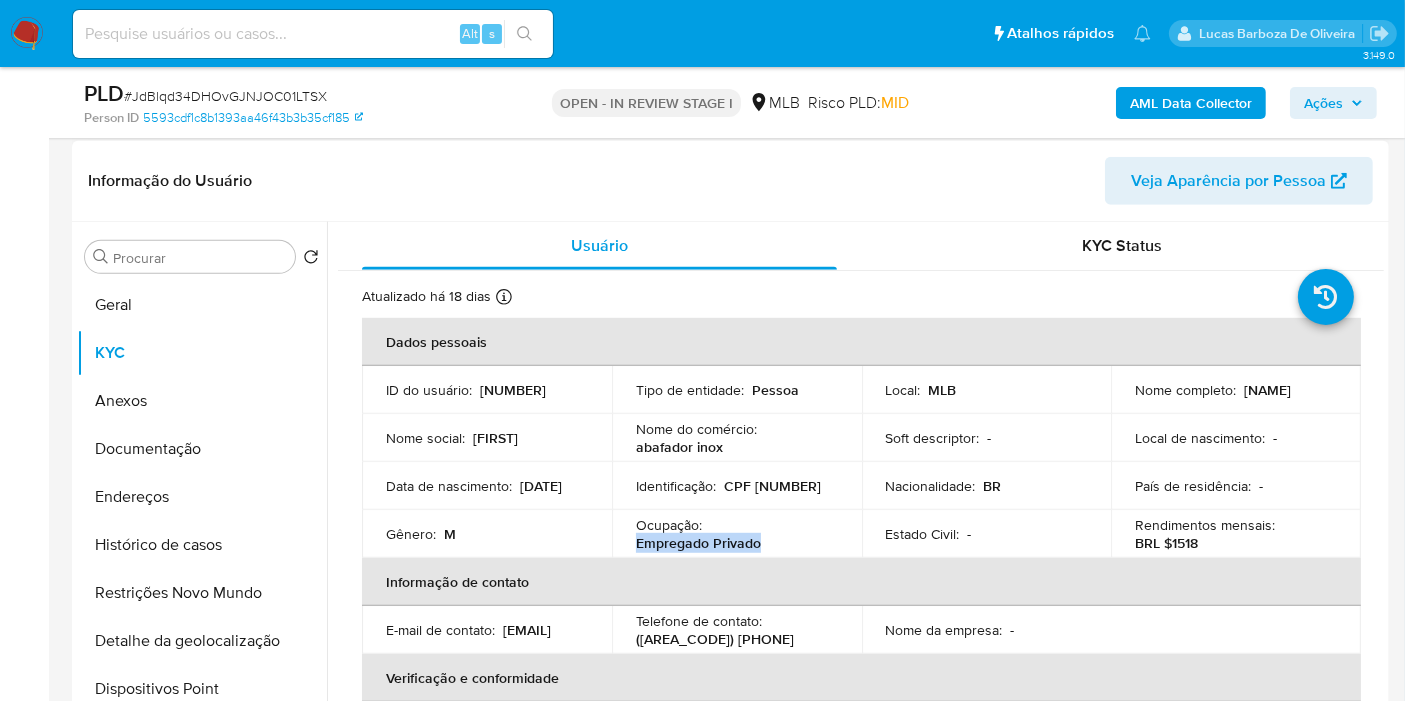 drag, startPoint x: 632, startPoint y: 542, endPoint x: 760, endPoint y: 533, distance: 128.31601 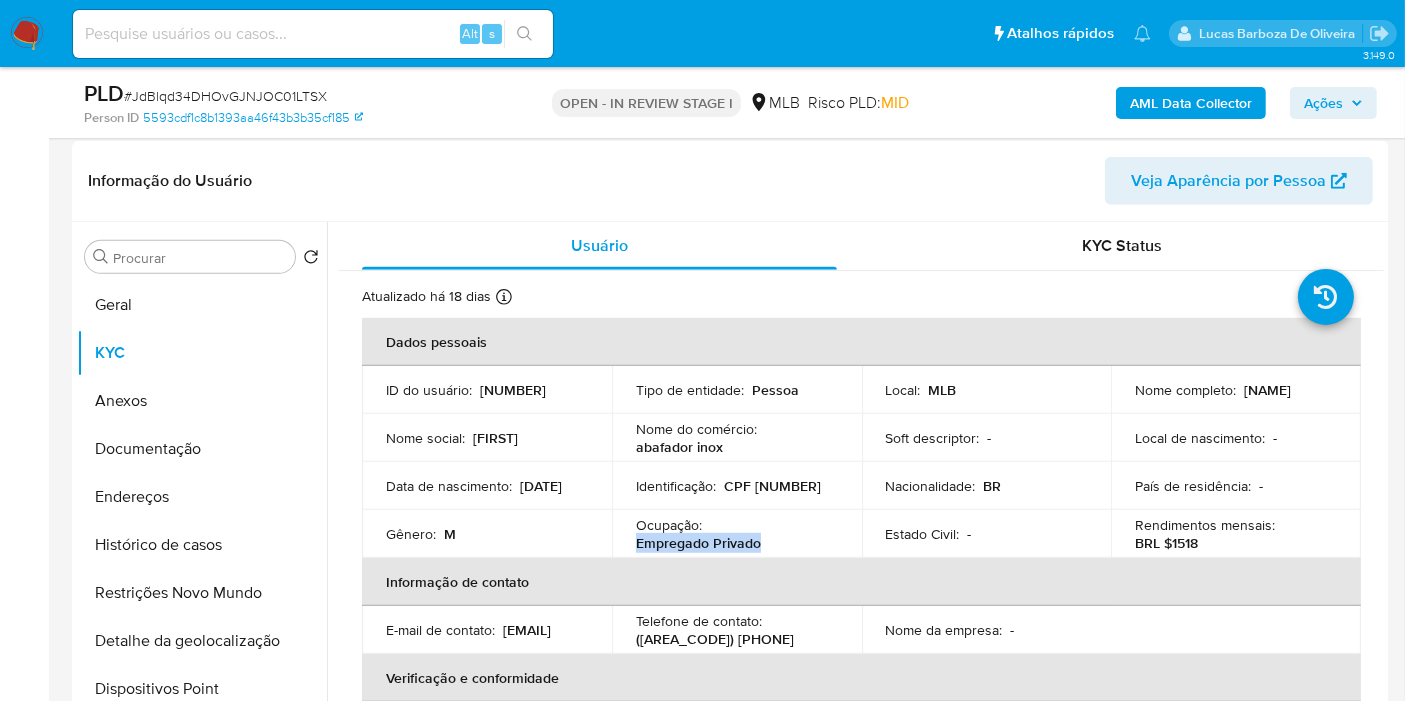 click on "Ações" at bounding box center (1323, 103) 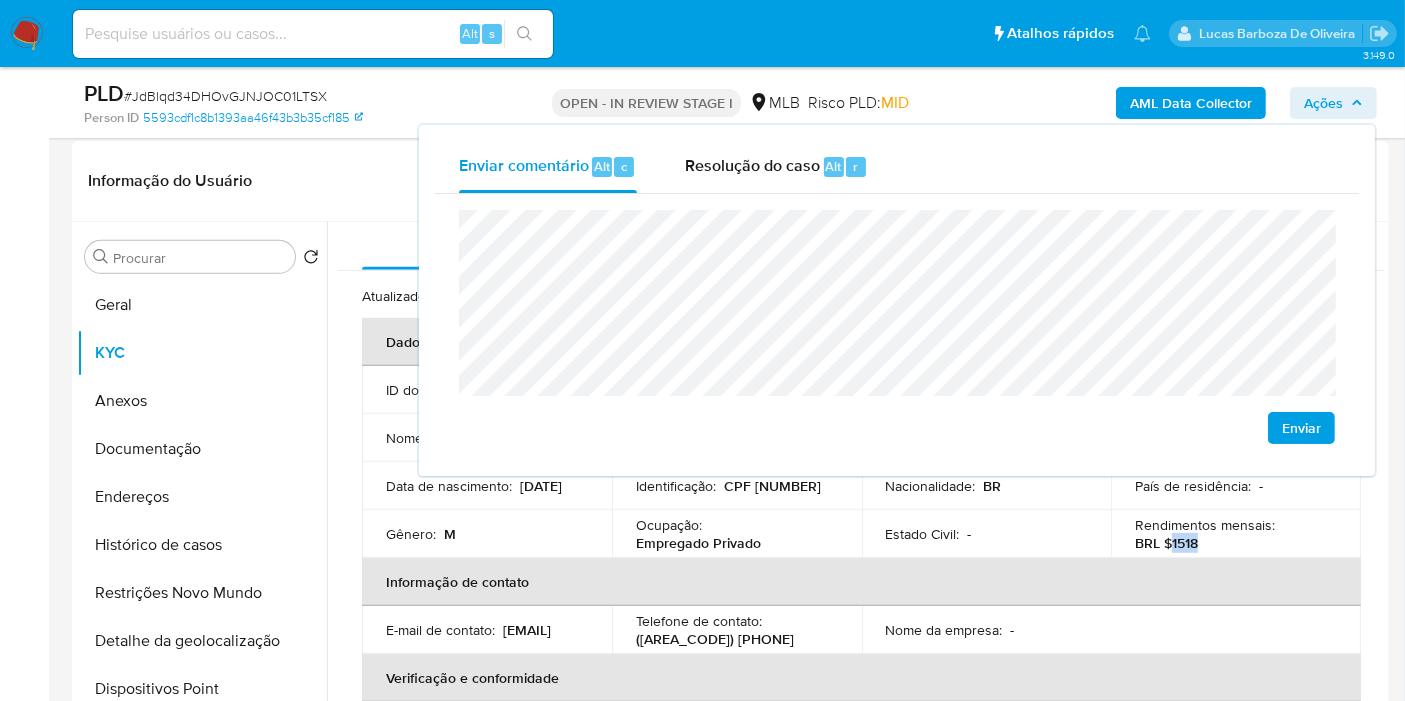 drag, startPoint x: 1167, startPoint y: 536, endPoint x: 1203, endPoint y: 541, distance: 36.345562 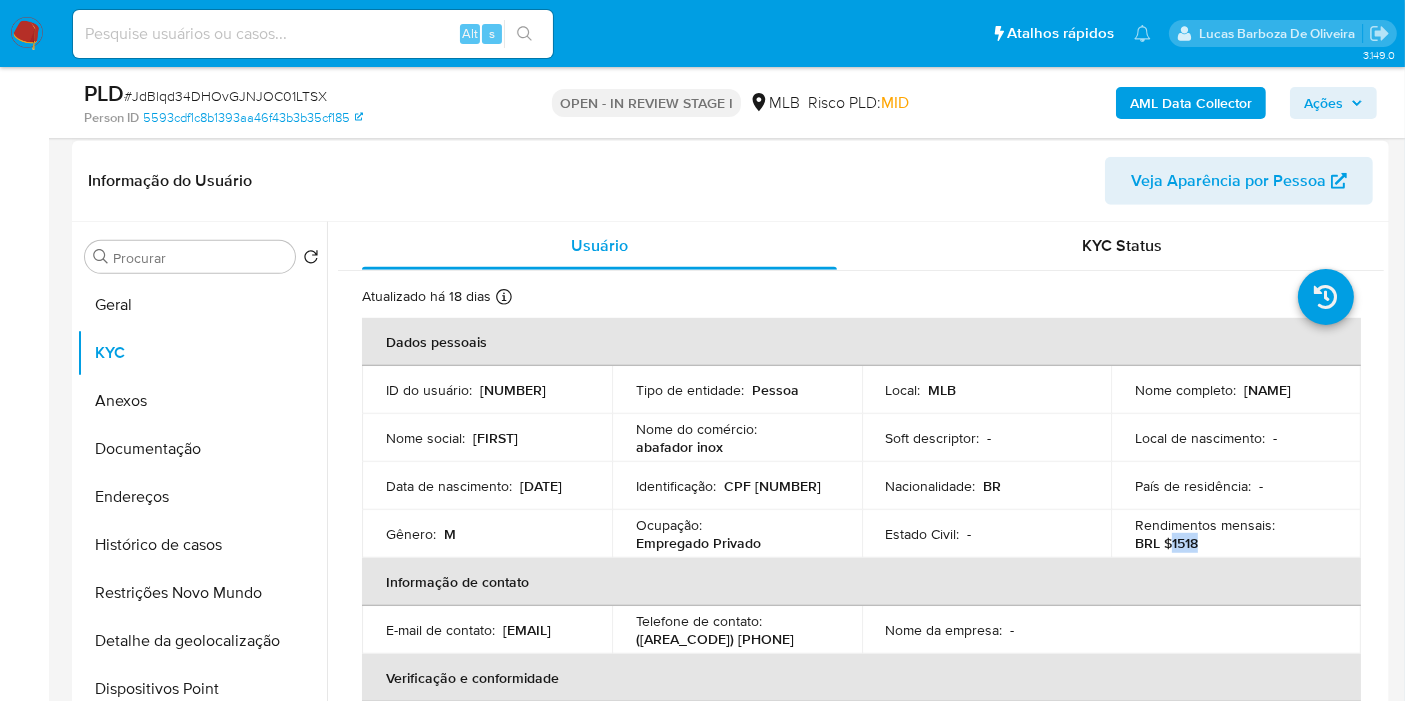 copy on "1518" 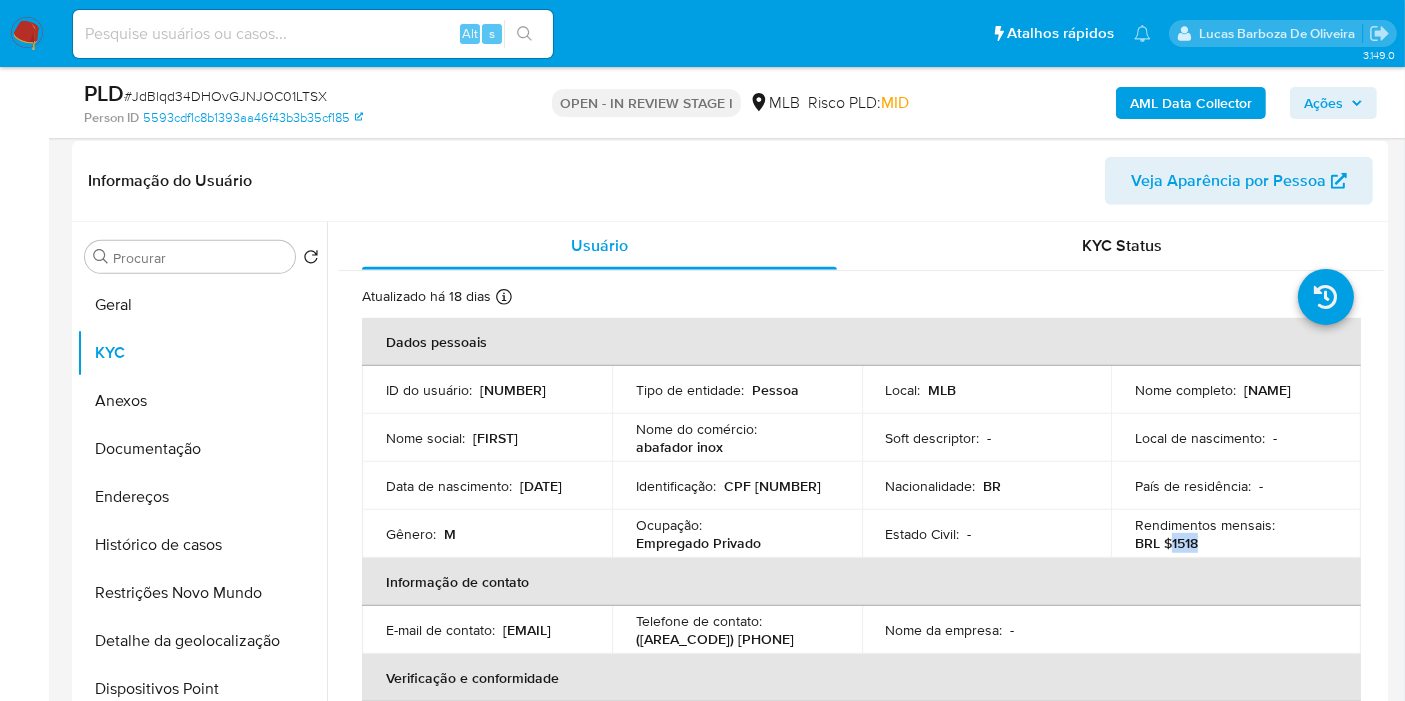 click on "Ações" at bounding box center (1323, 103) 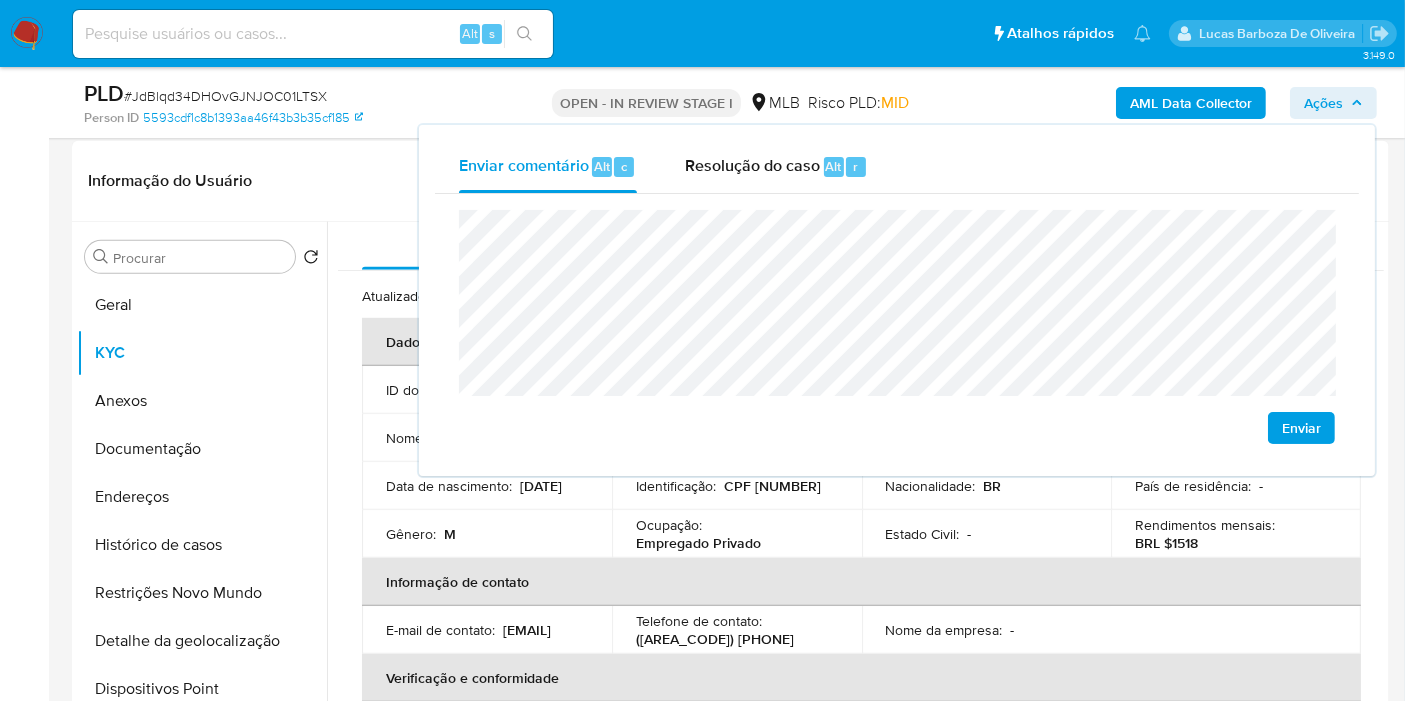click on "Chapecó" 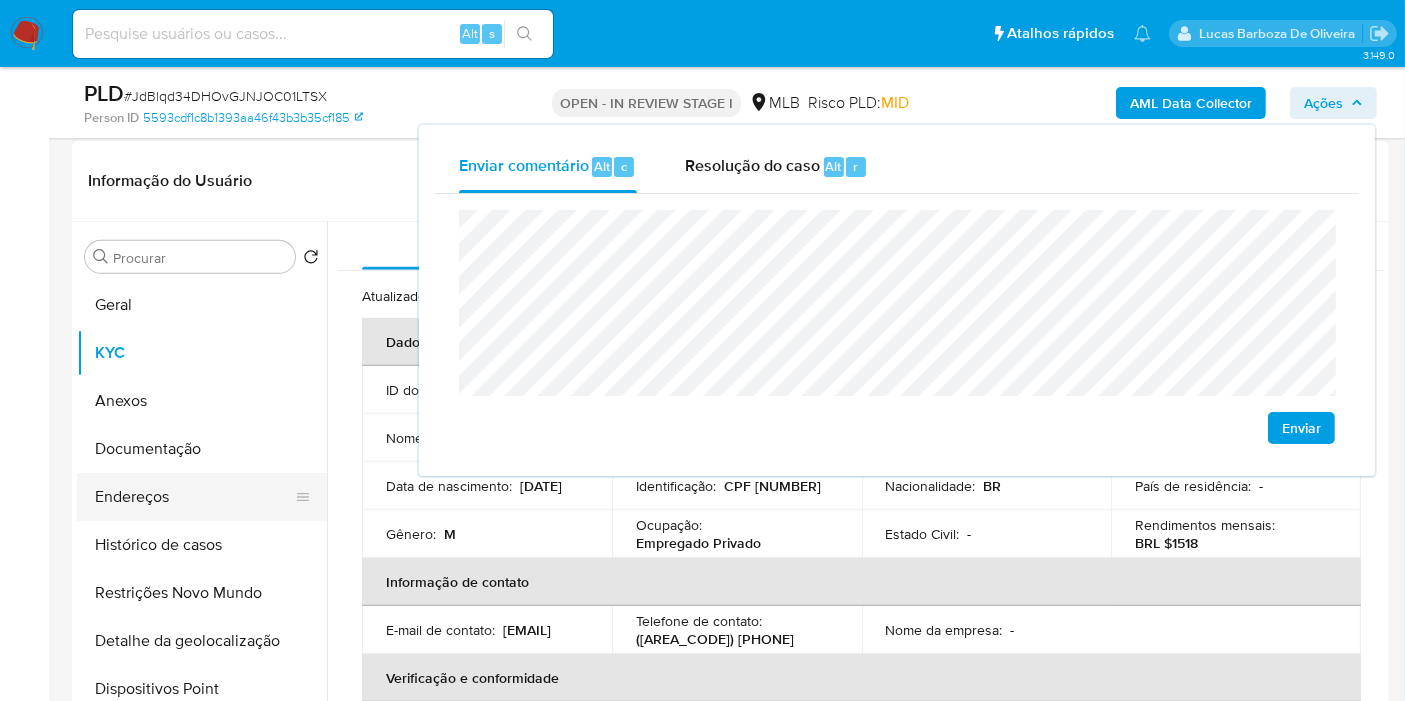 click on "Endereços" at bounding box center [194, 497] 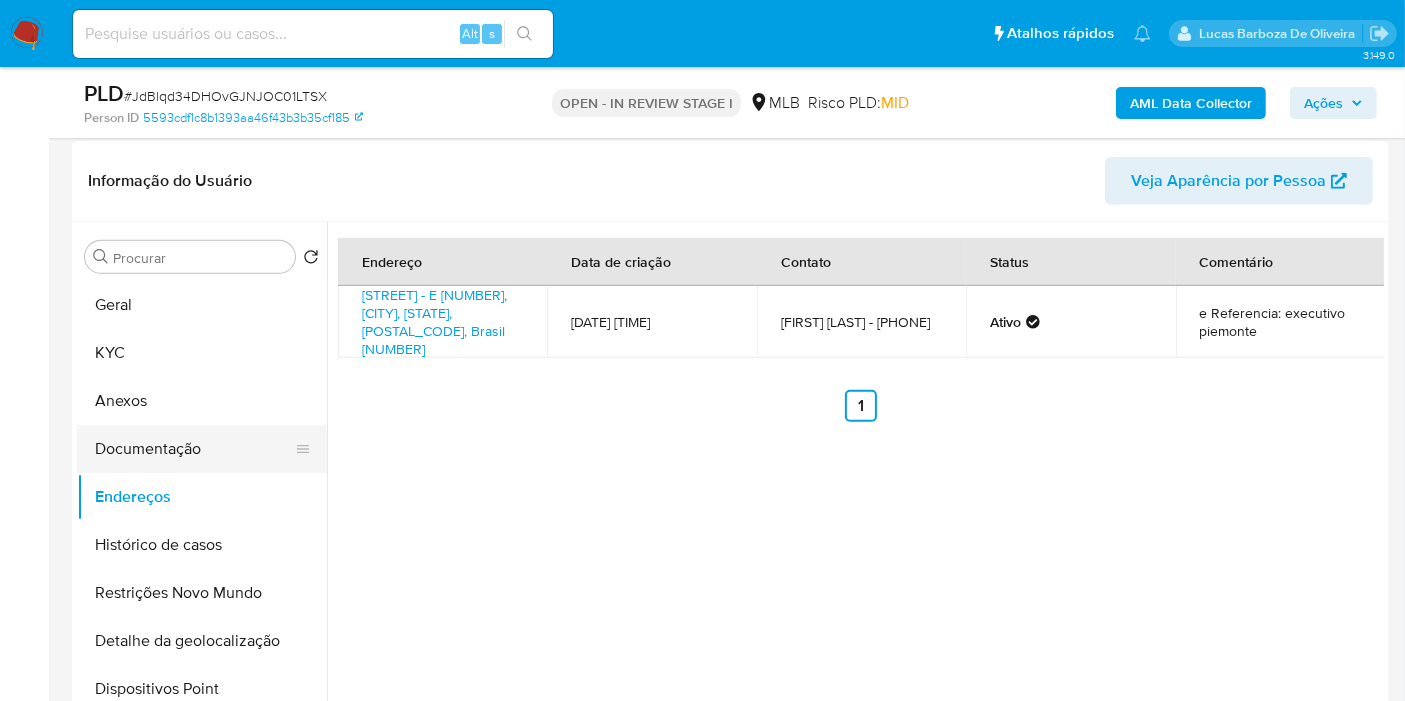 click on "Documentação" at bounding box center [194, 449] 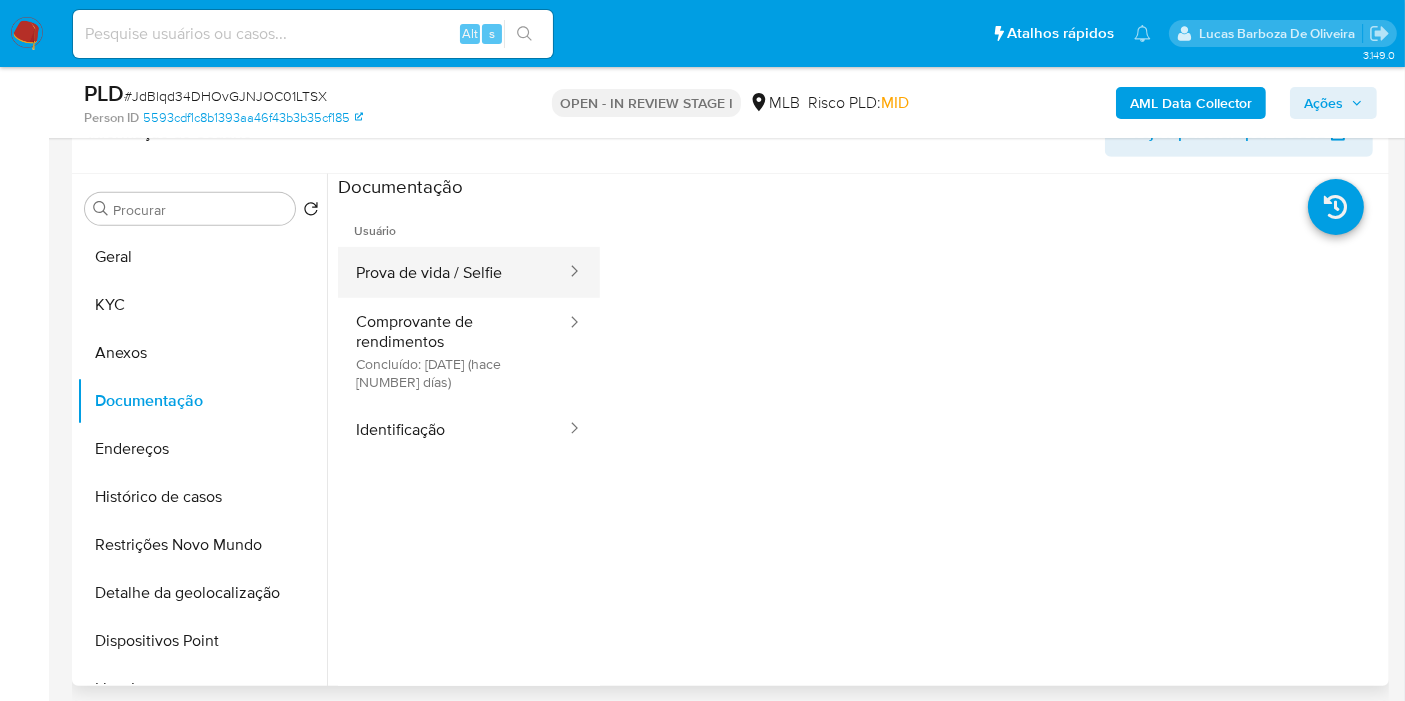 click on "Prova de vida / Selfie" at bounding box center (453, 272) 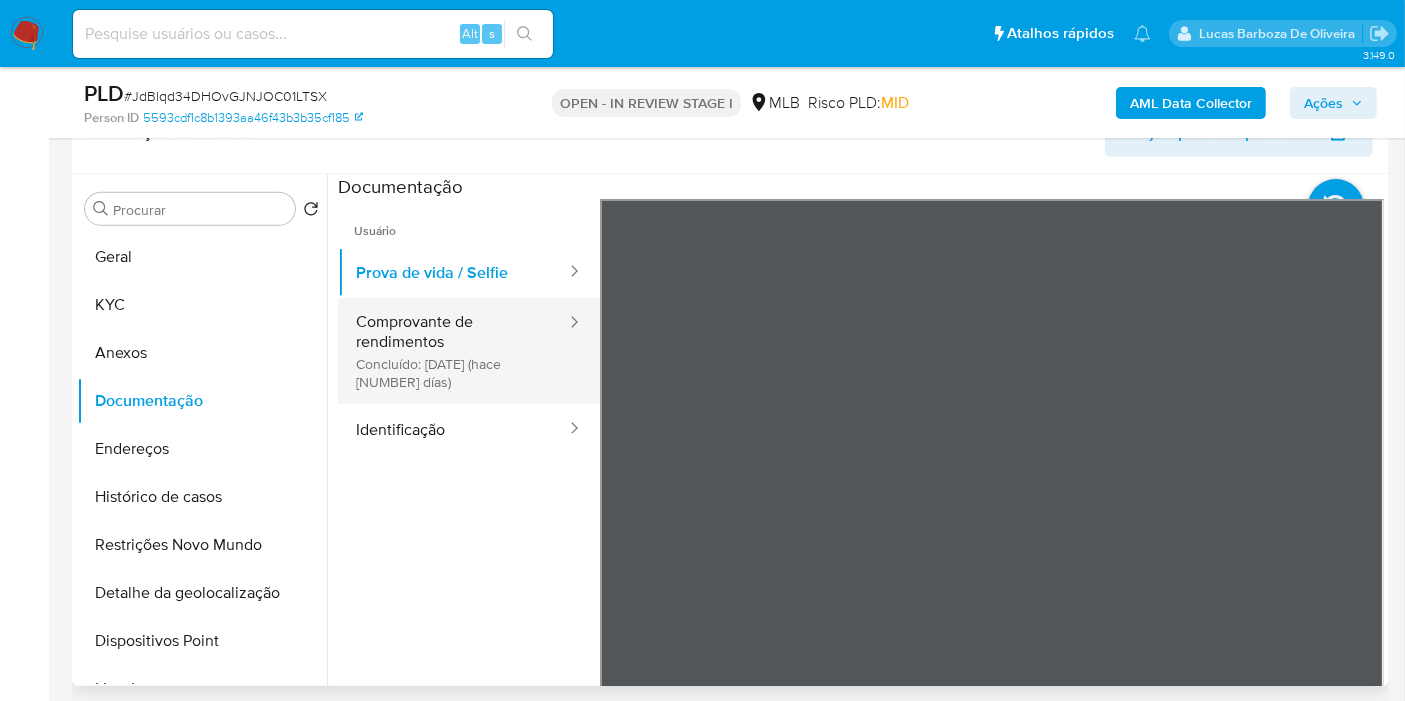 click on "Comprovante de rendimentos Concluído: 17/07/2025 (hace 19 días)" at bounding box center [453, 351] 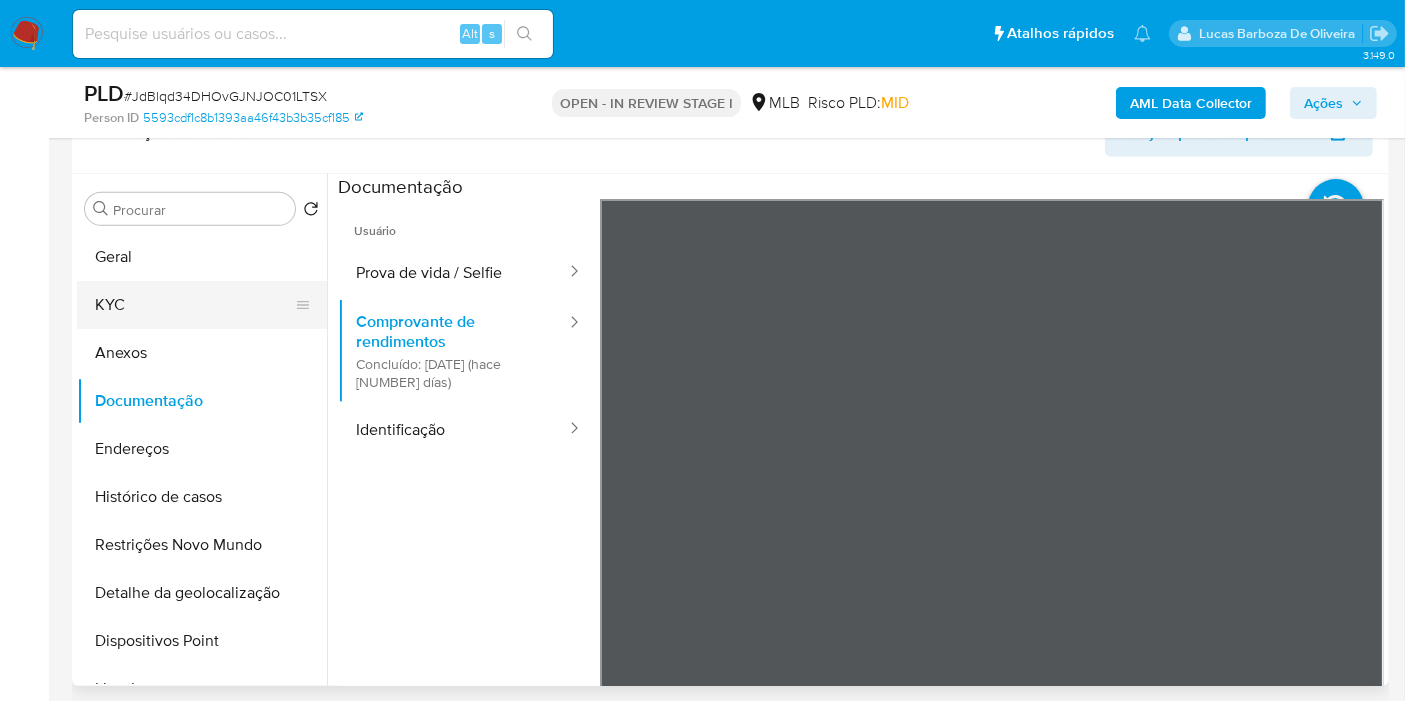 click on "KYC" at bounding box center (194, 305) 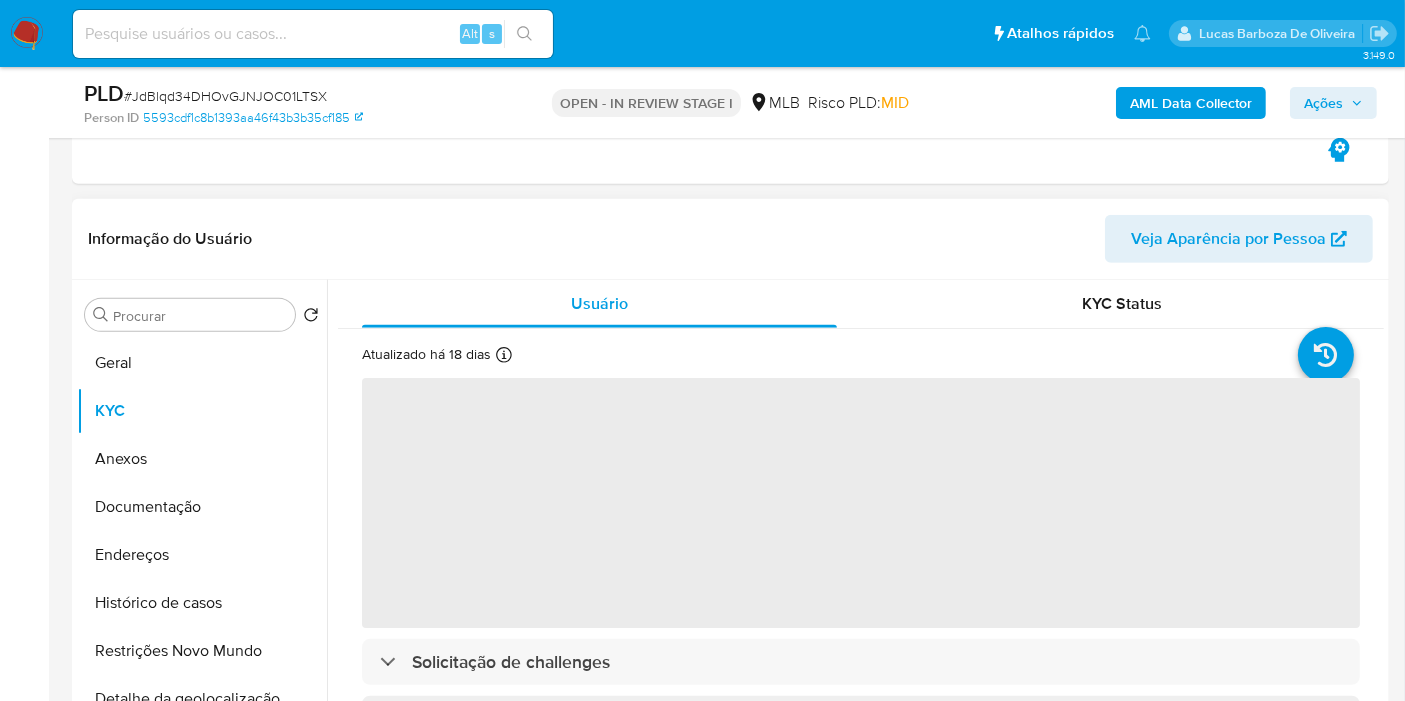 scroll, scrollTop: 960, scrollLeft: 0, axis: vertical 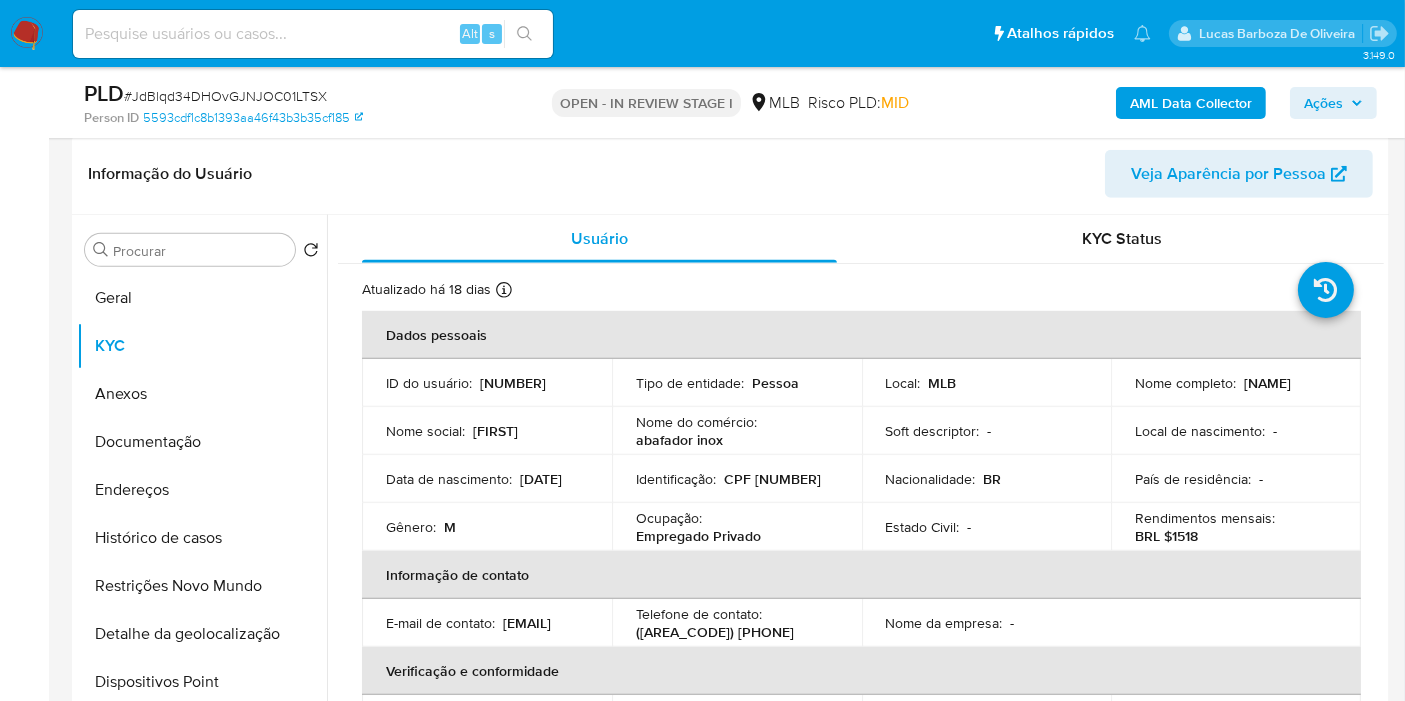 type 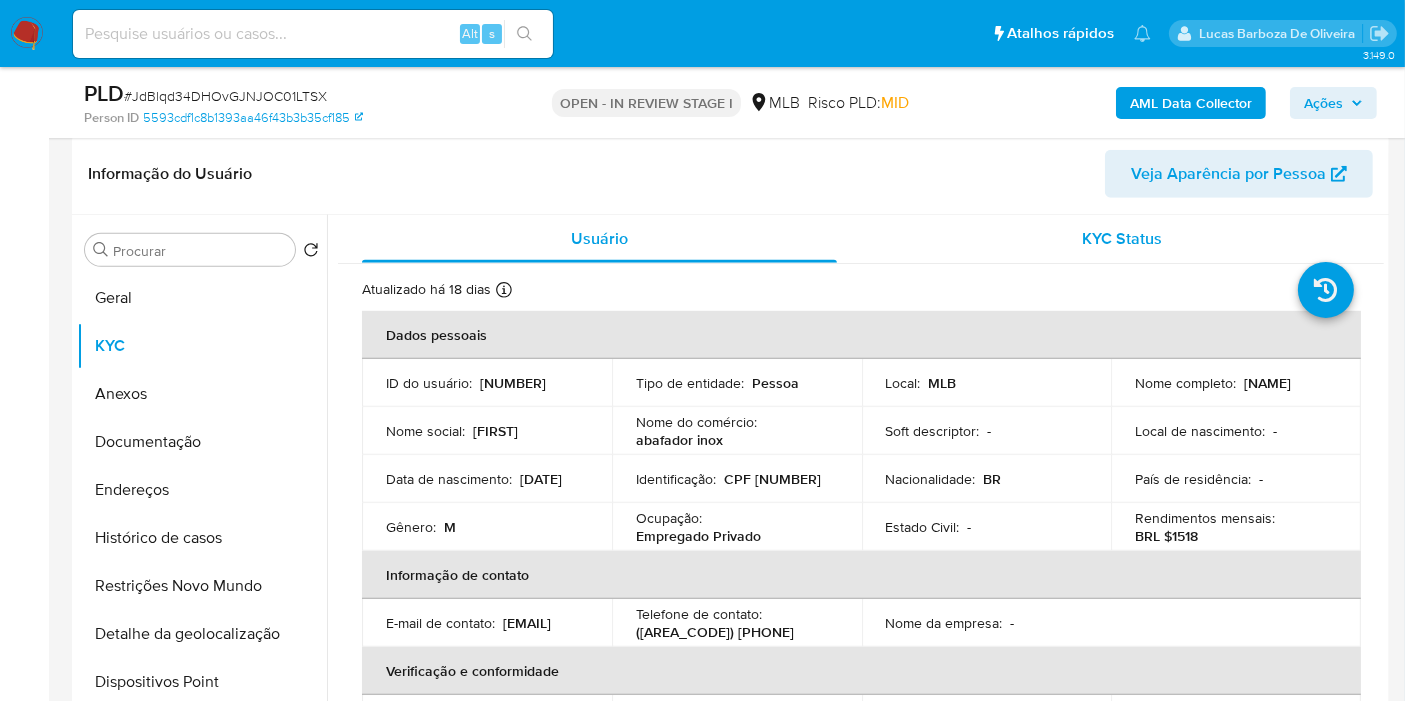 click on "KYC Status" at bounding box center (1122, 239) 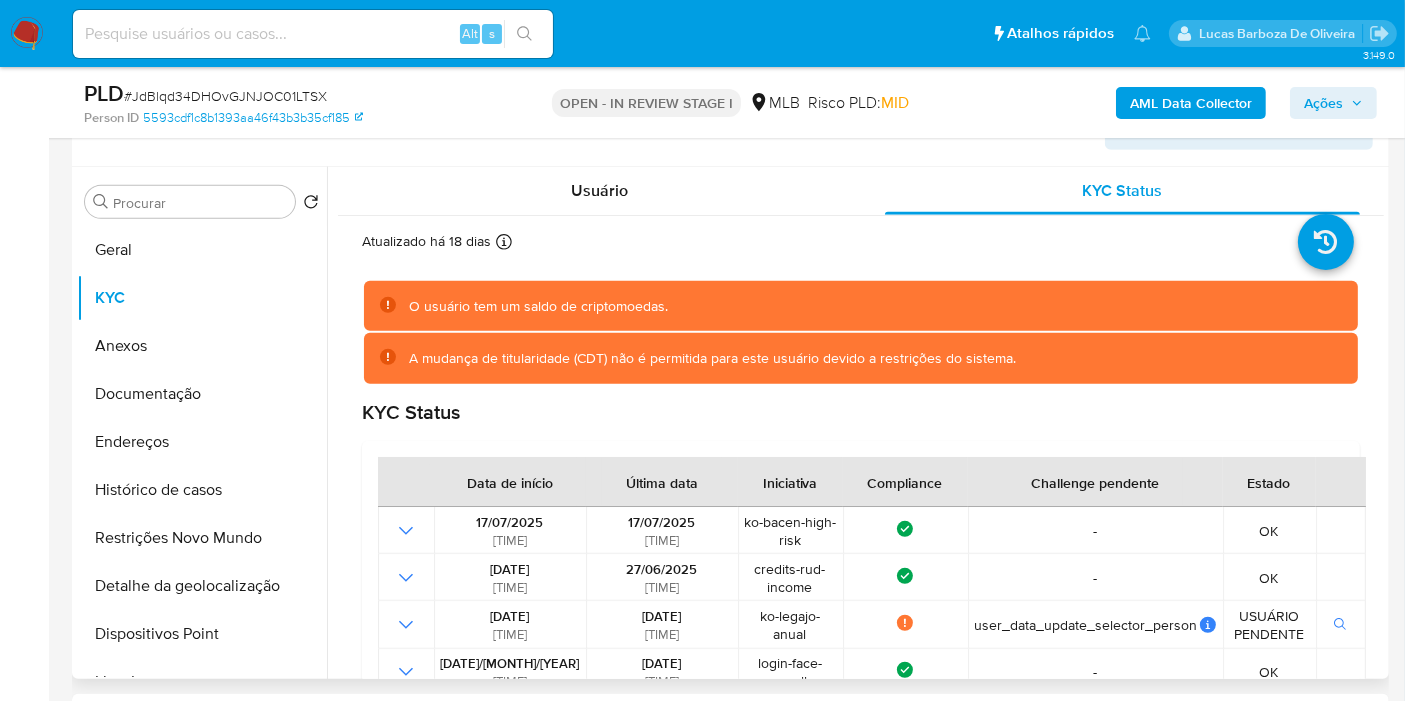 scroll, scrollTop: 518, scrollLeft: 0, axis: vertical 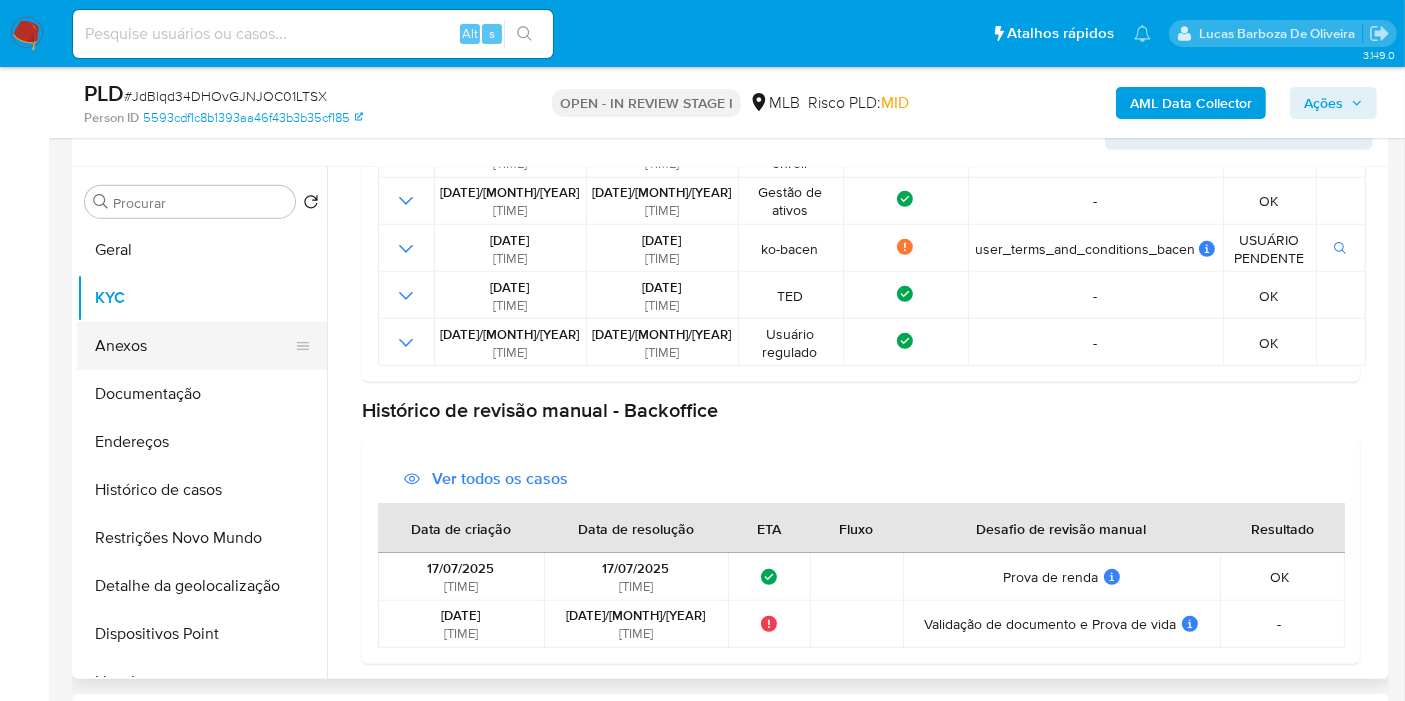 click on "Anexos" at bounding box center [194, 346] 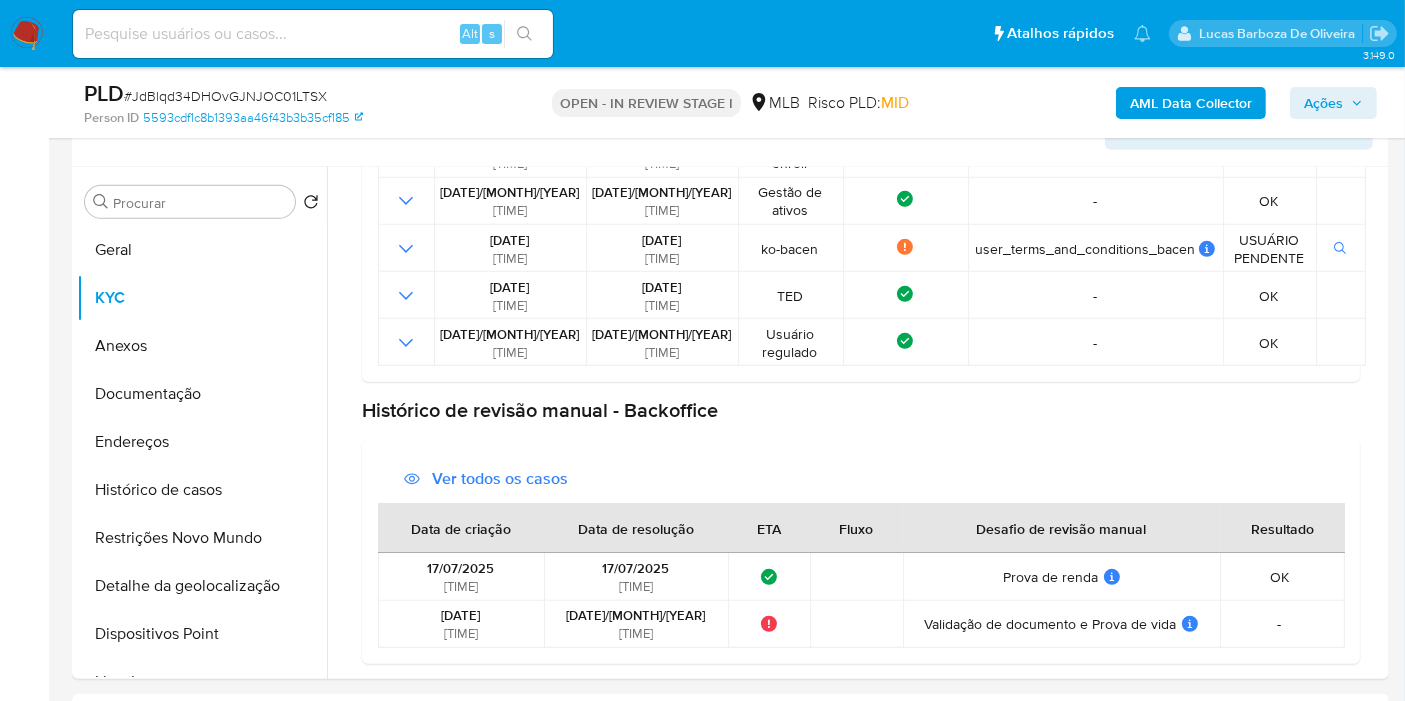 scroll, scrollTop: 0, scrollLeft: 0, axis: both 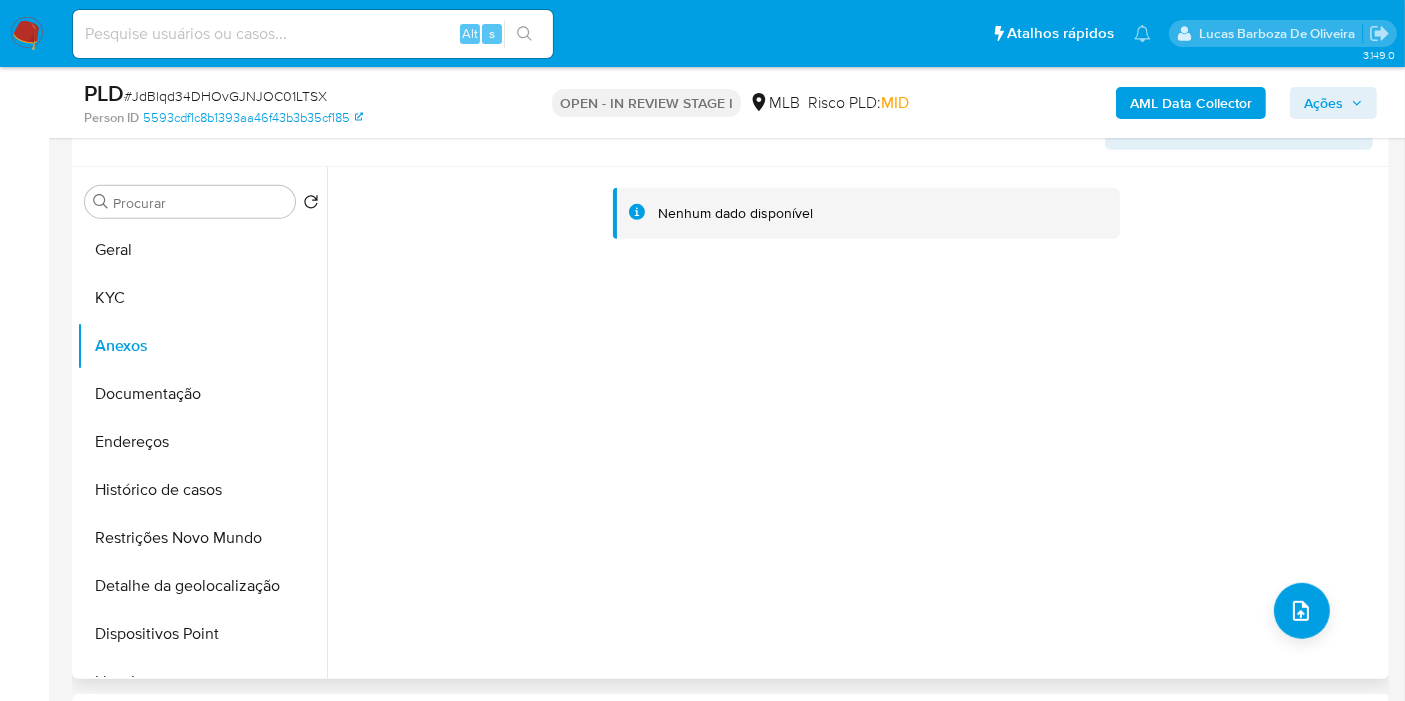 type 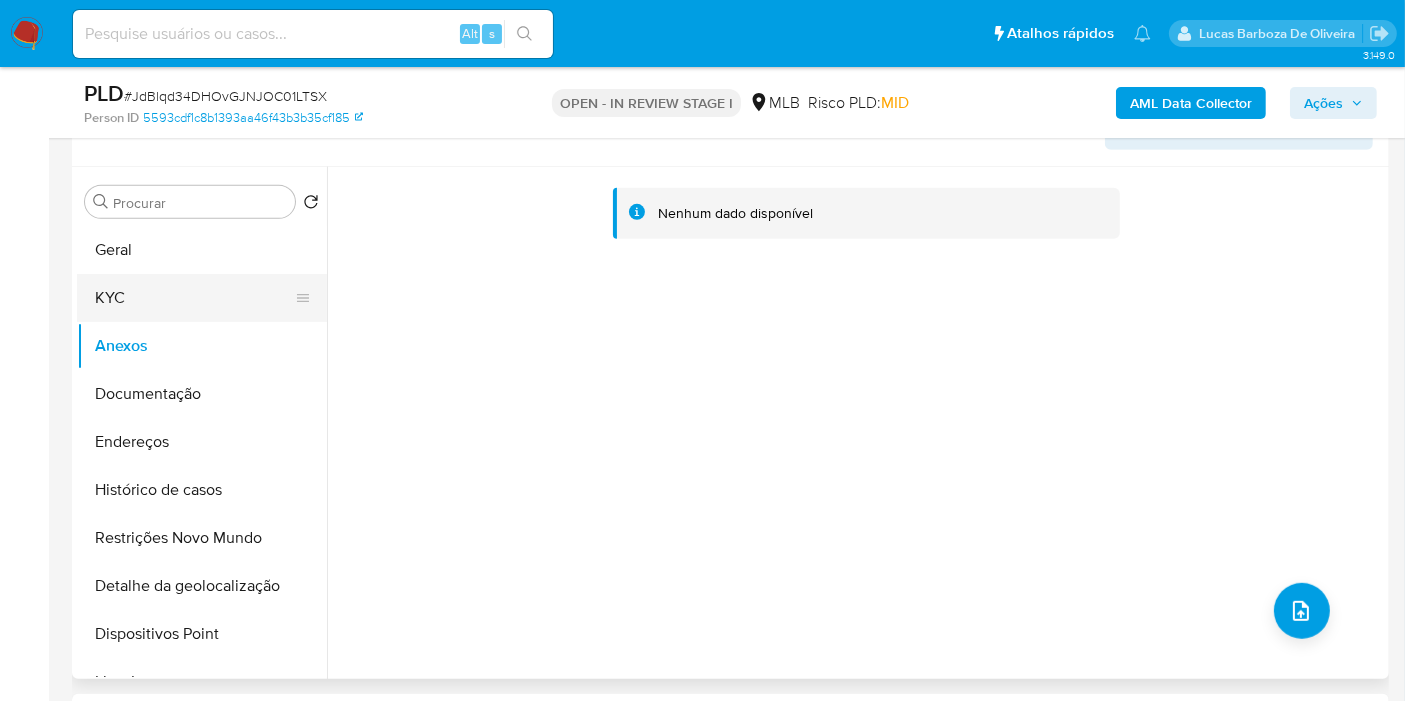 click on "KYC" at bounding box center (194, 298) 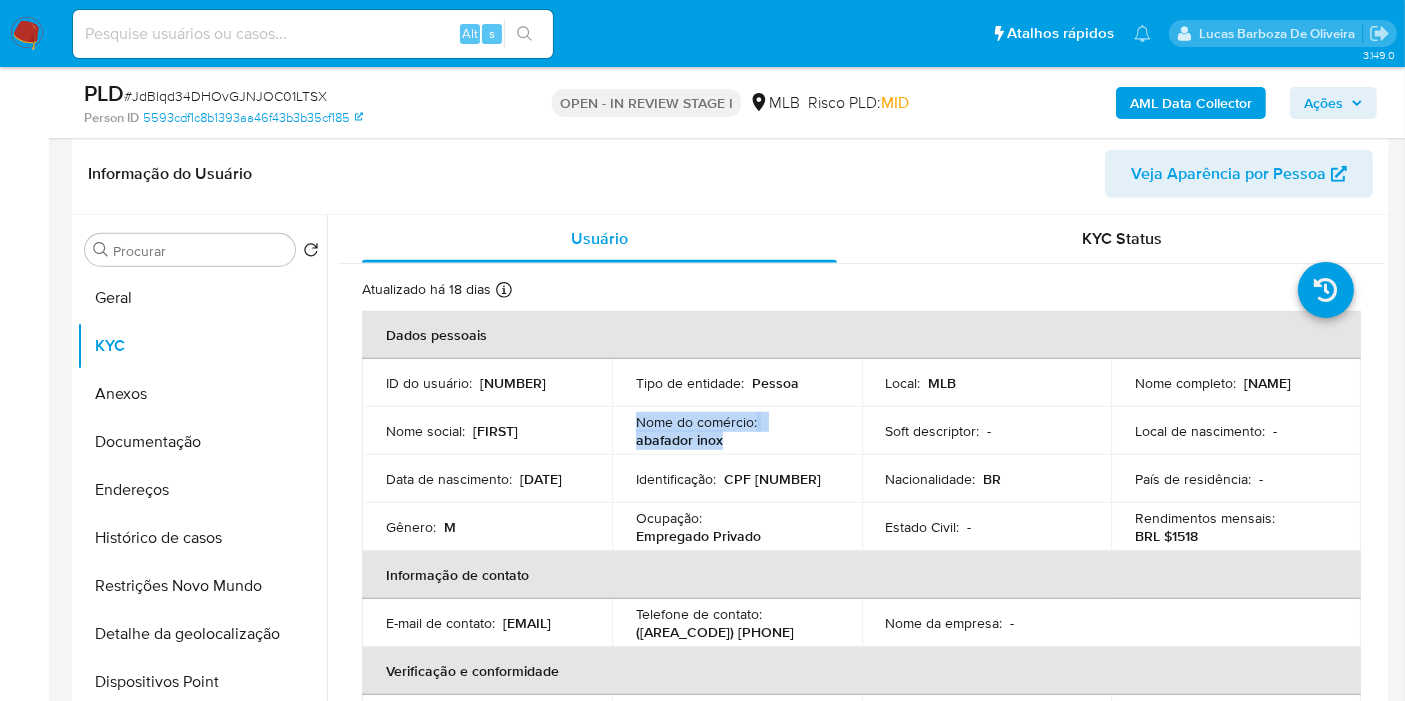 drag, startPoint x: 725, startPoint y: 438, endPoint x: 634, endPoint y: 421, distance: 92.574295 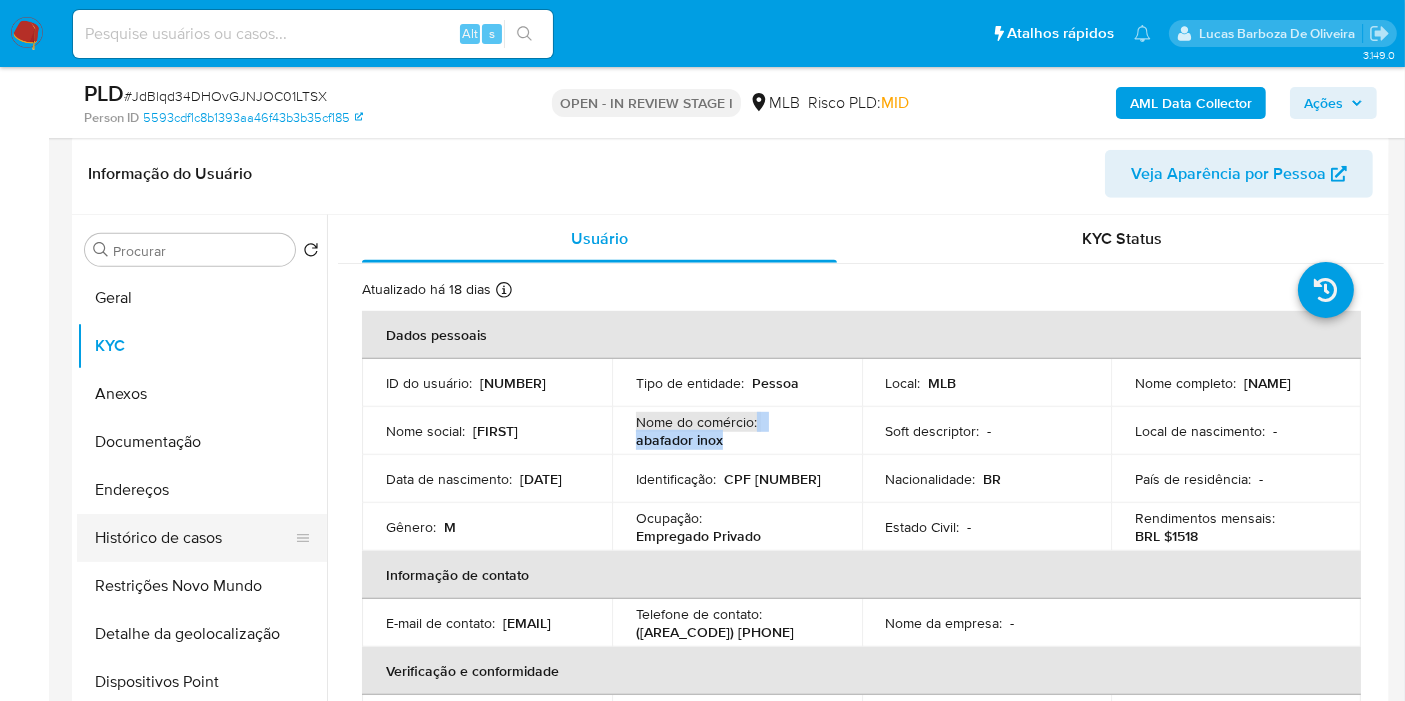 click on "Histórico de casos" at bounding box center (194, 538) 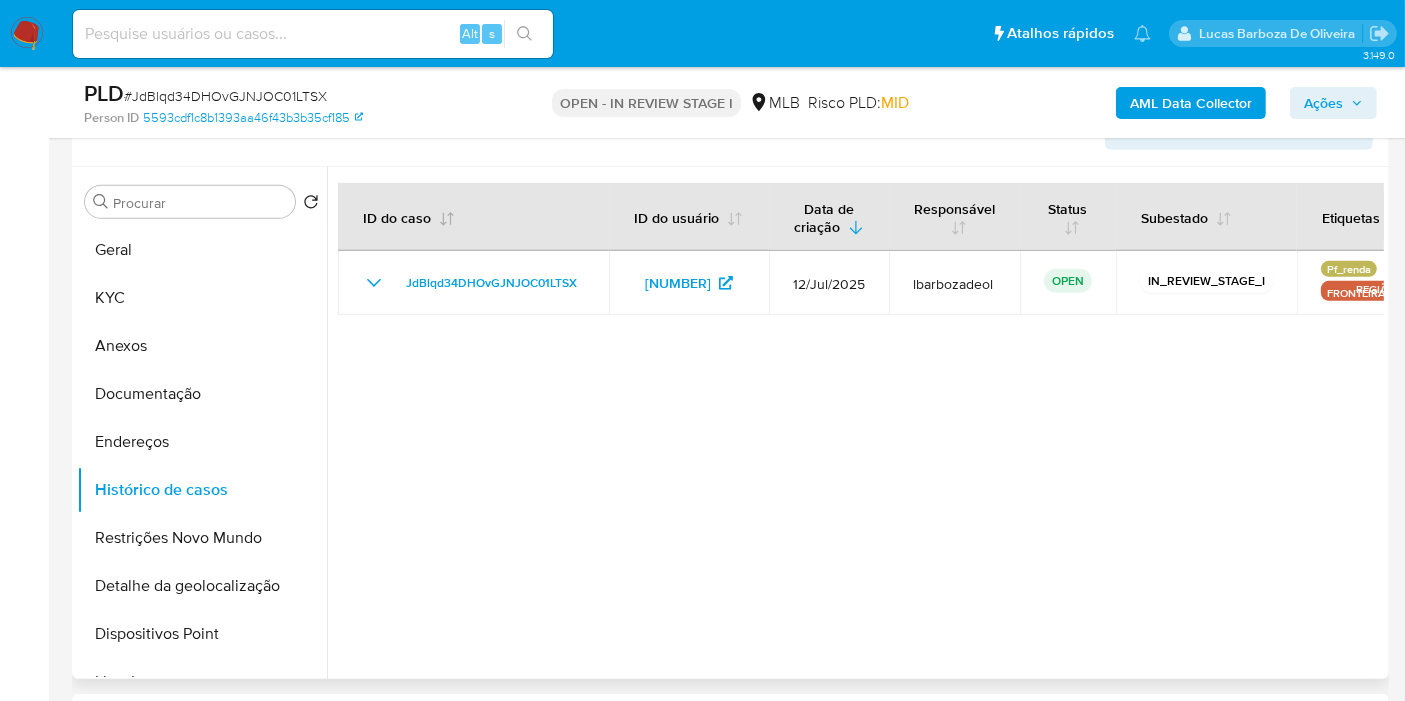 type 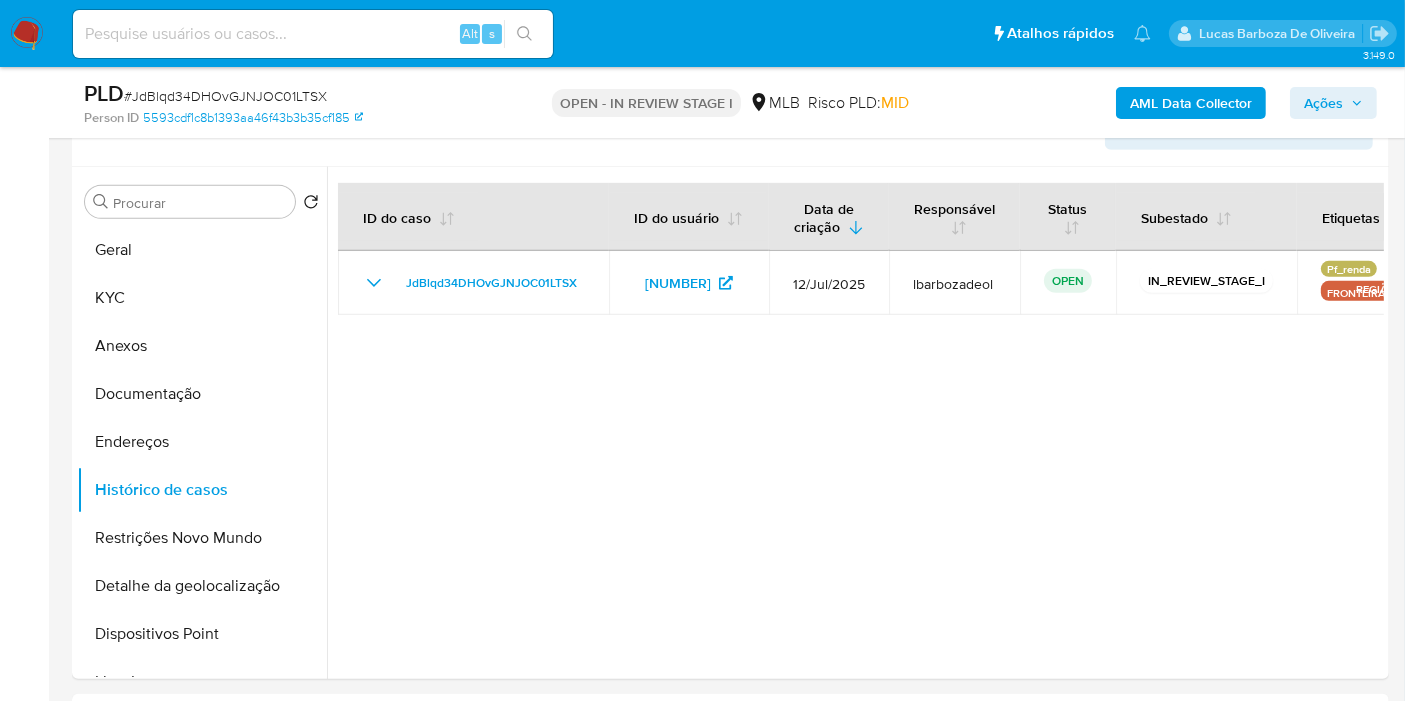 click on "Bandeja Painel Screening Pesquisa em Listas Watchlist Ferramentas Operações em massa relatórios Mulan Localizador de pessoas Consolidado" at bounding box center [24, 1239] 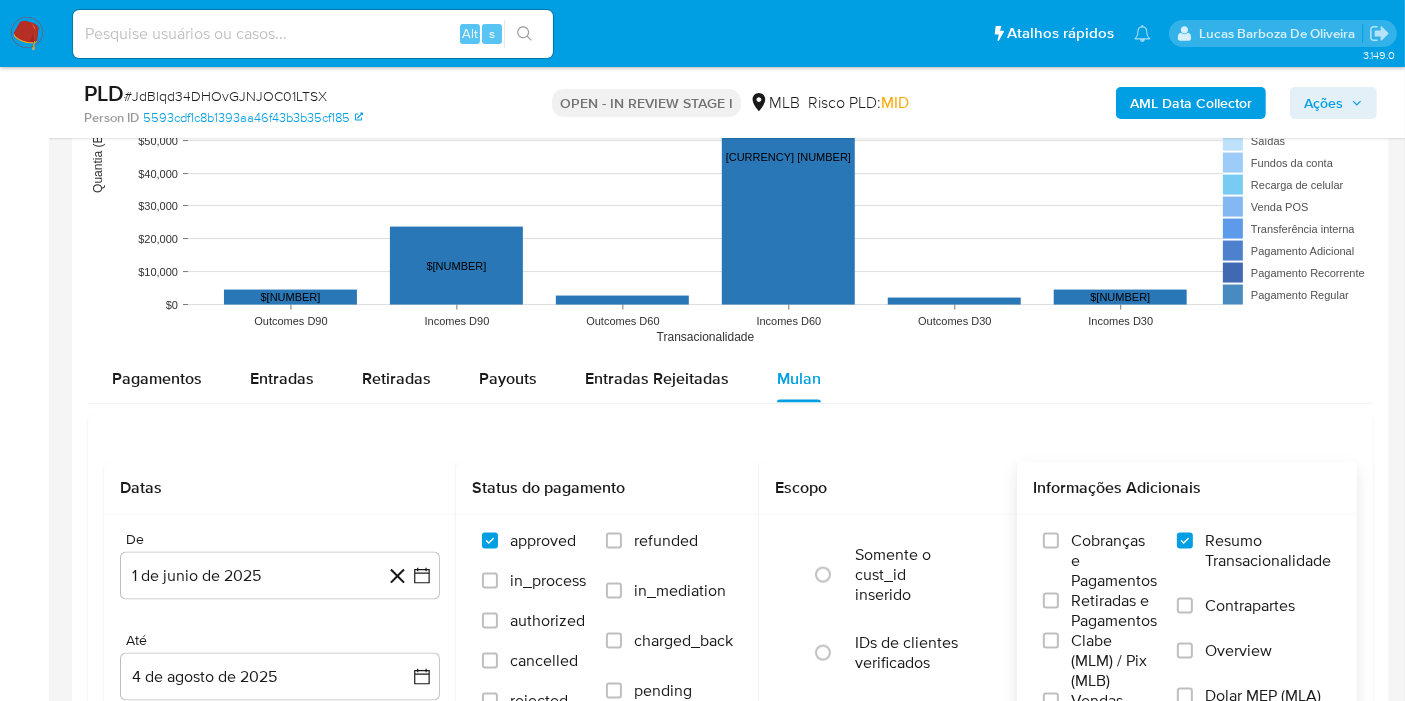 drag, startPoint x: 277, startPoint y: 372, endPoint x: 640, endPoint y: 297, distance: 370.66696 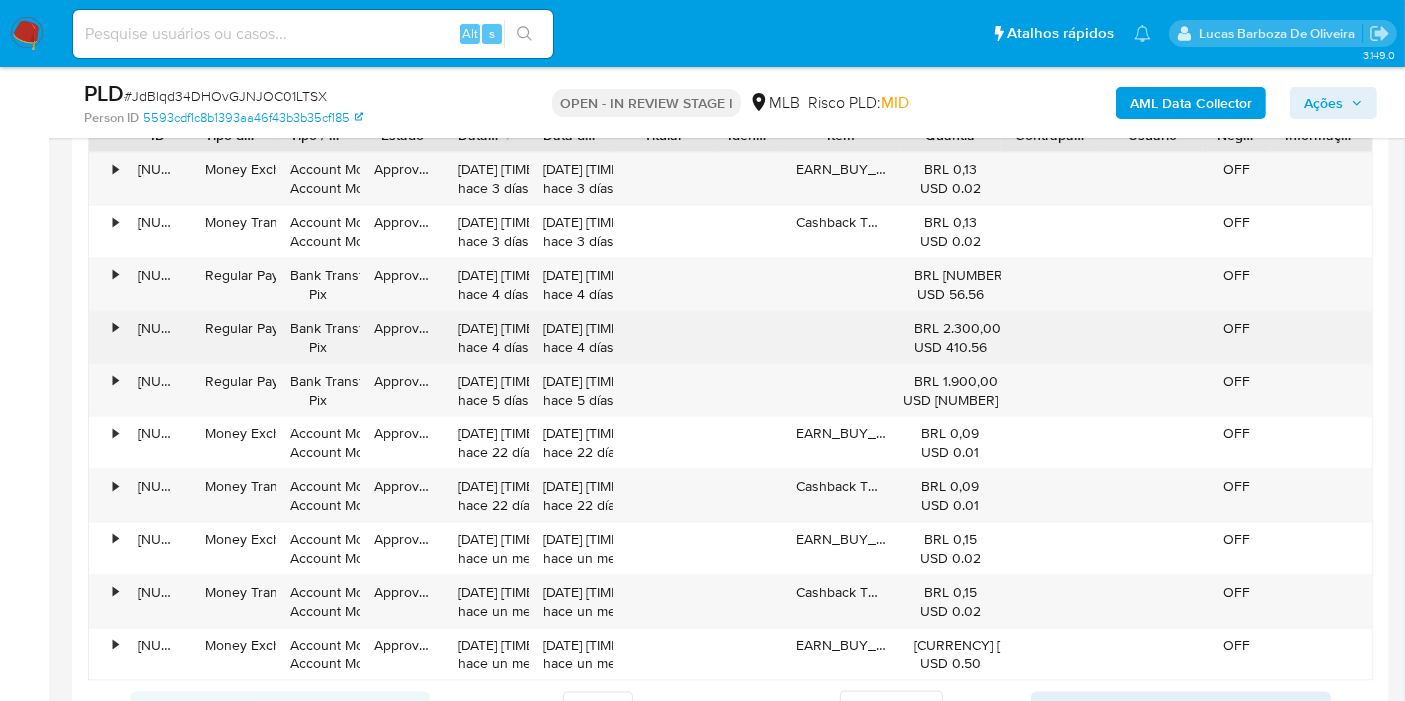 scroll, scrollTop: 3078, scrollLeft: 0, axis: vertical 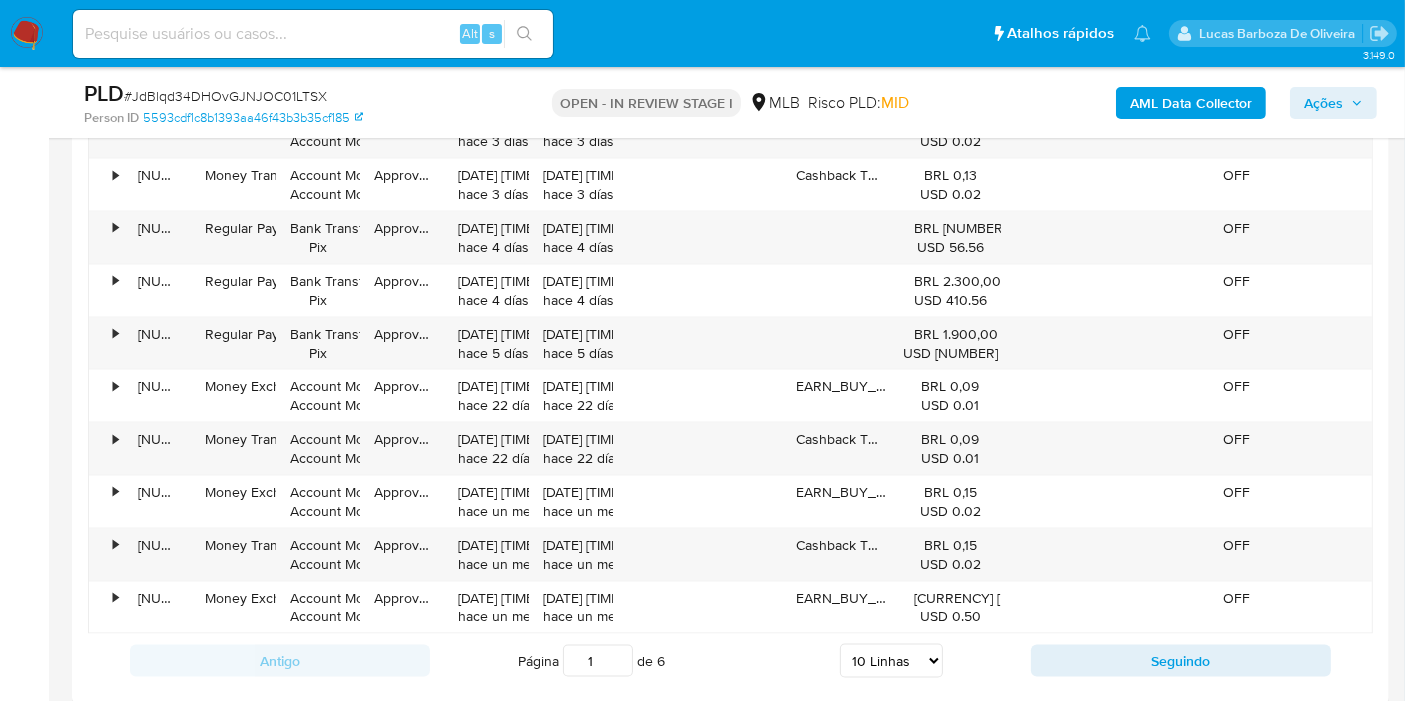 click on "5   Linhas 10   Linhas 20   Linhas 25   Linhas 50   Linhas 100   Linhas" at bounding box center [891, 661] 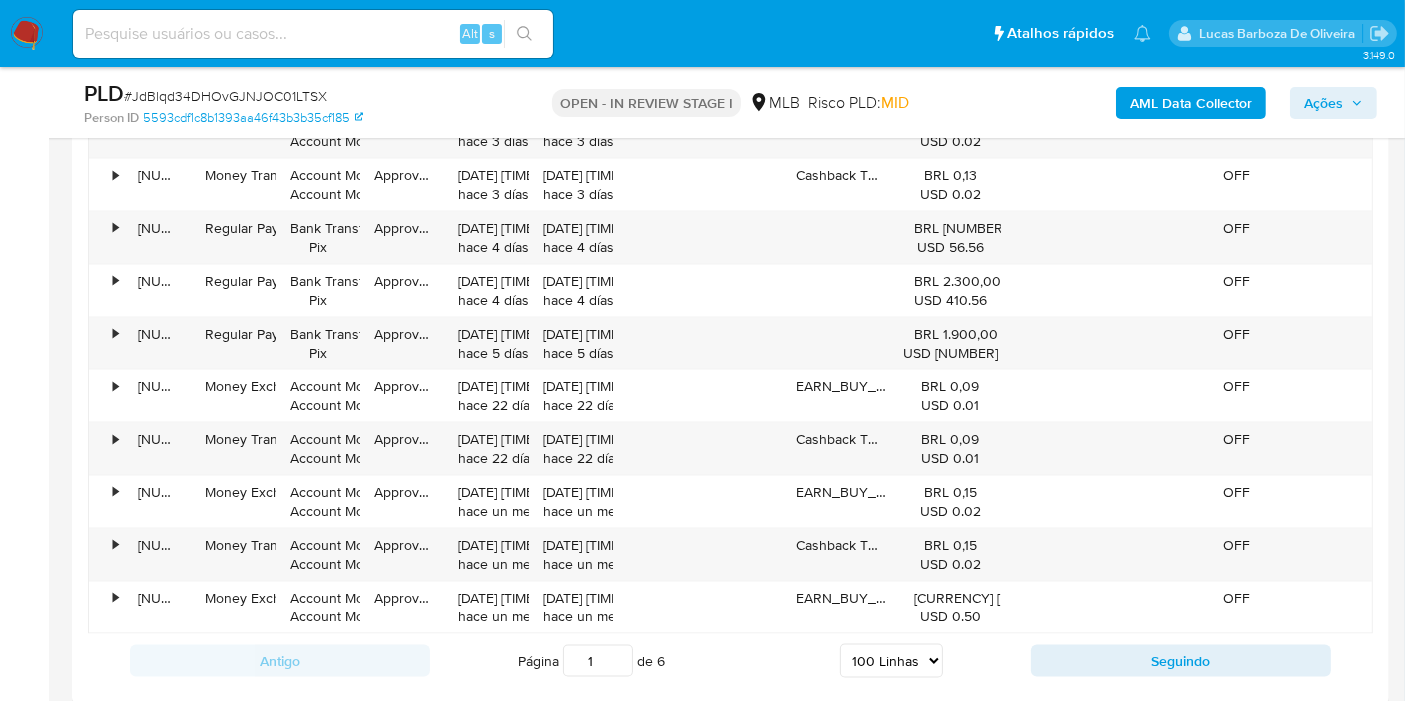click on "5   Linhas 10   Linhas 20   Linhas 25   Linhas 50   Linhas 100   Linhas" at bounding box center [891, 661] 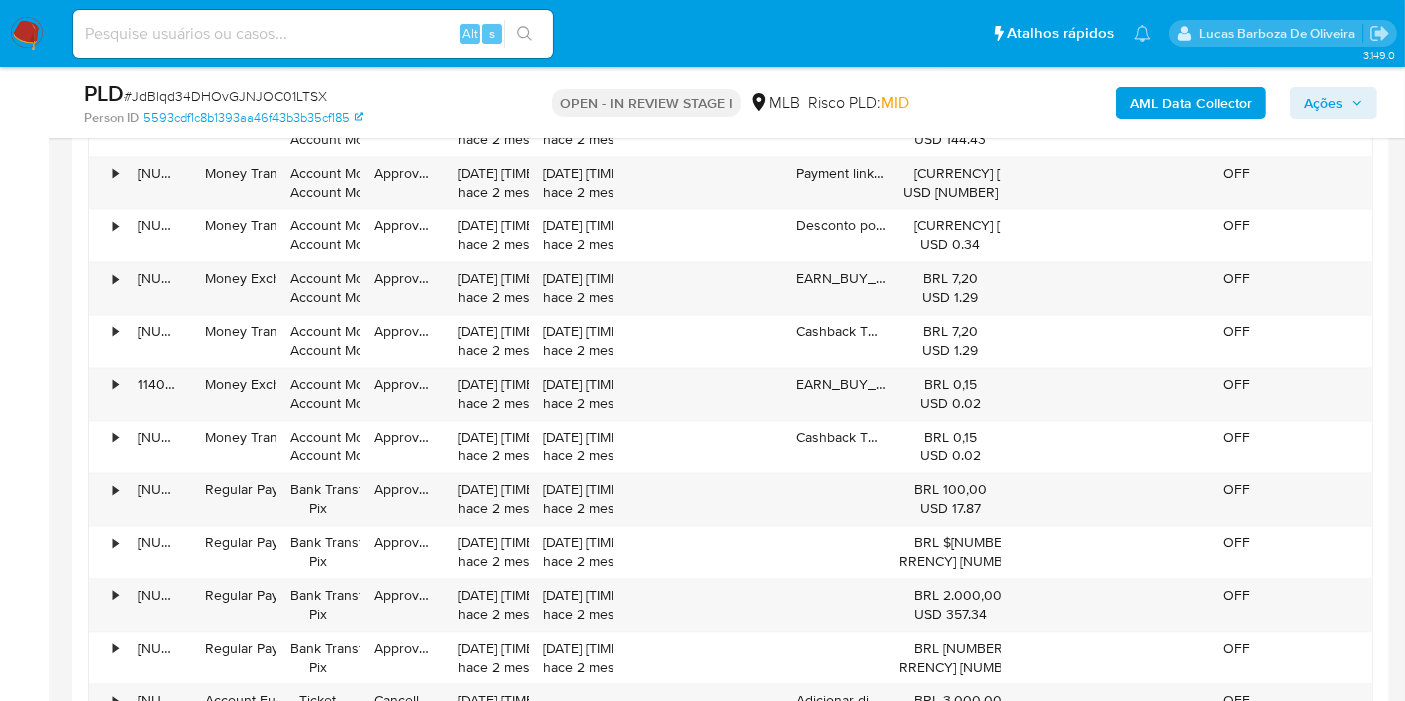 scroll, scrollTop: 4300, scrollLeft: 0, axis: vertical 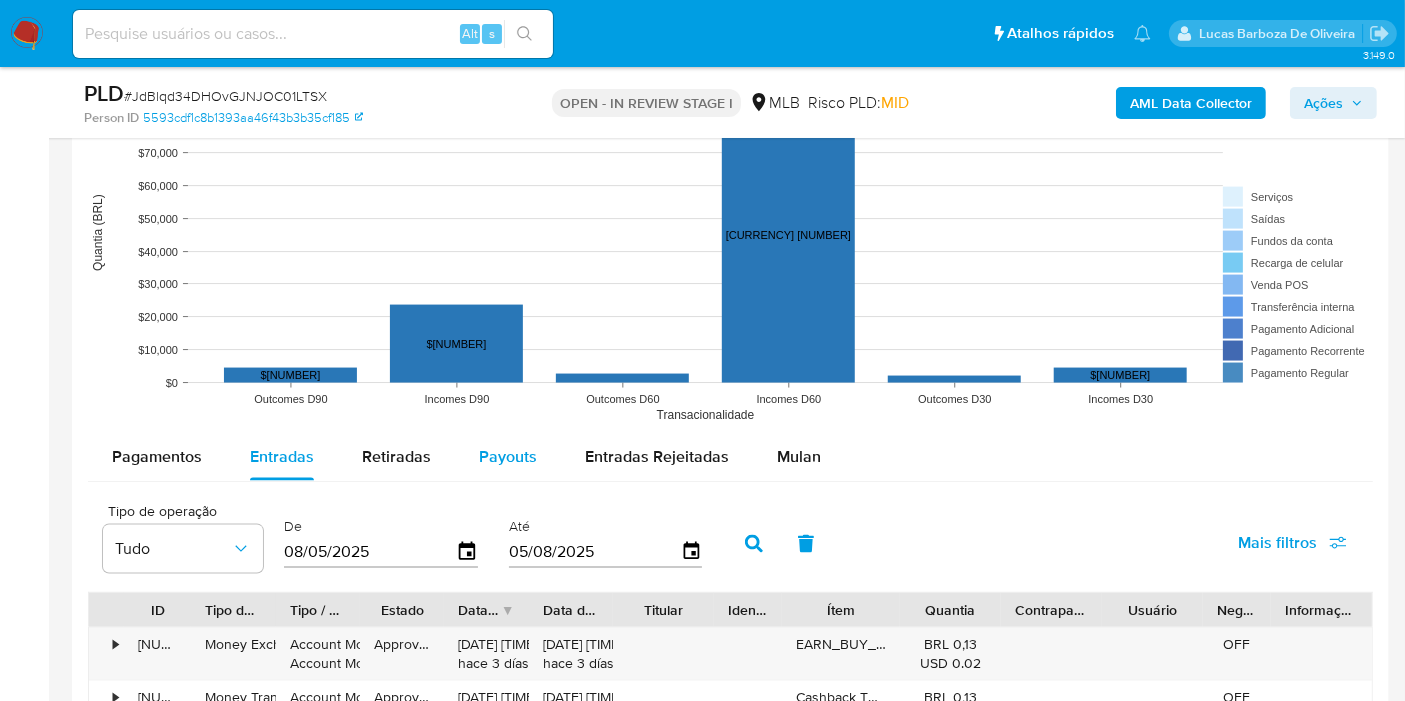 click on "Pagamentos Entradas Retiradas Payouts Entradas Rejeitadas Mulan" at bounding box center (730, 457) 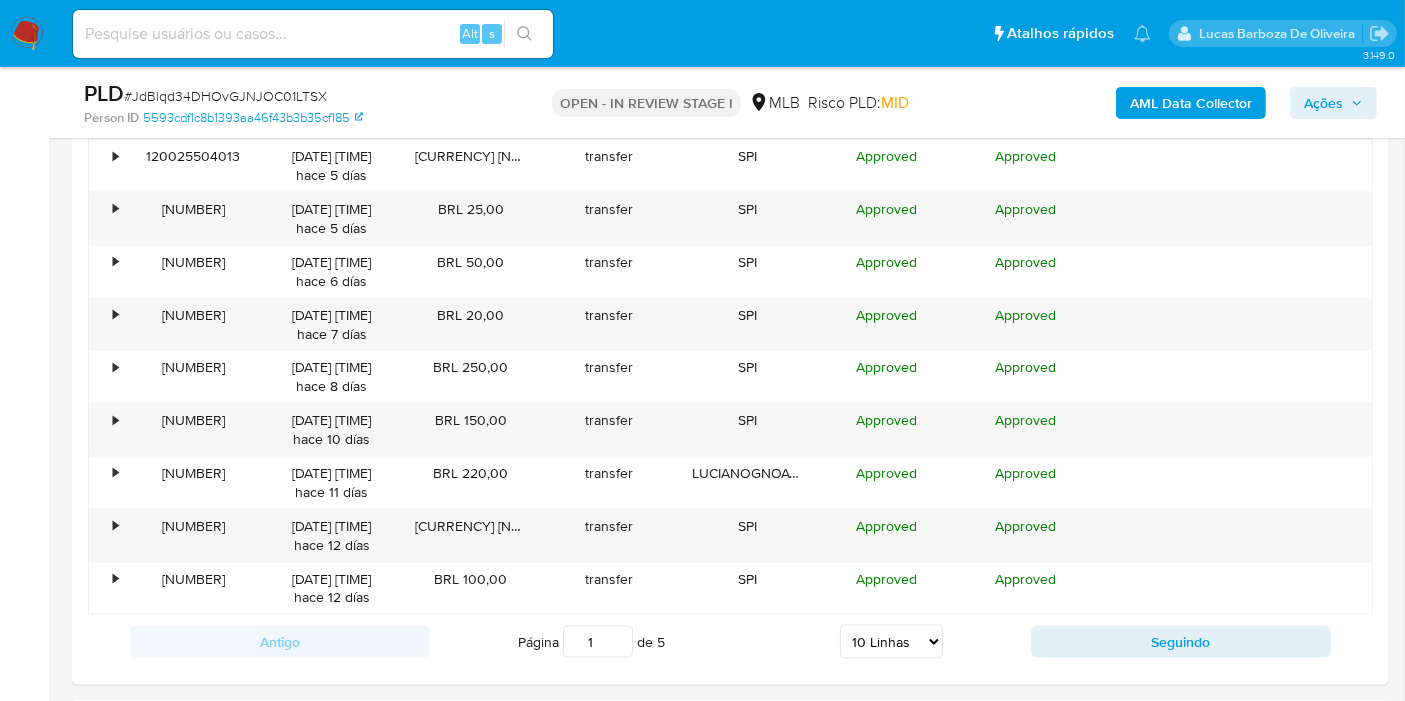 scroll, scrollTop: 3102, scrollLeft: 0, axis: vertical 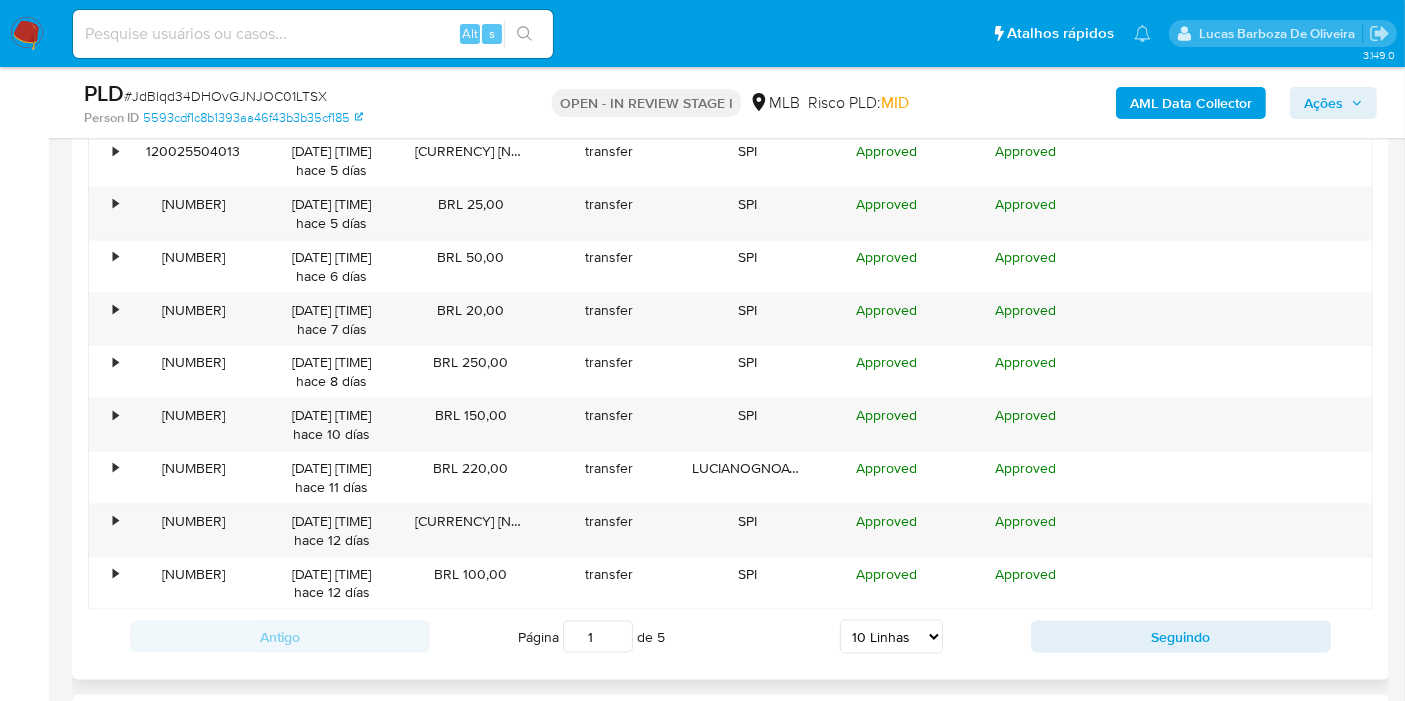 click on "5   Linhas 10   Linhas 20   Linhas 25   Linhas 50   Linhas 100   Linhas" at bounding box center (891, 637) 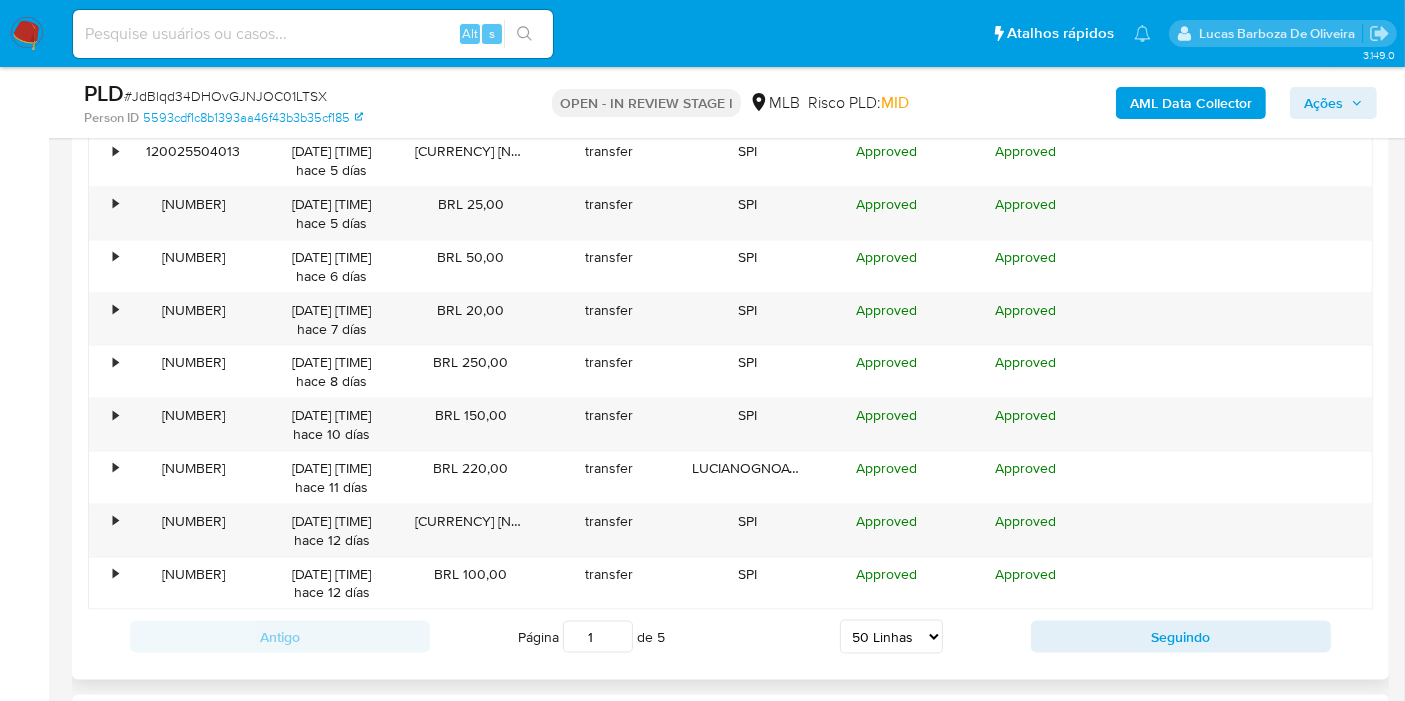 click on "5   Linhas 10   Linhas 20   Linhas 25   Linhas 50   Linhas 100   Linhas" at bounding box center [891, 637] 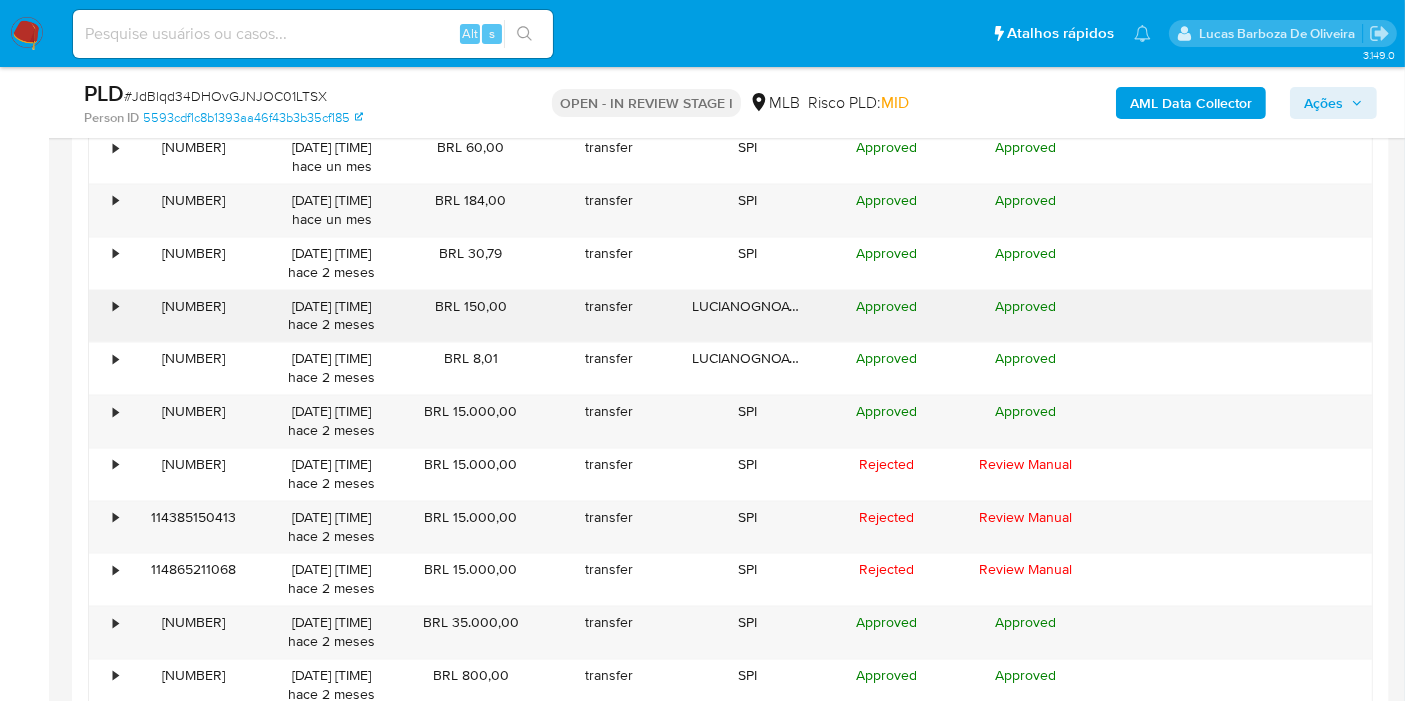 scroll, scrollTop: 3991, scrollLeft: 0, axis: vertical 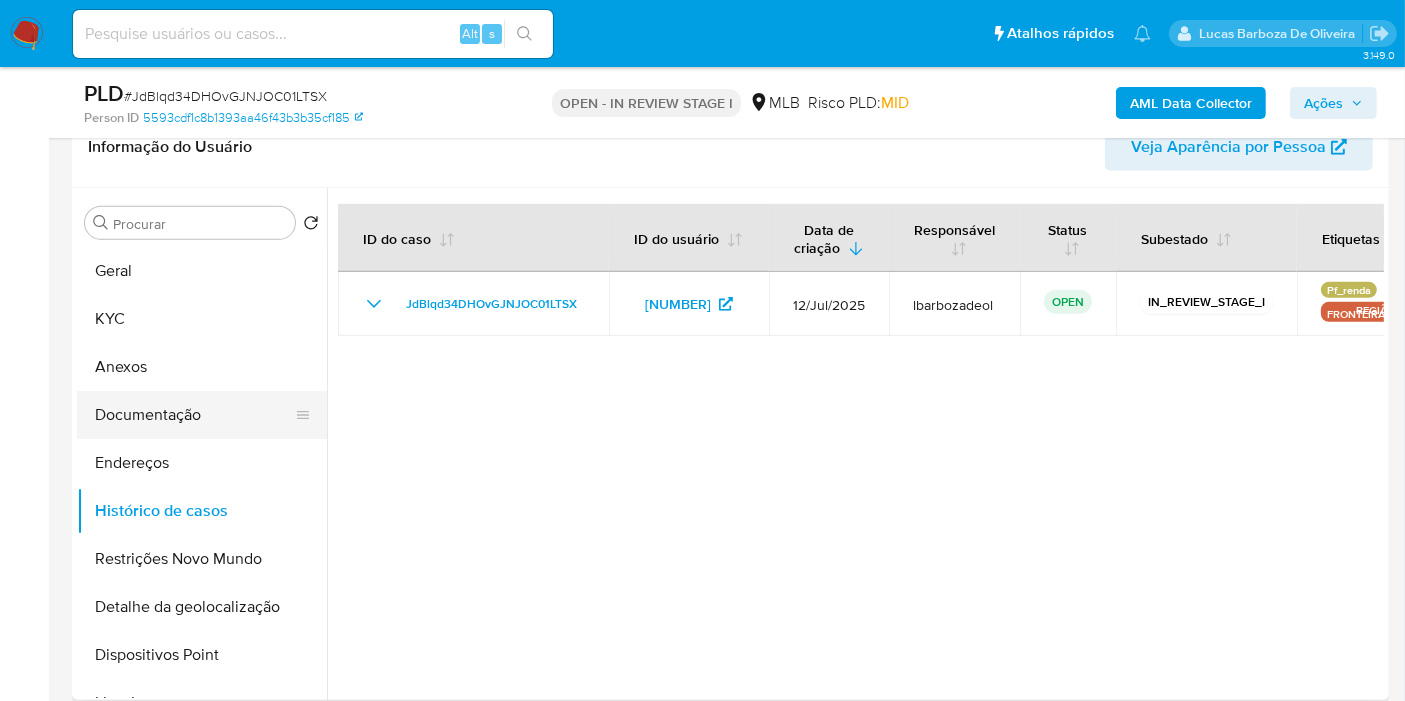 click on "Documentação" at bounding box center [194, 415] 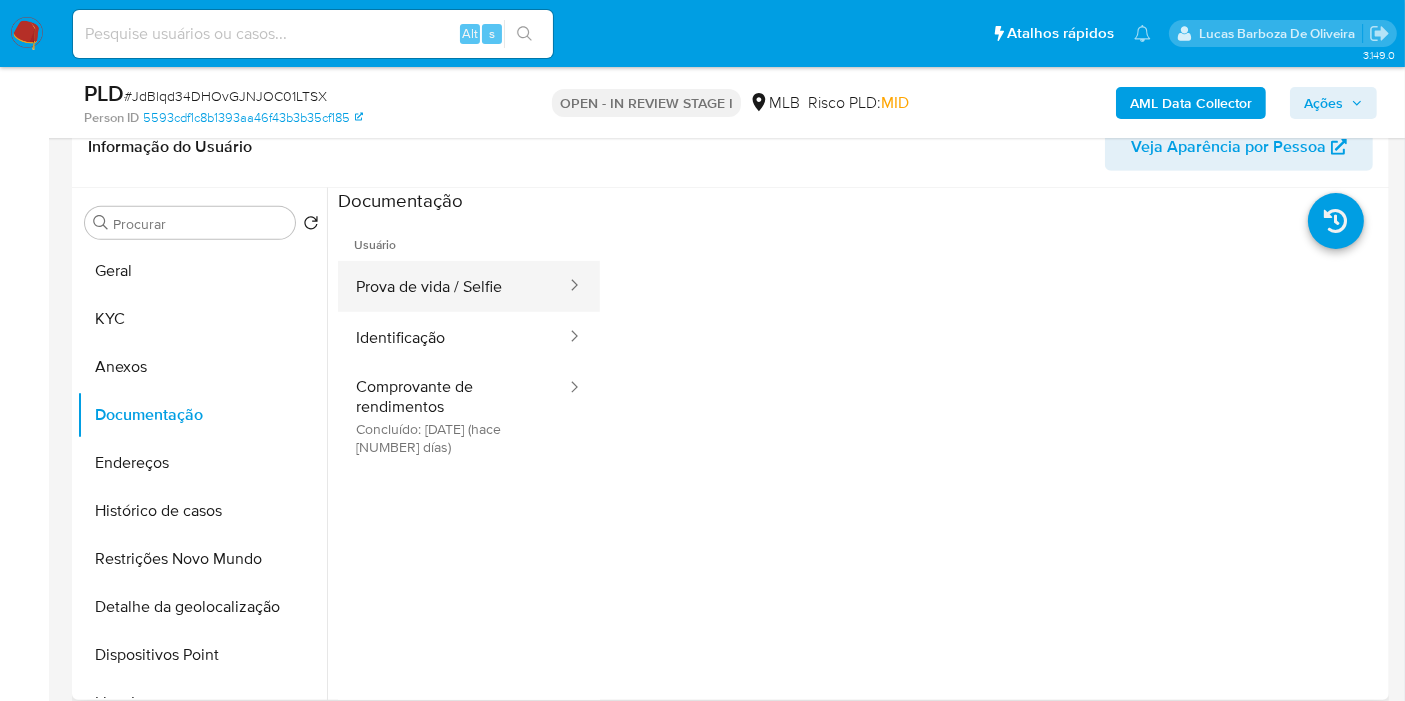 click on "Prova de vida / Selfie" at bounding box center [453, 286] 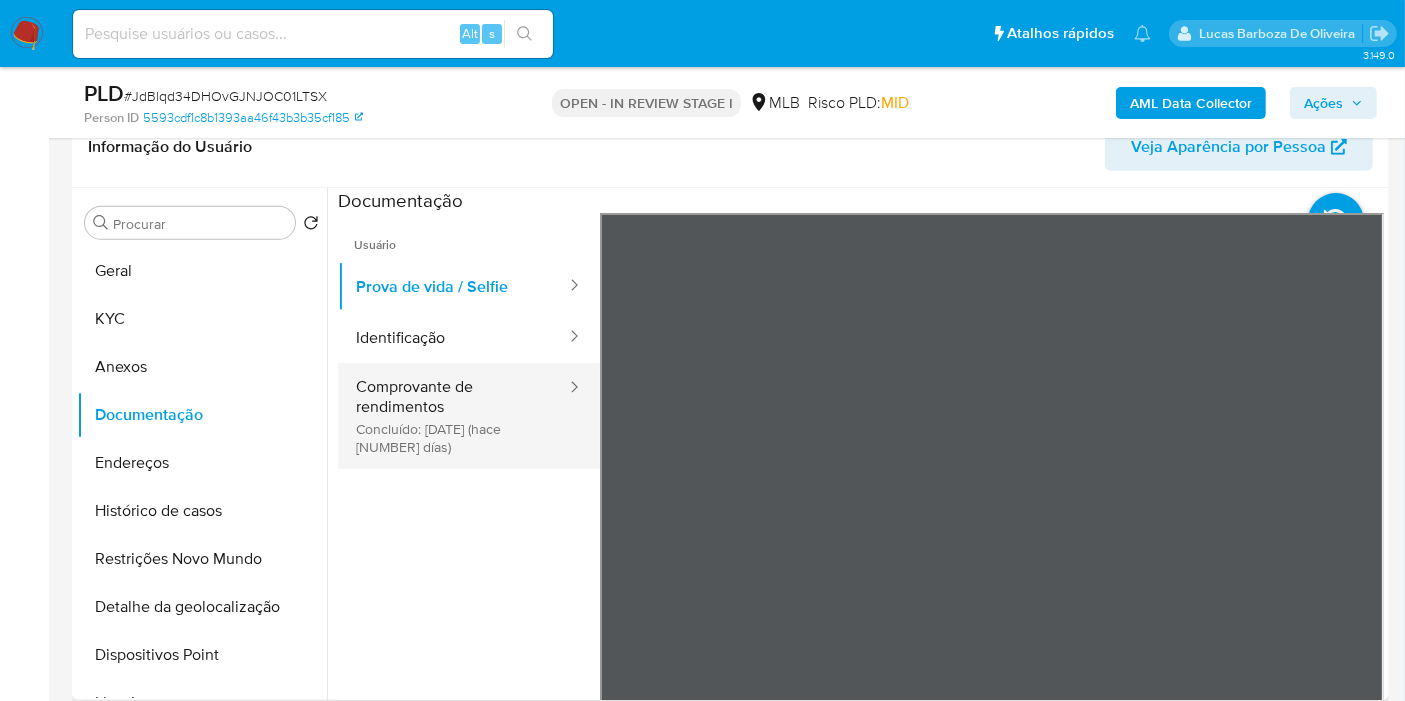 click on "Comprovante de rendimentos Concluído: 17/07/2025 (hace 19 días)" at bounding box center [453, 416] 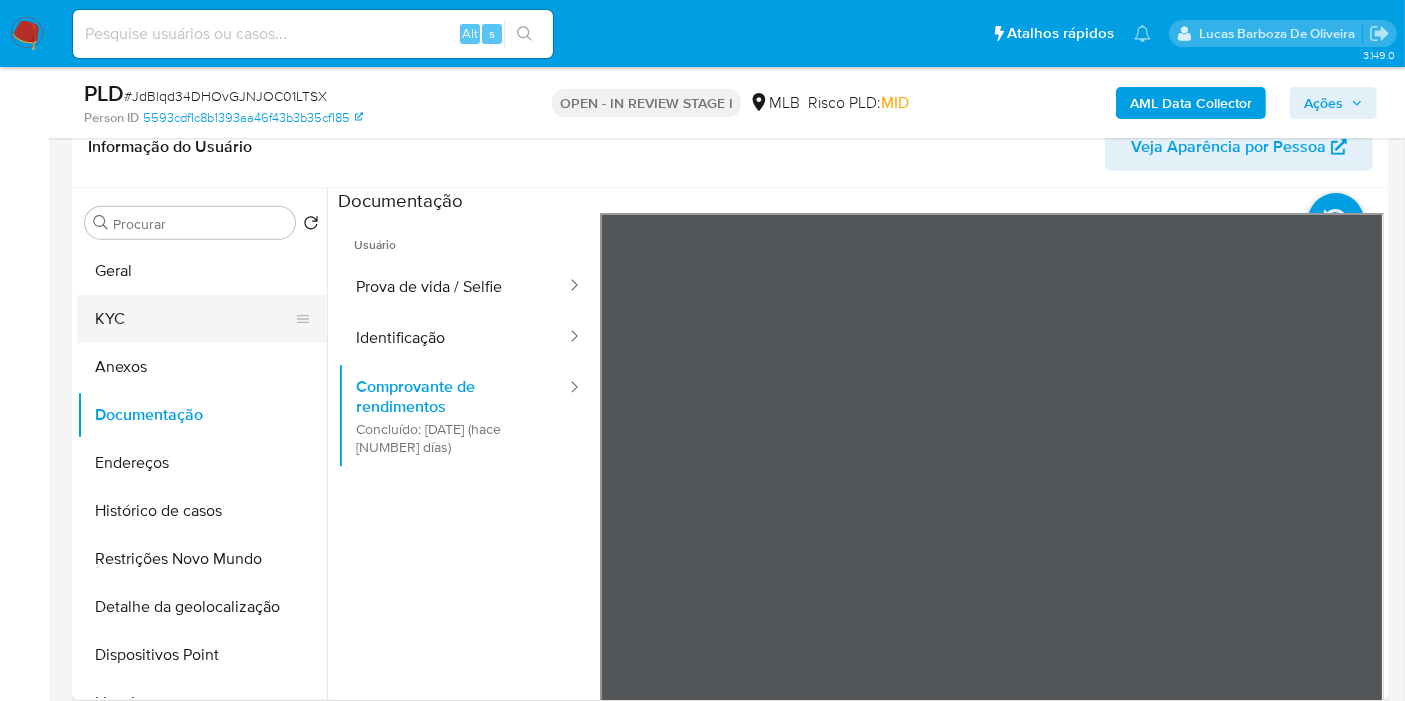 click on "KYC" at bounding box center (194, 319) 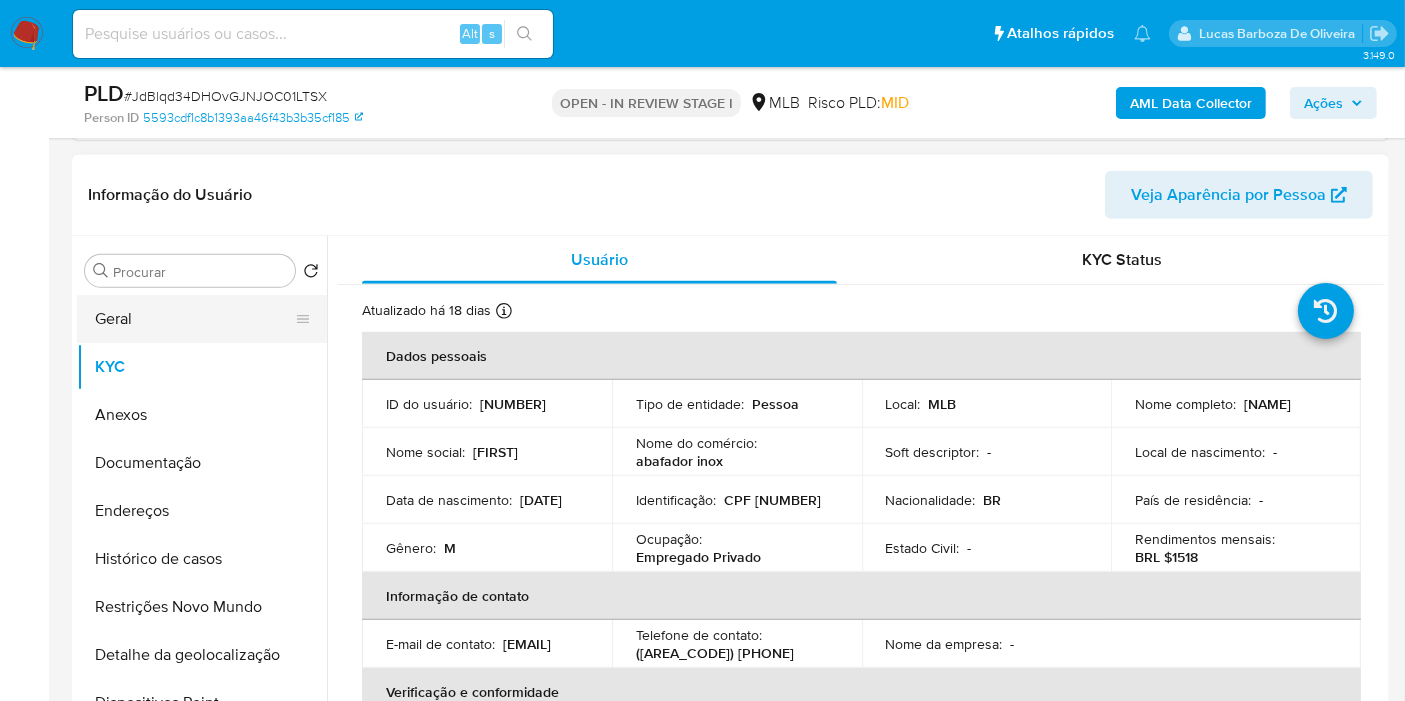 click on "Geral" at bounding box center [194, 319] 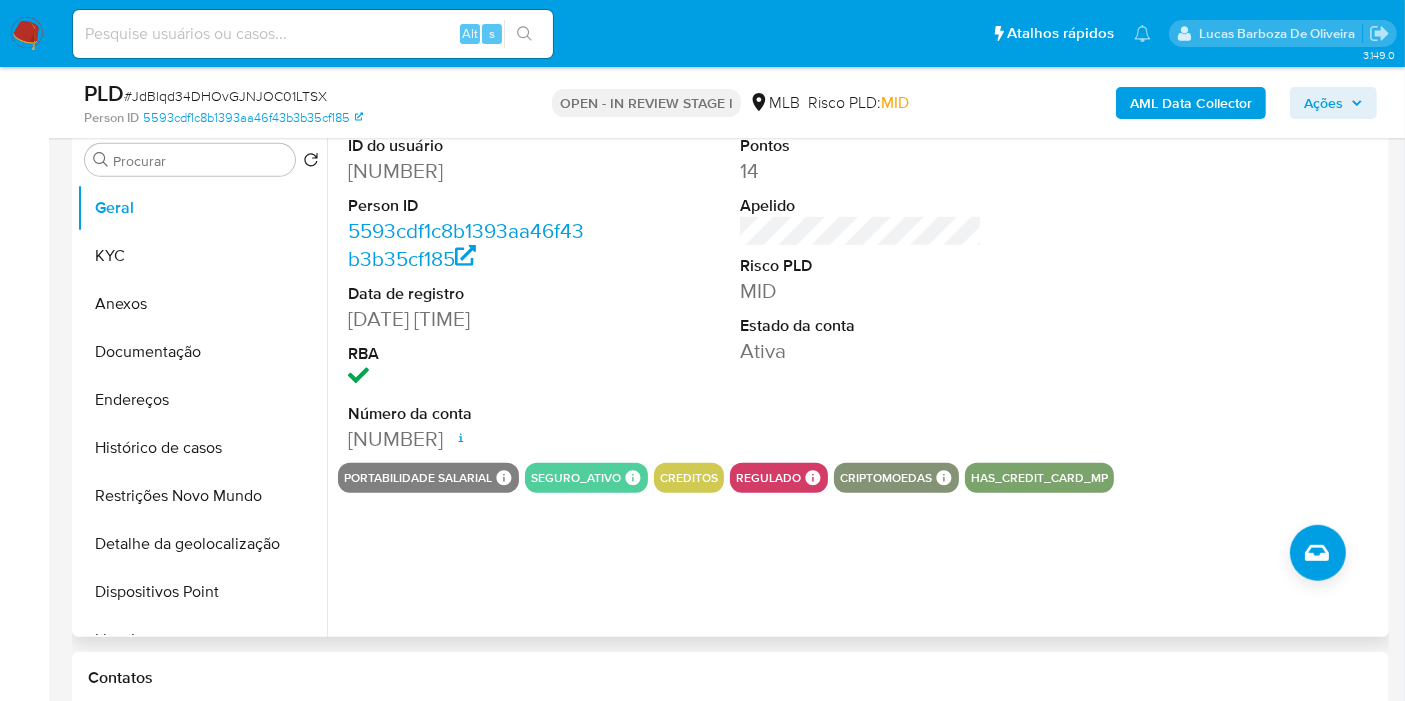 scroll, scrollTop: 1057, scrollLeft: 0, axis: vertical 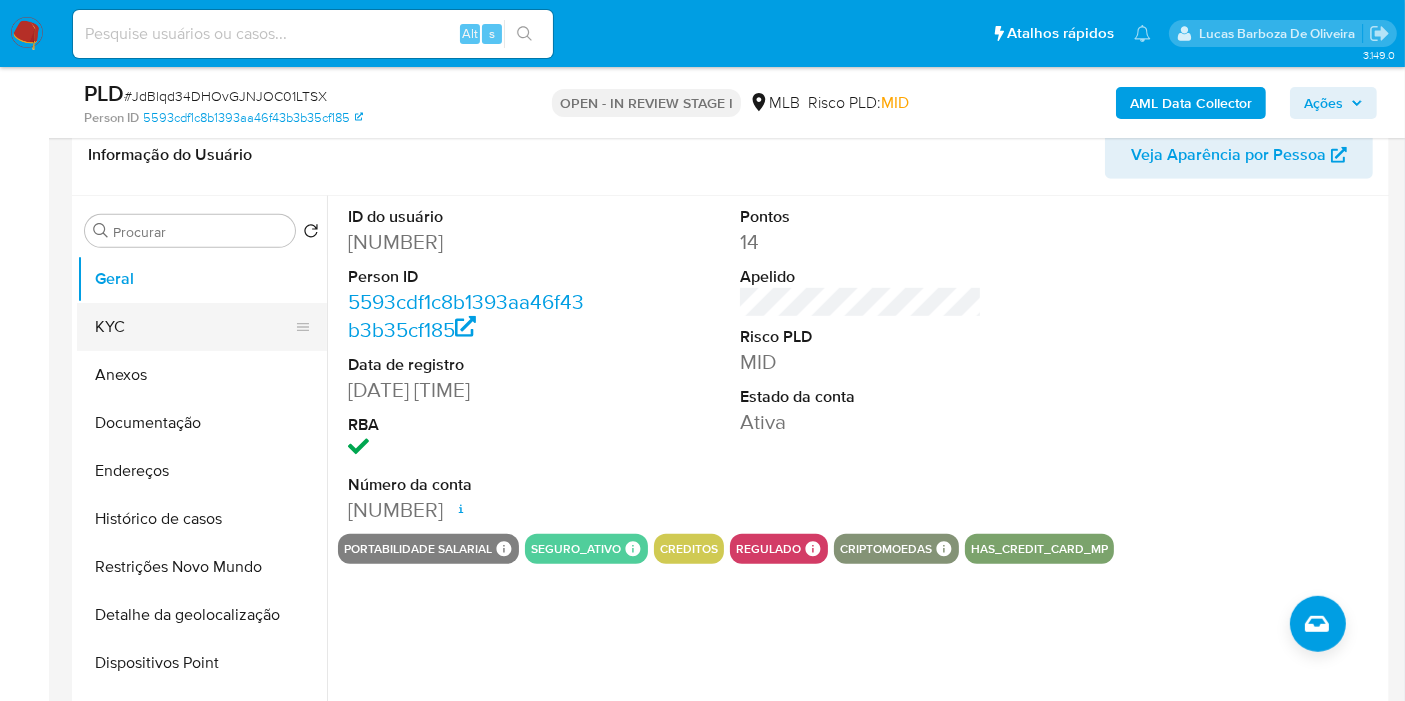 click on "KYC" at bounding box center [194, 327] 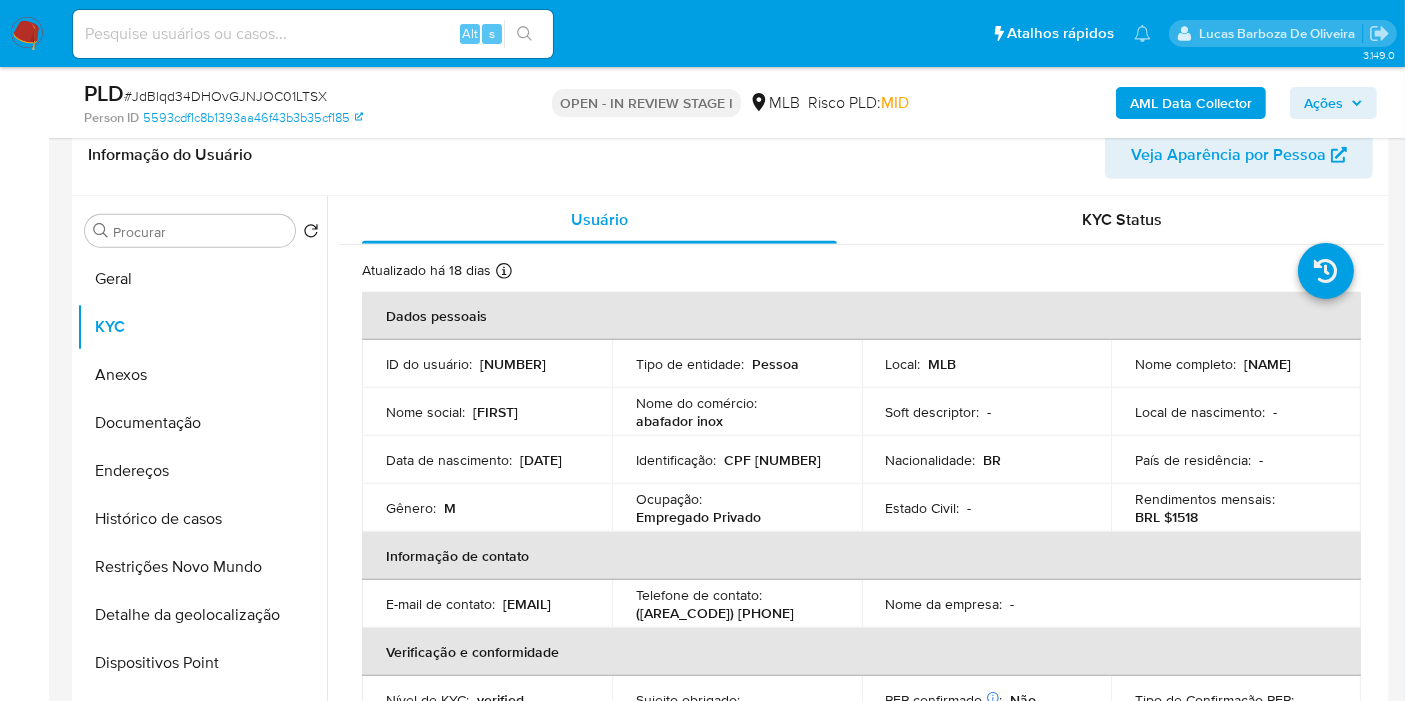 click on "Endereços" at bounding box center (202, 471) 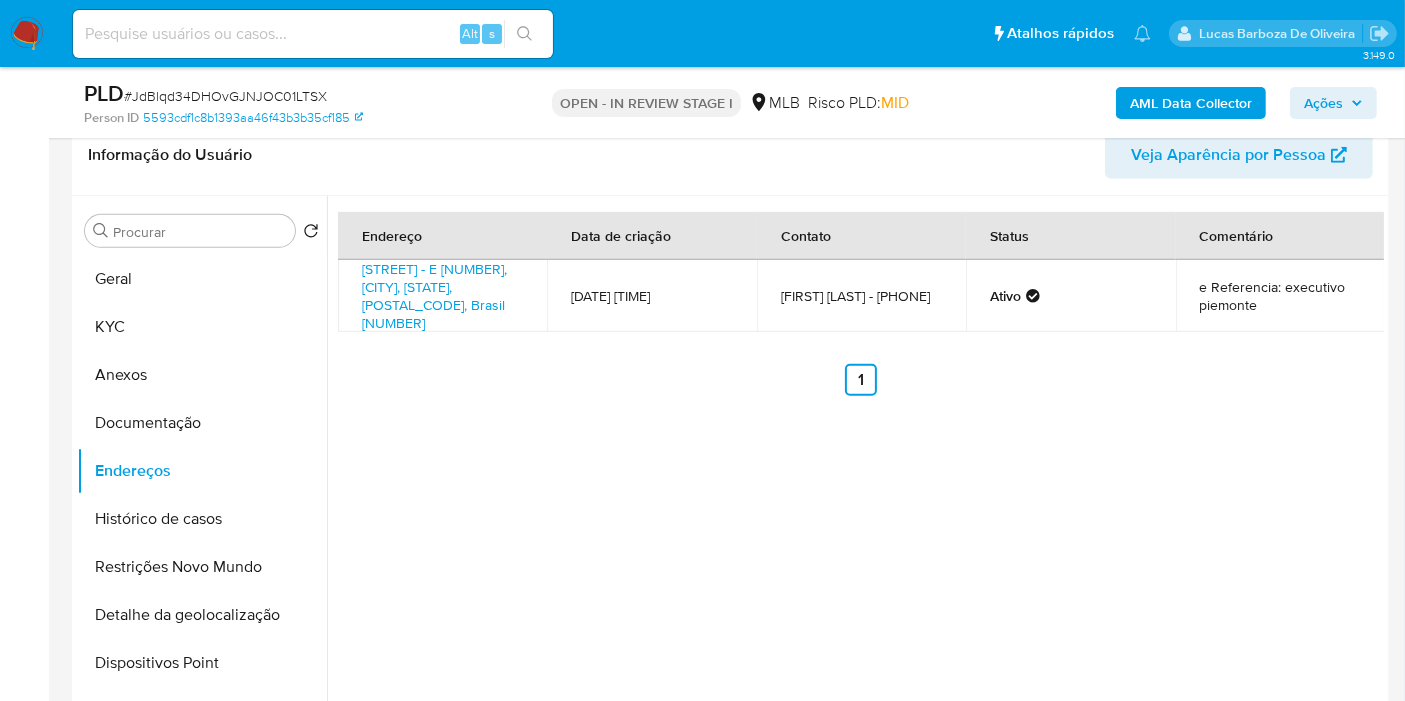 type 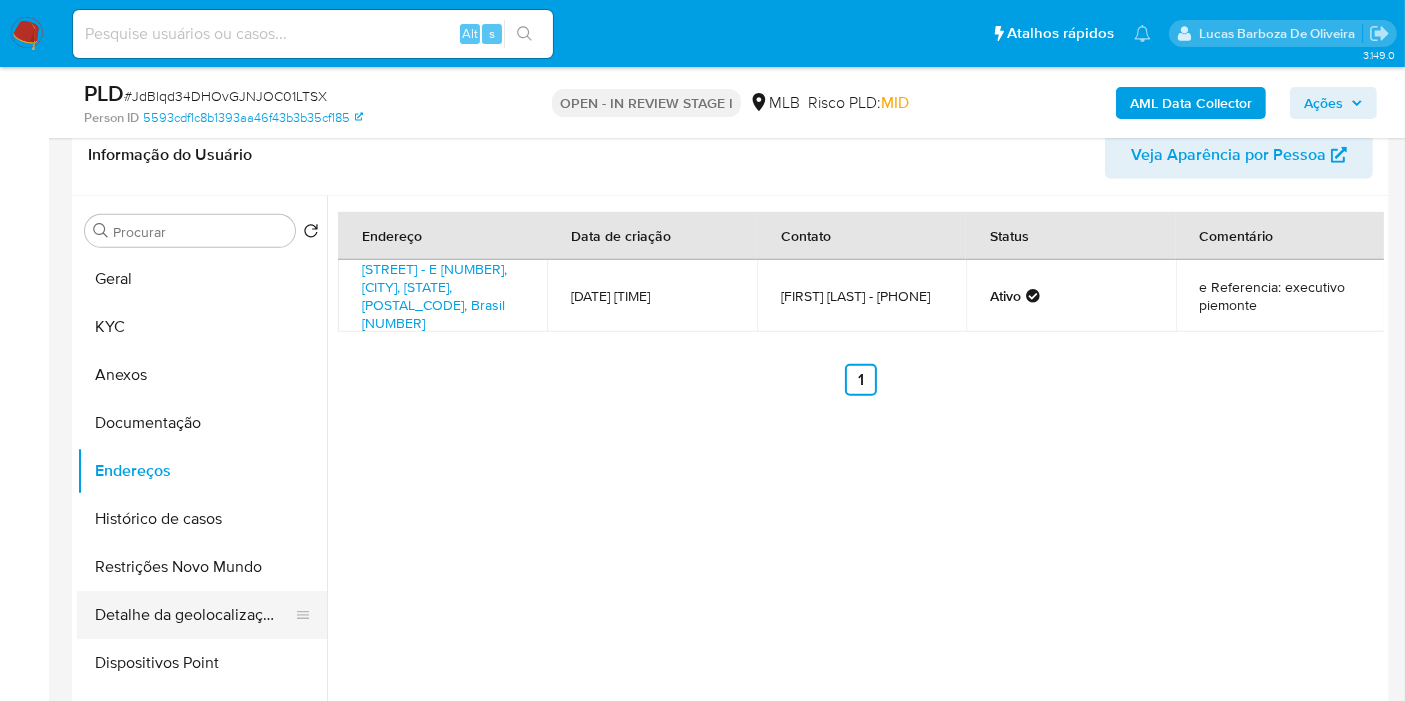click on "Detalhe da geolocalização" at bounding box center (194, 615) 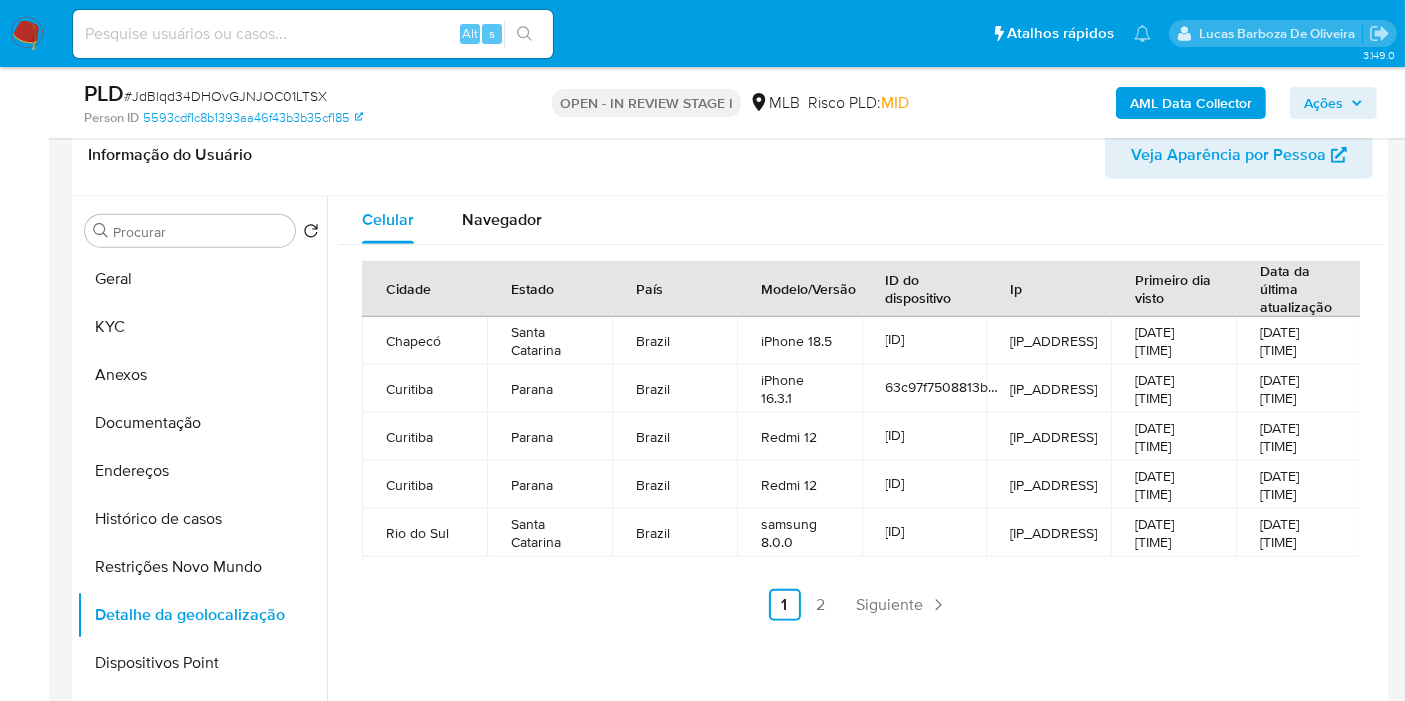 type 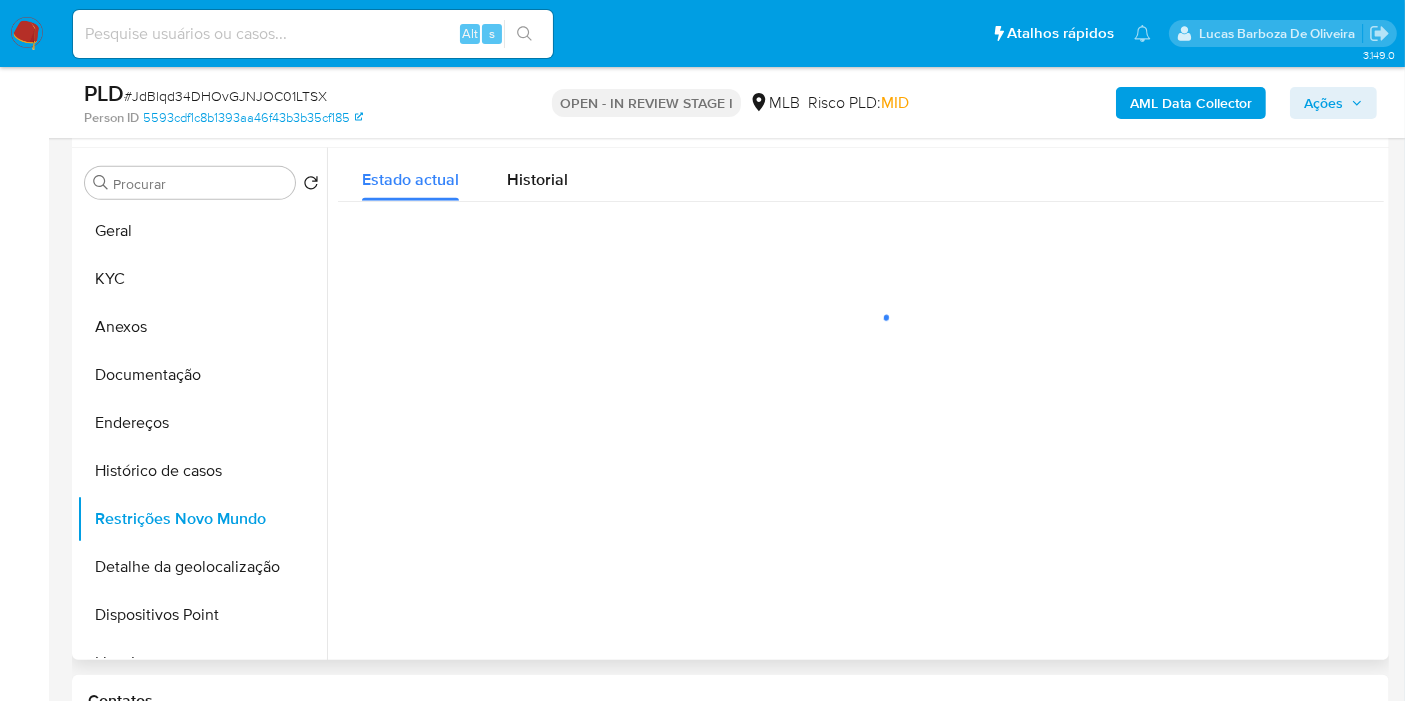 type 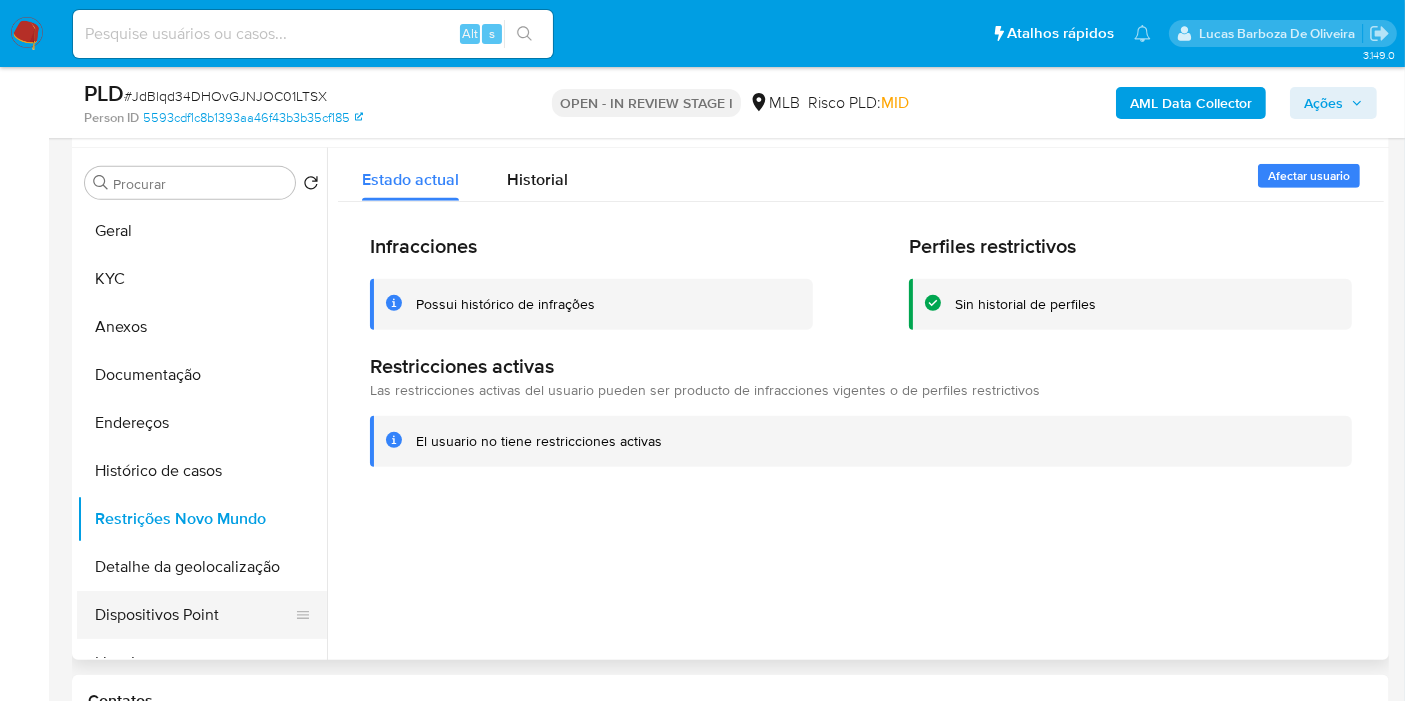 click on "Dispositivos Point" at bounding box center [194, 615] 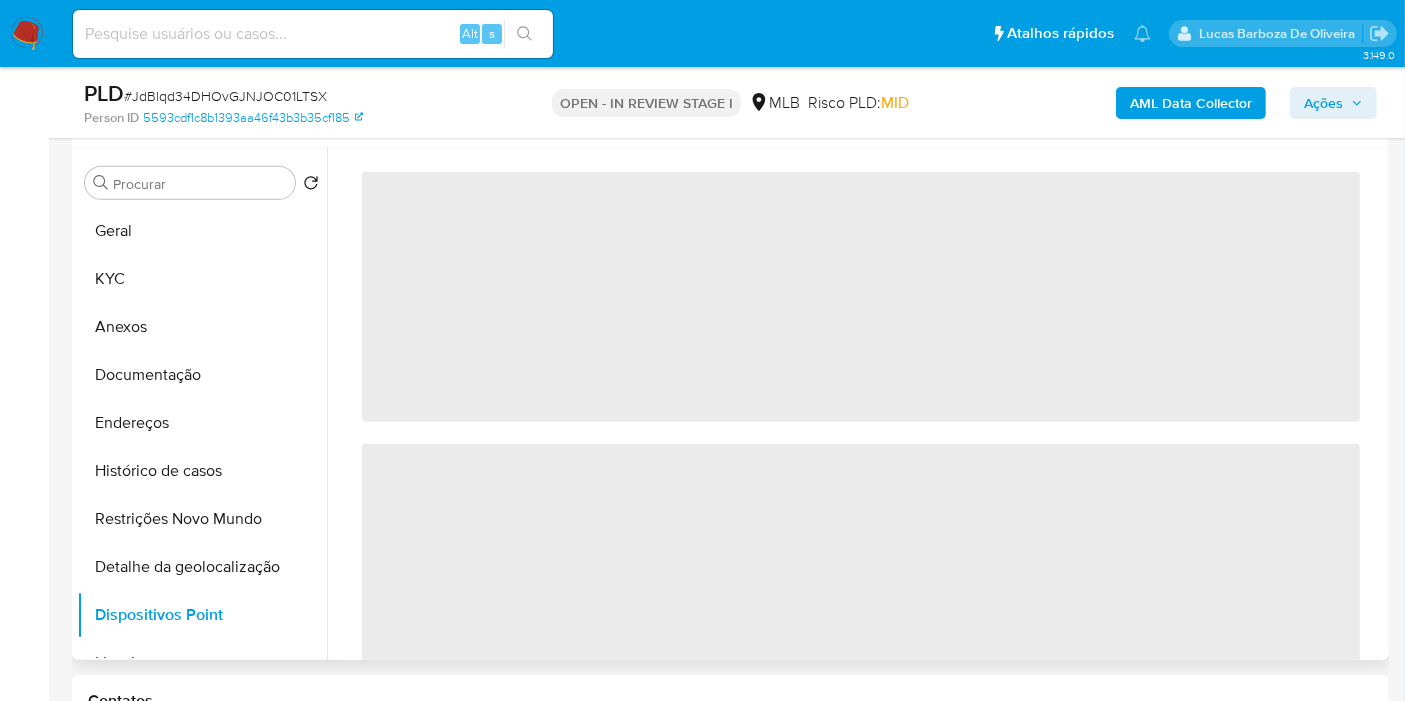 type 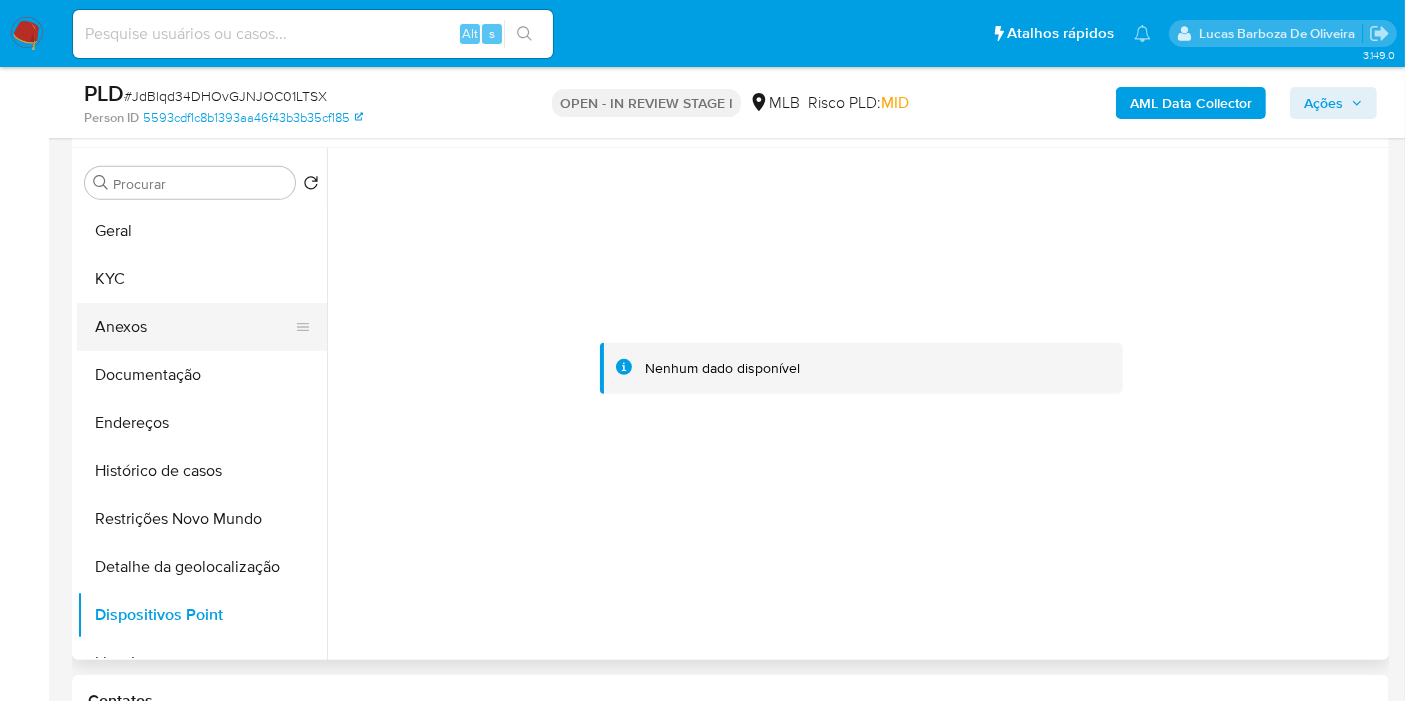 click on "Anexos" at bounding box center (194, 327) 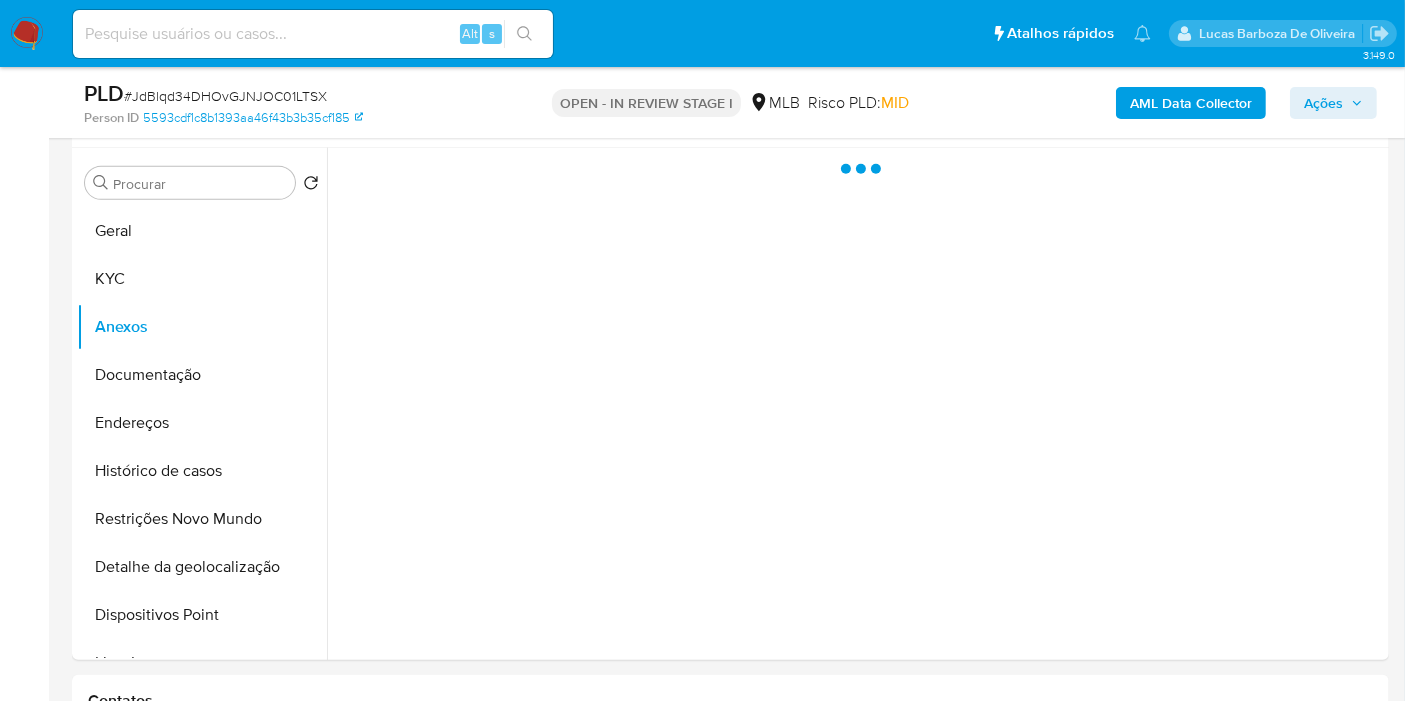 click on "Ações" at bounding box center (1323, 103) 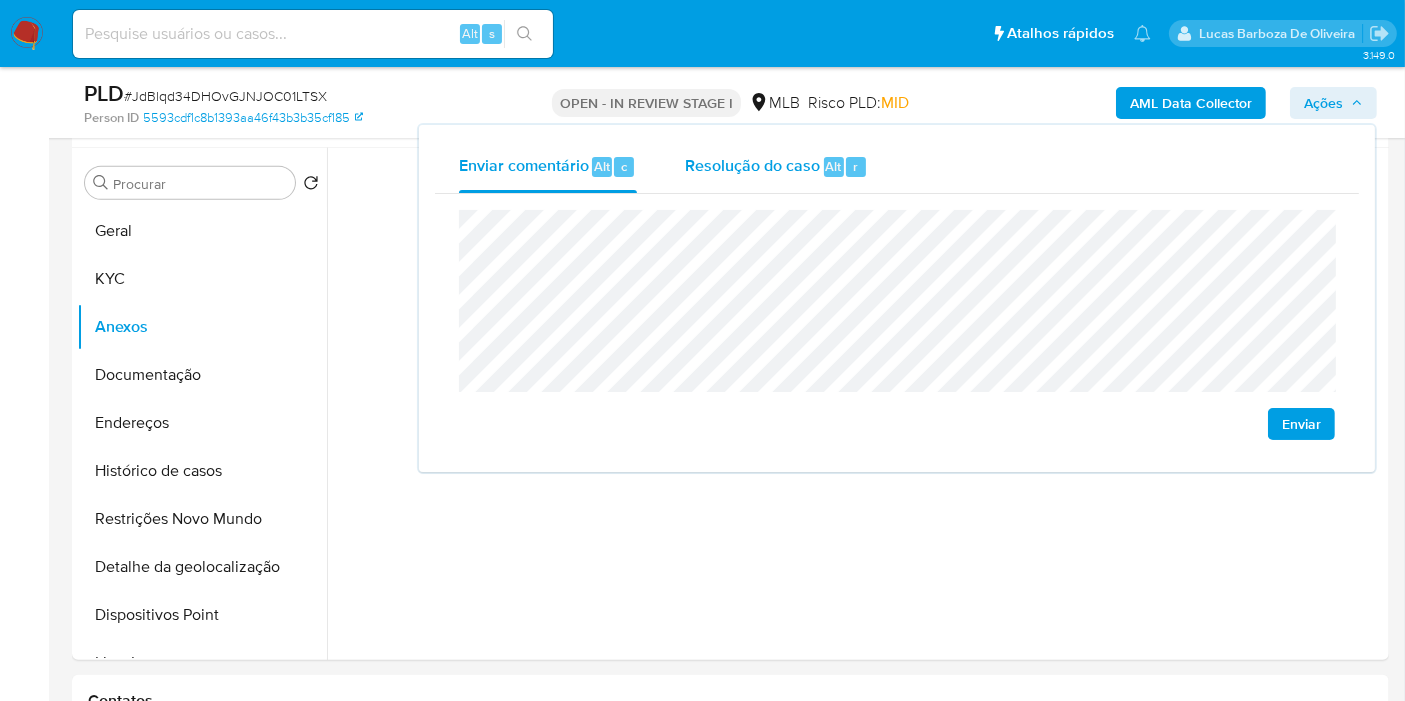 click on "Resolução do caso" at bounding box center (752, 165) 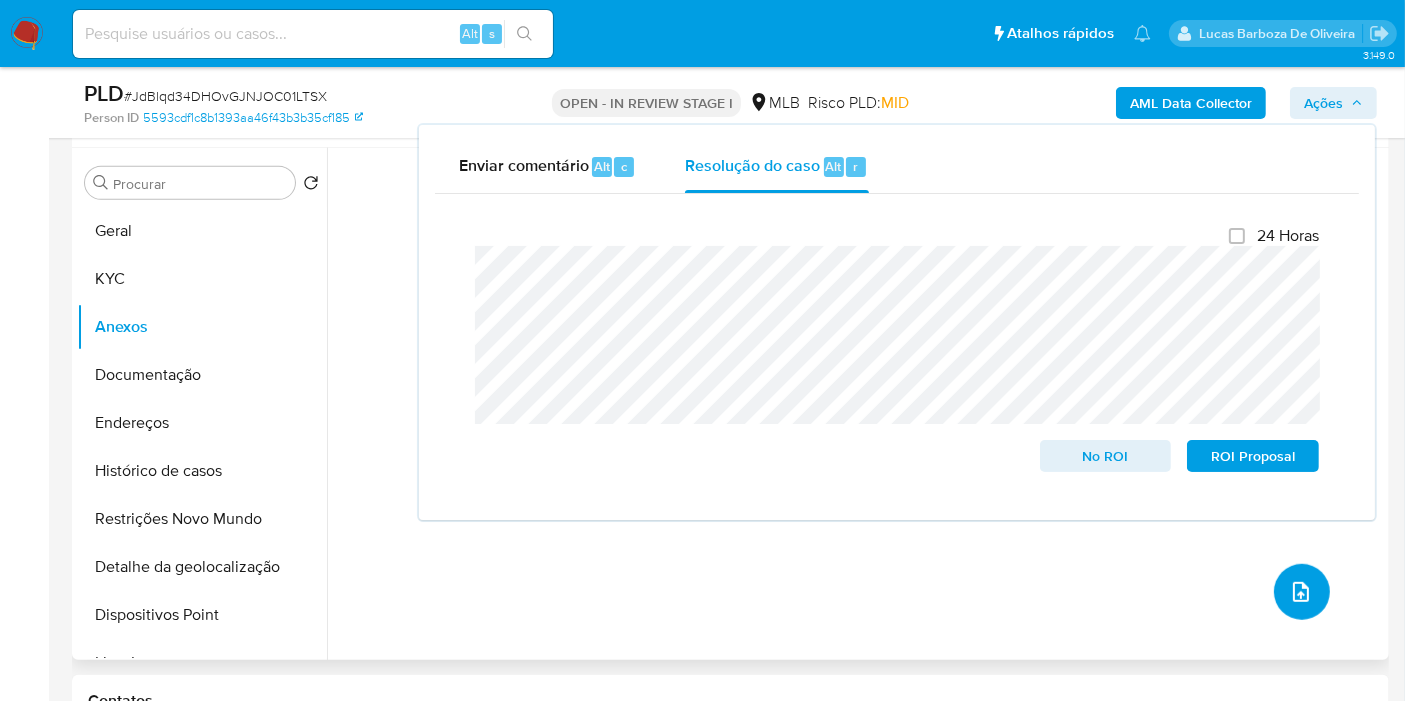 click at bounding box center (1302, 592) 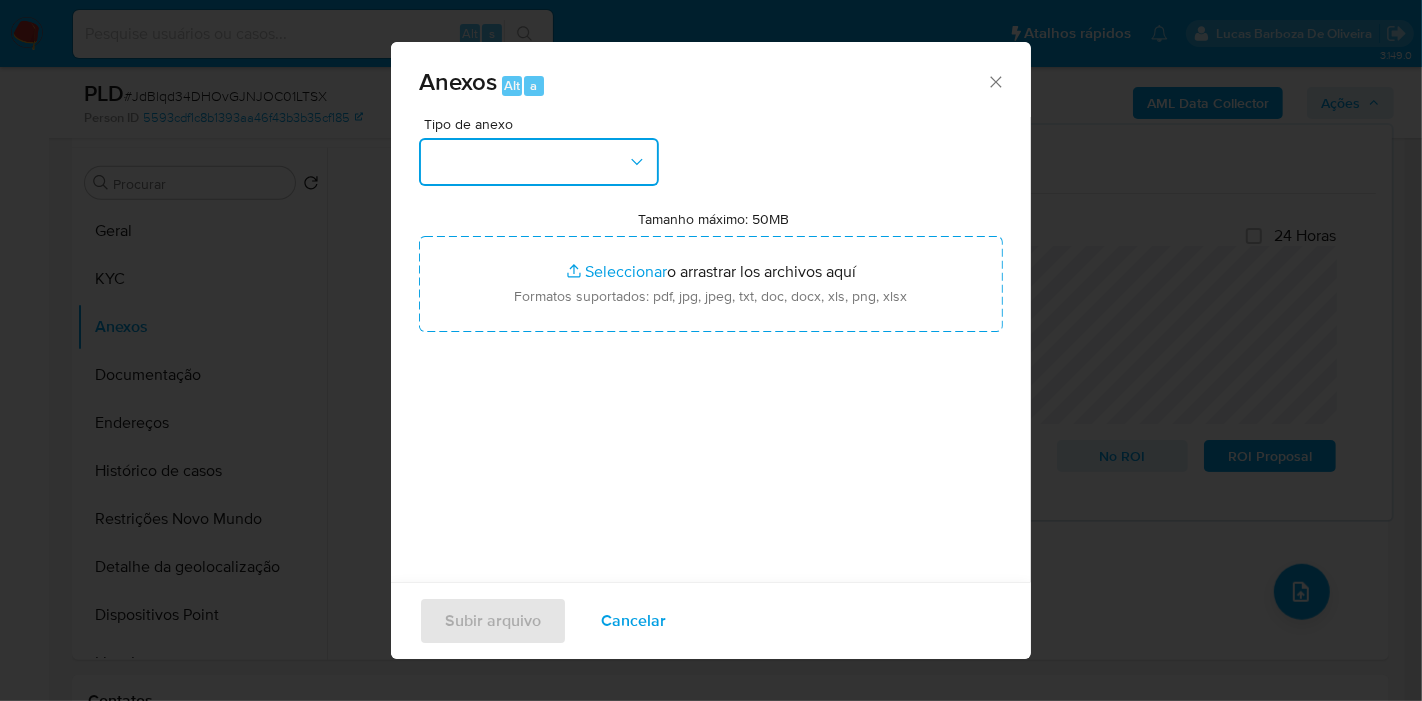 click at bounding box center [539, 162] 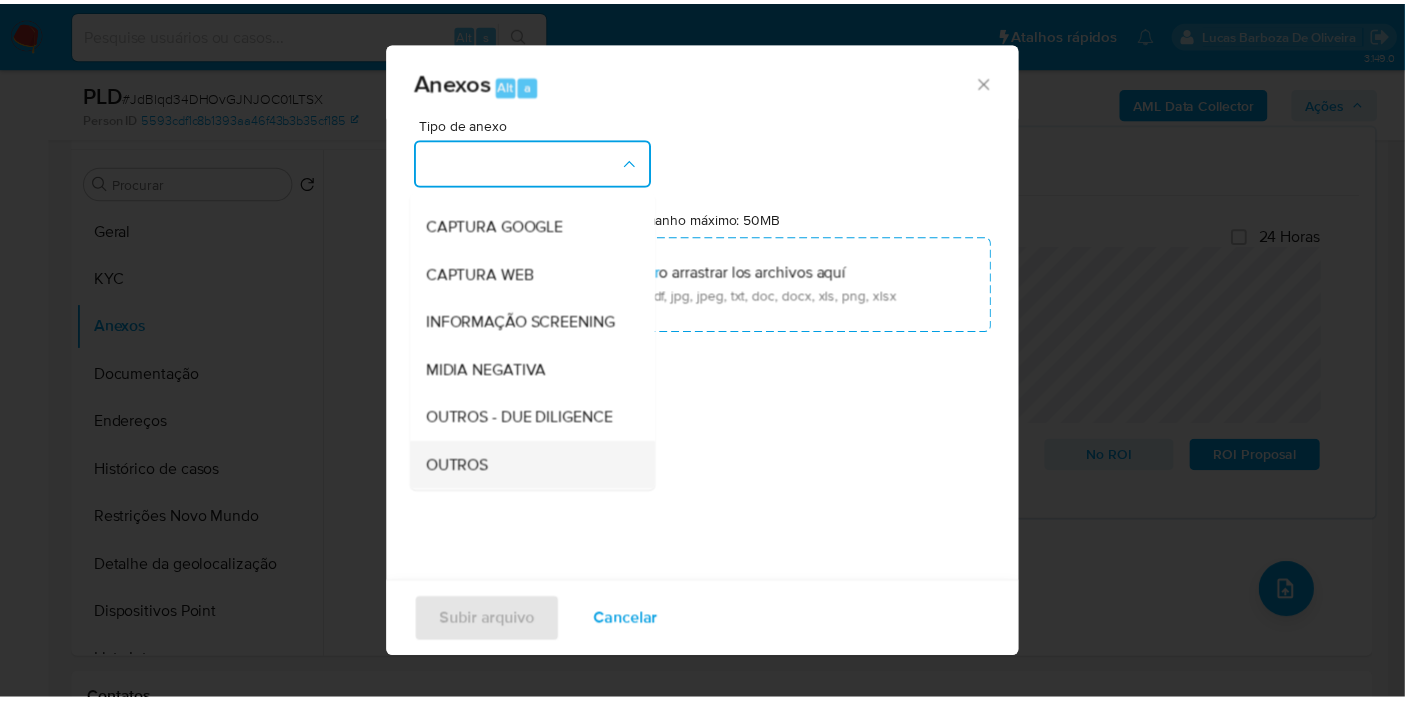 scroll, scrollTop: 307, scrollLeft: 0, axis: vertical 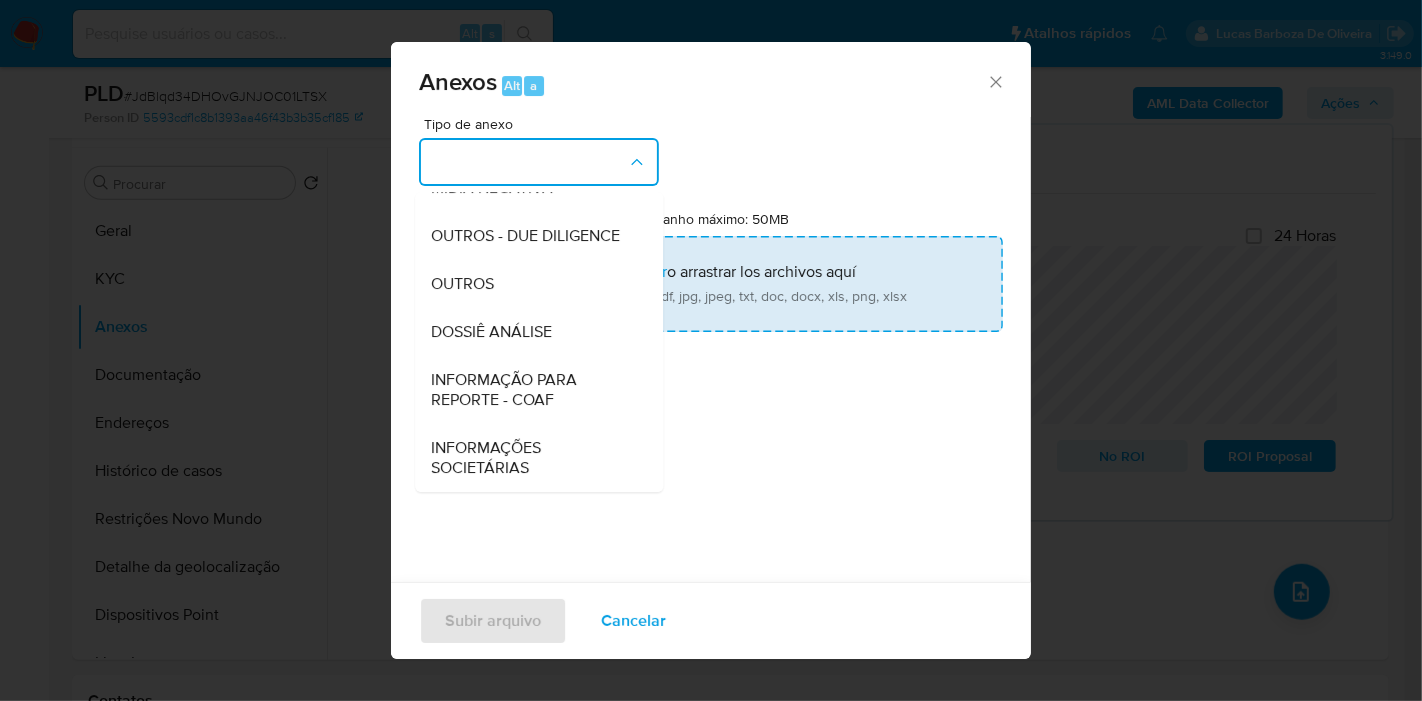 click on "DOSSIÊ ANÁLISE" at bounding box center [533, 332] 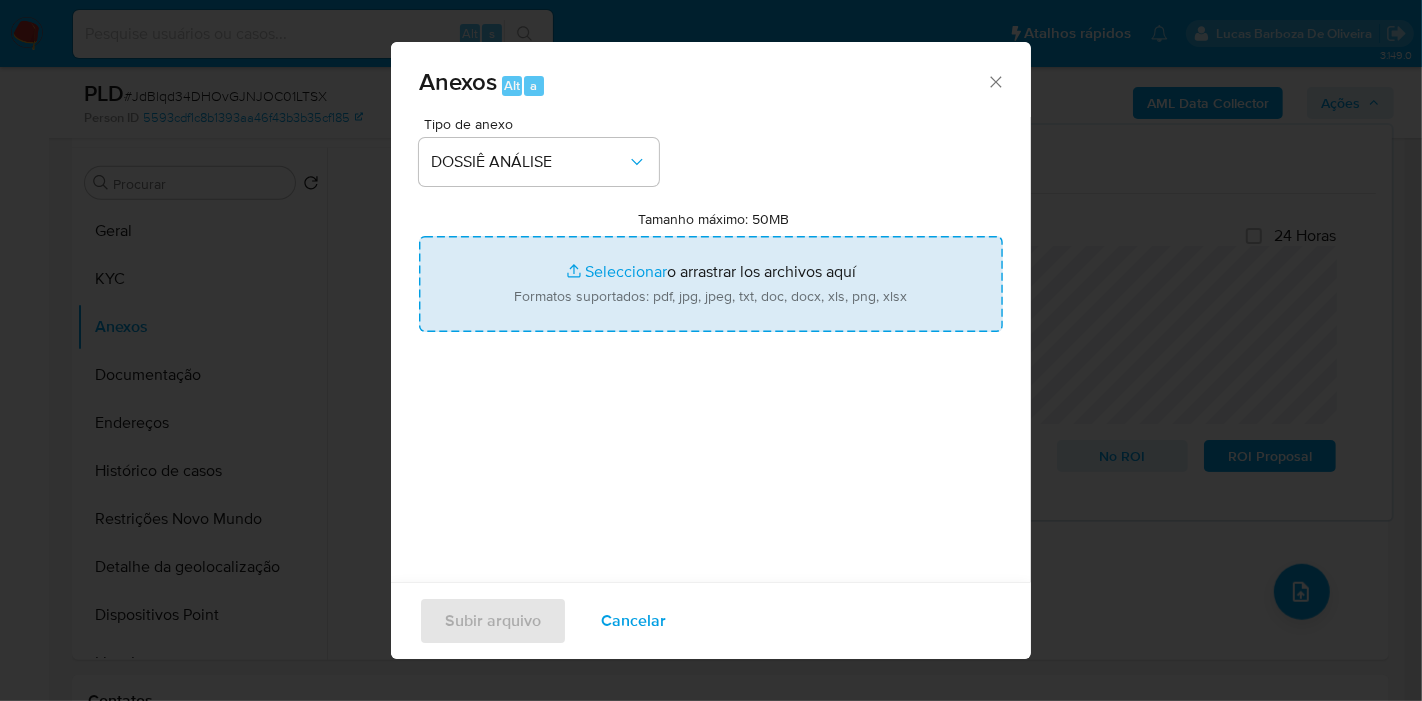 click on "Tamanho máximo: 50MB Seleccionar archivos" at bounding box center (711, 284) 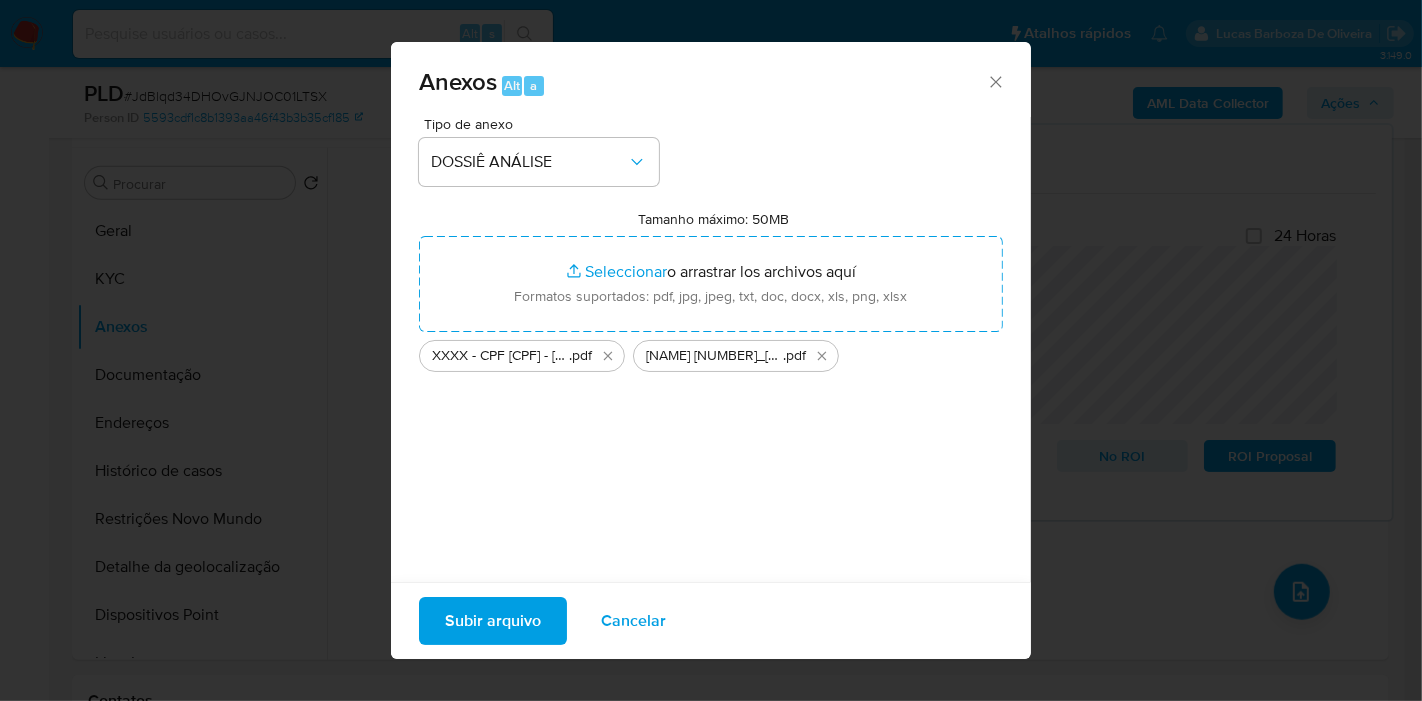 click on "Subir arquivo" at bounding box center (493, 621) 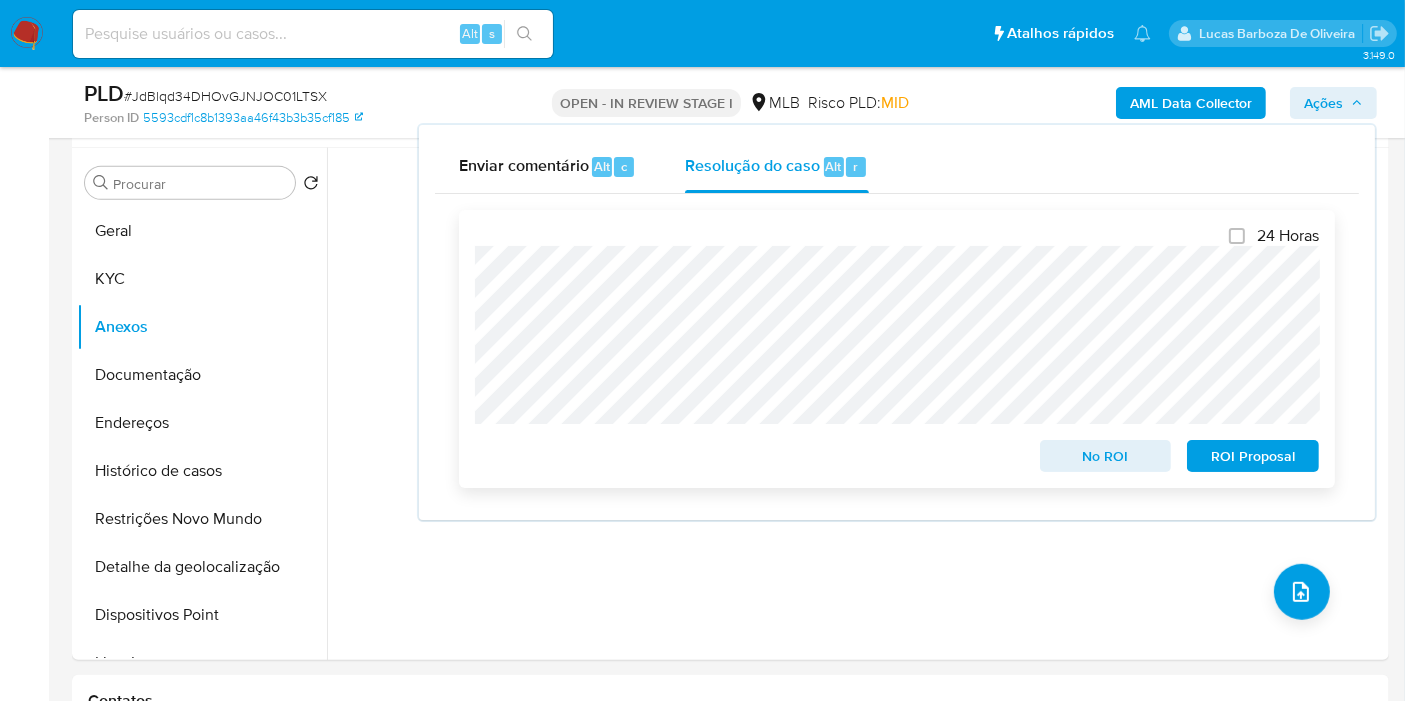 click on "No ROI" at bounding box center [1106, 456] 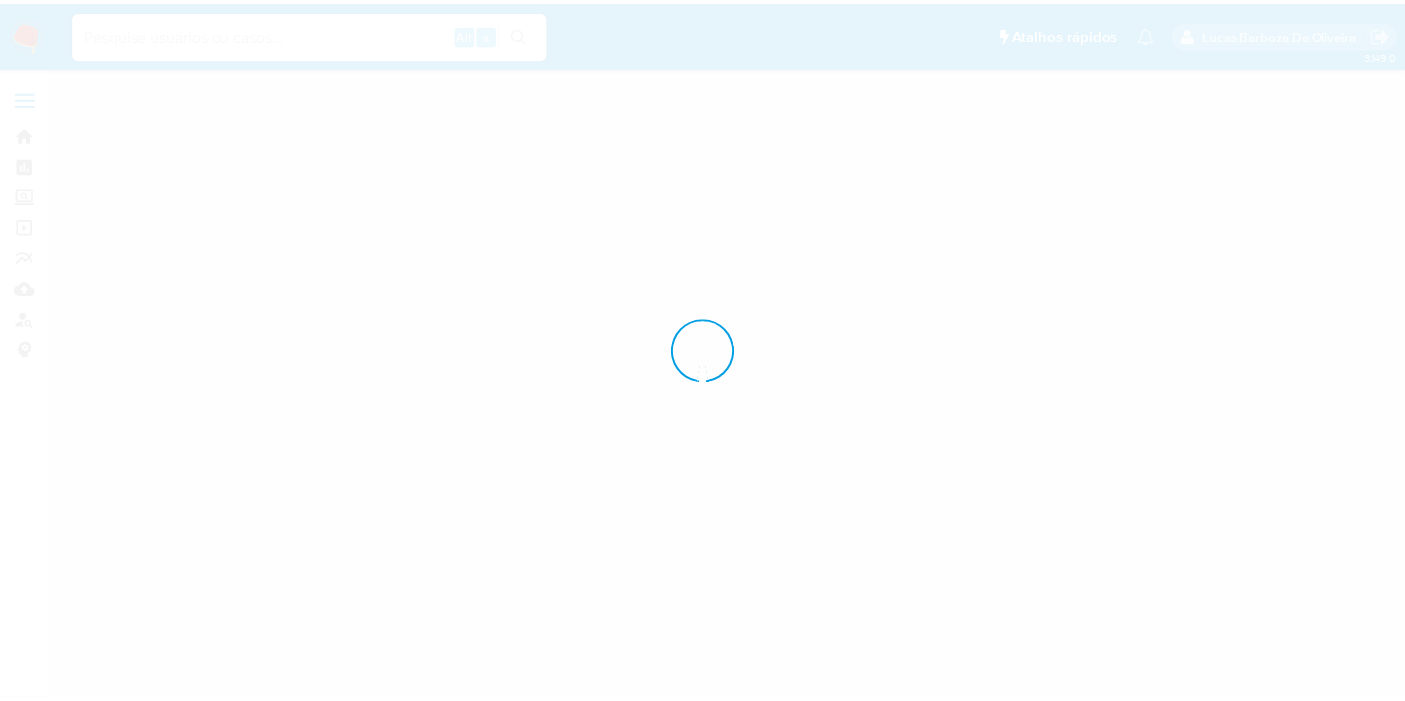 scroll, scrollTop: 0, scrollLeft: 0, axis: both 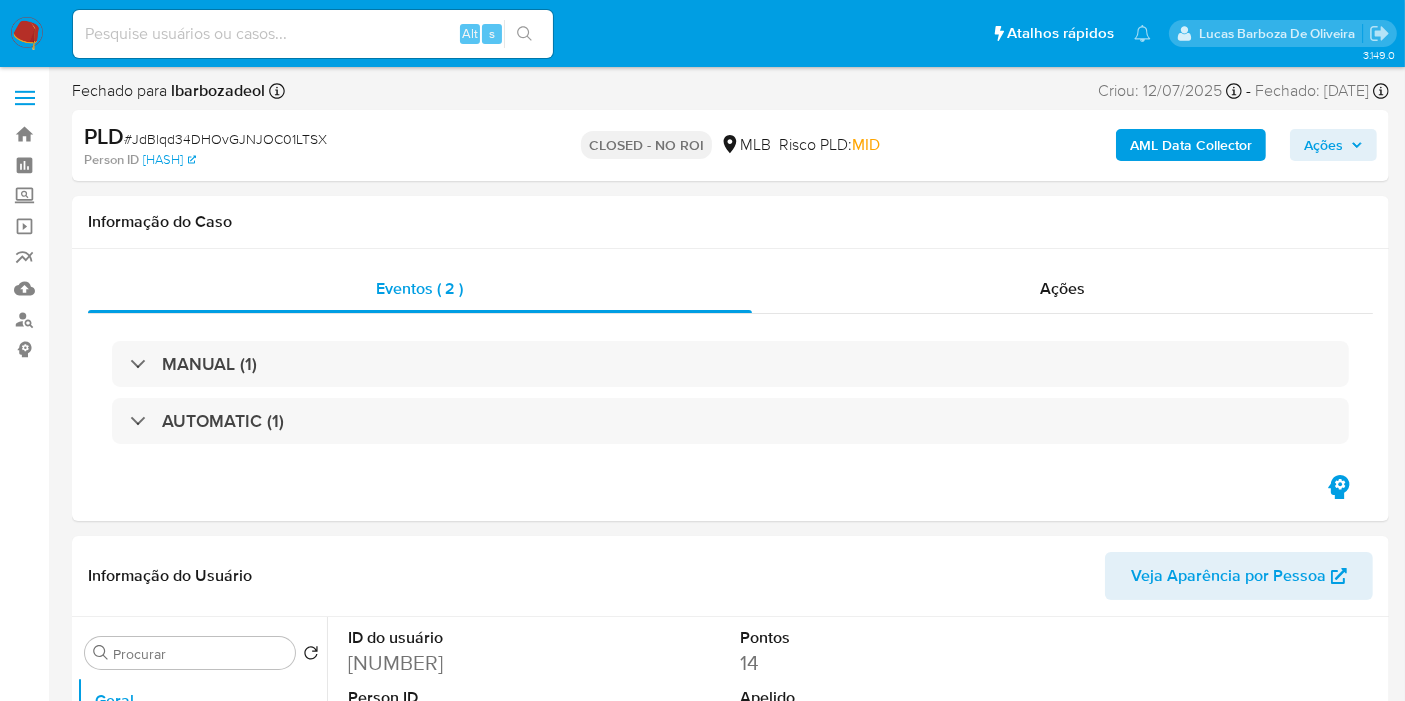select on "10" 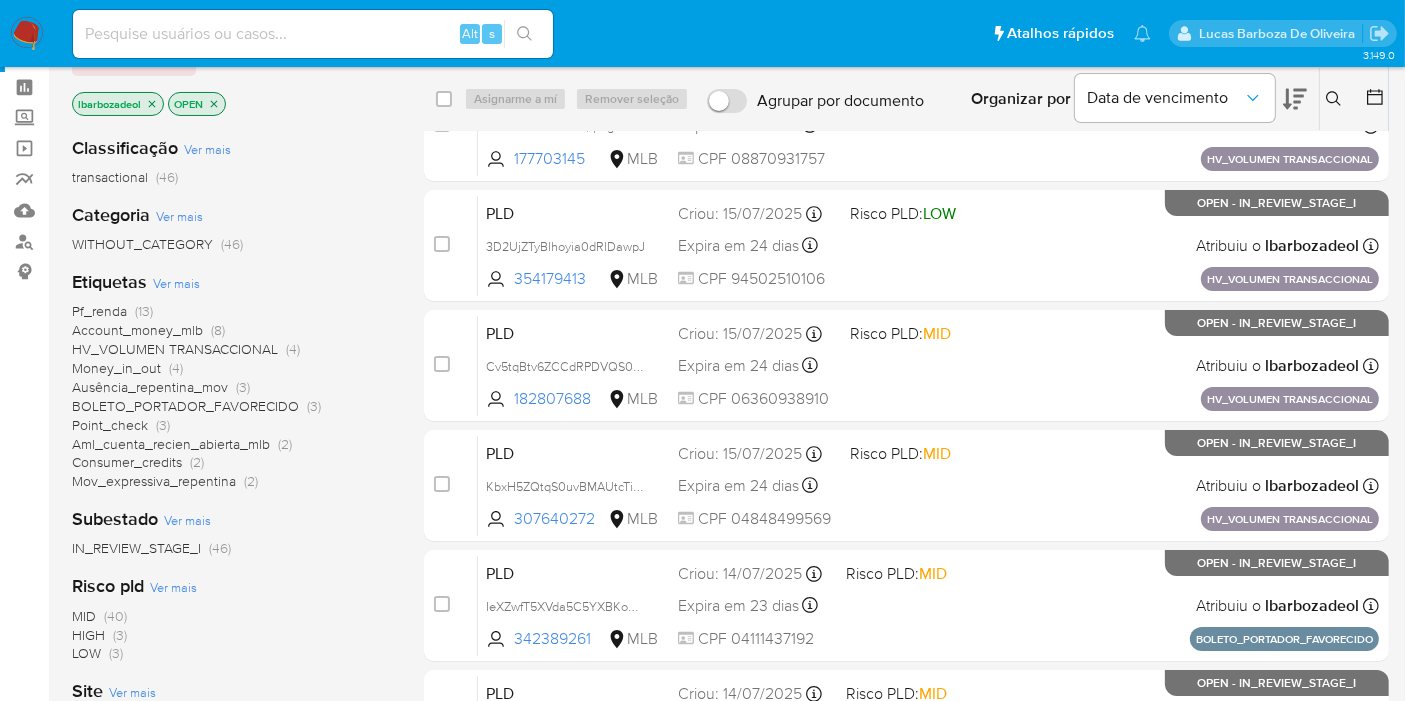 scroll, scrollTop: 111, scrollLeft: 0, axis: vertical 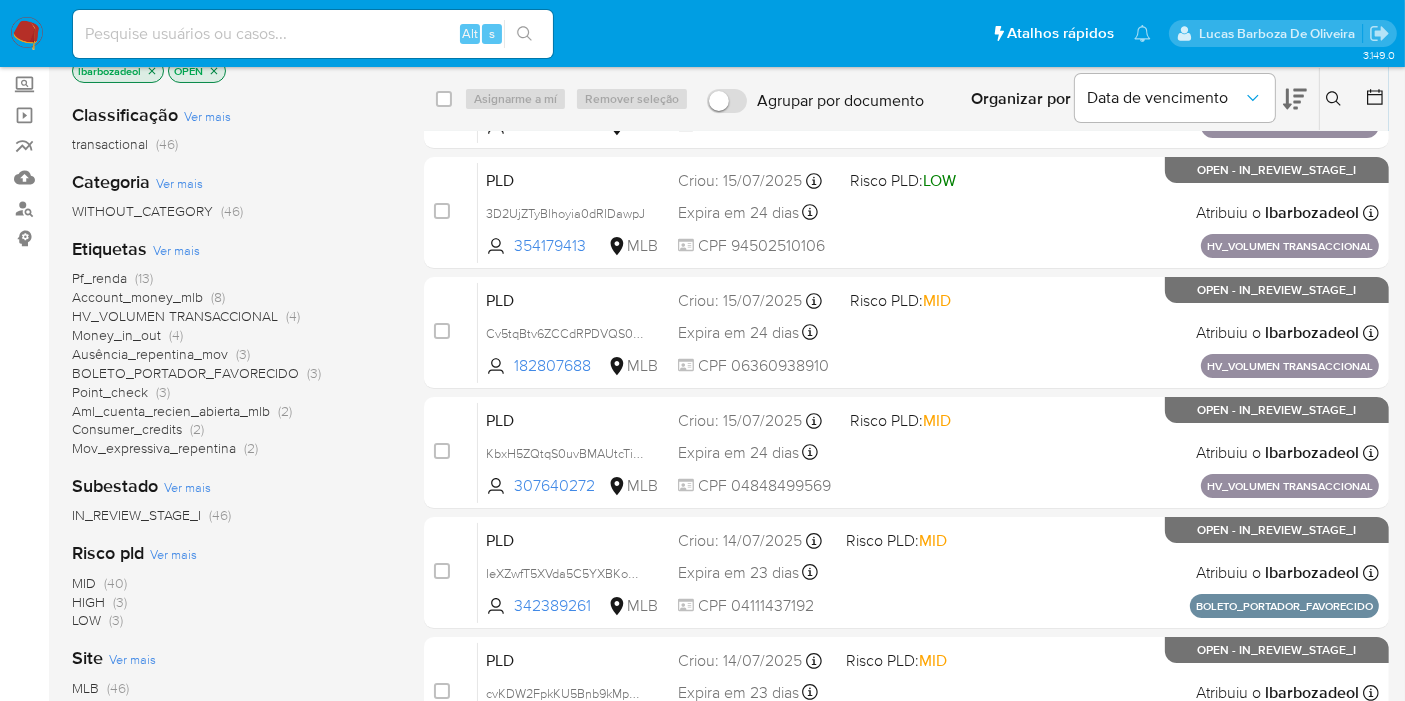 click on "(40)" at bounding box center (115, 583) 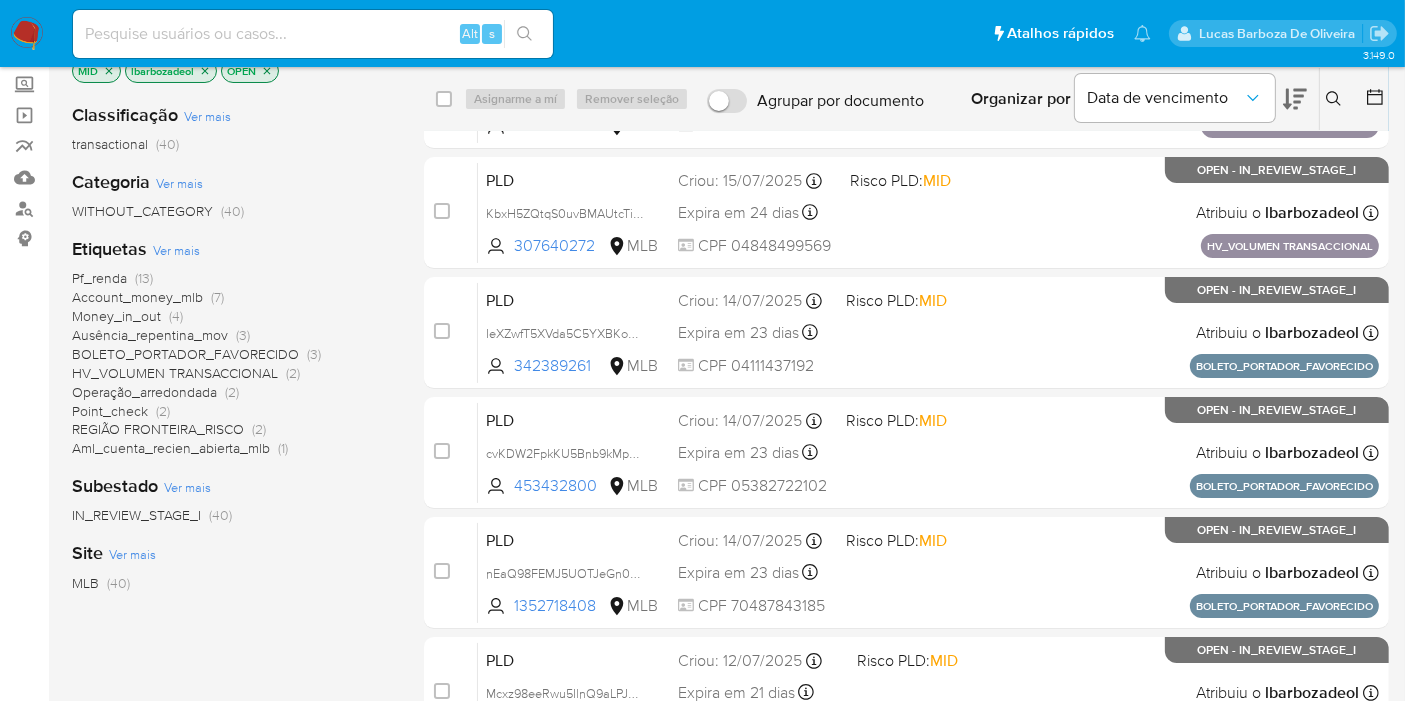 click on "REGIÃO FRONTEIRA_RISCO" at bounding box center (158, 429) 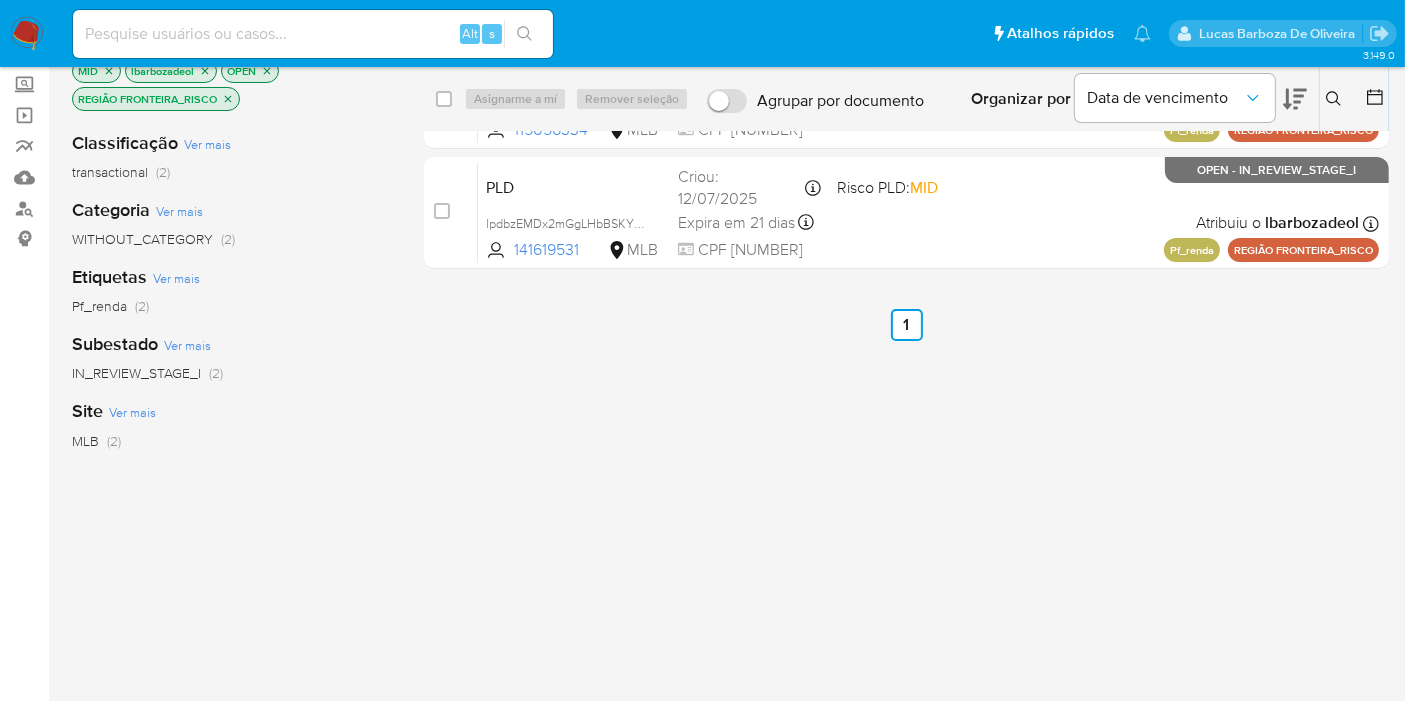 scroll, scrollTop: 0, scrollLeft: 0, axis: both 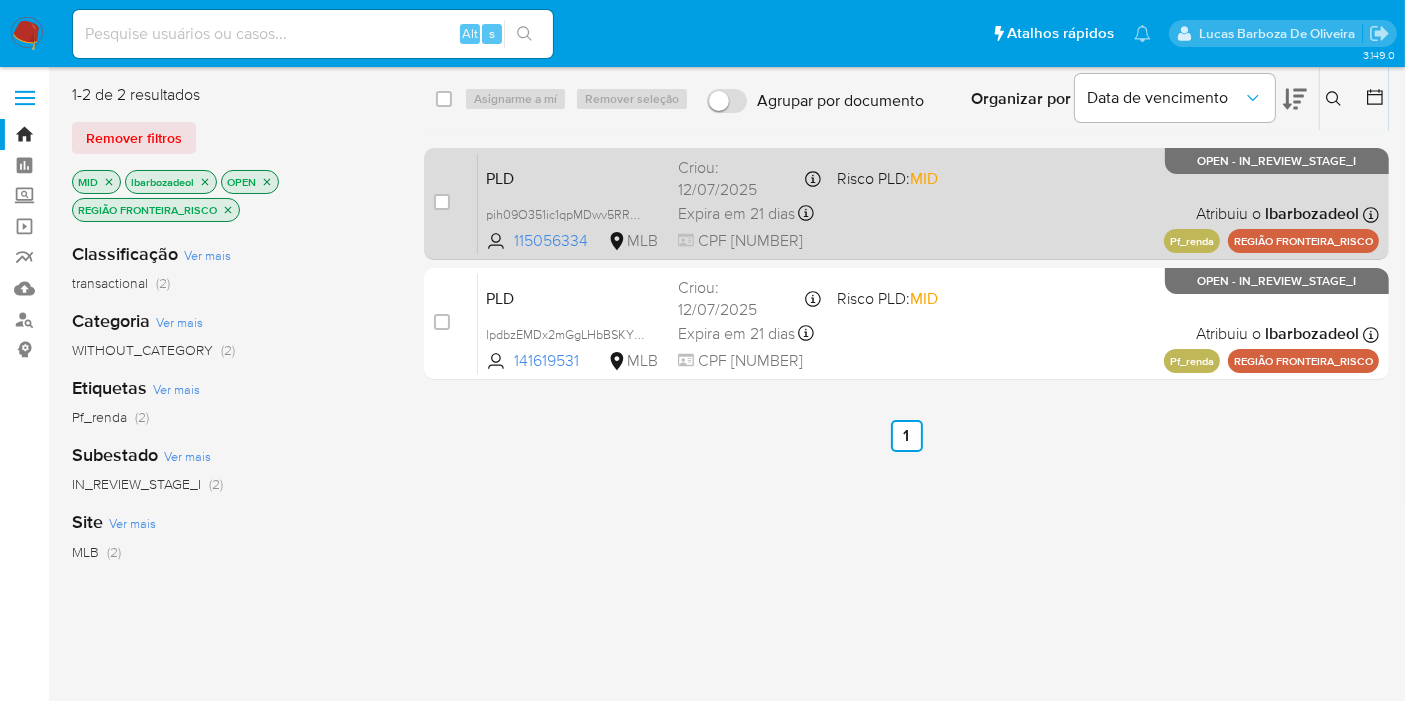 click on "PLD pih09O351ic1qpMDwv5RRS3D 115056334 MLB Risco PLD:  MID Criou: 12/07/2025   Criou: 12/07/2025 01:08:20 Expira em 21 dias   Expira em 26/08/2025 01:08:20 CPF   01655727605 Atribuiu o   lbarbozadeol   Asignado el: 14/07/2025 15:25:13 Pf_renda REGIÃO FRONTEIRA_RISCO OPEN - IN_REVIEW_STAGE_I" at bounding box center [928, 203] 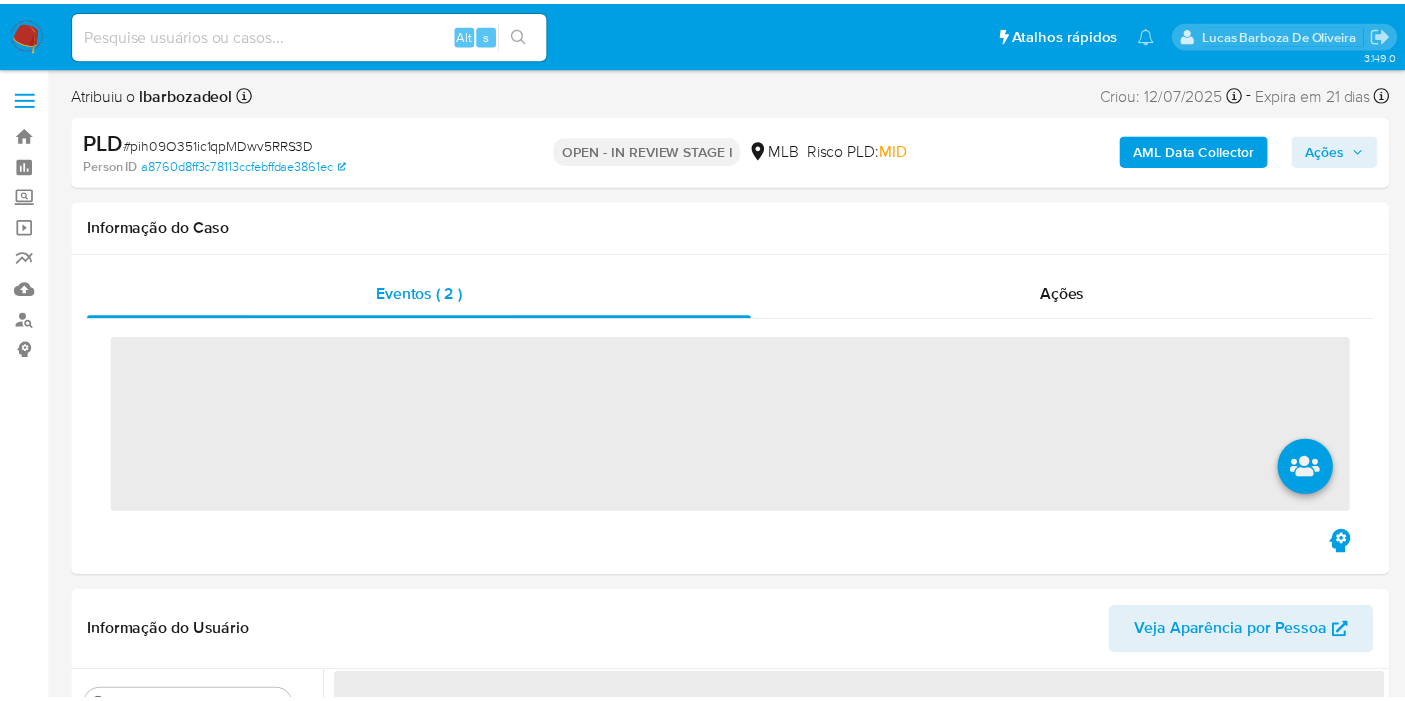 scroll, scrollTop: 0, scrollLeft: 0, axis: both 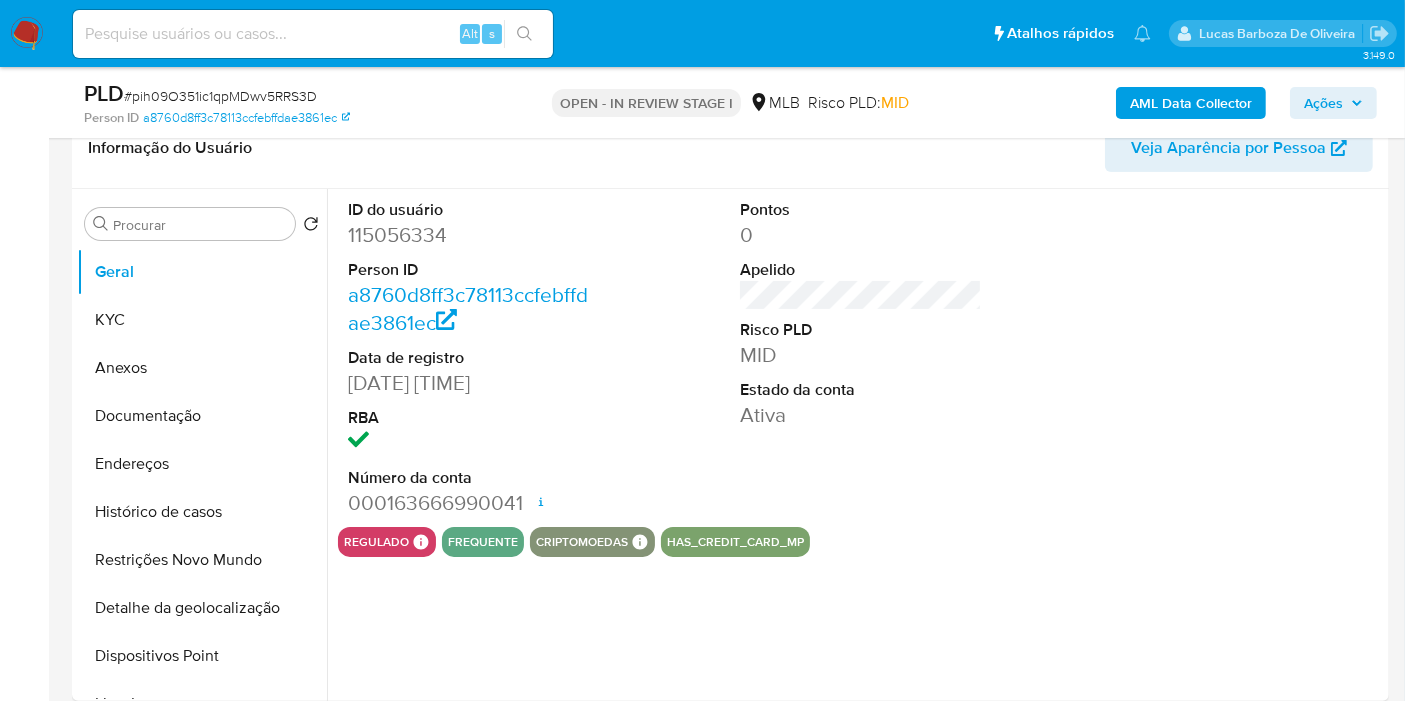 select on "10" 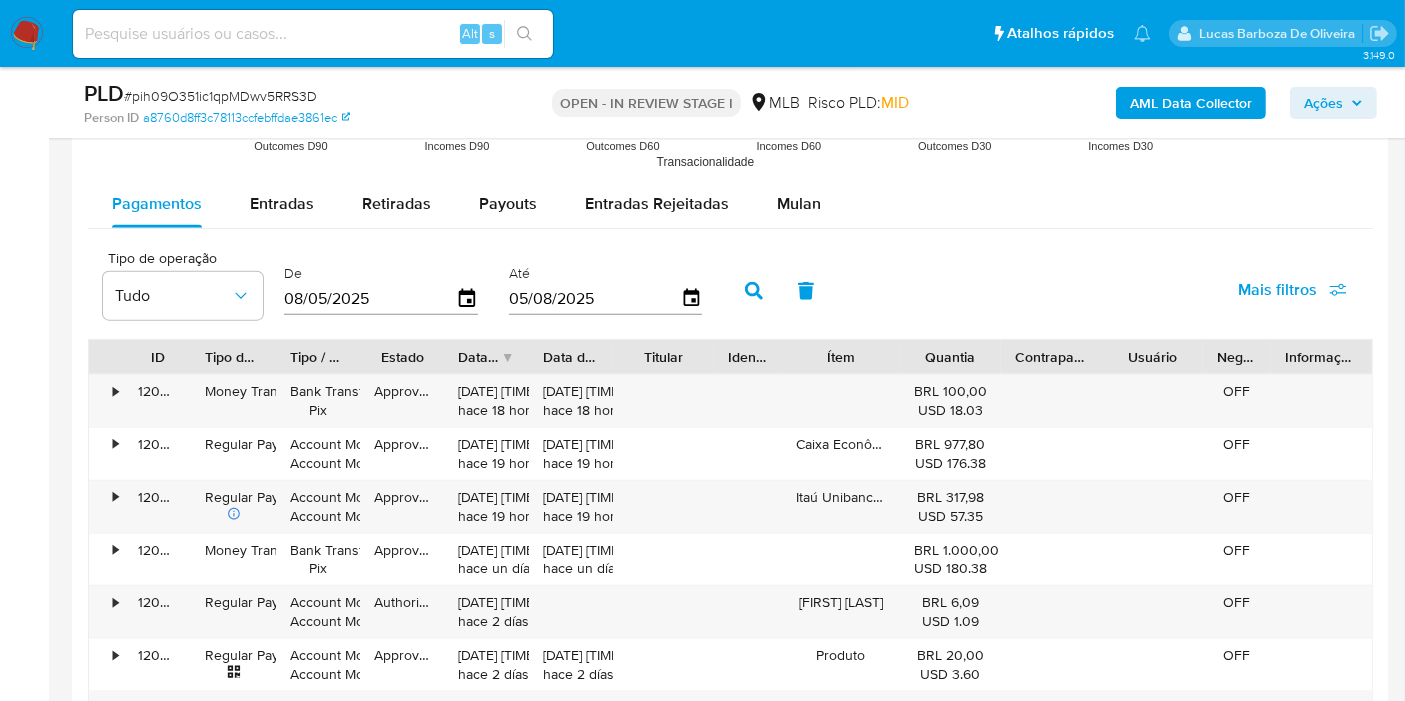 scroll, scrollTop: 2240, scrollLeft: 0, axis: vertical 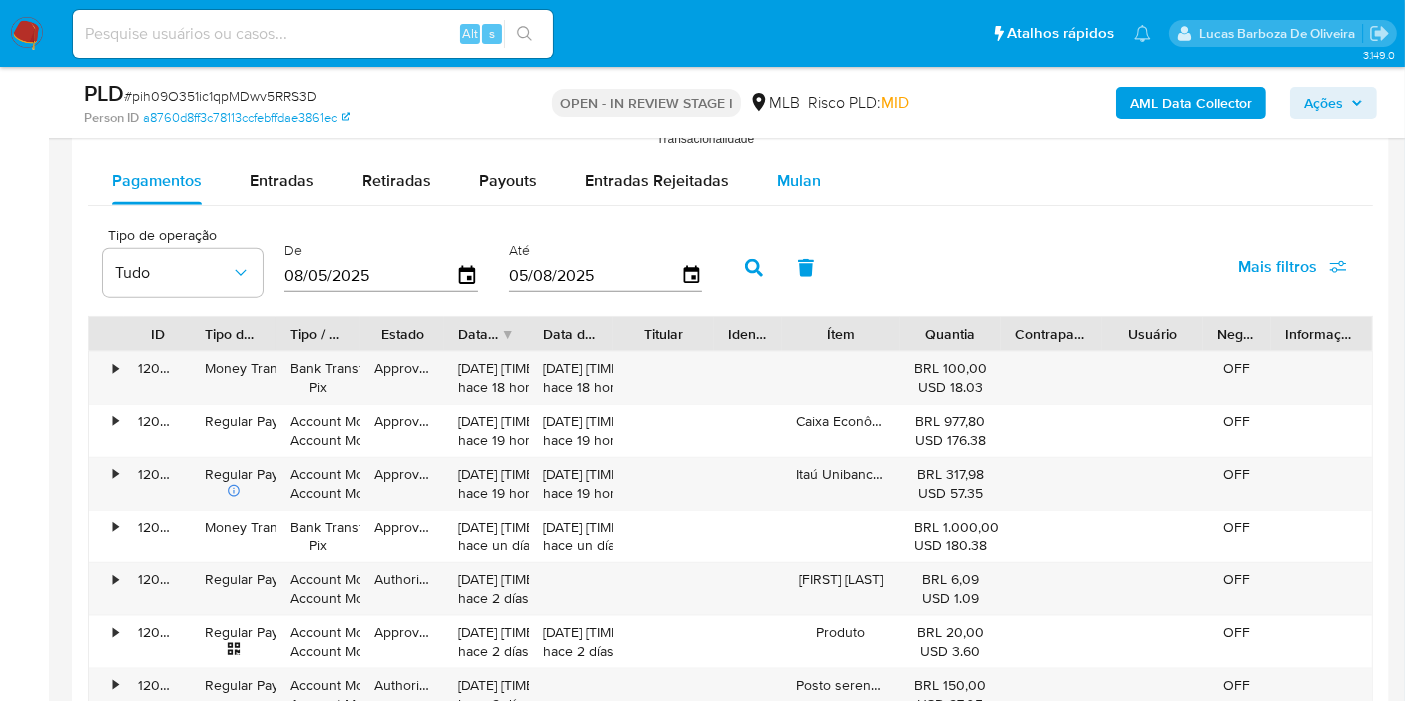 click on "Mulan" at bounding box center (799, 180) 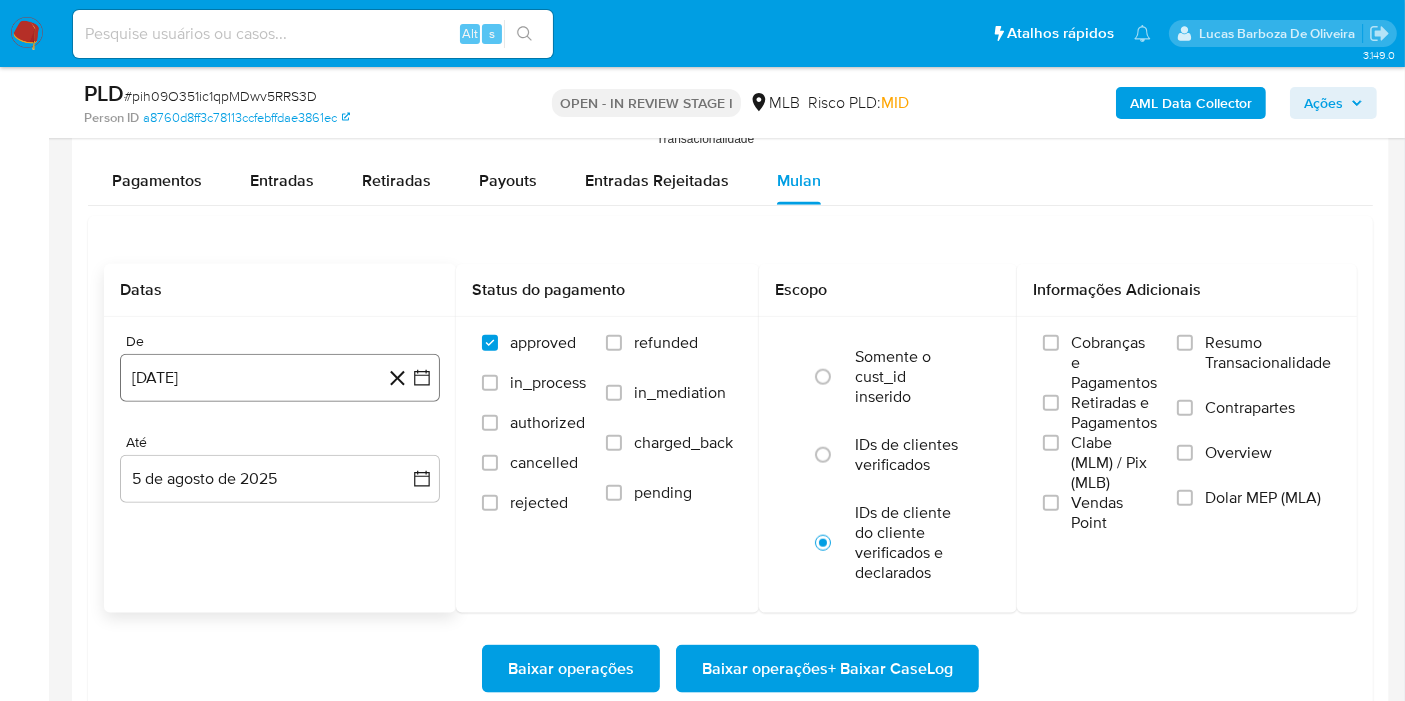 click on "[DATE]" at bounding box center (280, 378) 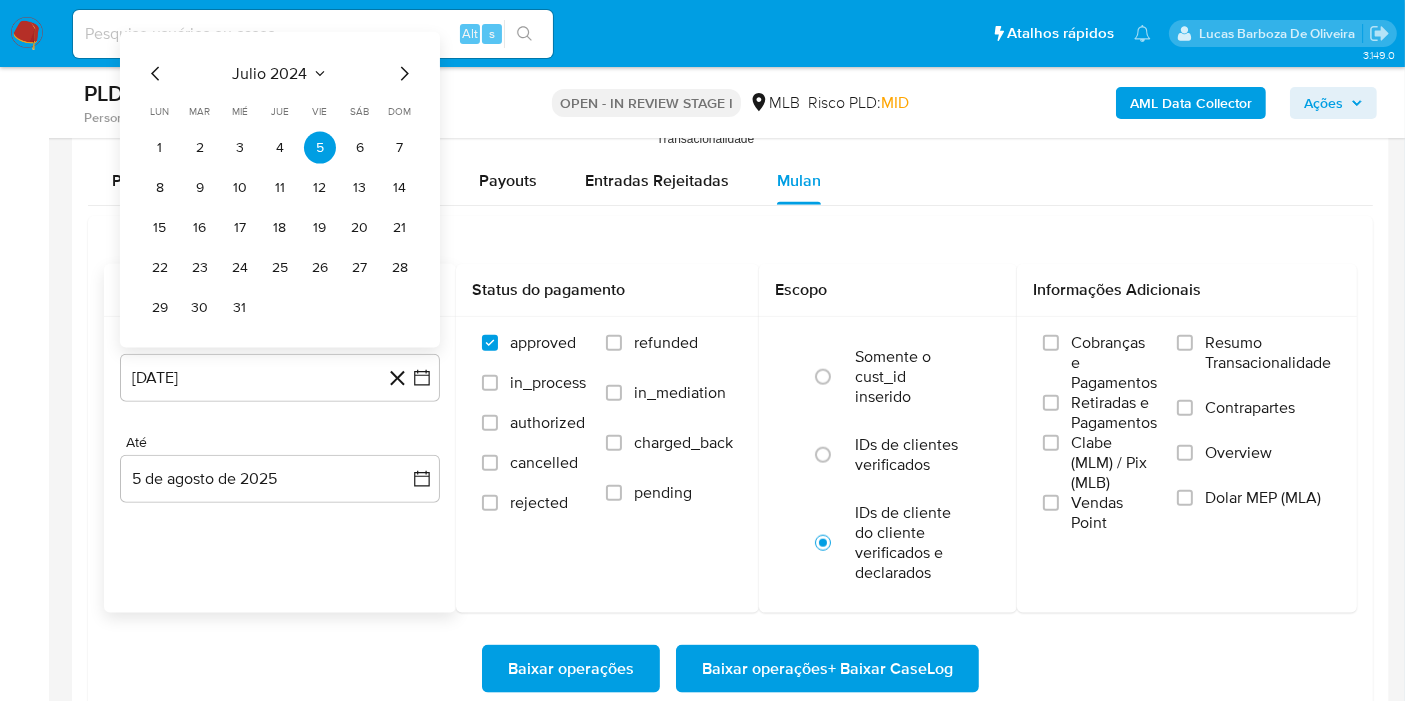 click on "julio 2024" at bounding box center [270, 74] 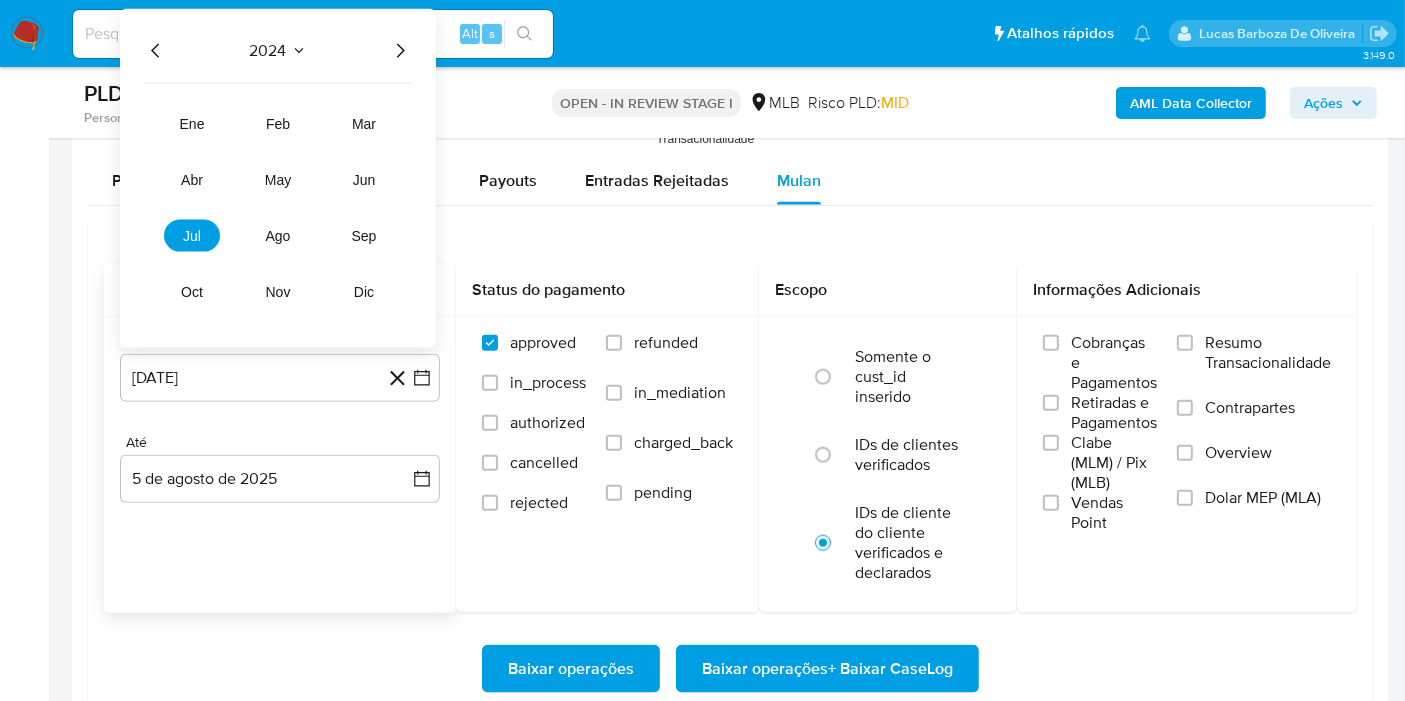 click 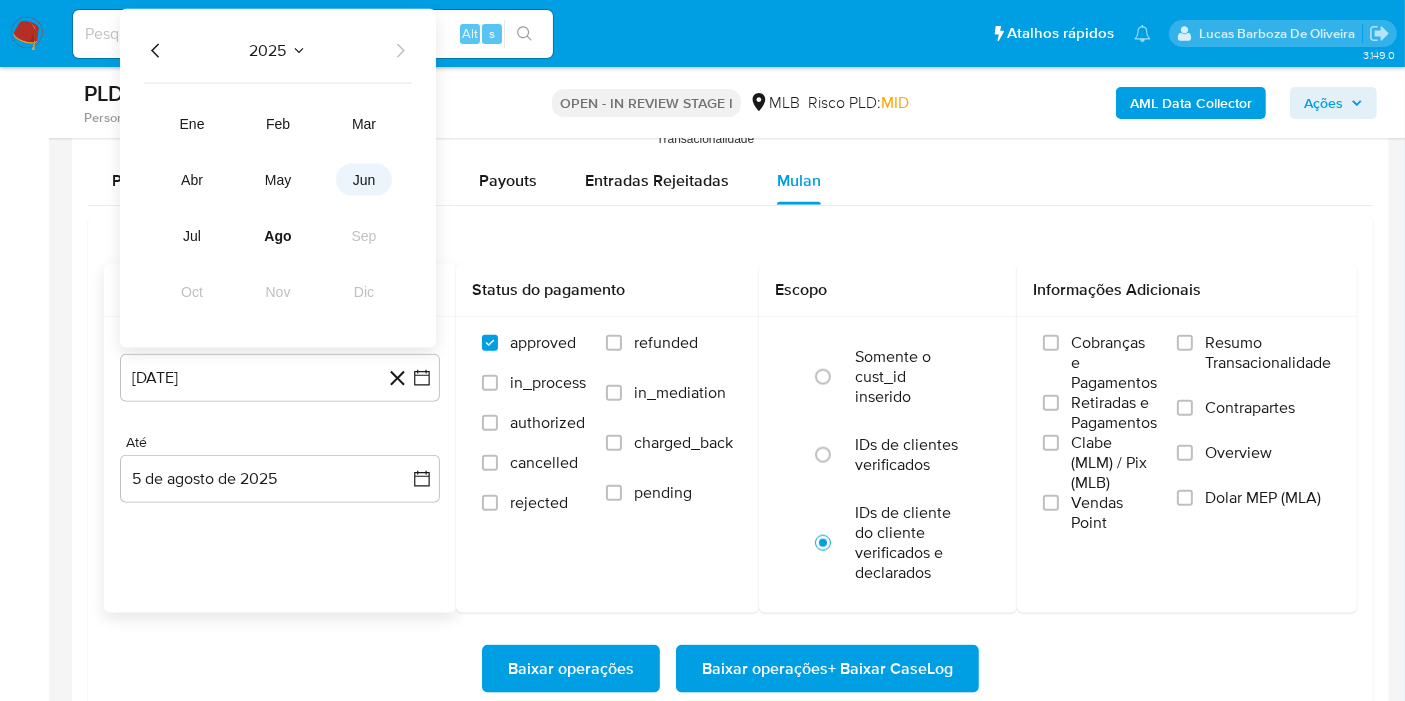 click on "jun" at bounding box center (364, 180) 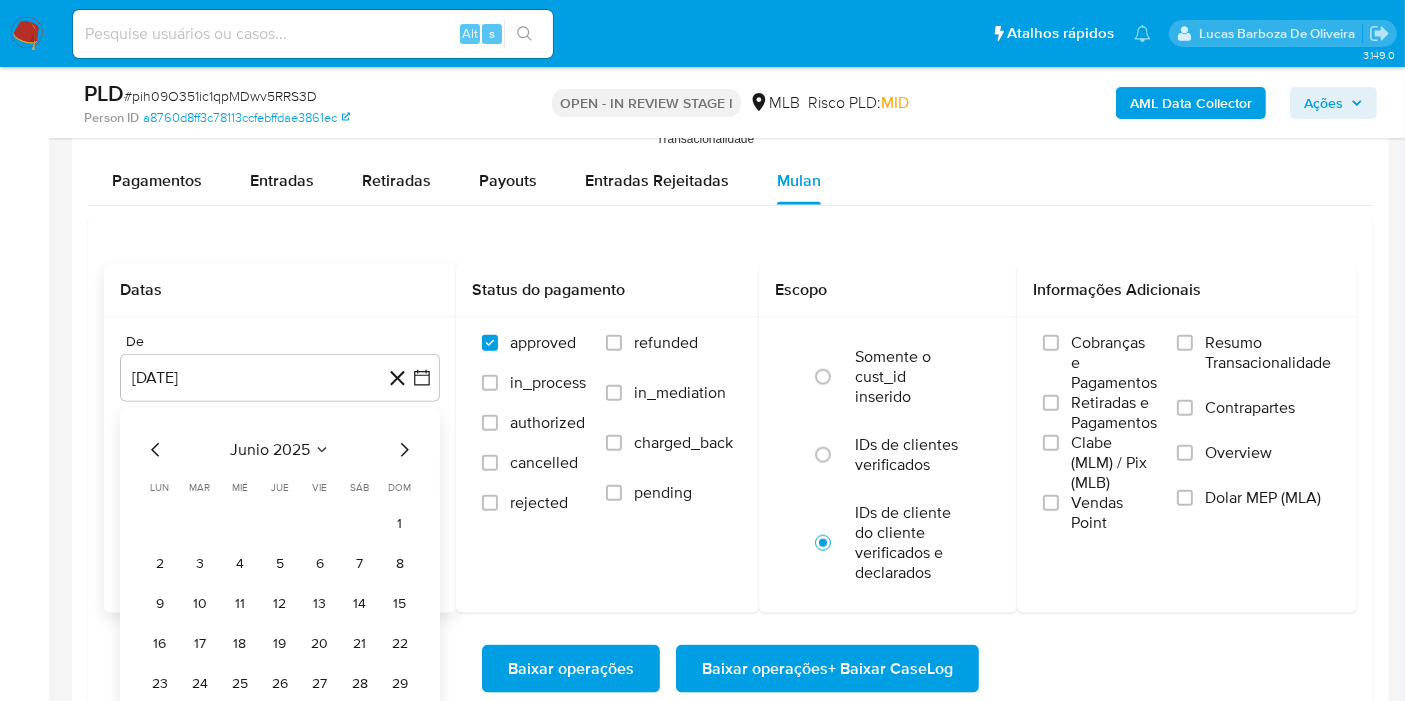 click on "1" at bounding box center (400, 524) 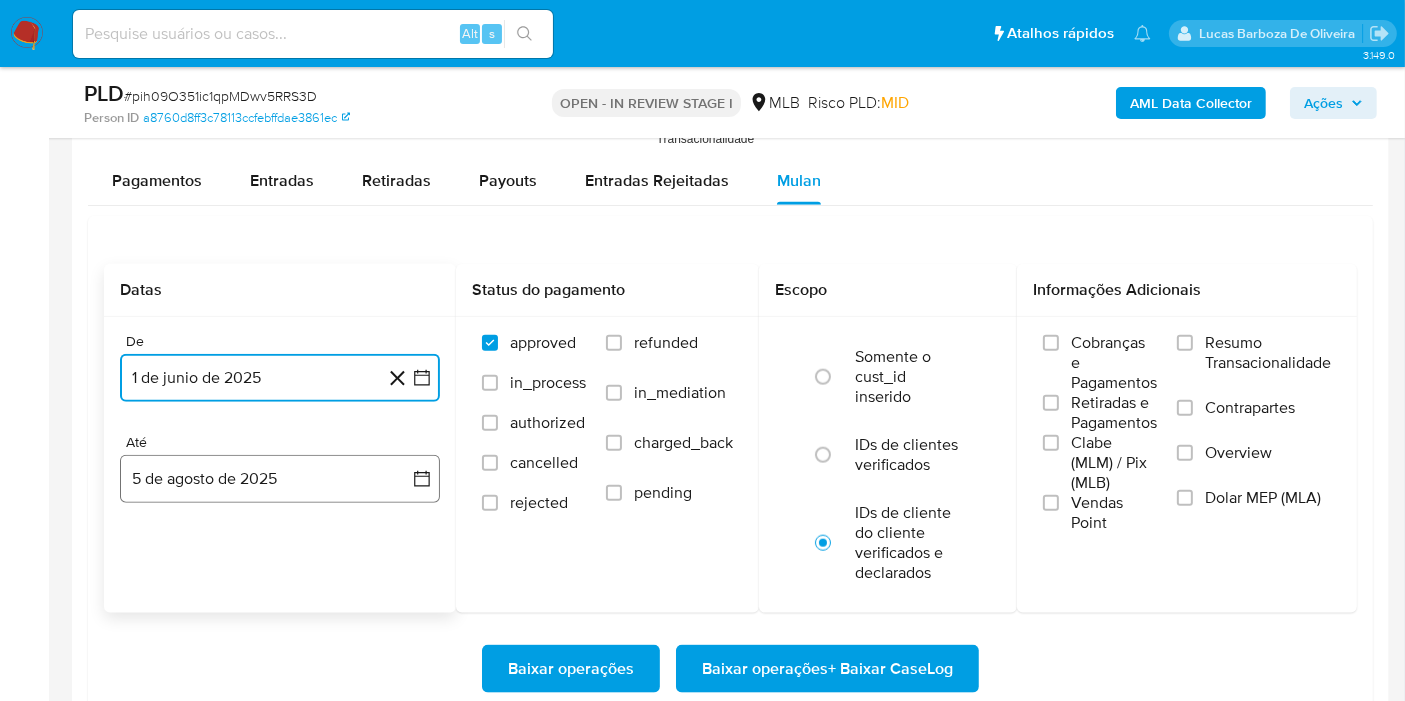 click on "5 de agosto de 2025" at bounding box center [280, 479] 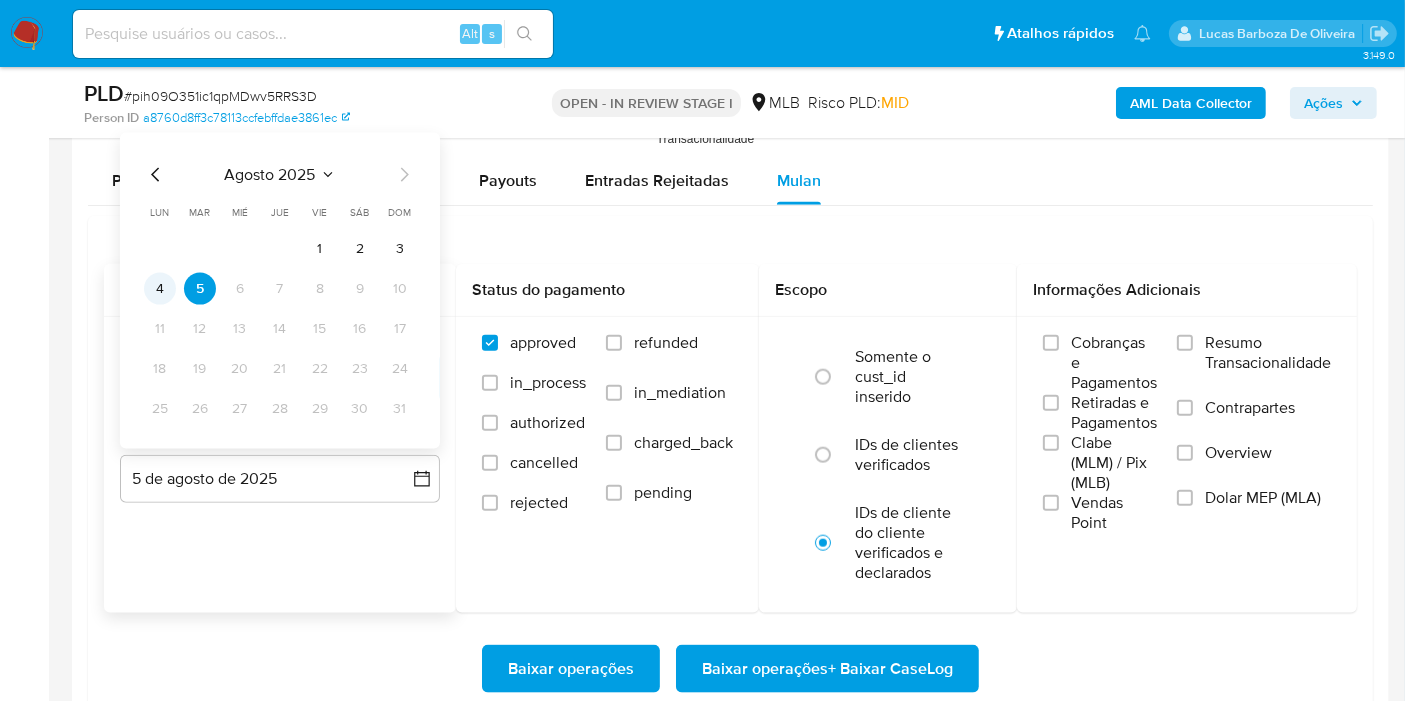 click on "4" at bounding box center [160, 289] 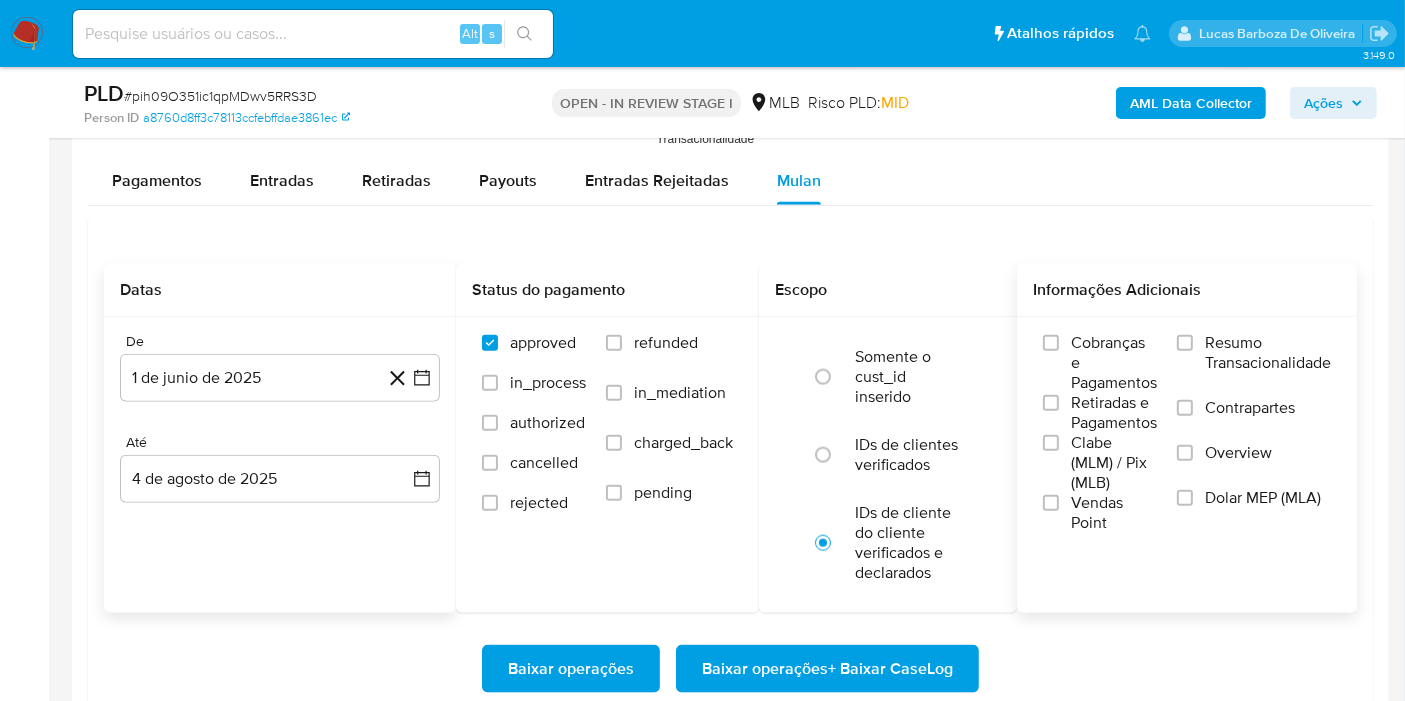 click on "Resumo Transacionalidade" at bounding box center [1268, 353] 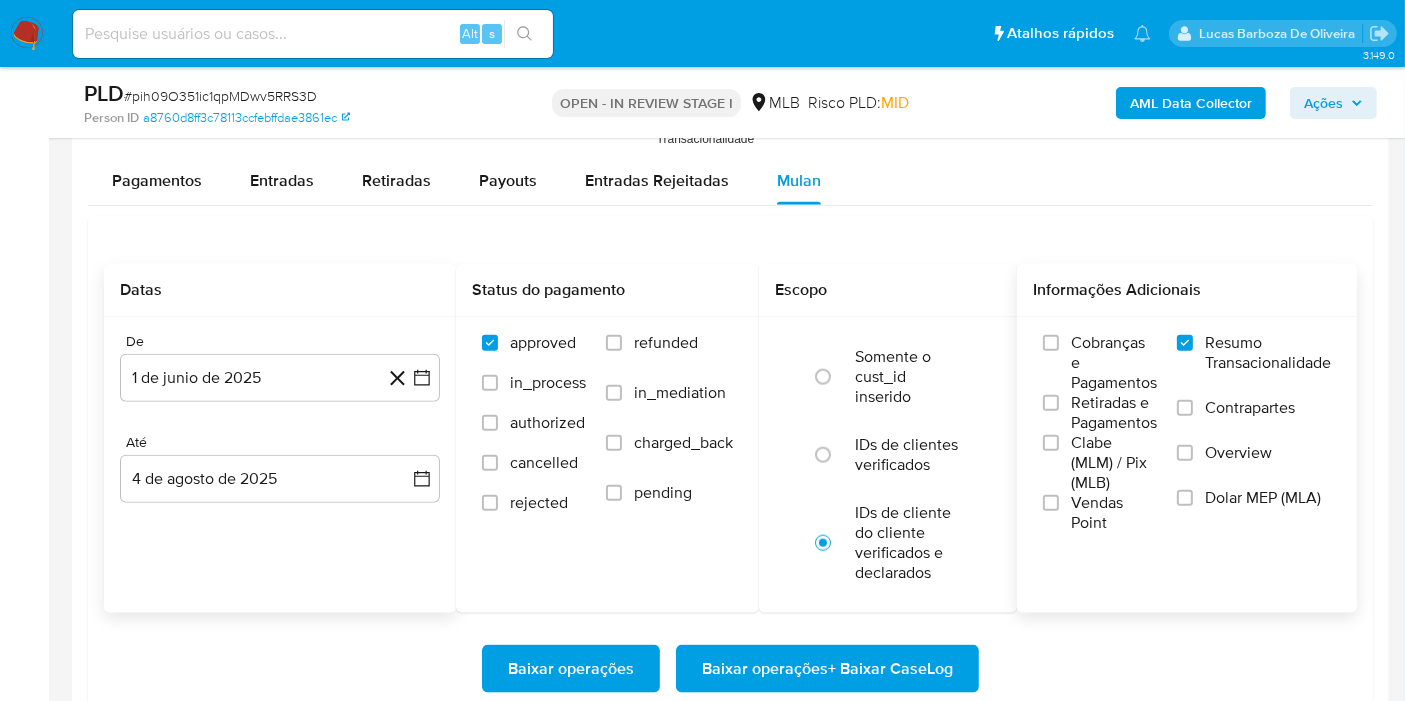 click on "Baixar operações  +   Baixar CaseLog" at bounding box center (827, 669) 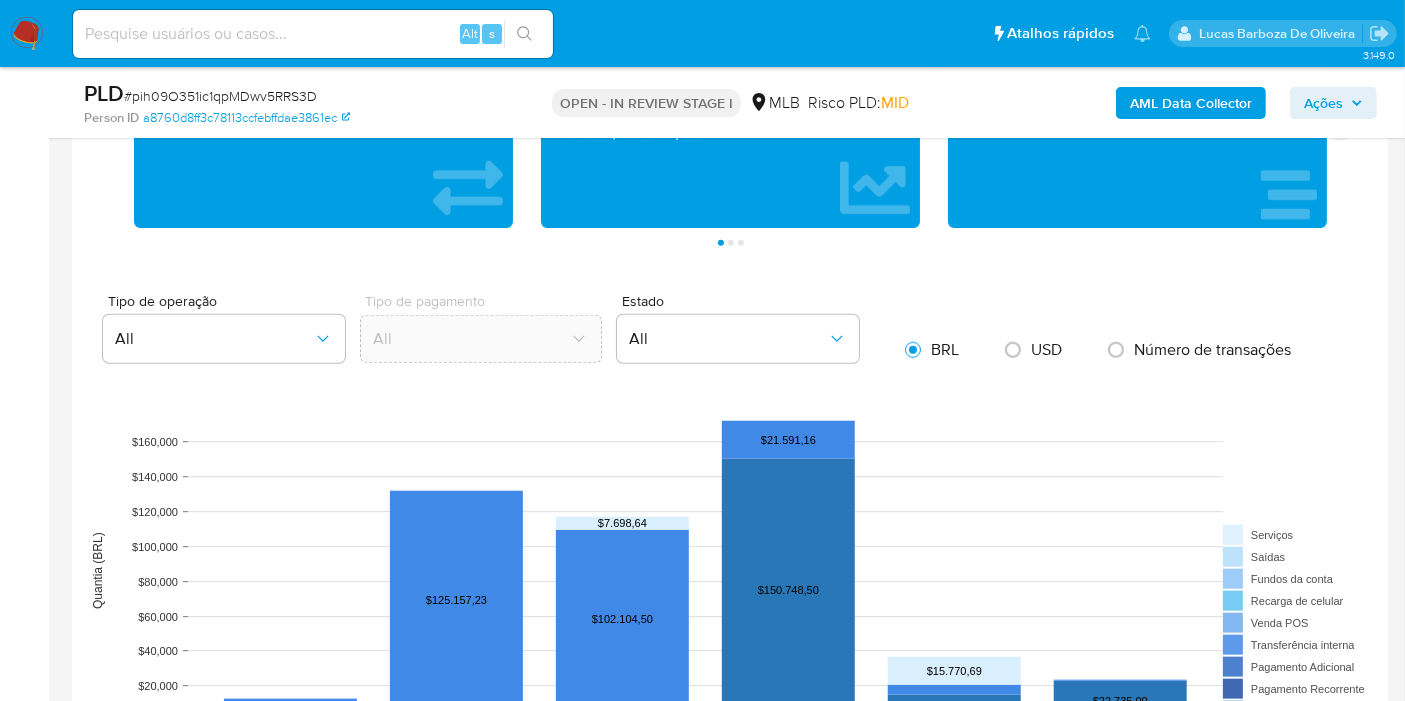 scroll, scrollTop: 194, scrollLeft: 0, axis: vertical 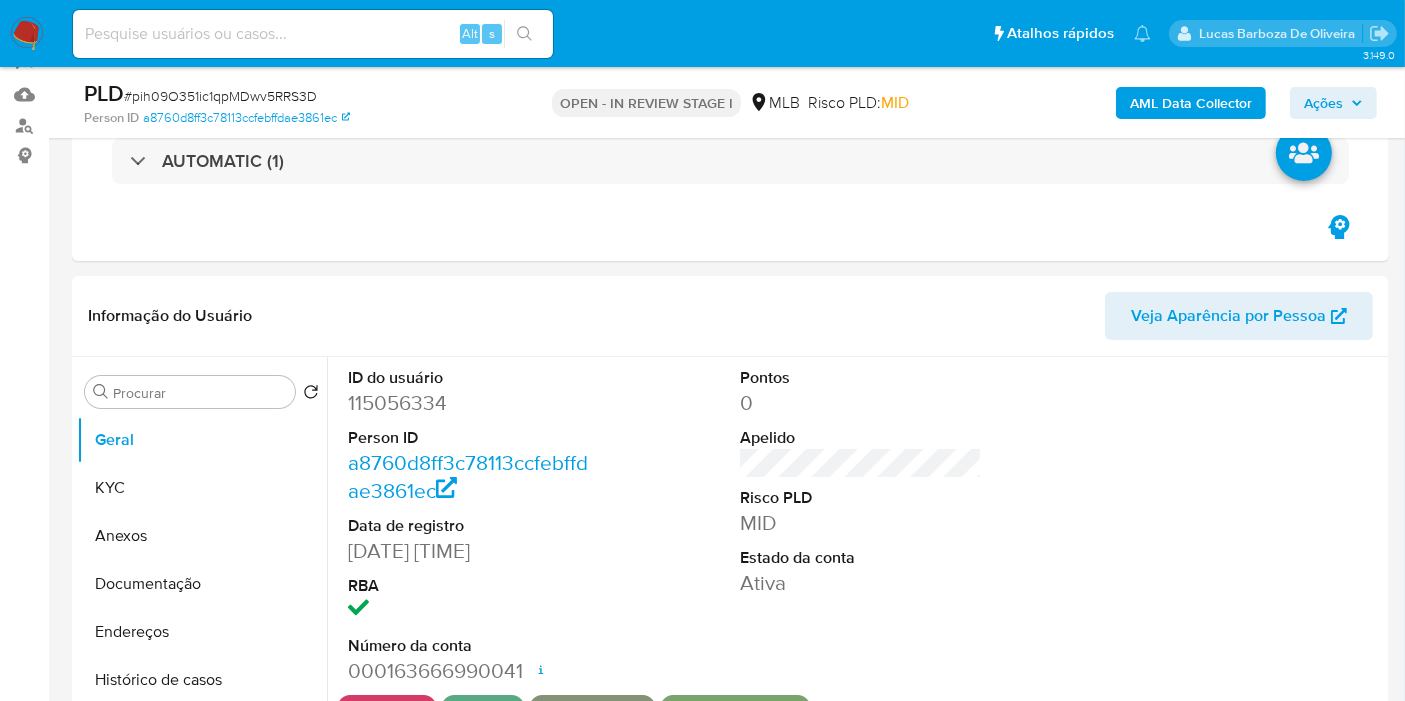click 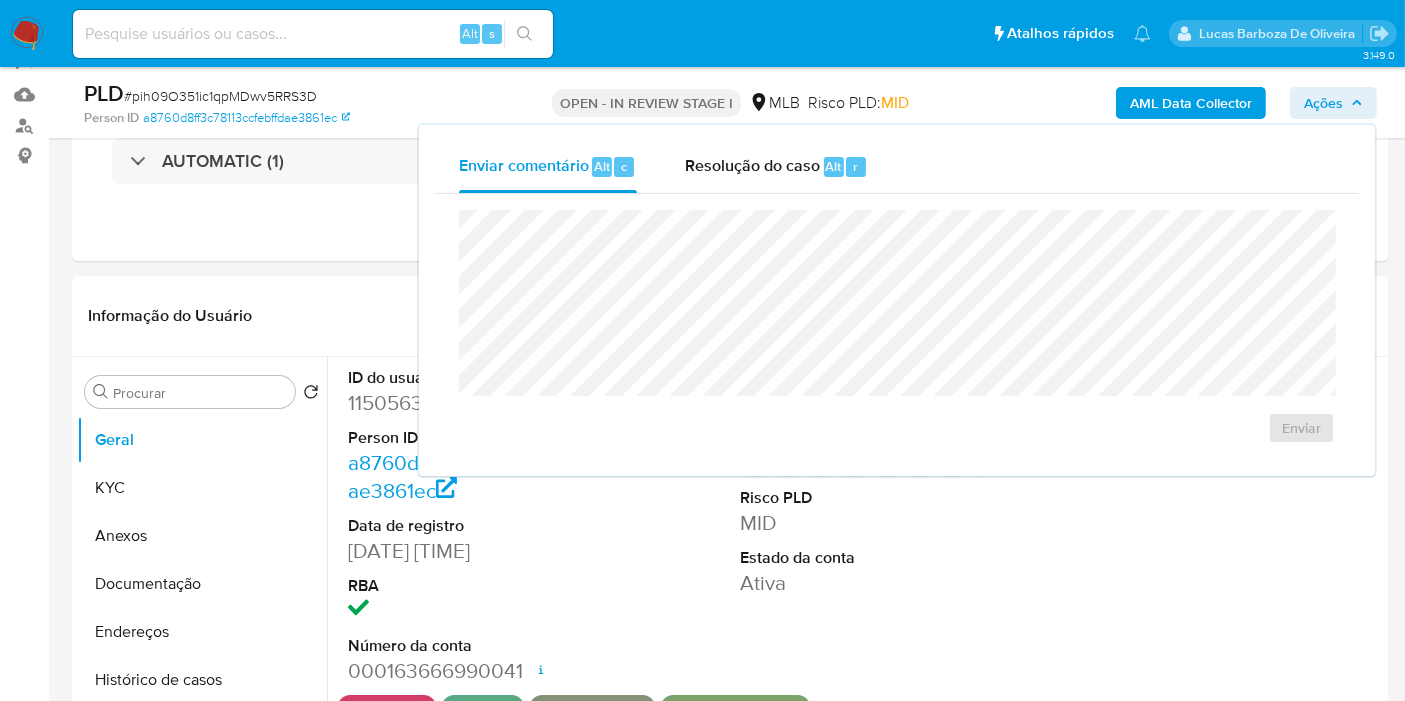 click 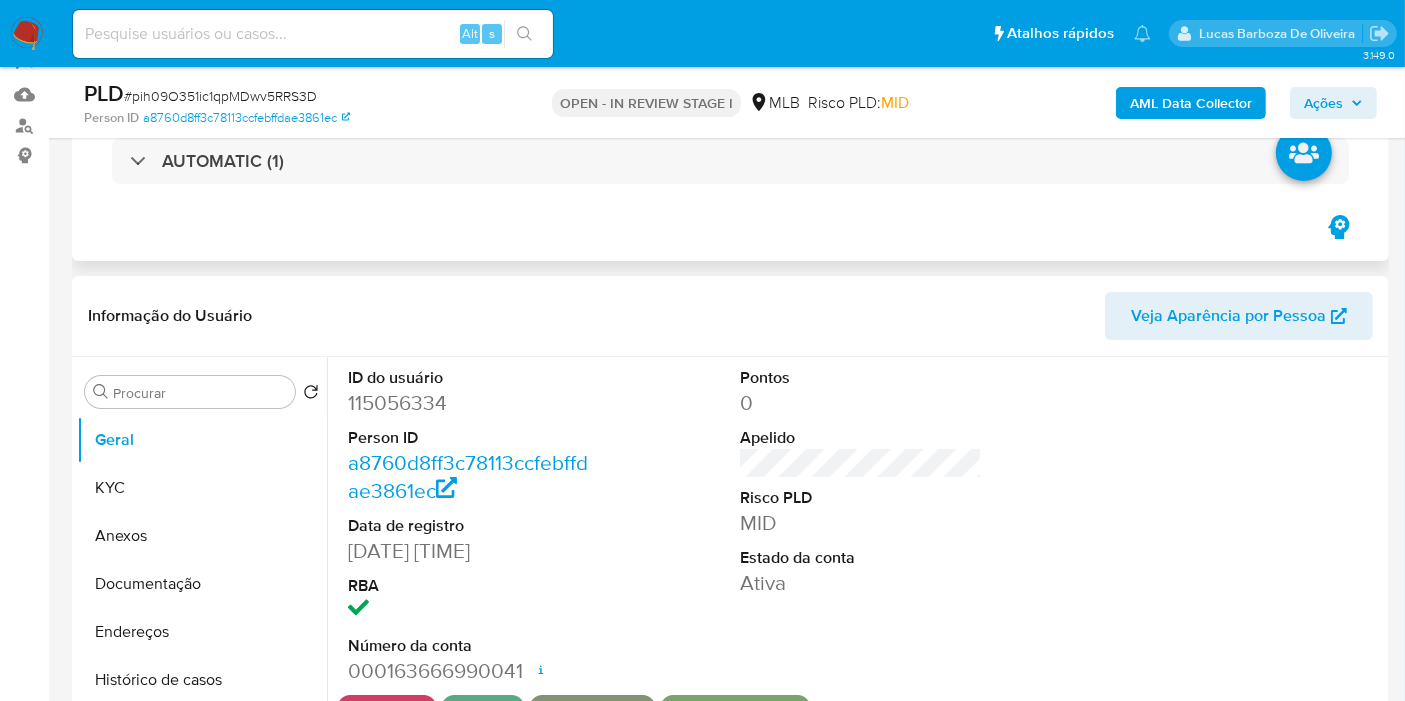 scroll, scrollTop: 0, scrollLeft: 0, axis: both 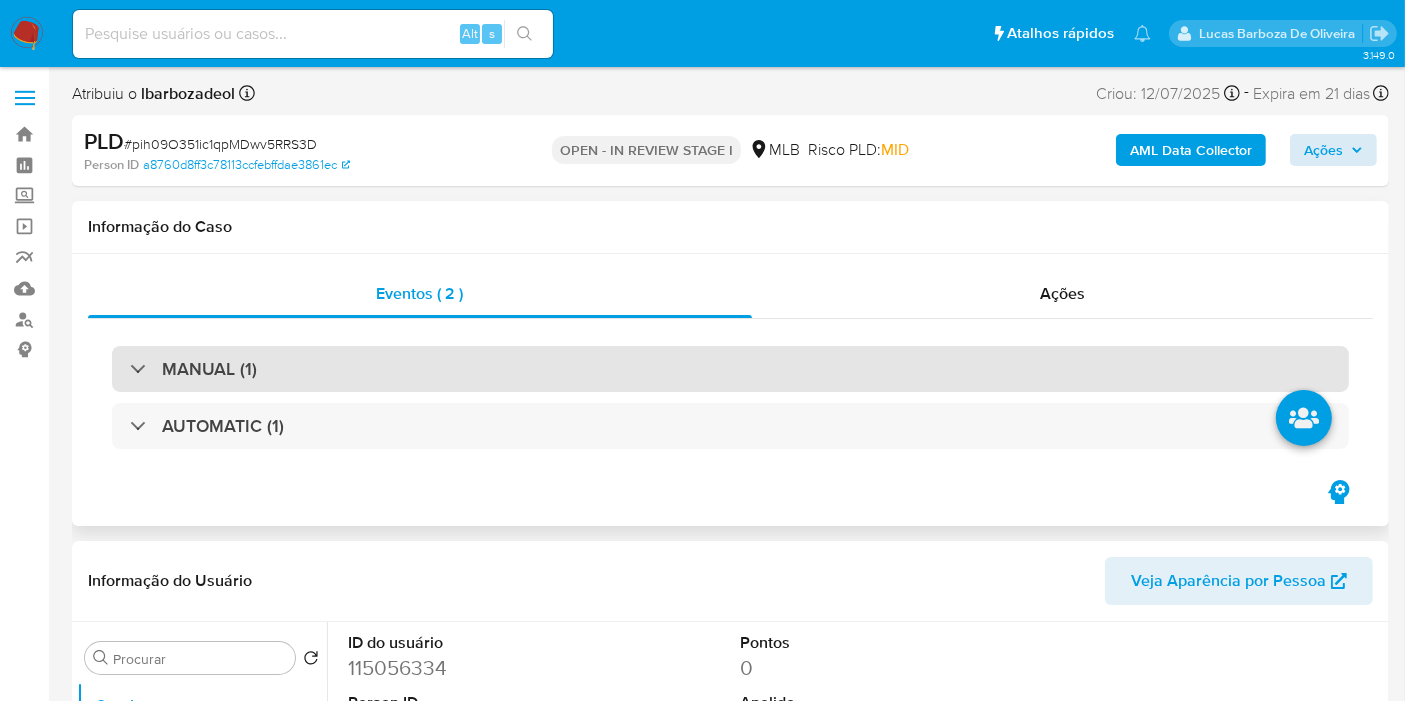 click on "MANUAL (1)" at bounding box center (730, 369) 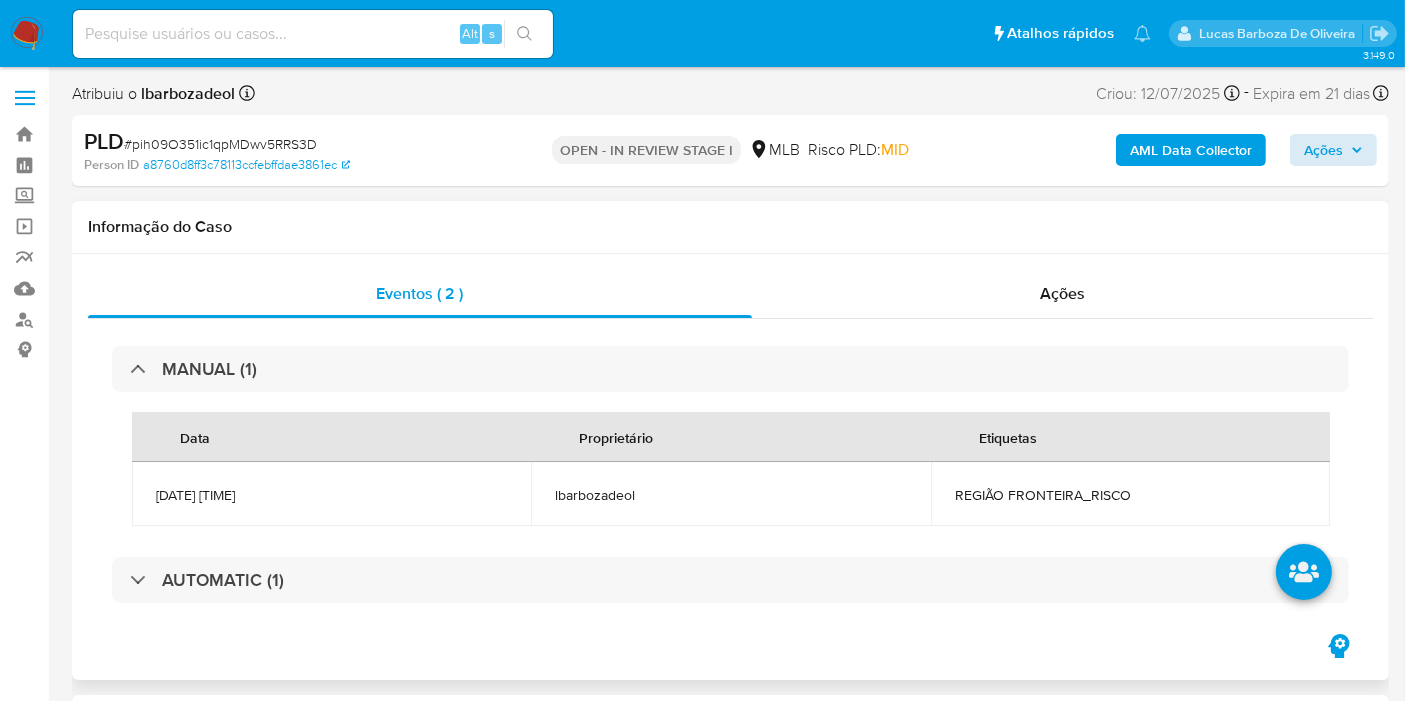 click on "REGIÃO FRONTEIRA_RISCO" at bounding box center [1130, 495] 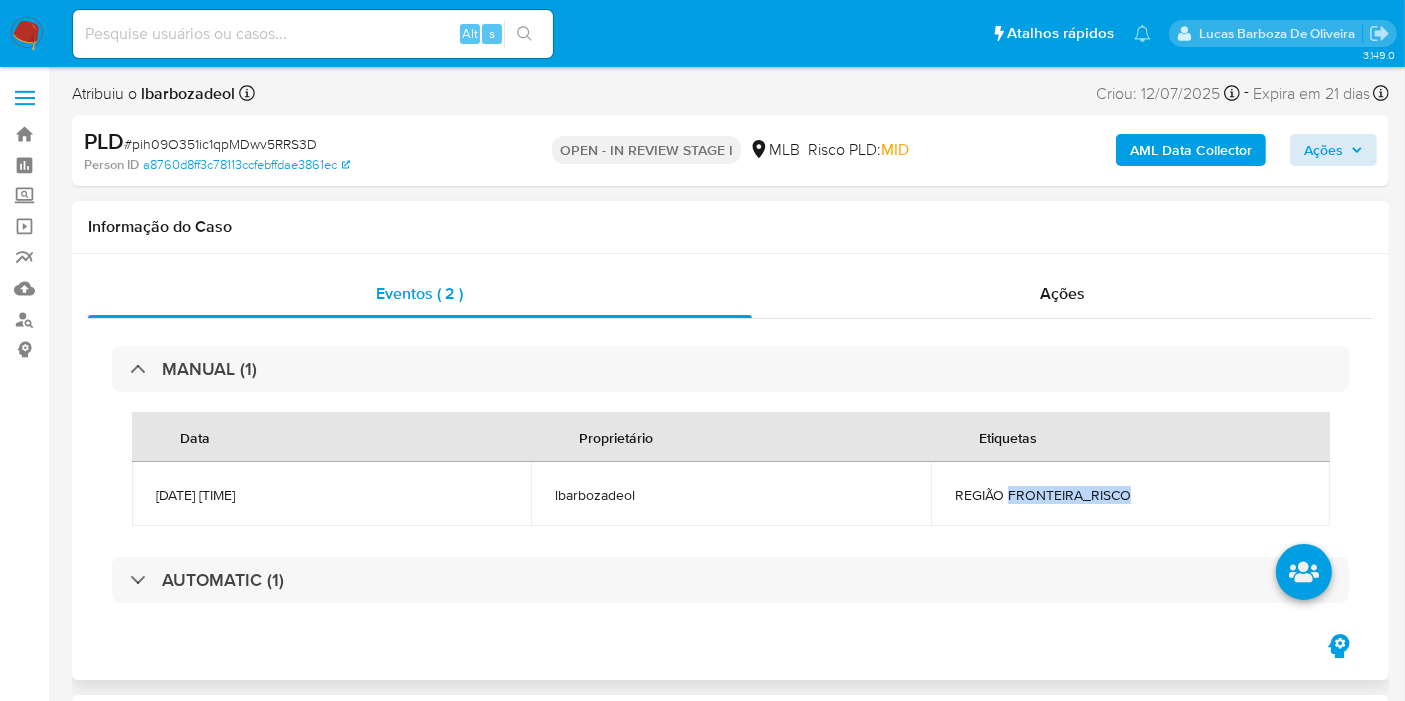 click on "REGIÃO FRONTEIRA_RISCO" at bounding box center (1130, 495) 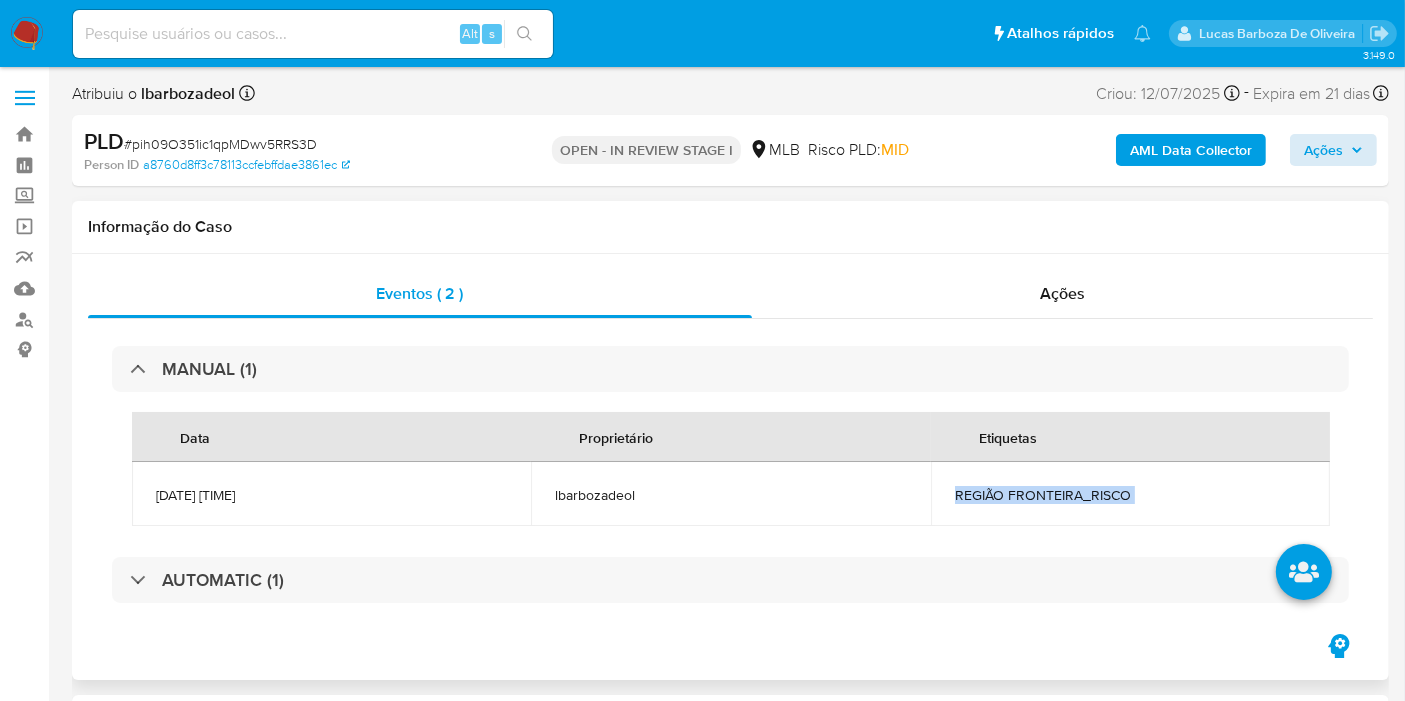 click on "REGIÃO FRONTEIRA_RISCO" at bounding box center [1130, 495] 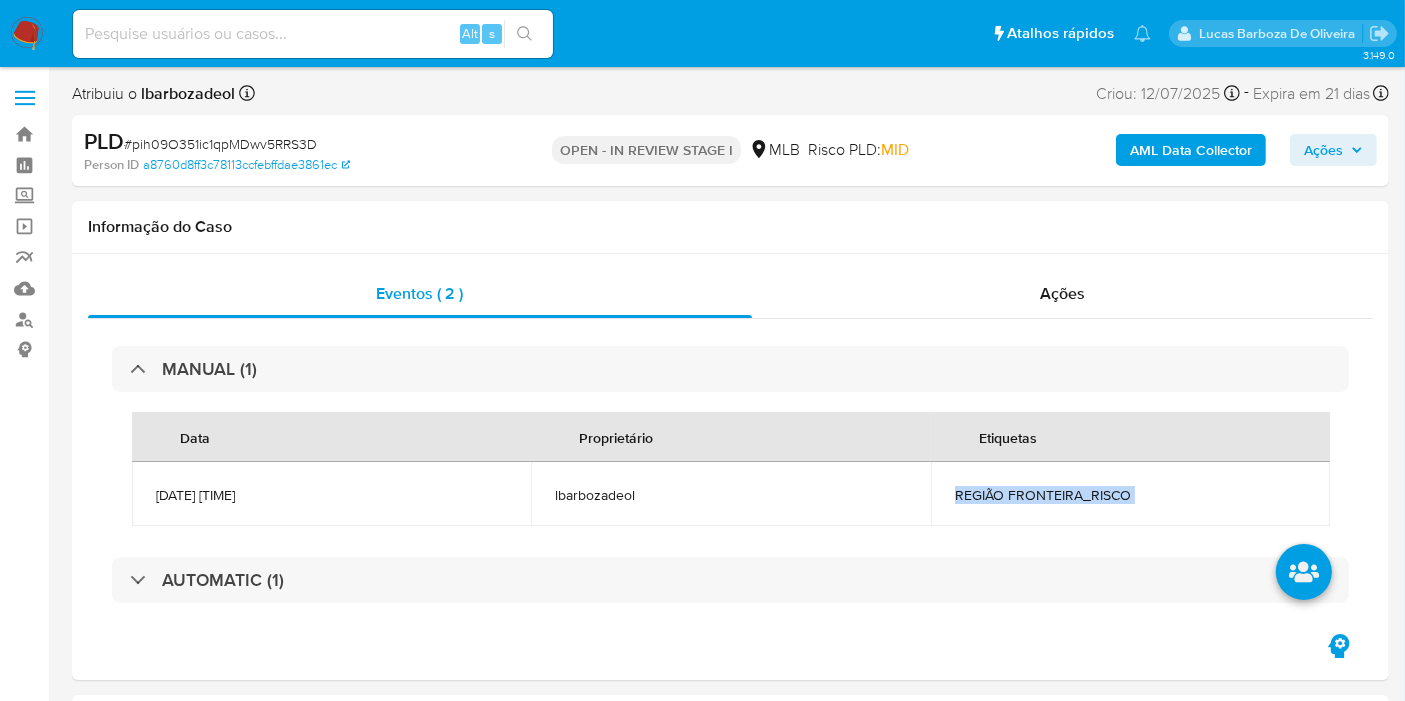 click on "Ações" at bounding box center (1323, 150) 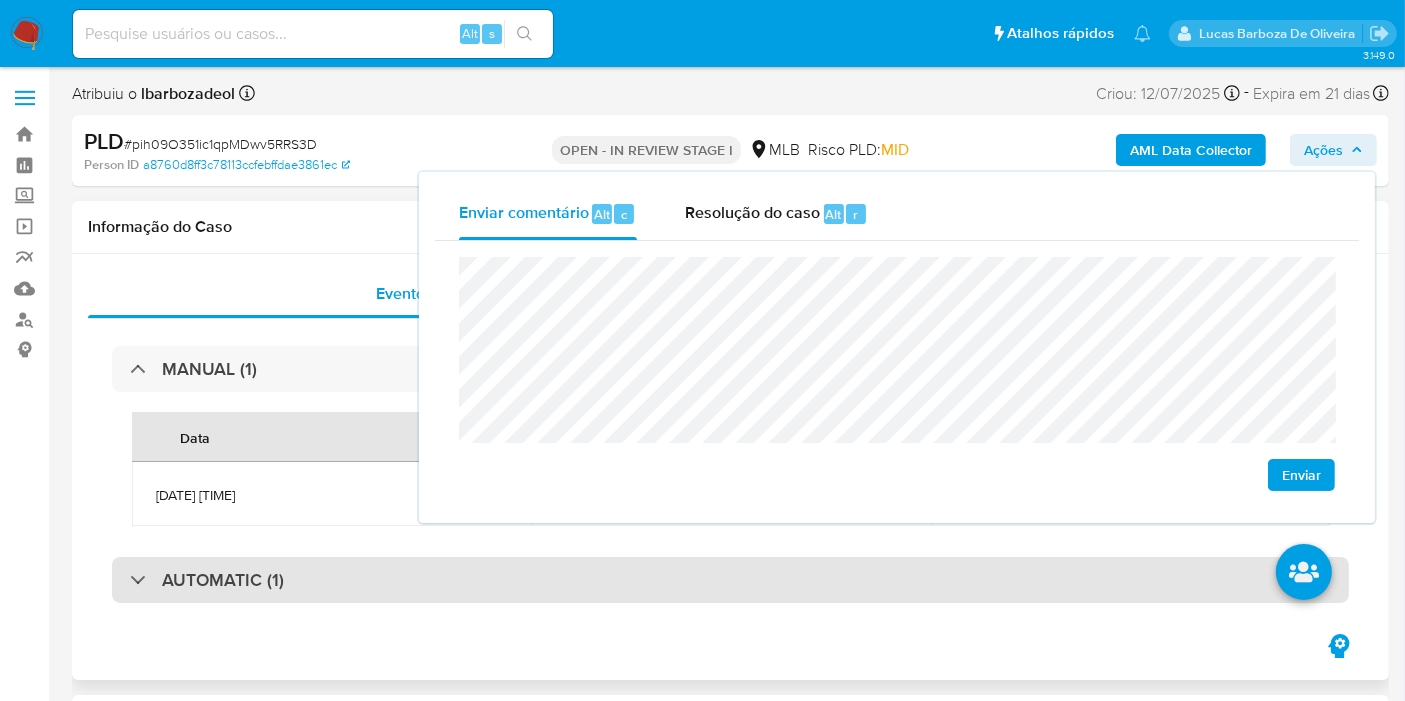 click on "AUTOMATIC (1)" at bounding box center [730, 580] 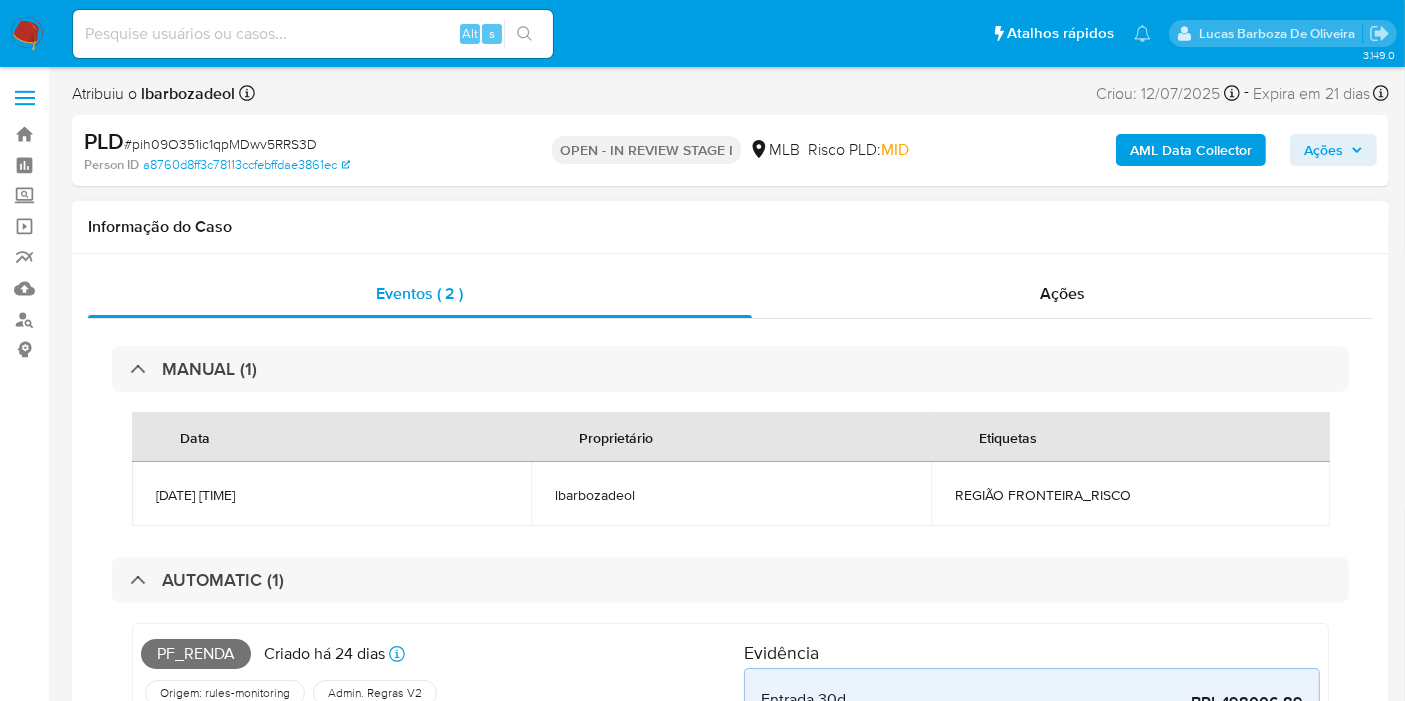 scroll, scrollTop: 111, scrollLeft: 0, axis: vertical 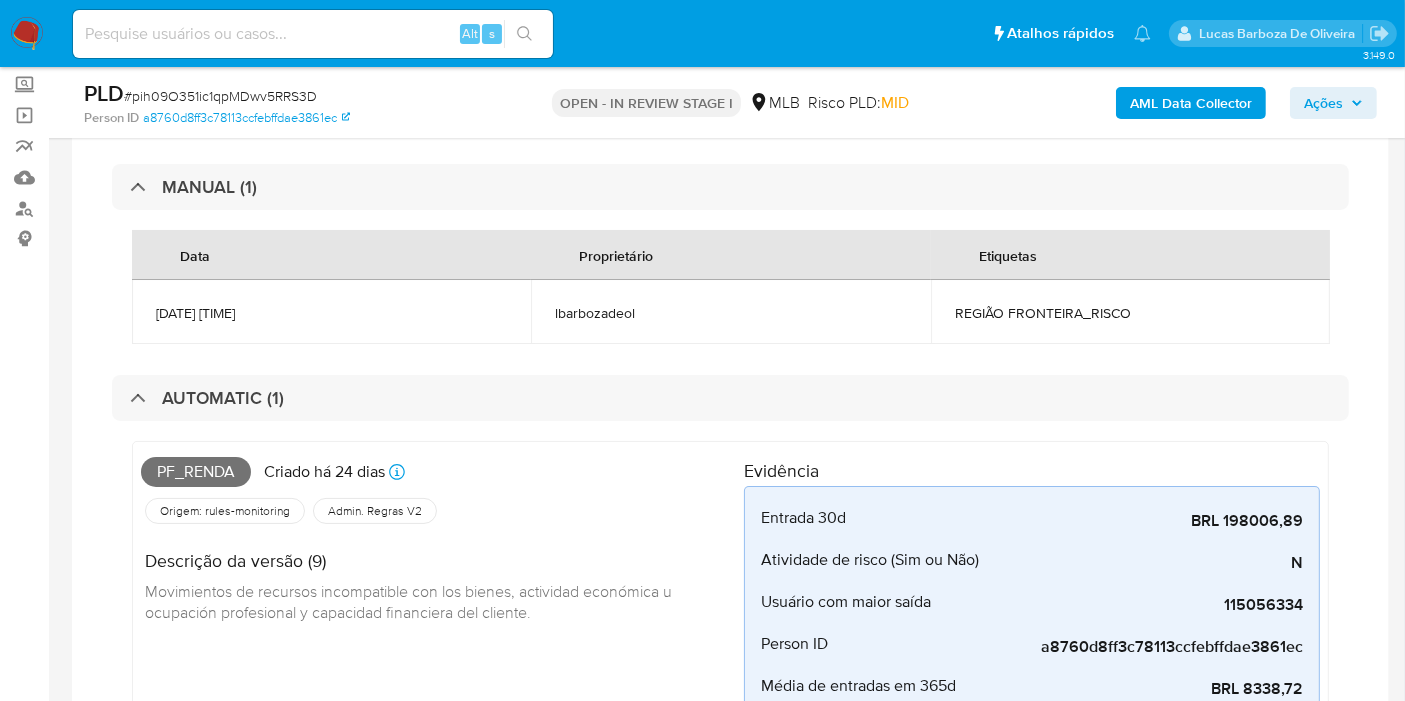 click on "Pf_renda" at bounding box center [196, 472] 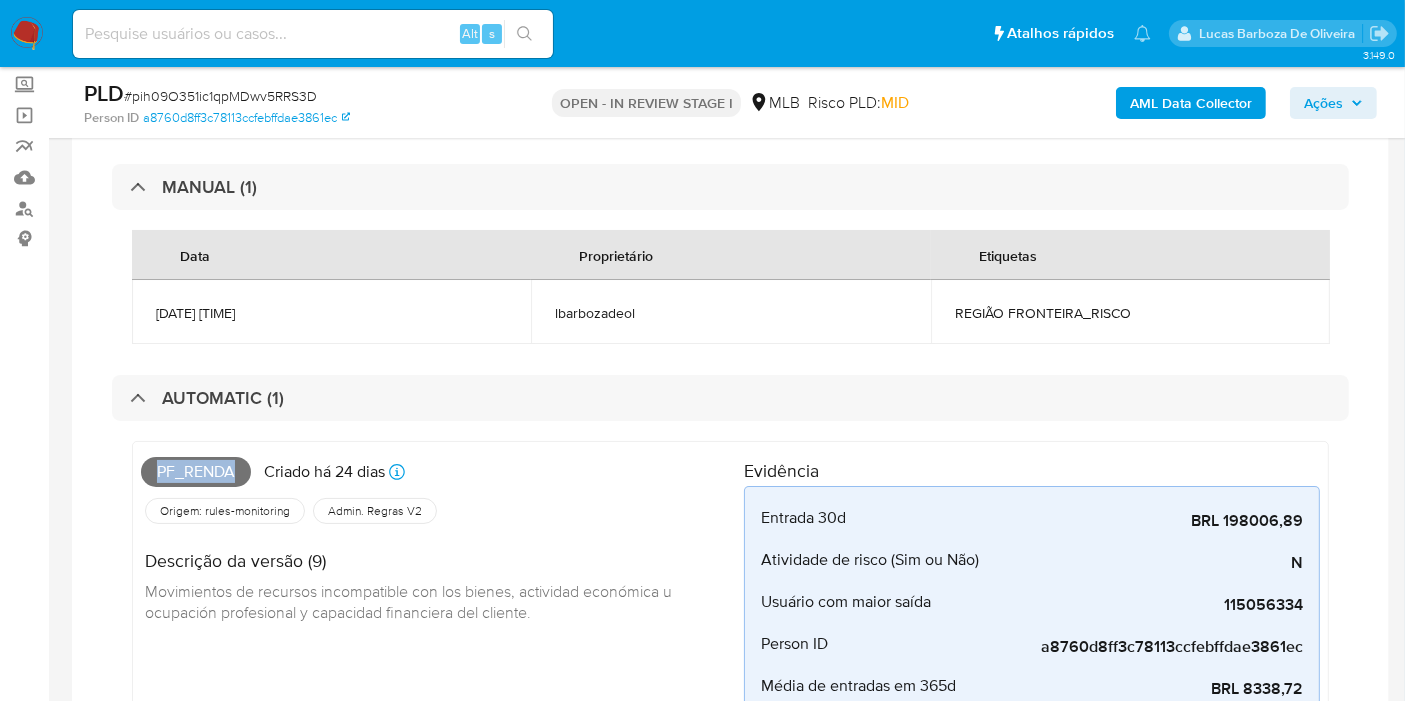 click on "Pf_renda" at bounding box center [196, 472] 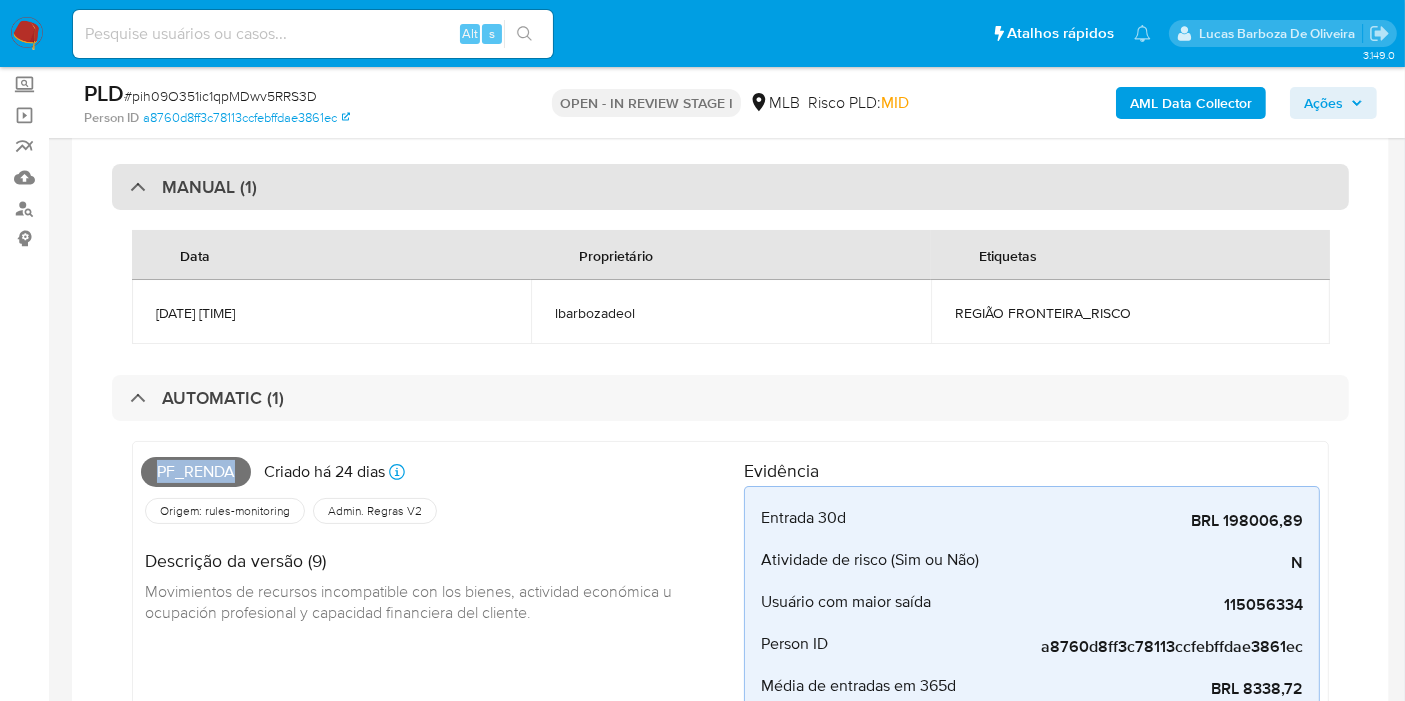 copy on "Pf_renda" 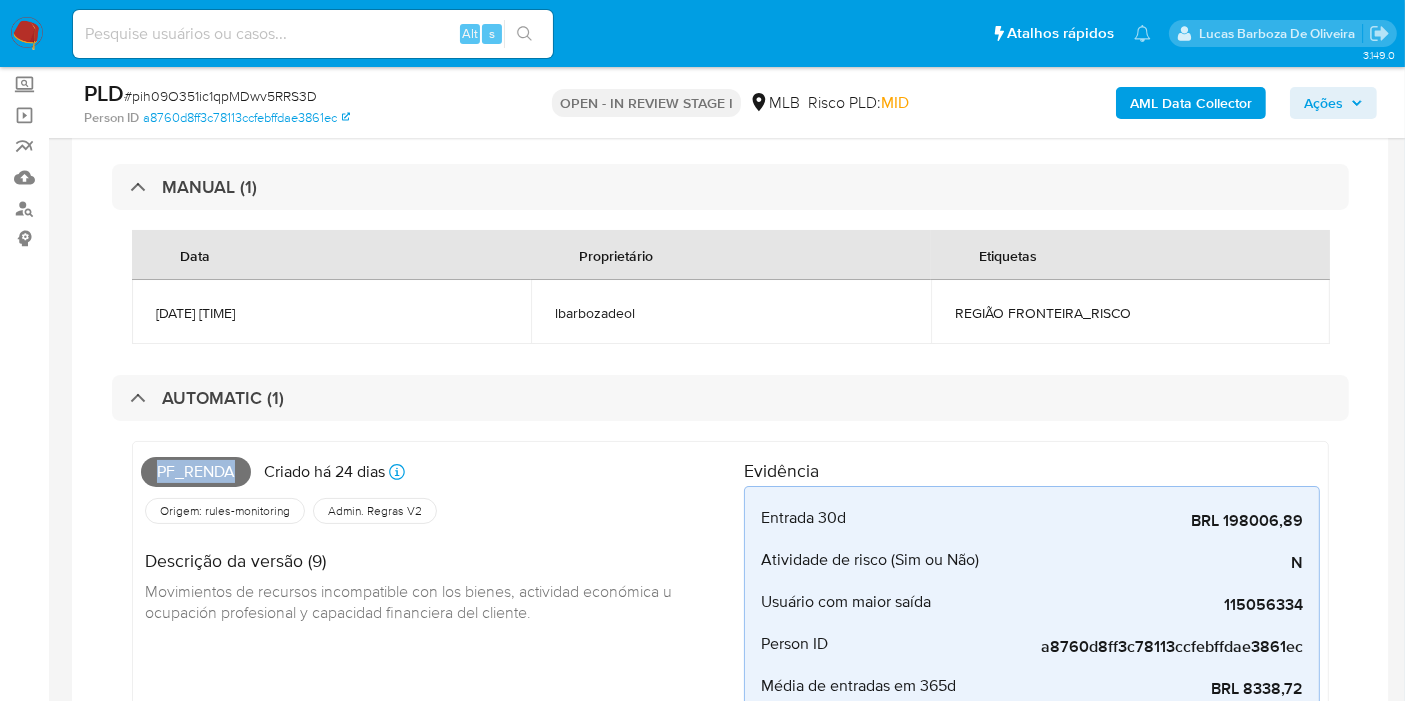 click on "Ações" at bounding box center [1323, 103] 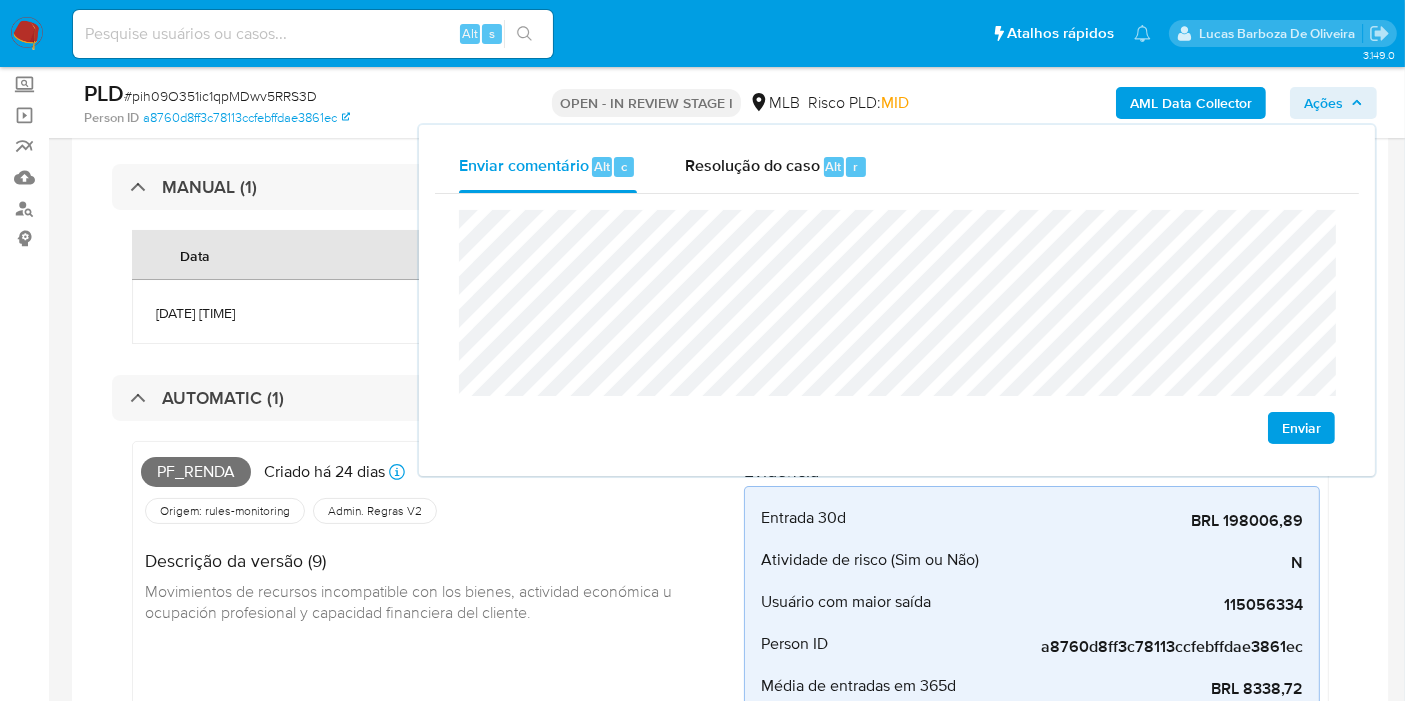 click on "Enviar" at bounding box center [897, 327] 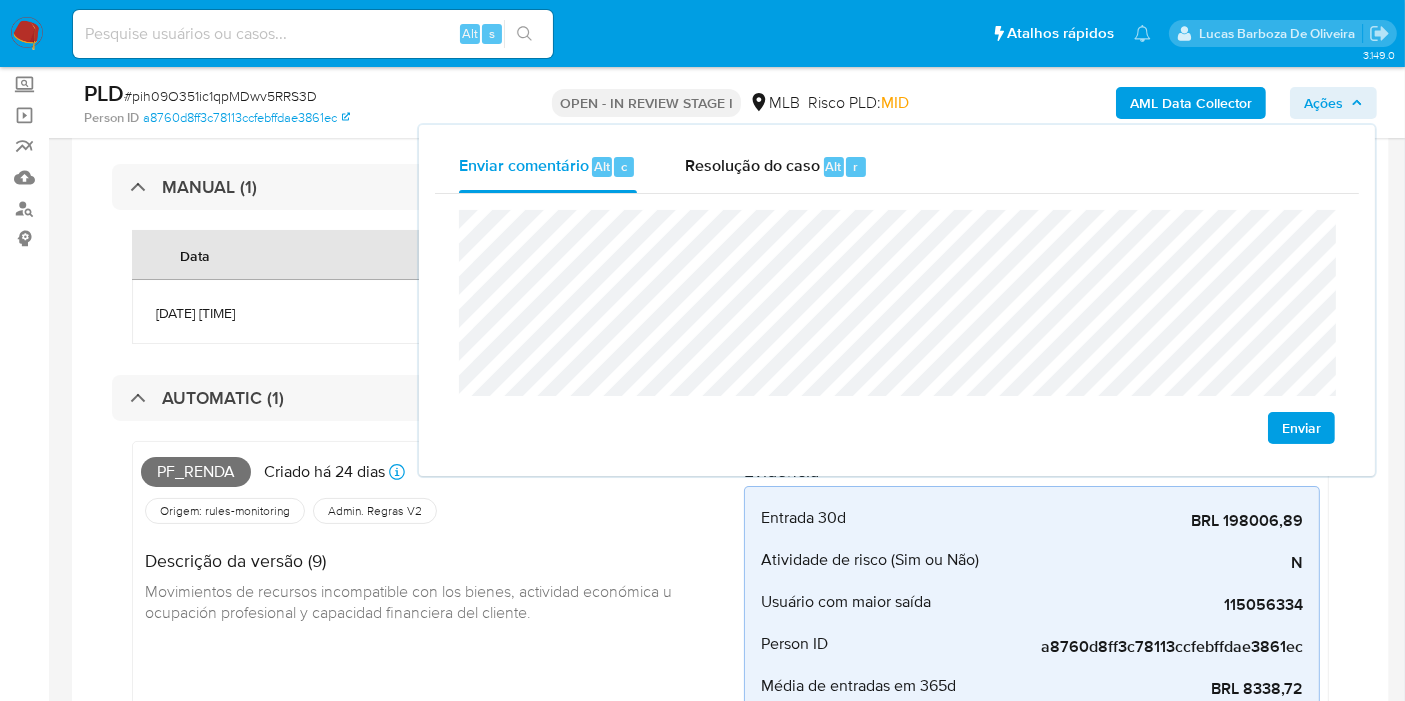drag, startPoint x: 296, startPoint y: 481, endPoint x: 308, endPoint y: 479, distance: 12.165525 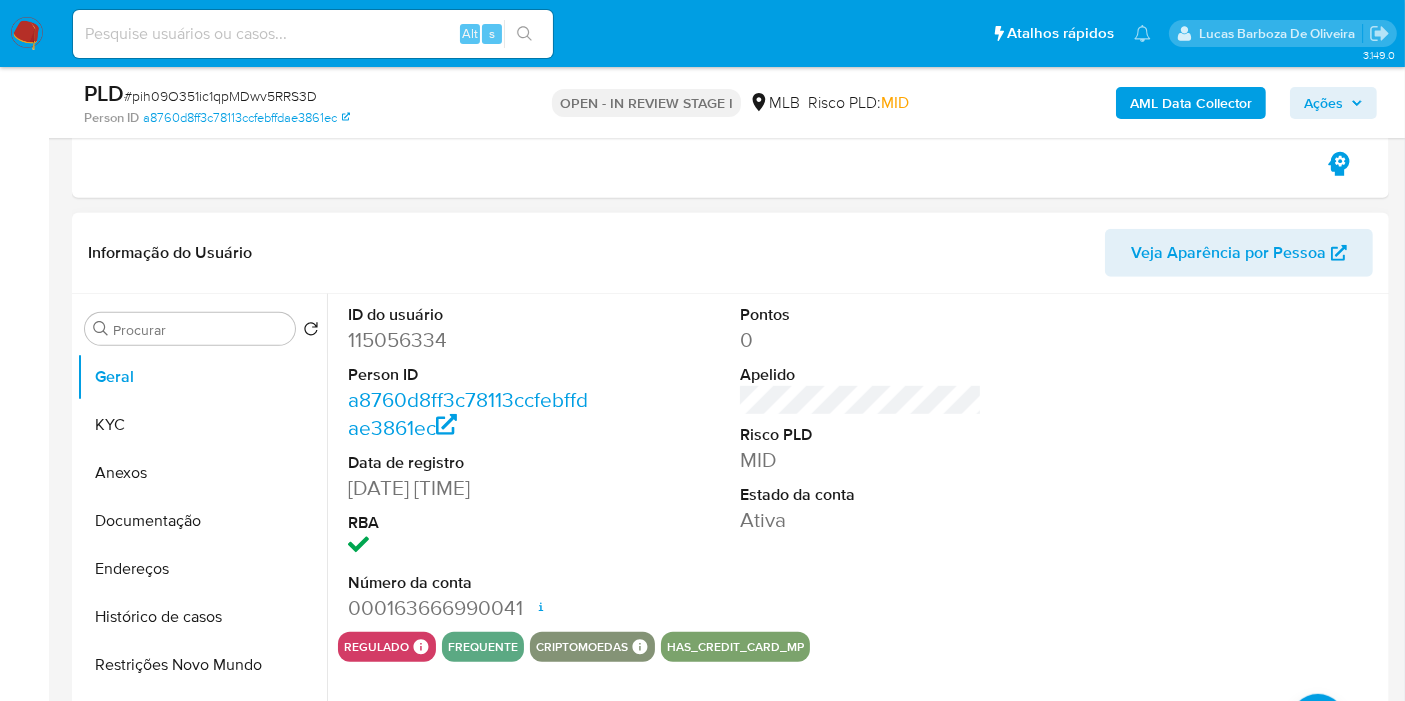 scroll, scrollTop: 1111, scrollLeft: 0, axis: vertical 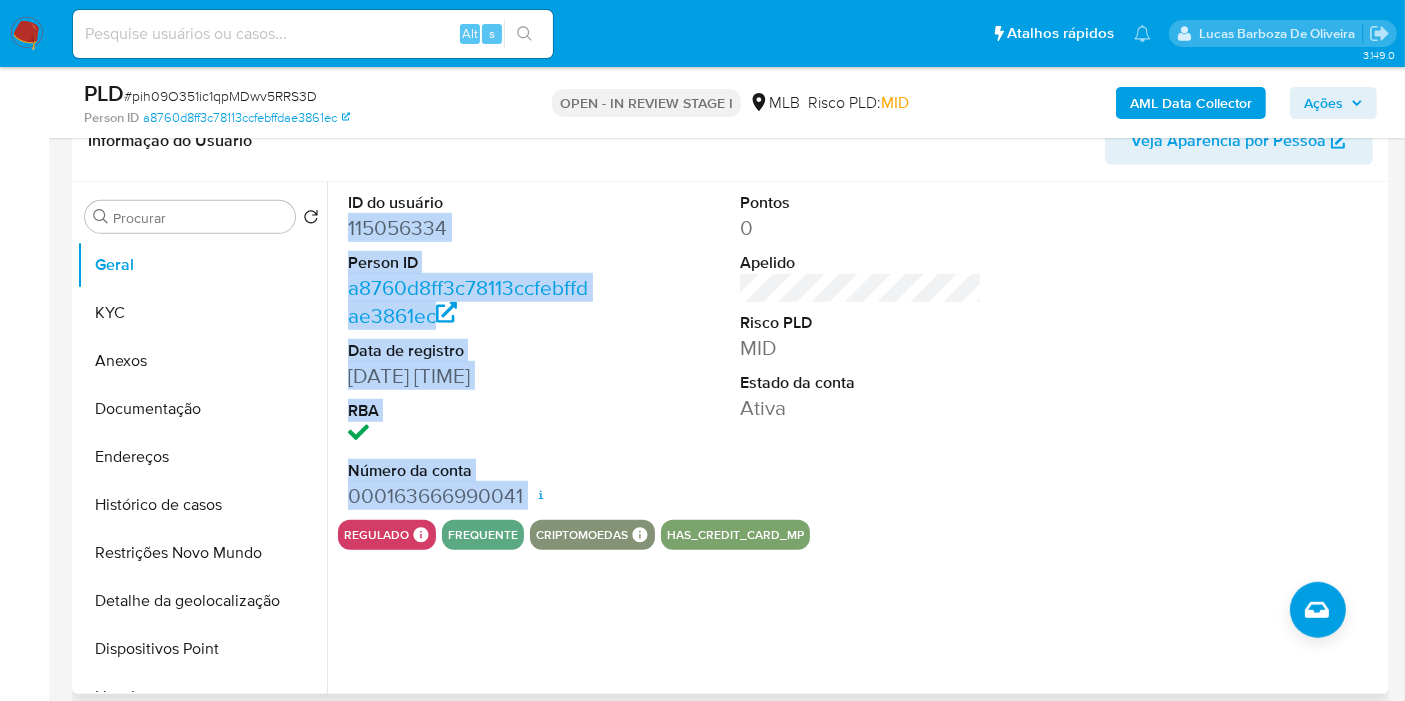 drag, startPoint x: 344, startPoint y: 222, endPoint x: 532, endPoint y: 497, distance: 333.1201 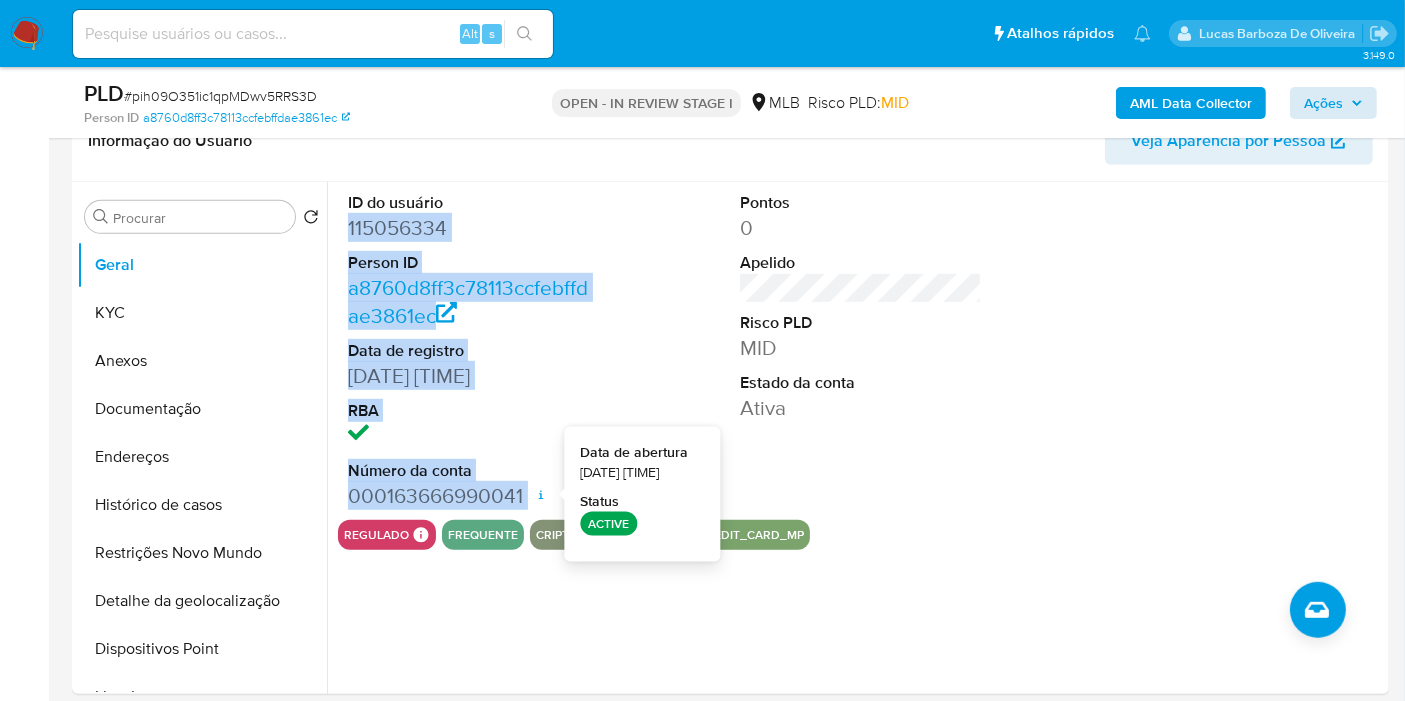 copy on "115056334 Person ID a8760d8ff3c78113ccfebffdae3861ec Data de registro 16/06/2012 14:24:47 RBA Número da conta 000163666990041" 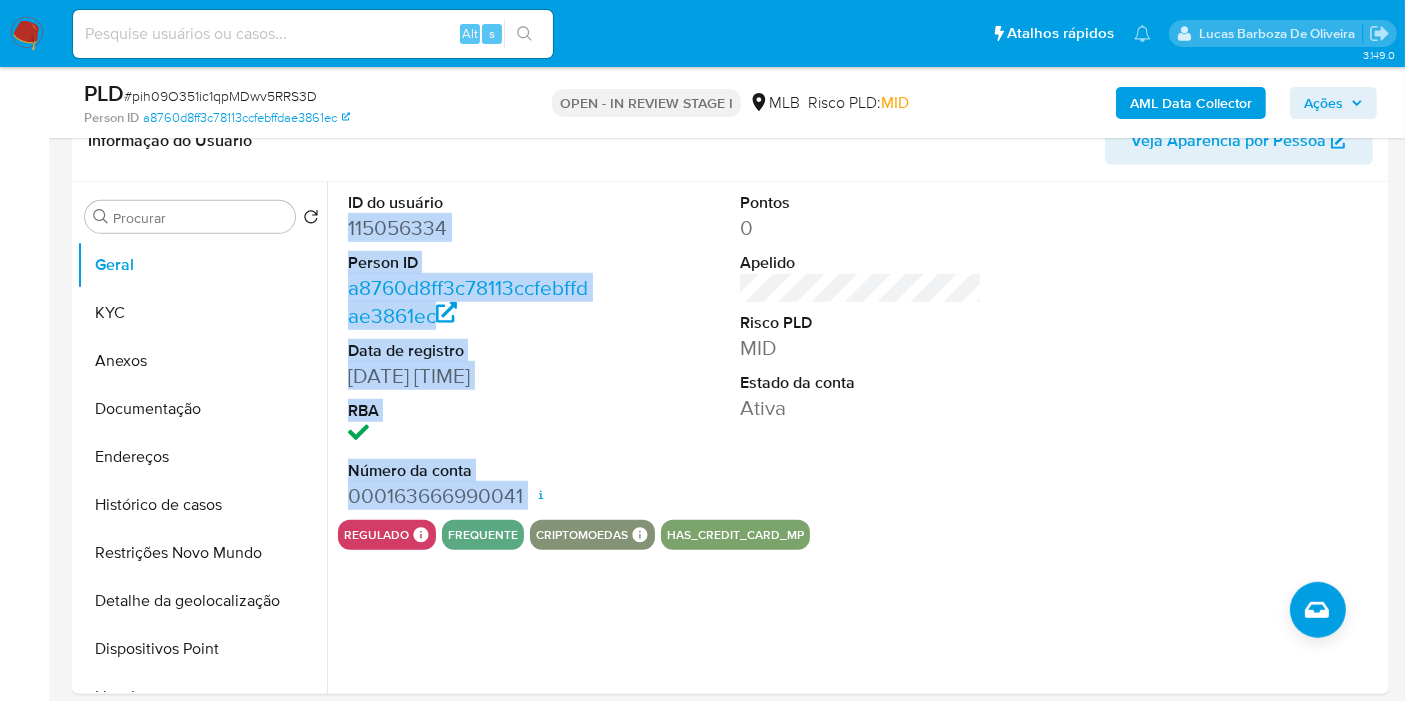 click on "Ações" at bounding box center [1323, 103] 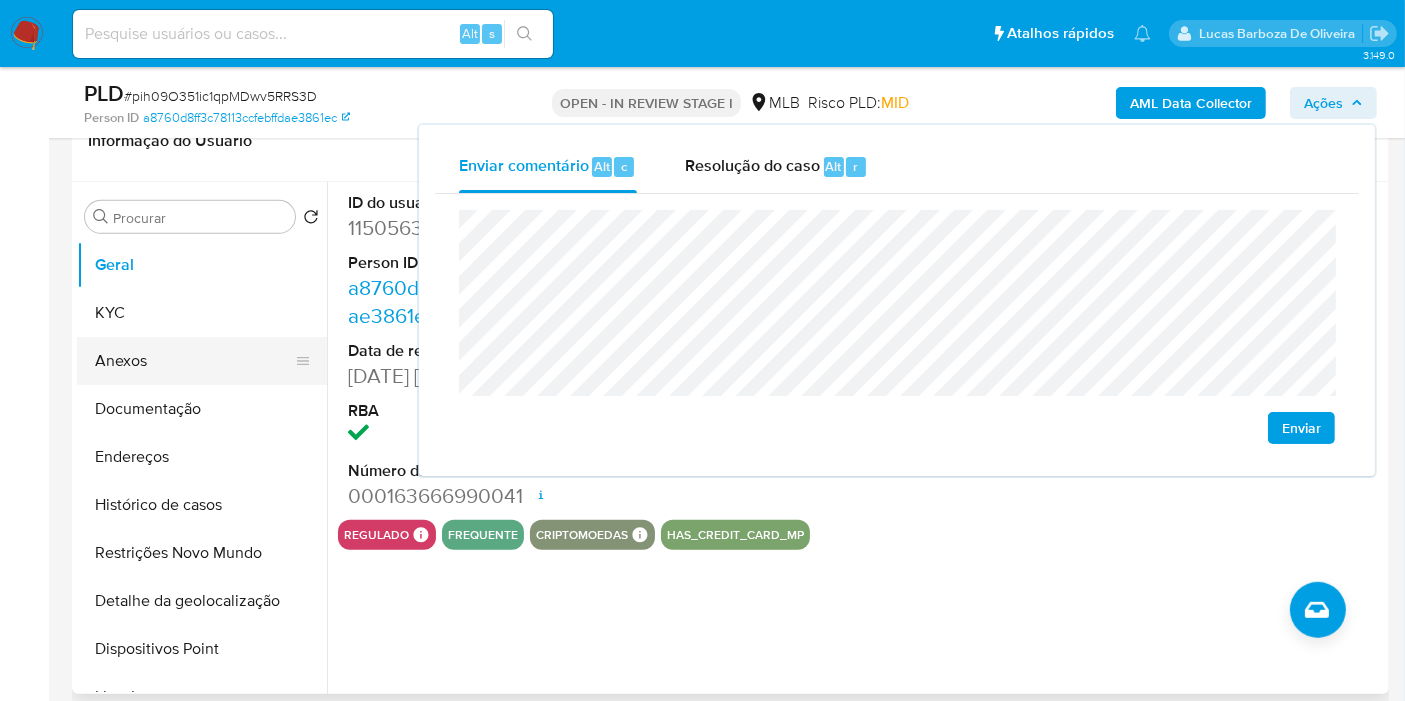 drag, startPoint x: 148, startPoint y: 319, endPoint x: 137, endPoint y: 307, distance: 16.27882 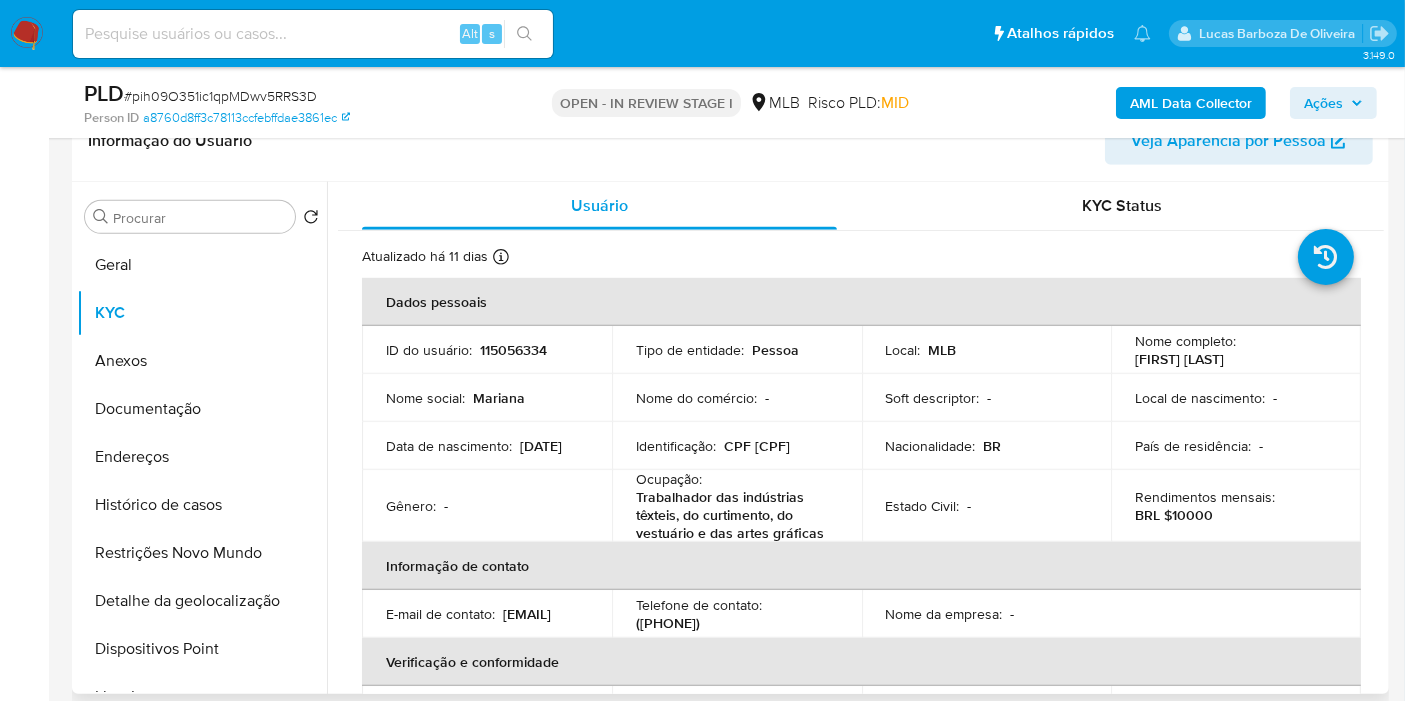 click on "CPF 01655727605" at bounding box center [757, 446] 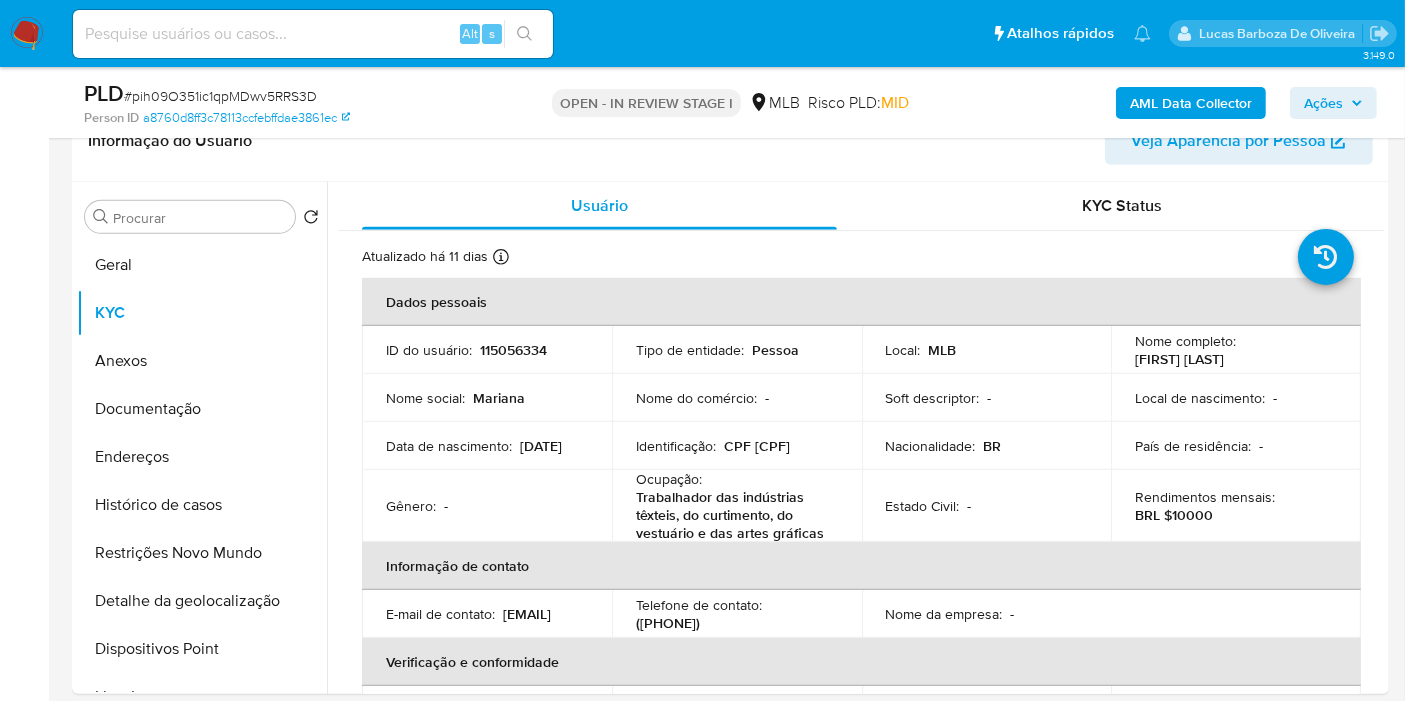 click on "Ações" at bounding box center (1323, 103) 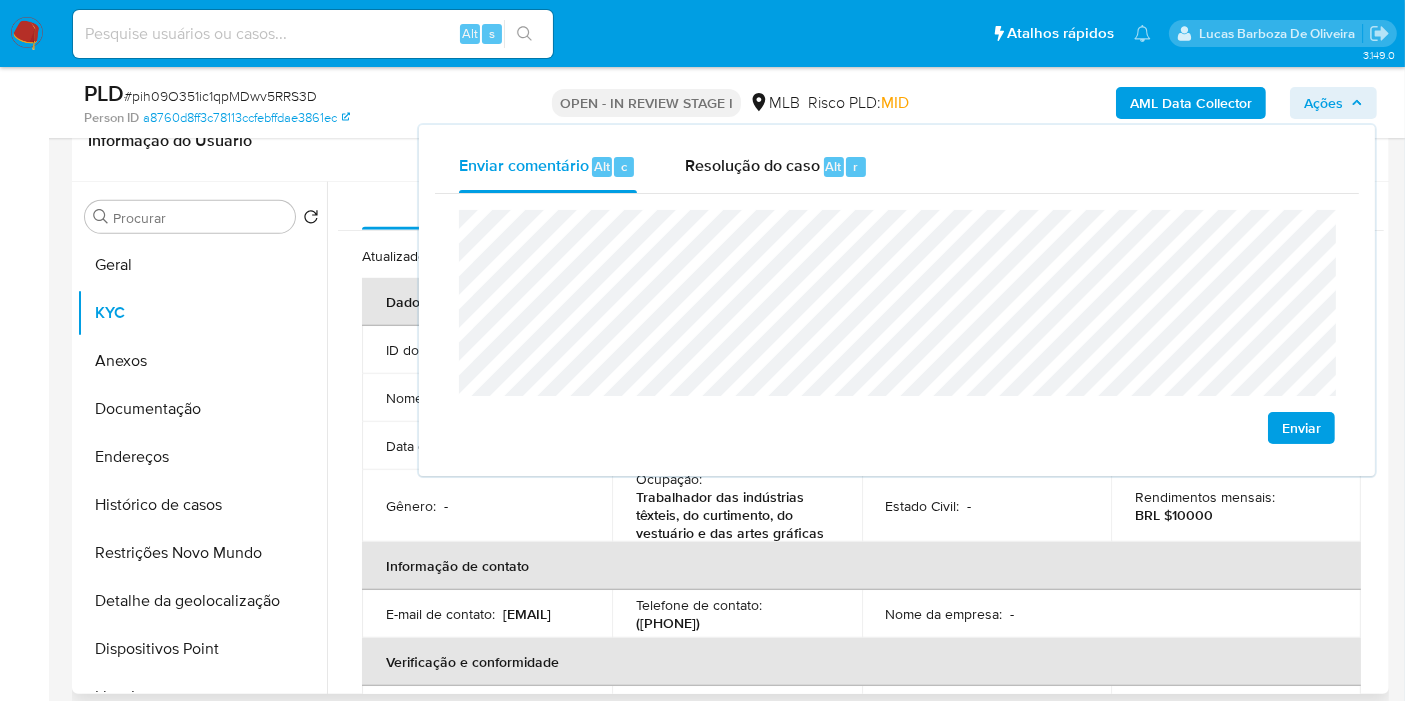click on "Trabalhador das indústrias têxteis, do curtimento, do vestuário e das artes gráficas" at bounding box center [733, 515] 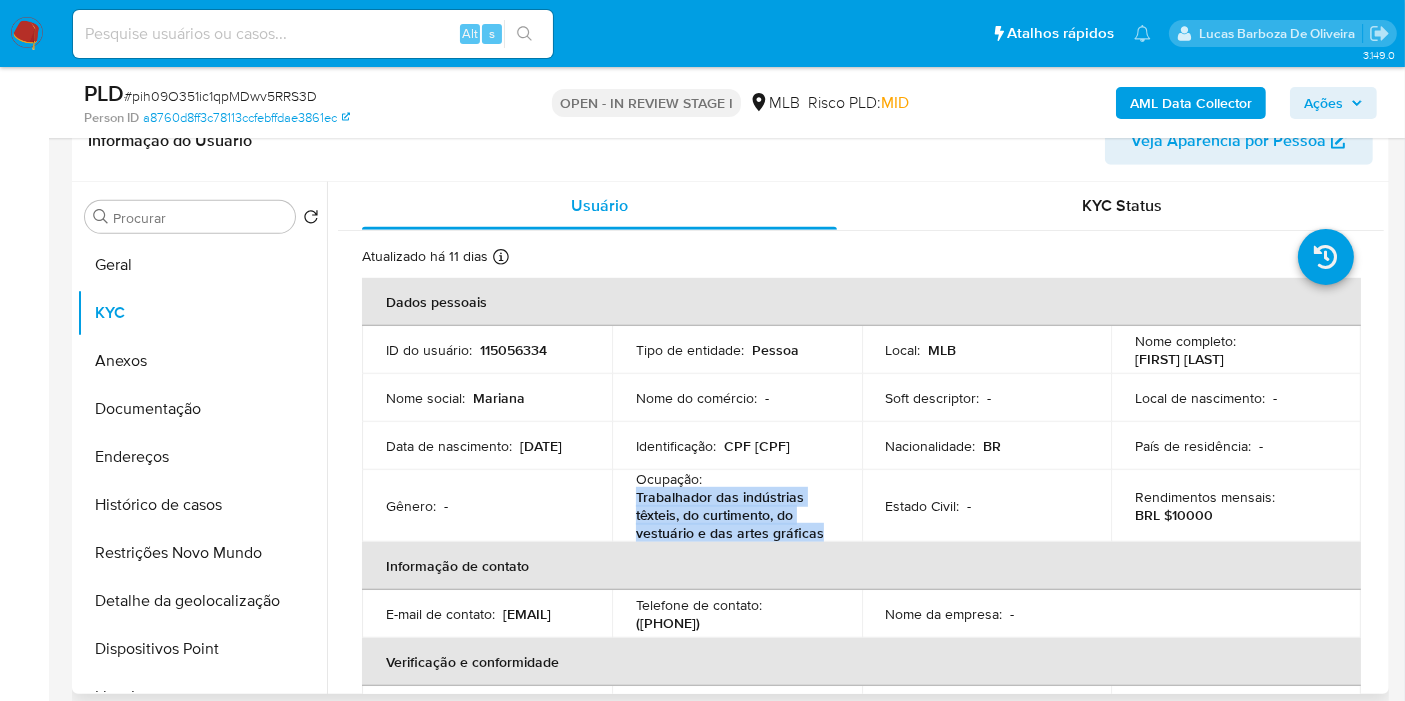 drag, startPoint x: 632, startPoint y: 498, endPoint x: 823, endPoint y: 532, distance: 194.00258 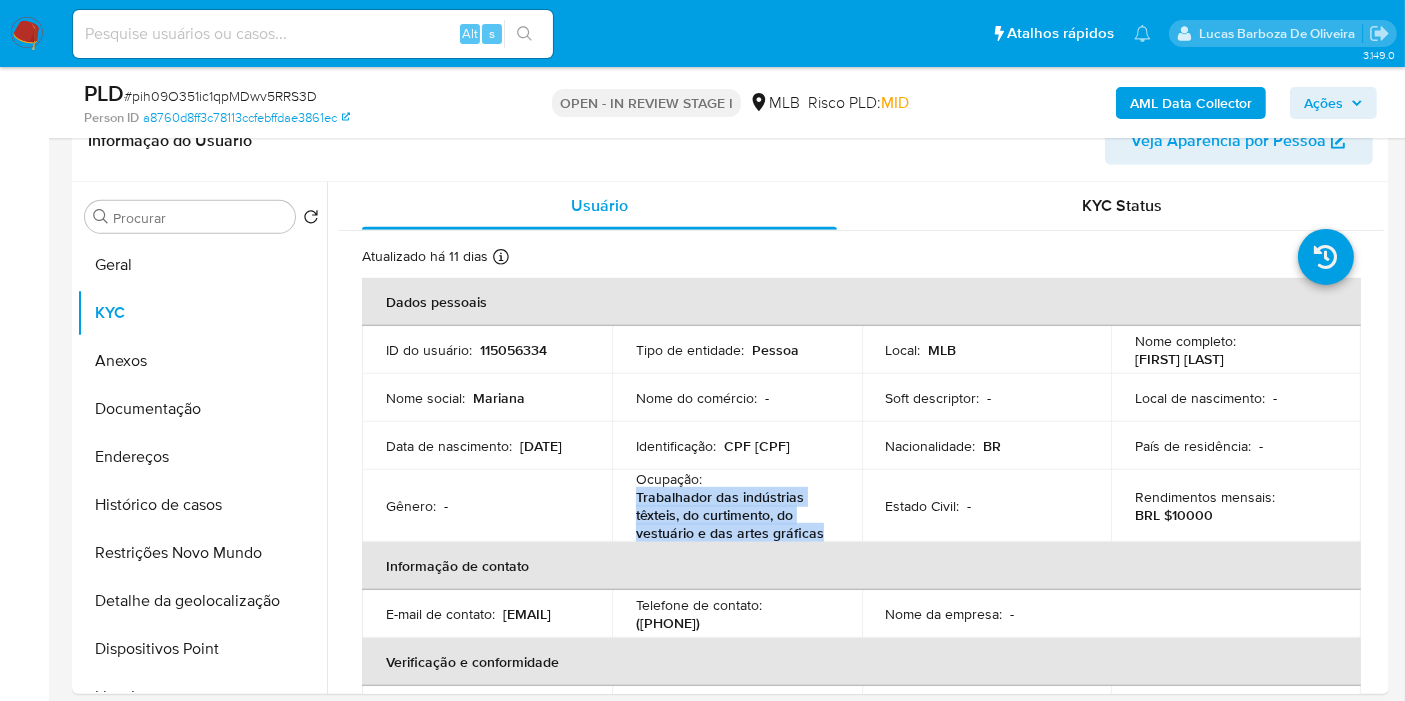 click on "Ações" at bounding box center [1323, 103] 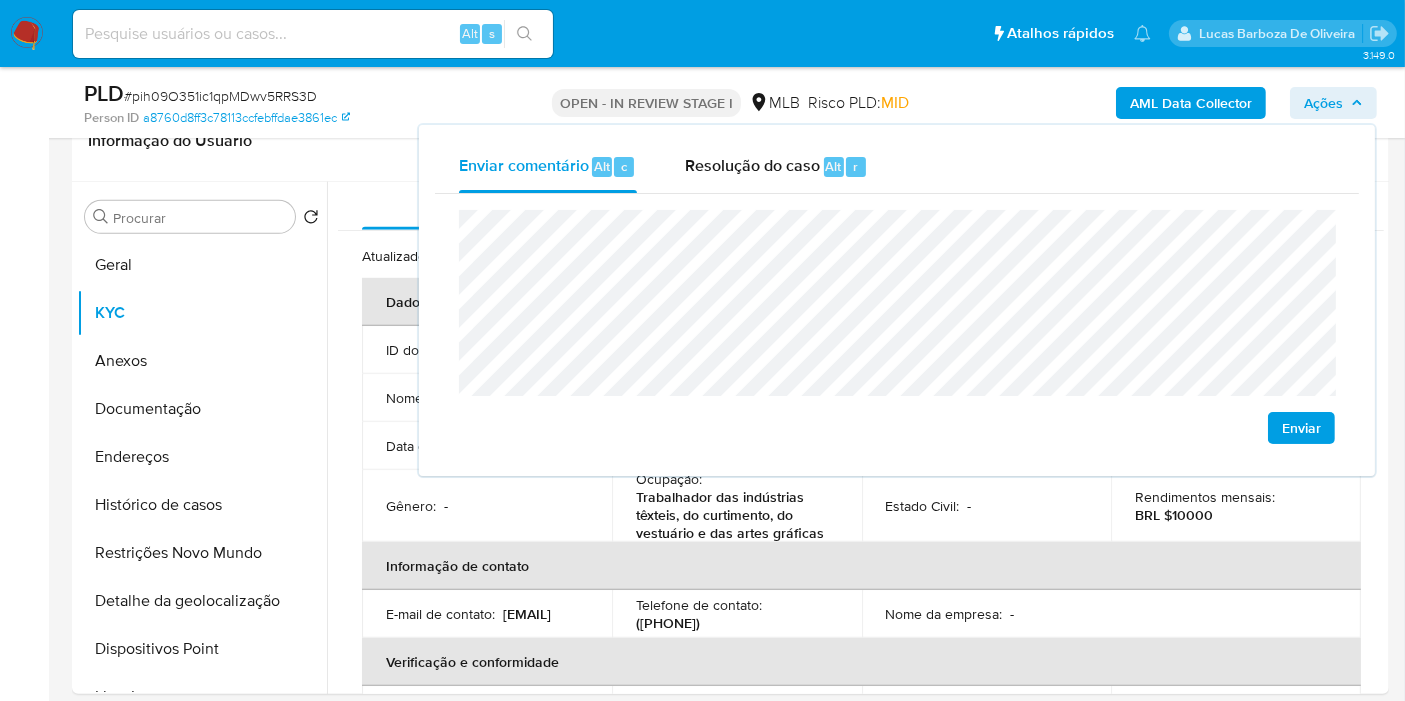 click on "econômica" 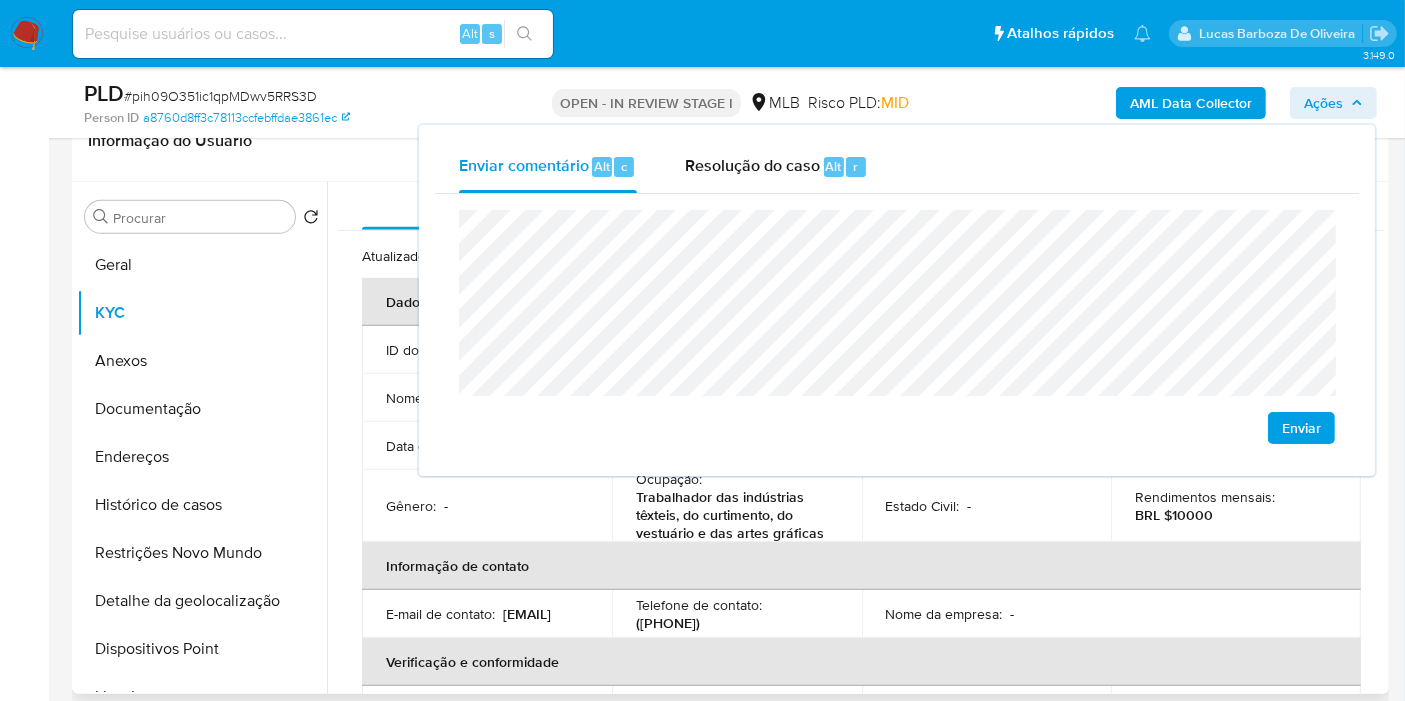 click on "Informação de contato" at bounding box center [861, 566] 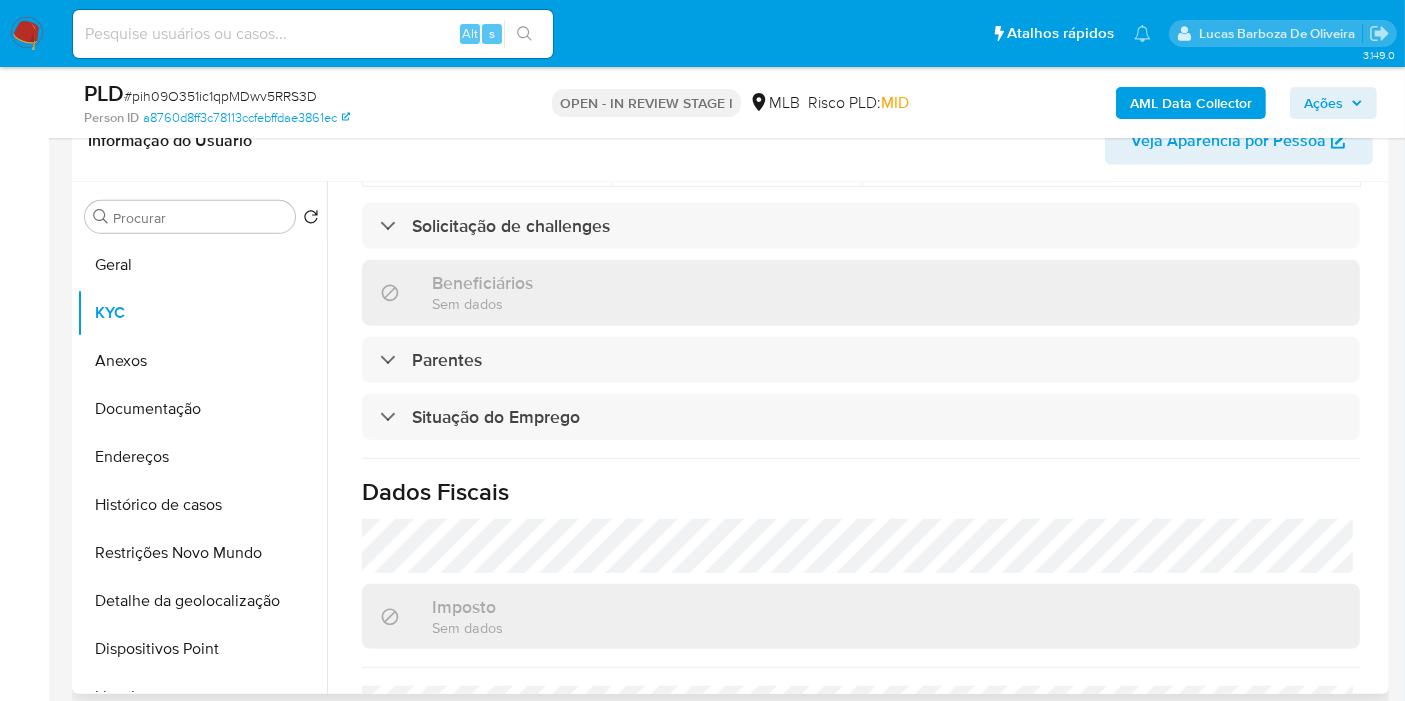 scroll, scrollTop: 938, scrollLeft: 0, axis: vertical 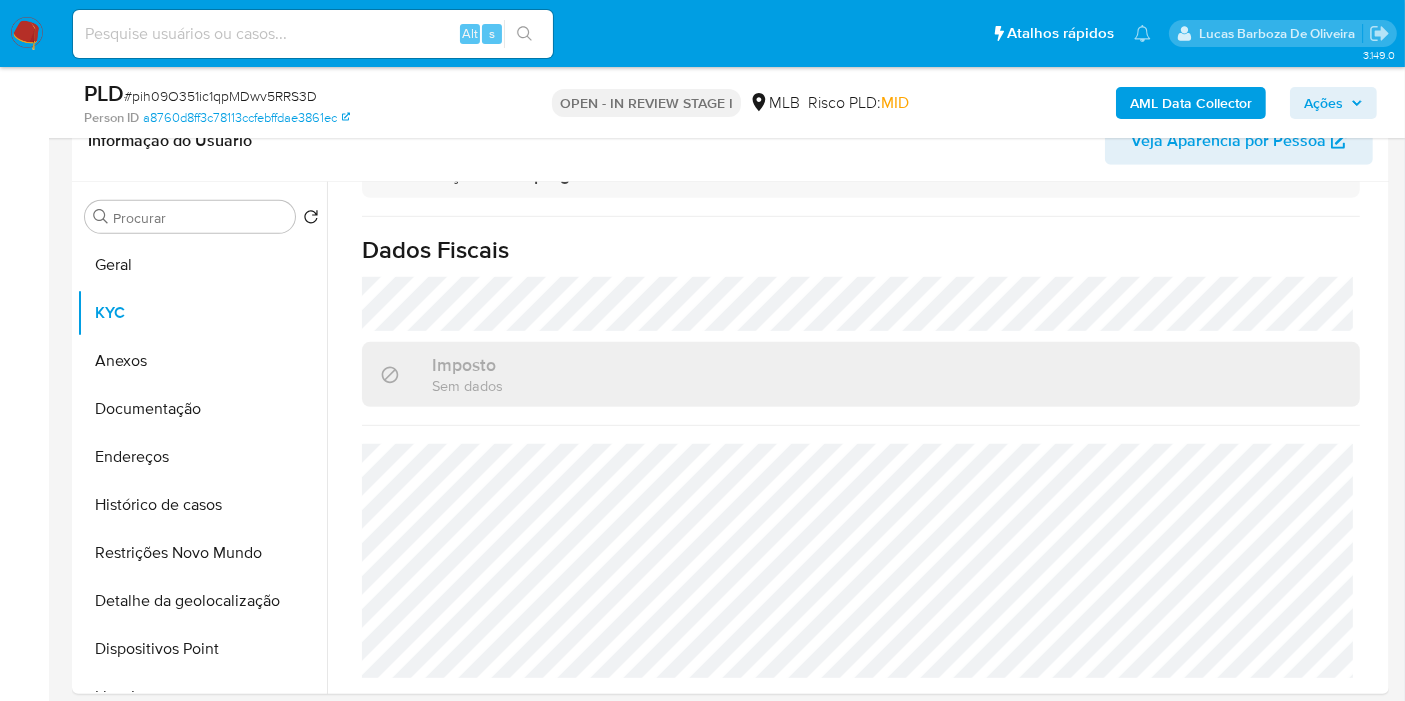 click on "Ações" at bounding box center (1323, 103) 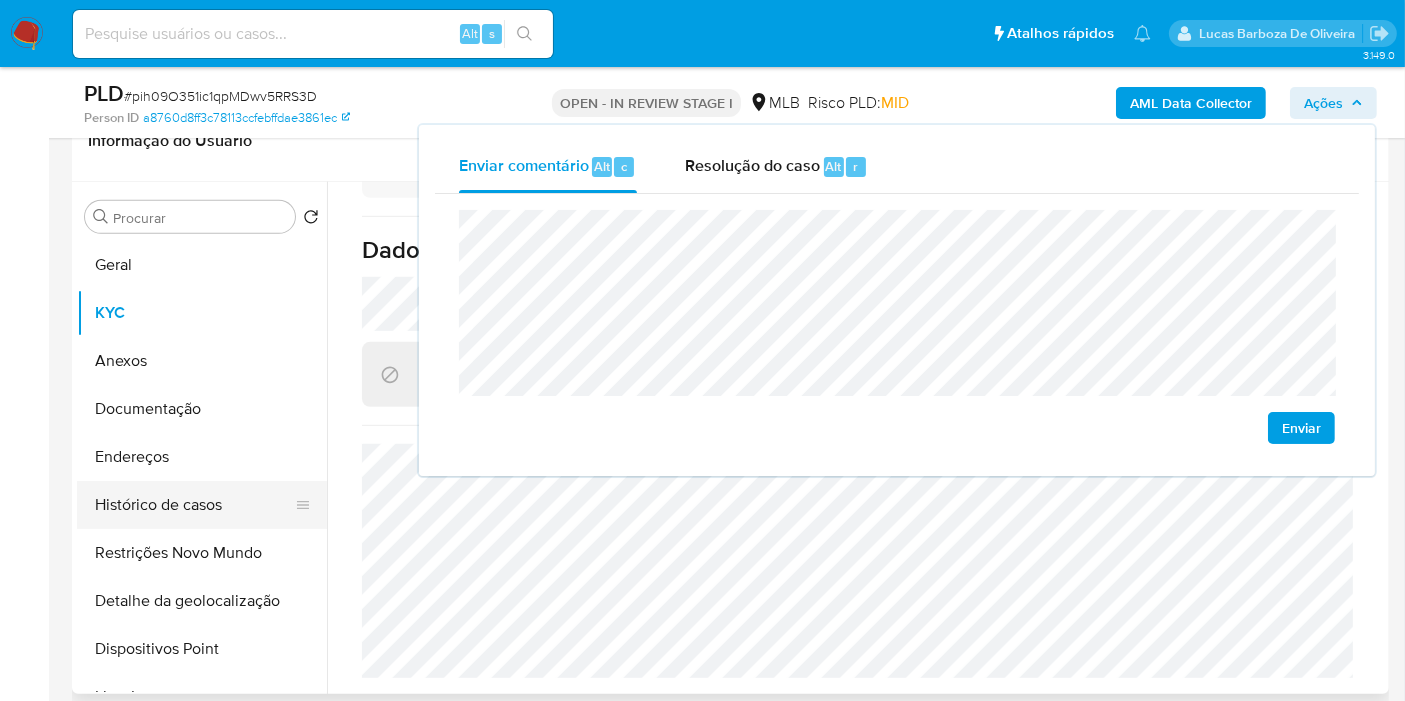 click on "Endereços" at bounding box center [202, 457] 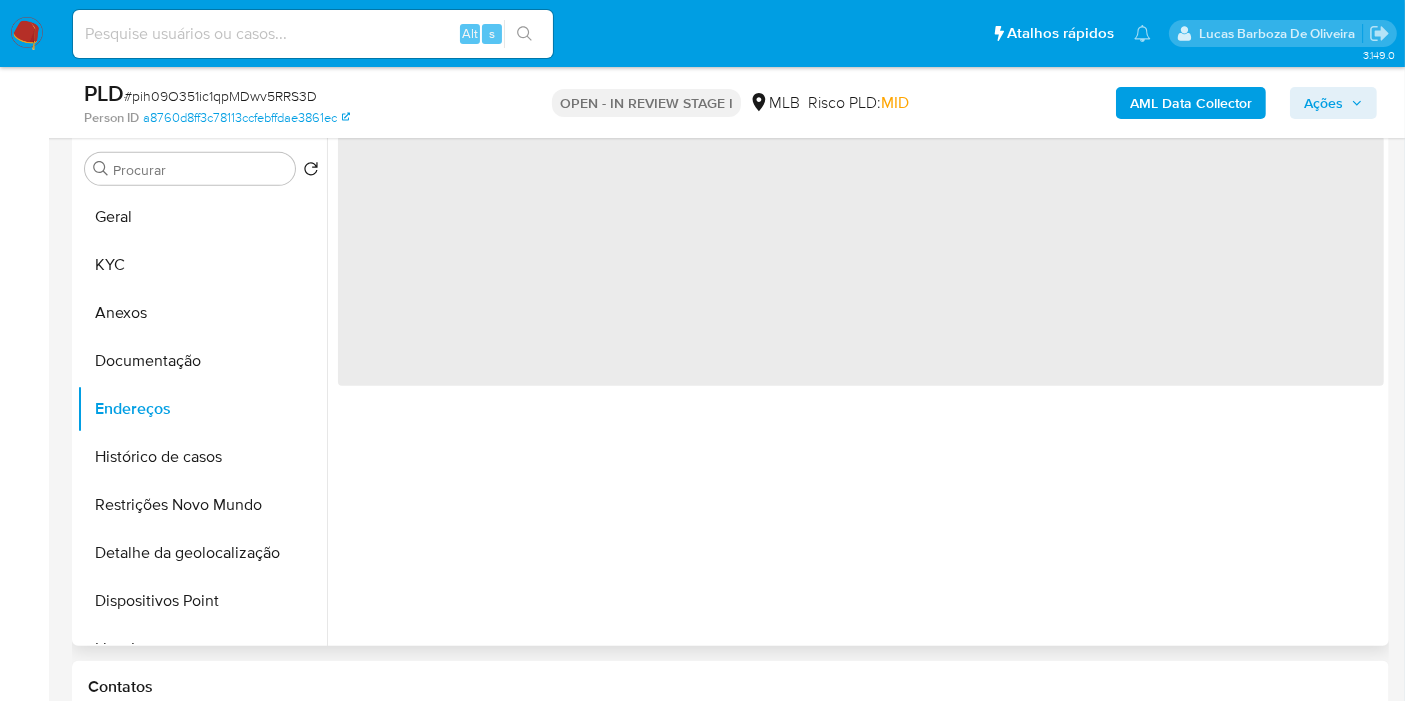 scroll, scrollTop: 0, scrollLeft: 0, axis: both 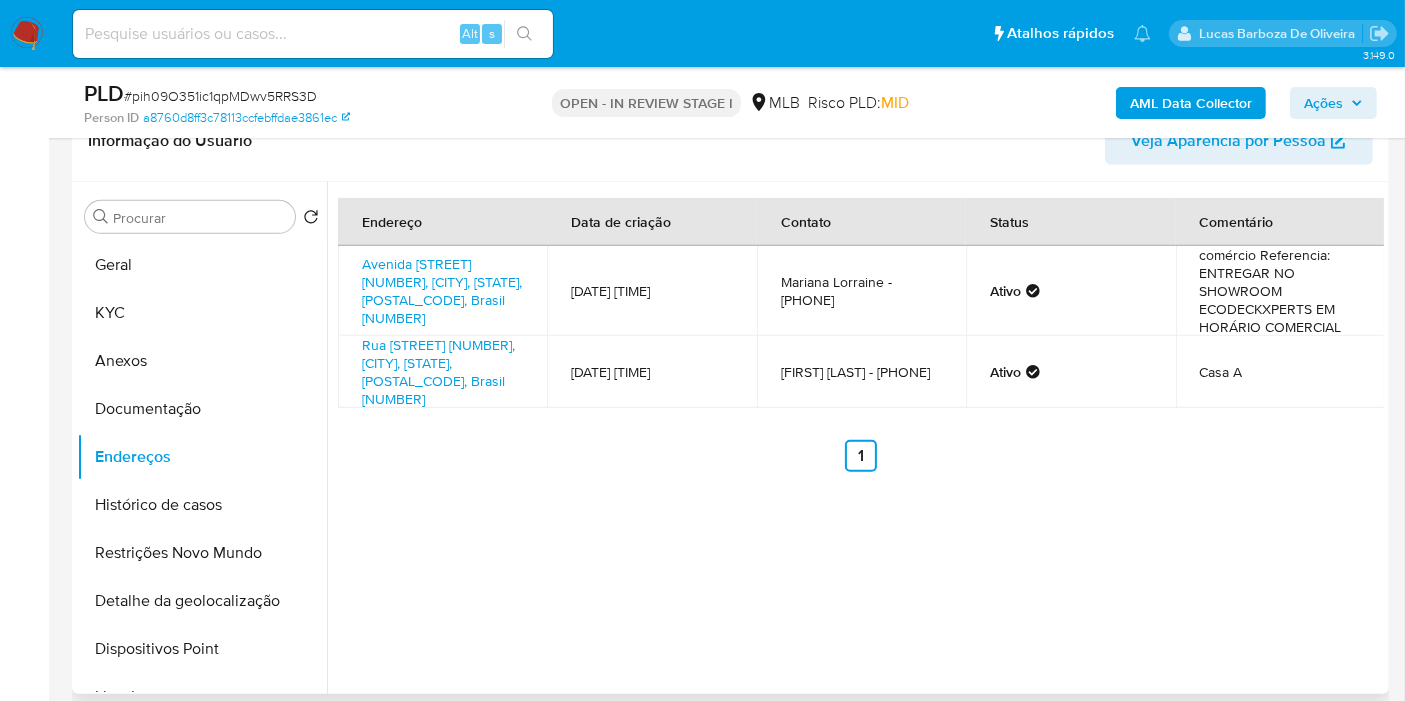 drag, startPoint x: 1311, startPoint y: 564, endPoint x: 1314, endPoint y: 534, distance: 30.149628 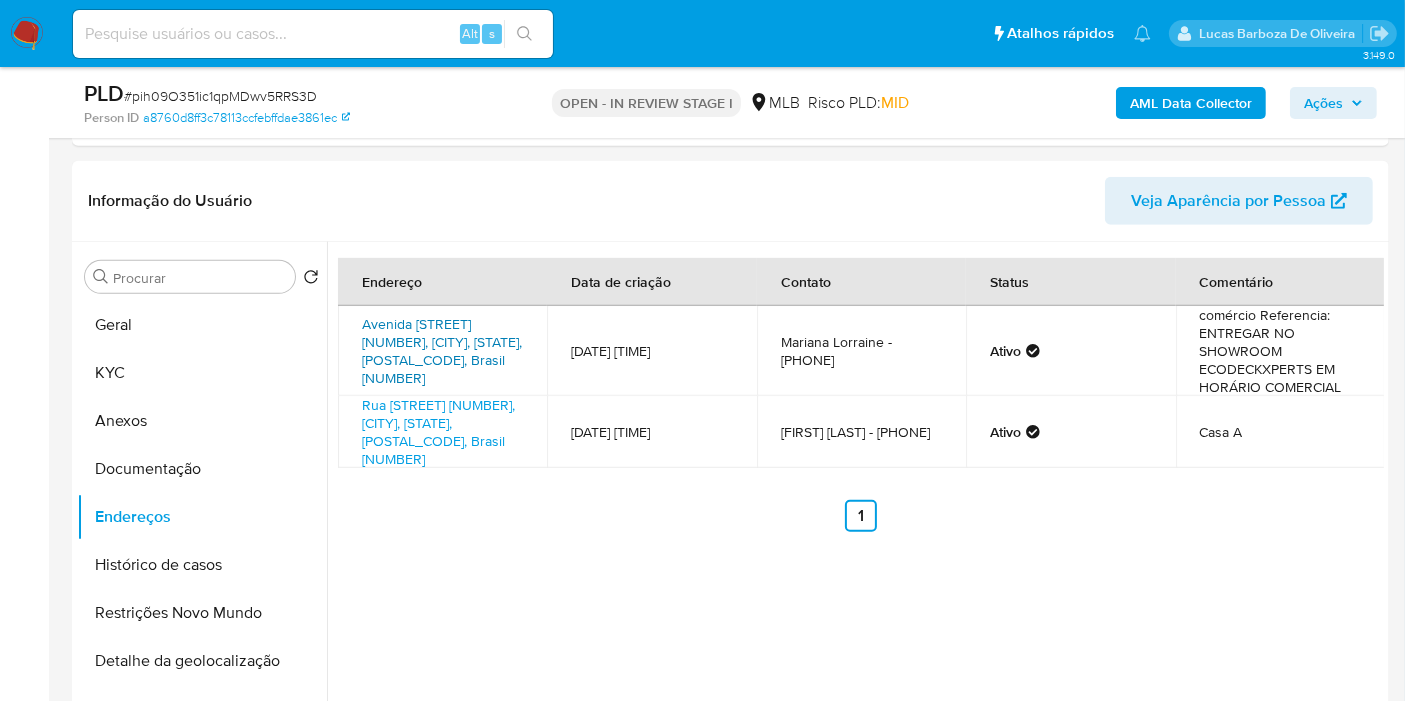 scroll, scrollTop: 1000, scrollLeft: 0, axis: vertical 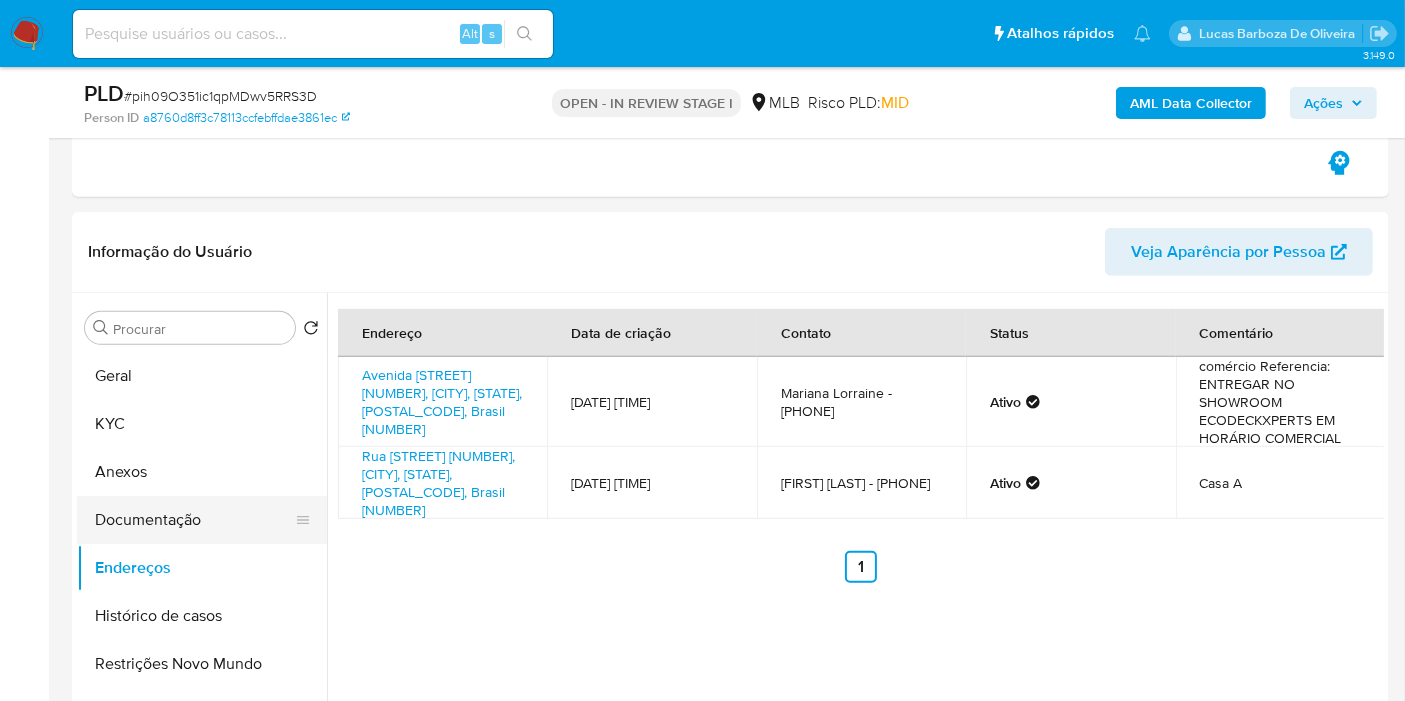click on "Documentação" at bounding box center [194, 520] 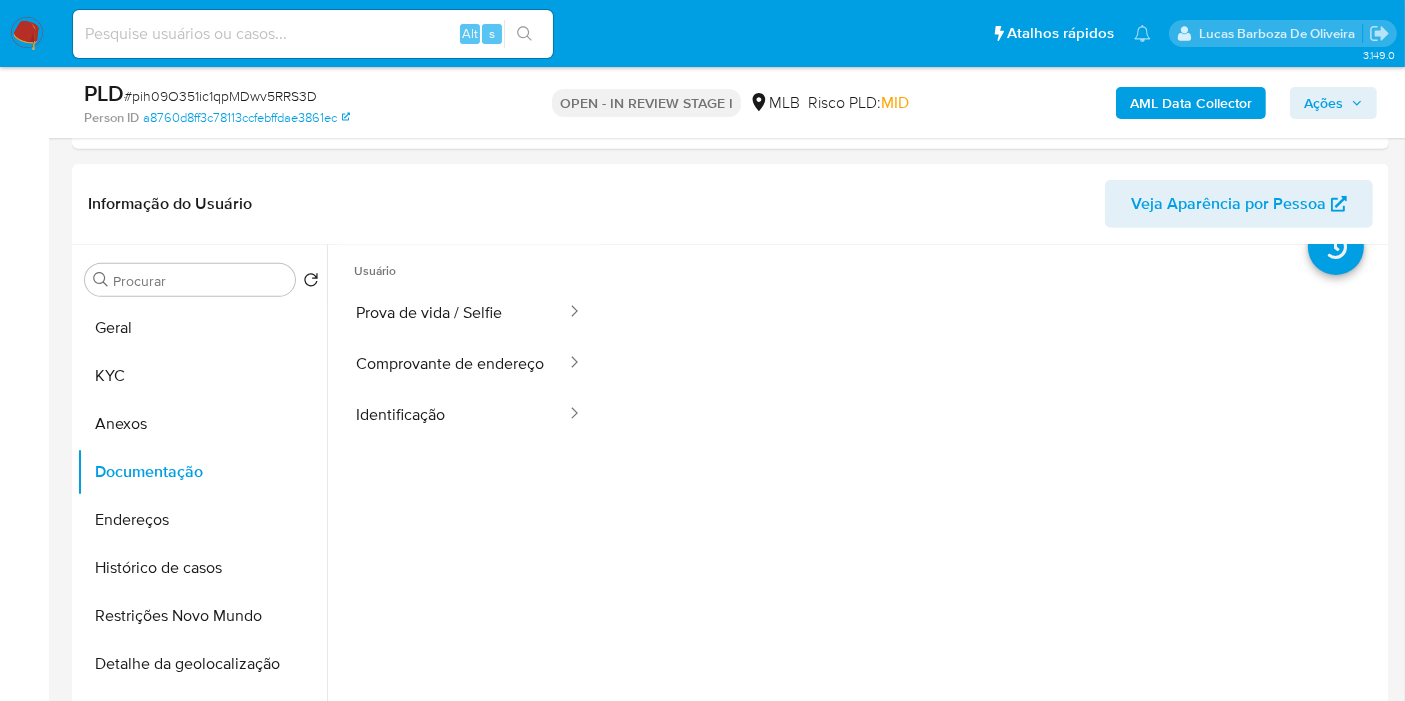 scroll, scrollTop: 0, scrollLeft: 0, axis: both 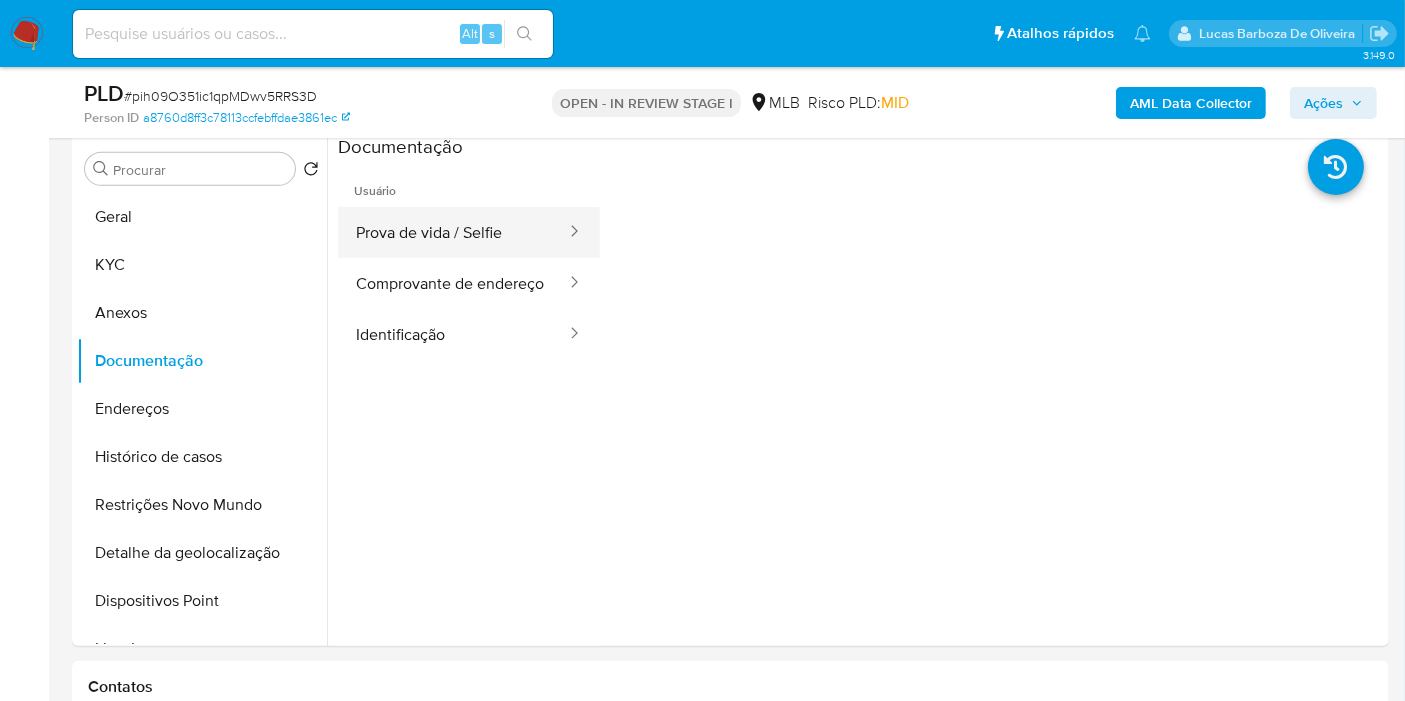 click on "Prova de vida / Selfie" at bounding box center (453, 232) 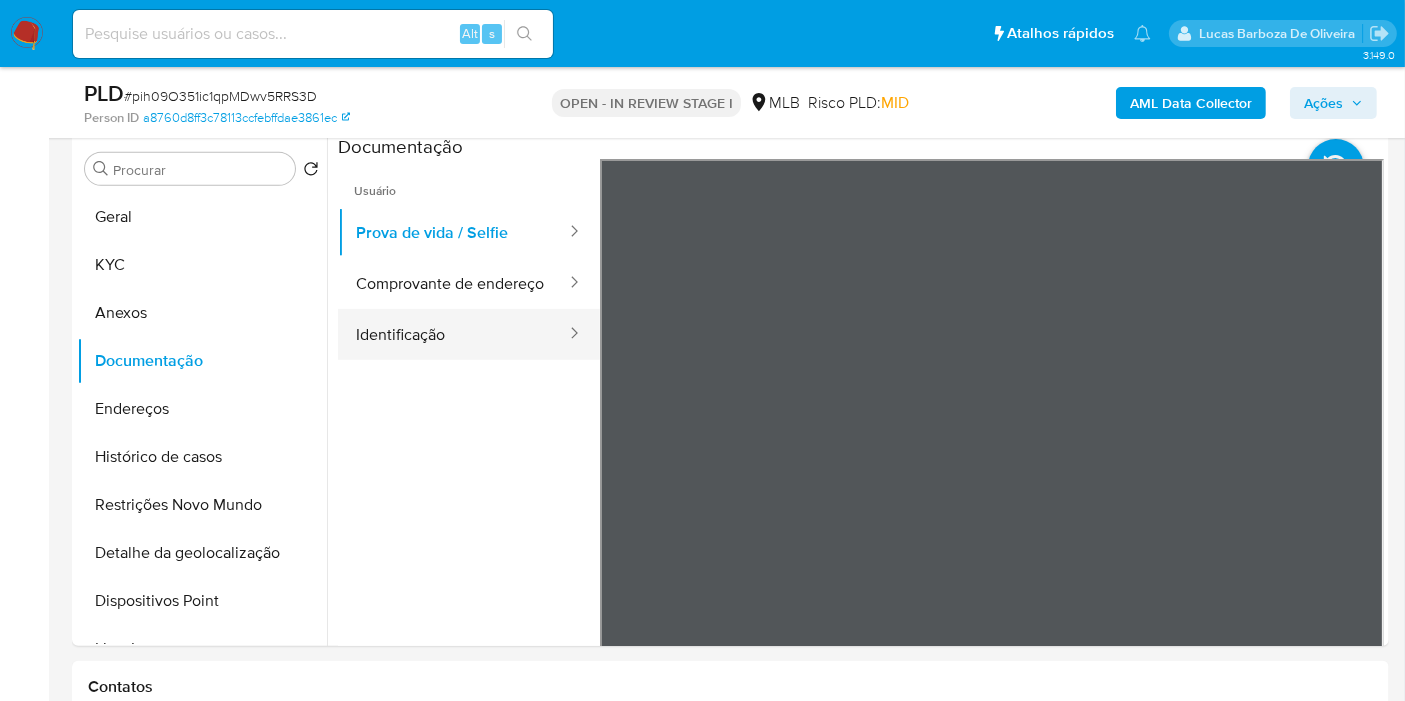 click on "Identificação" at bounding box center (453, 334) 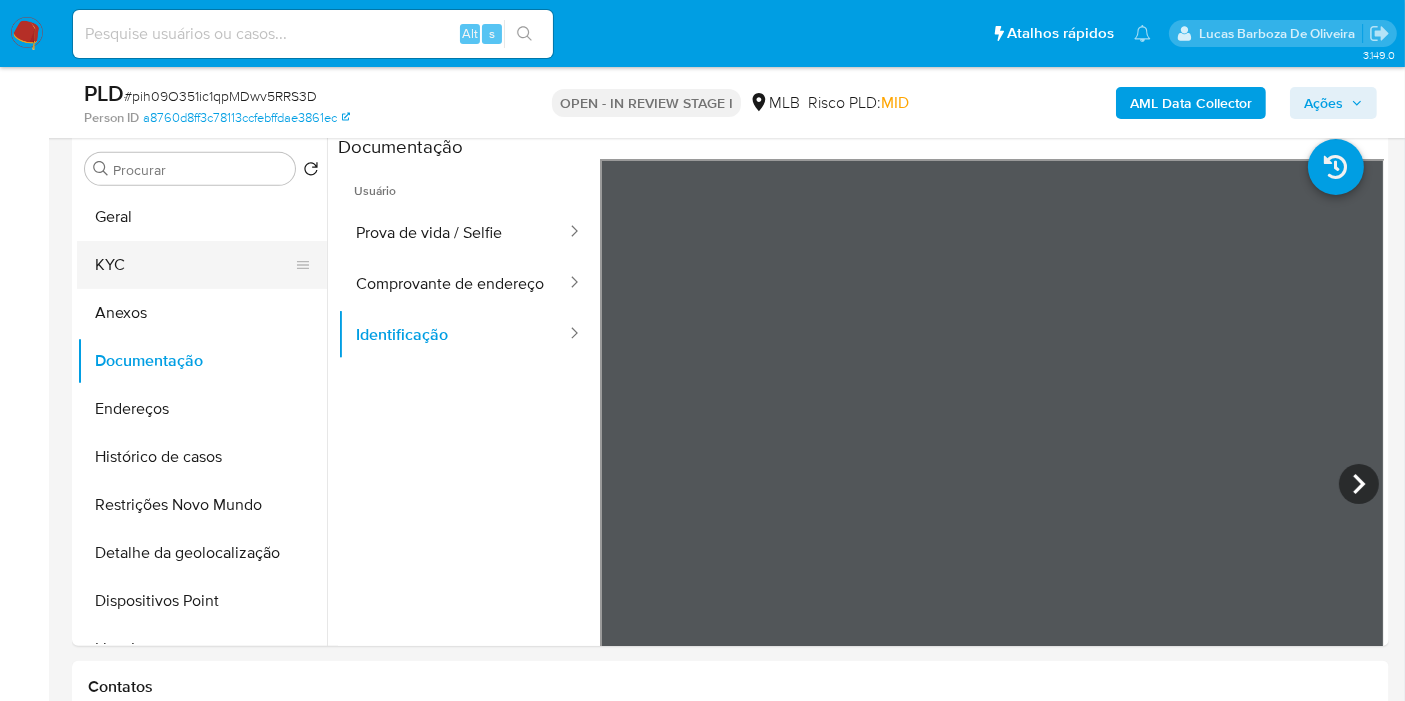 click on "KYC" at bounding box center [194, 265] 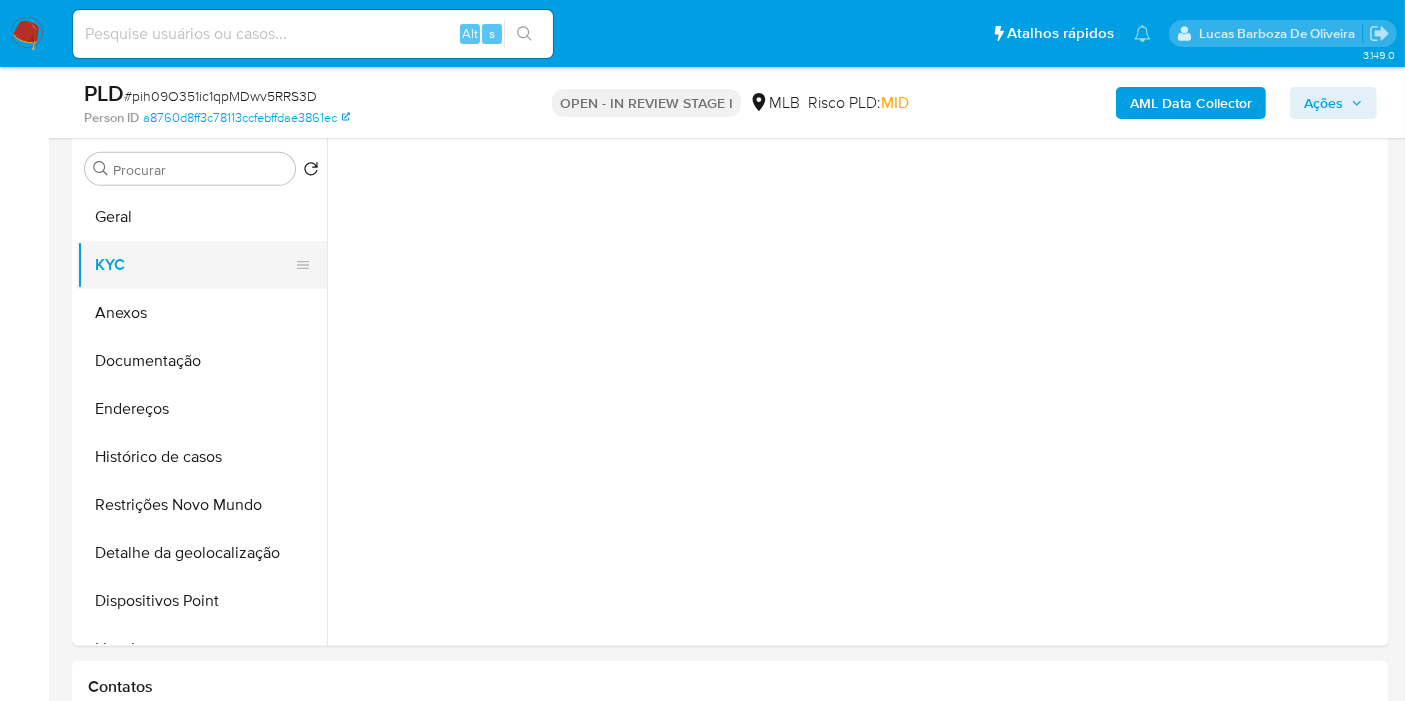 type 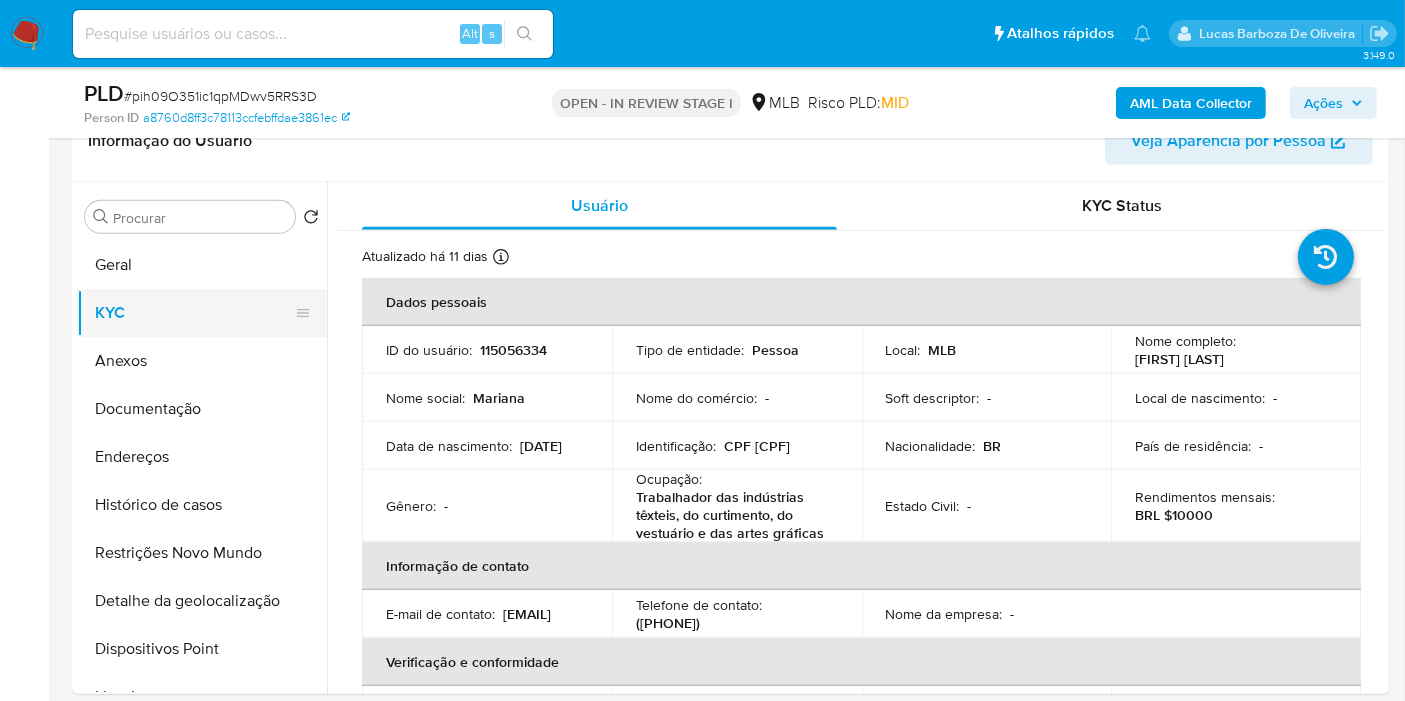 click on "Geral" at bounding box center (202, 265) 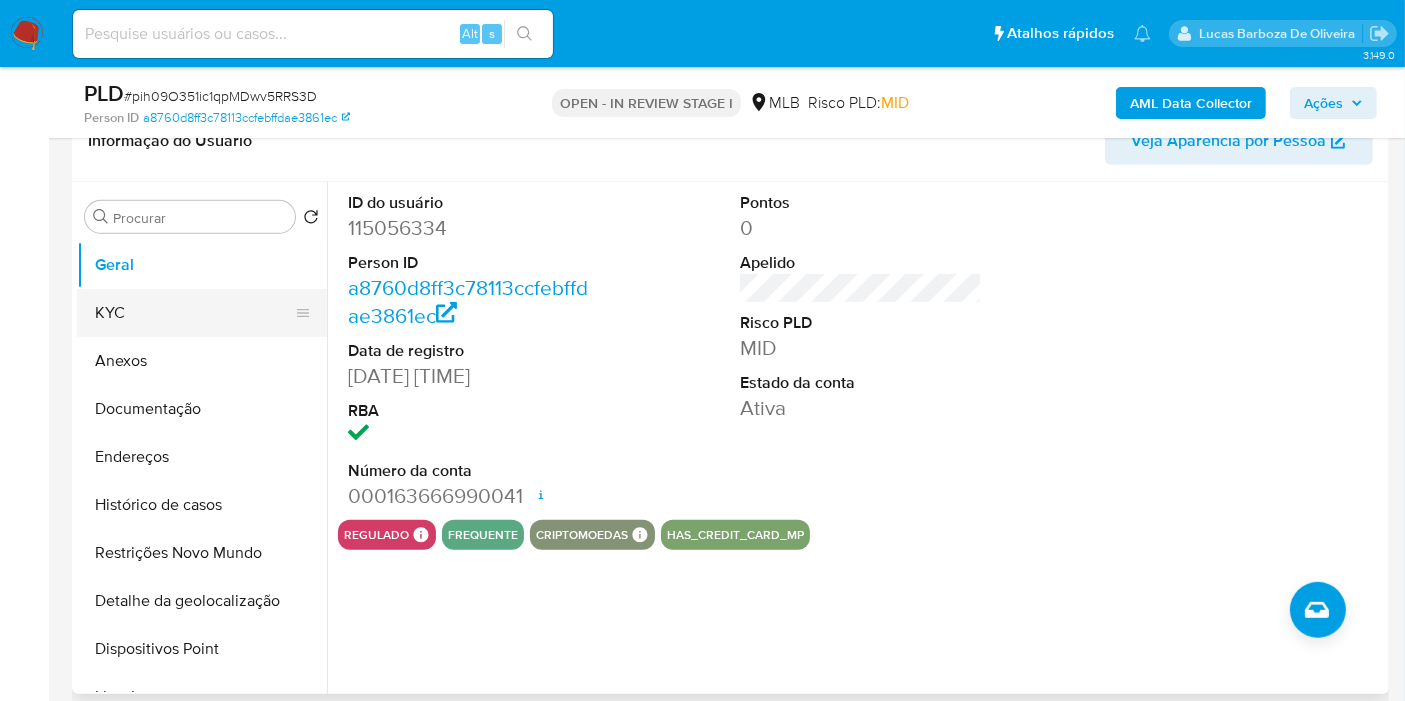 click on "KYC" at bounding box center (194, 313) 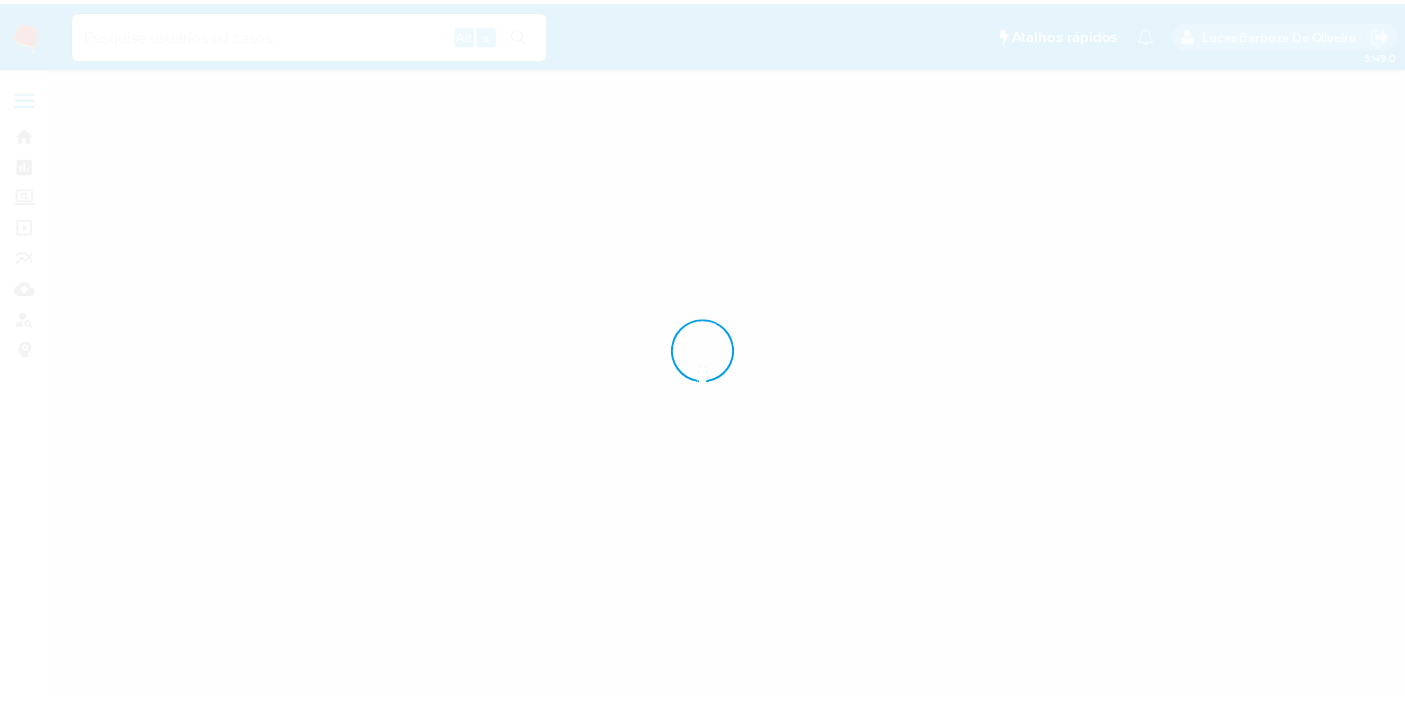 scroll, scrollTop: 0, scrollLeft: 0, axis: both 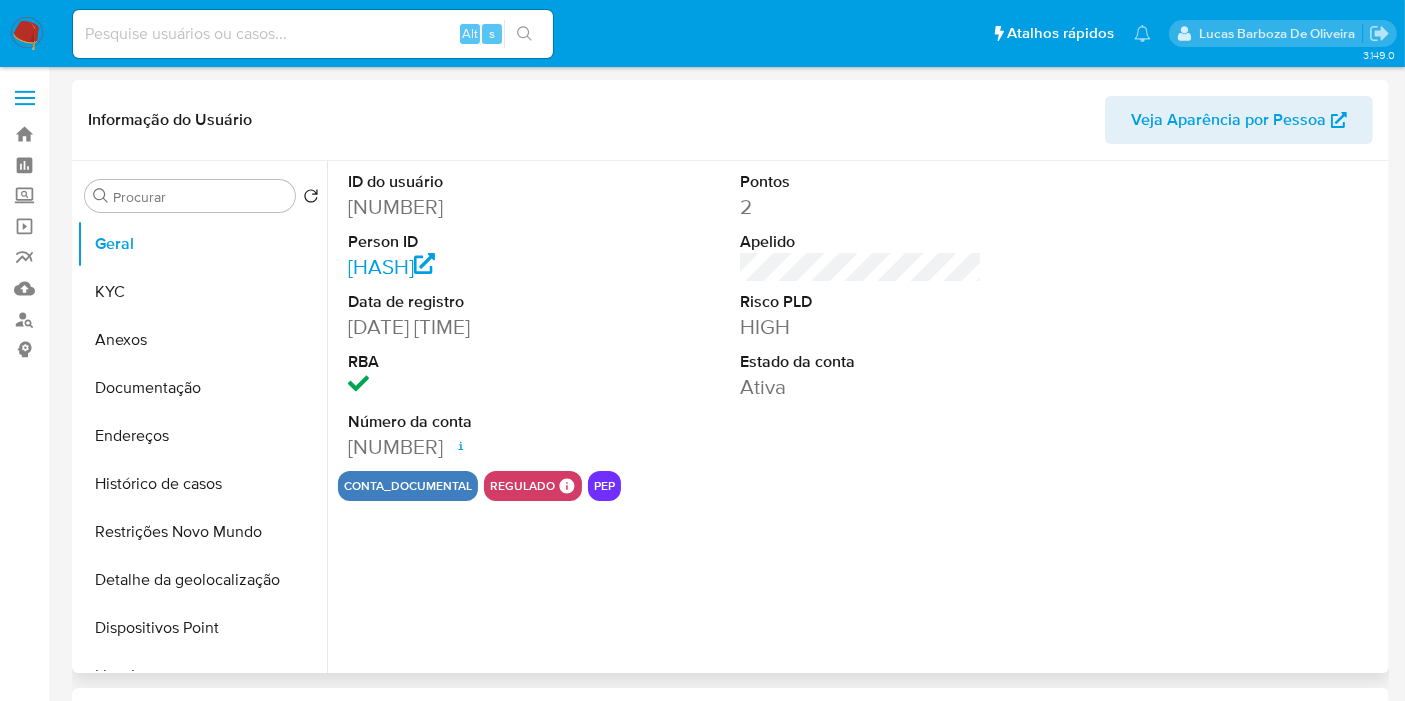 select on "10" 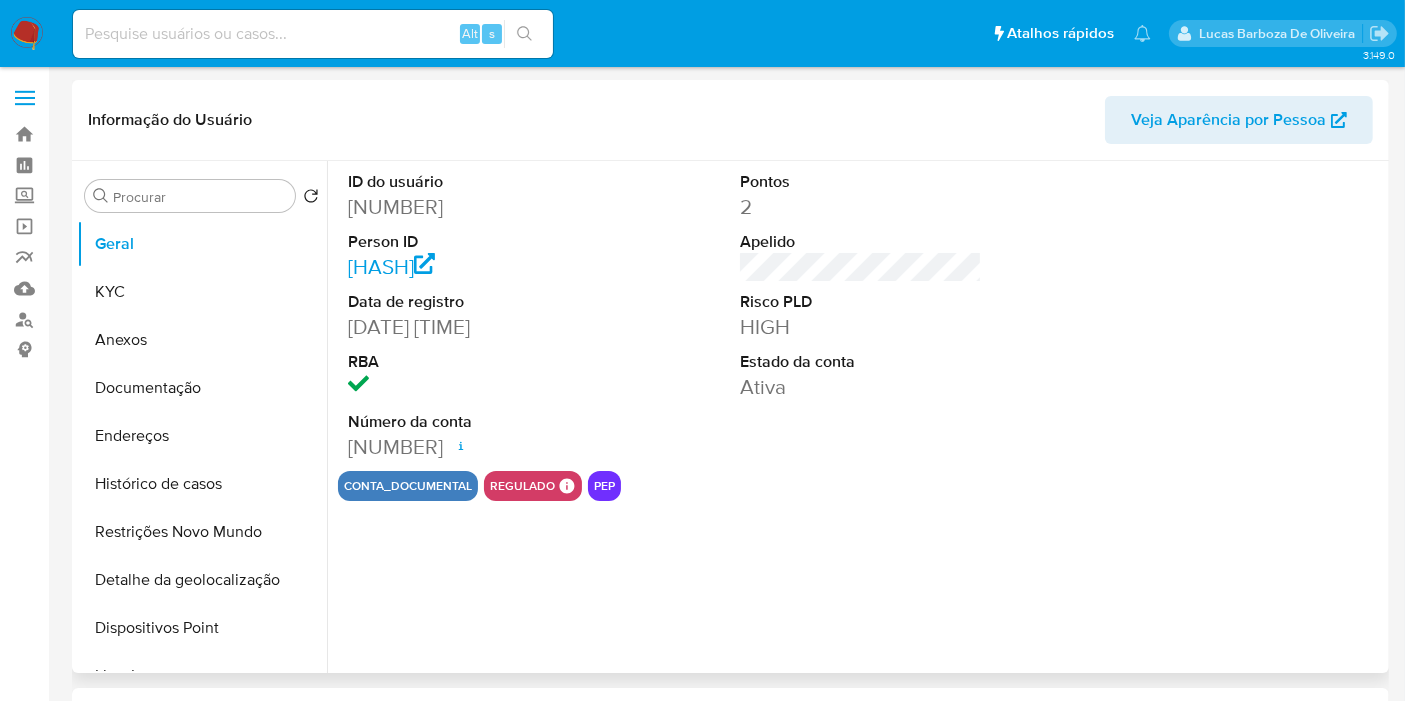 click on "[DATE] [TIME]" at bounding box center [469, 327] 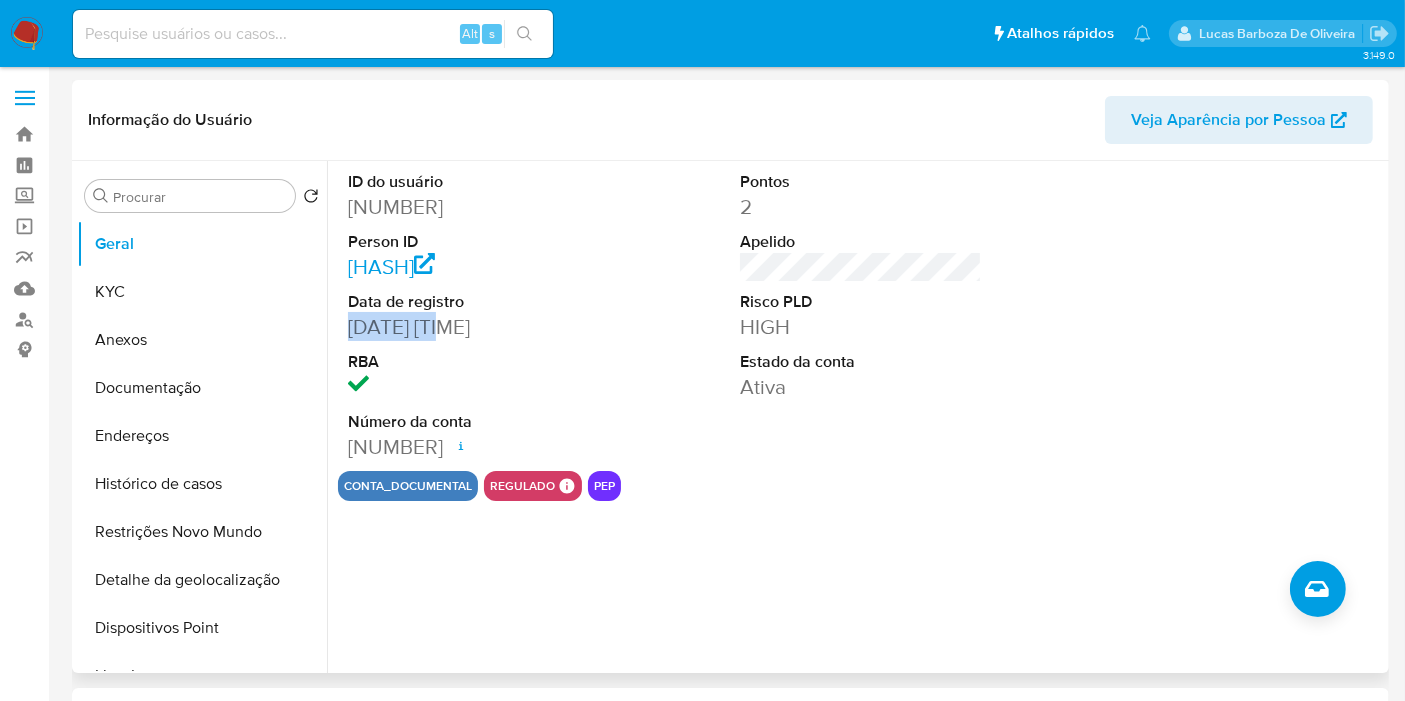 drag, startPoint x: 451, startPoint y: 358, endPoint x: 351, endPoint y: 361, distance: 100.04499 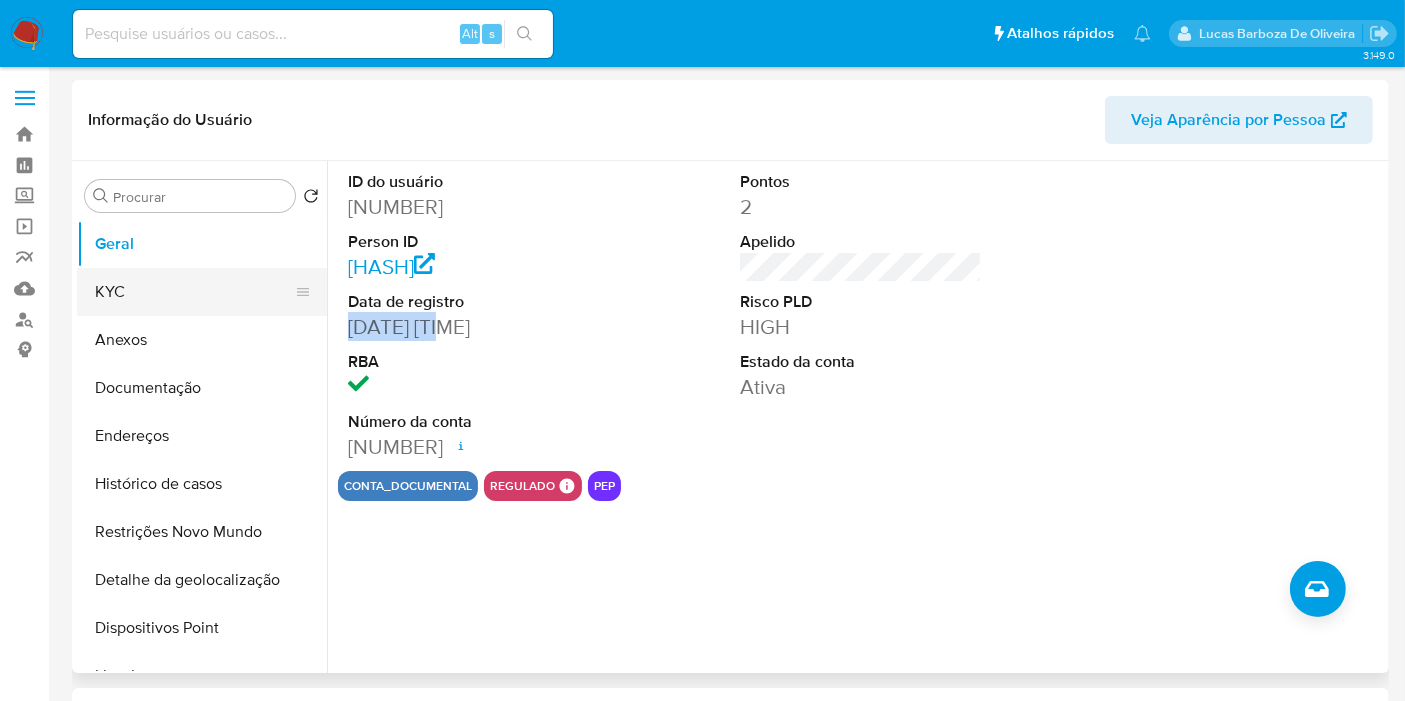 click on "KYC" at bounding box center (194, 292) 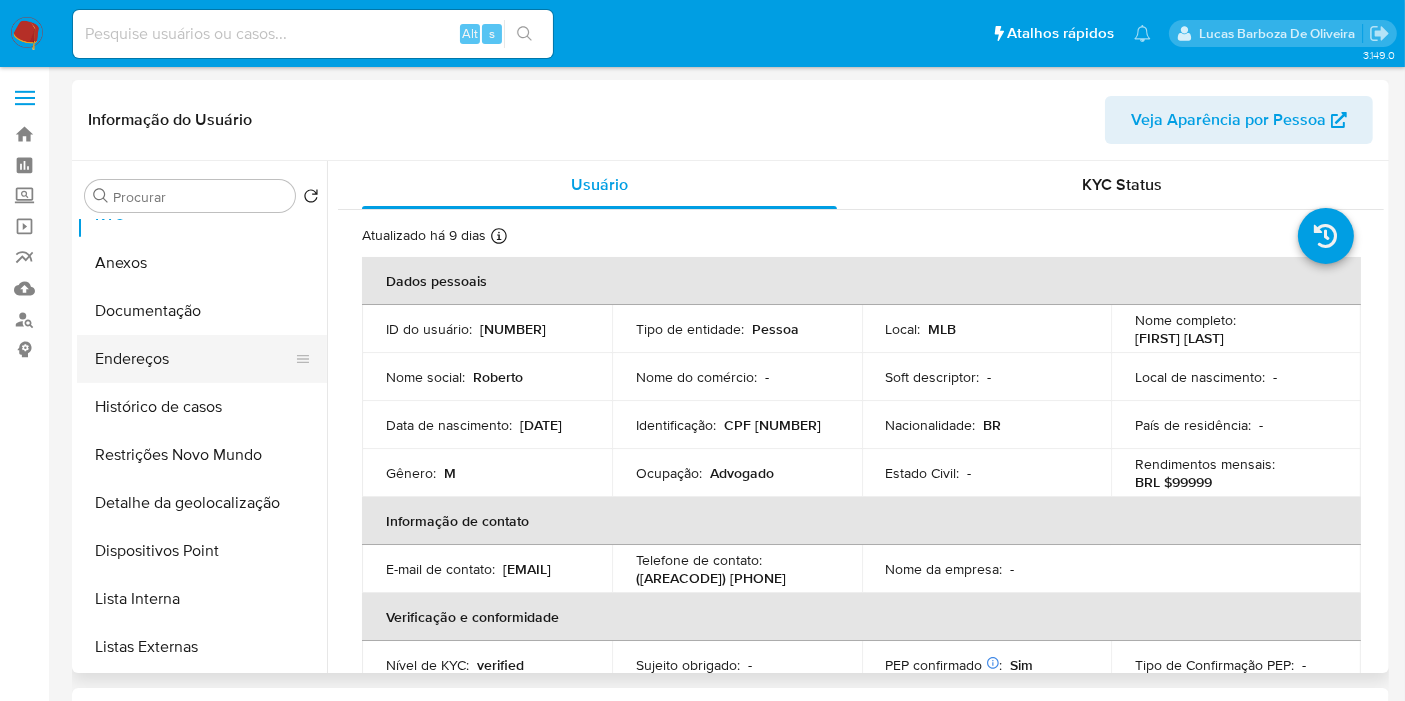 scroll, scrollTop: 111, scrollLeft: 0, axis: vertical 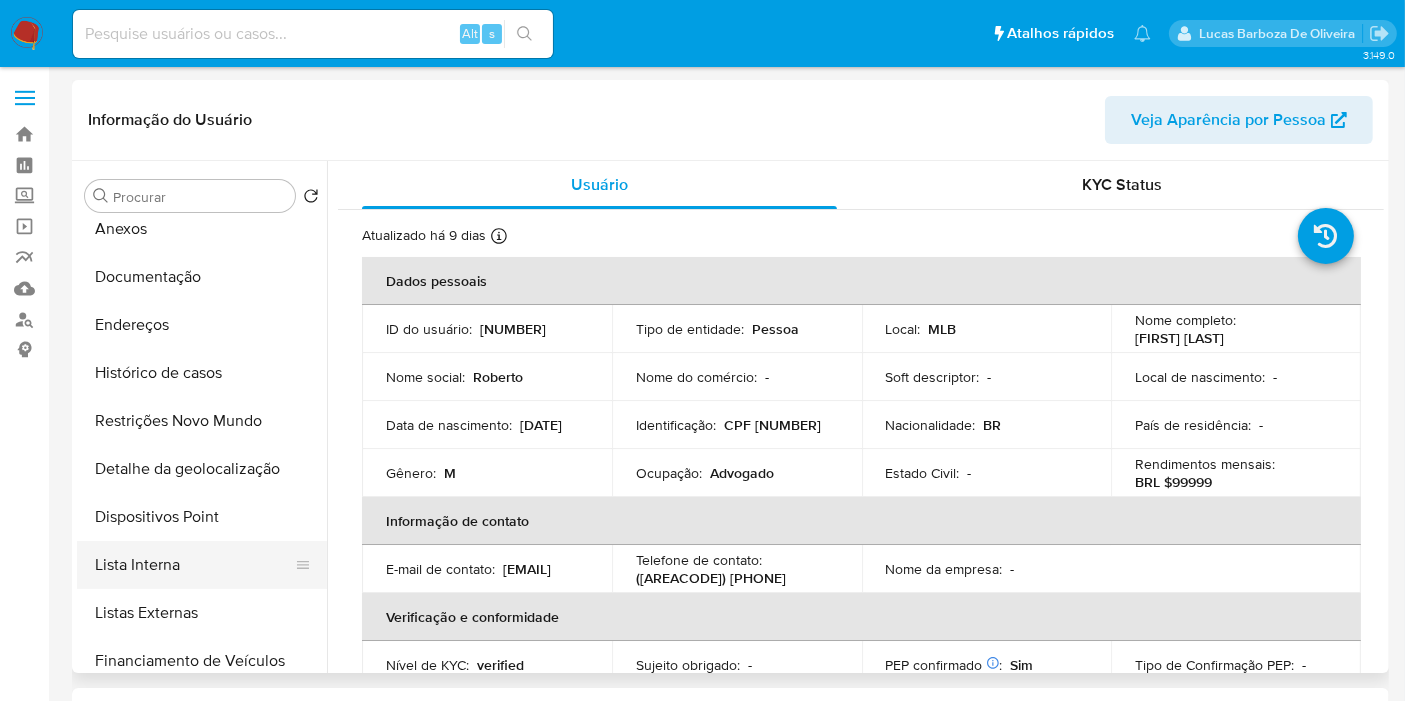 click on "Lista Interna" at bounding box center (194, 565) 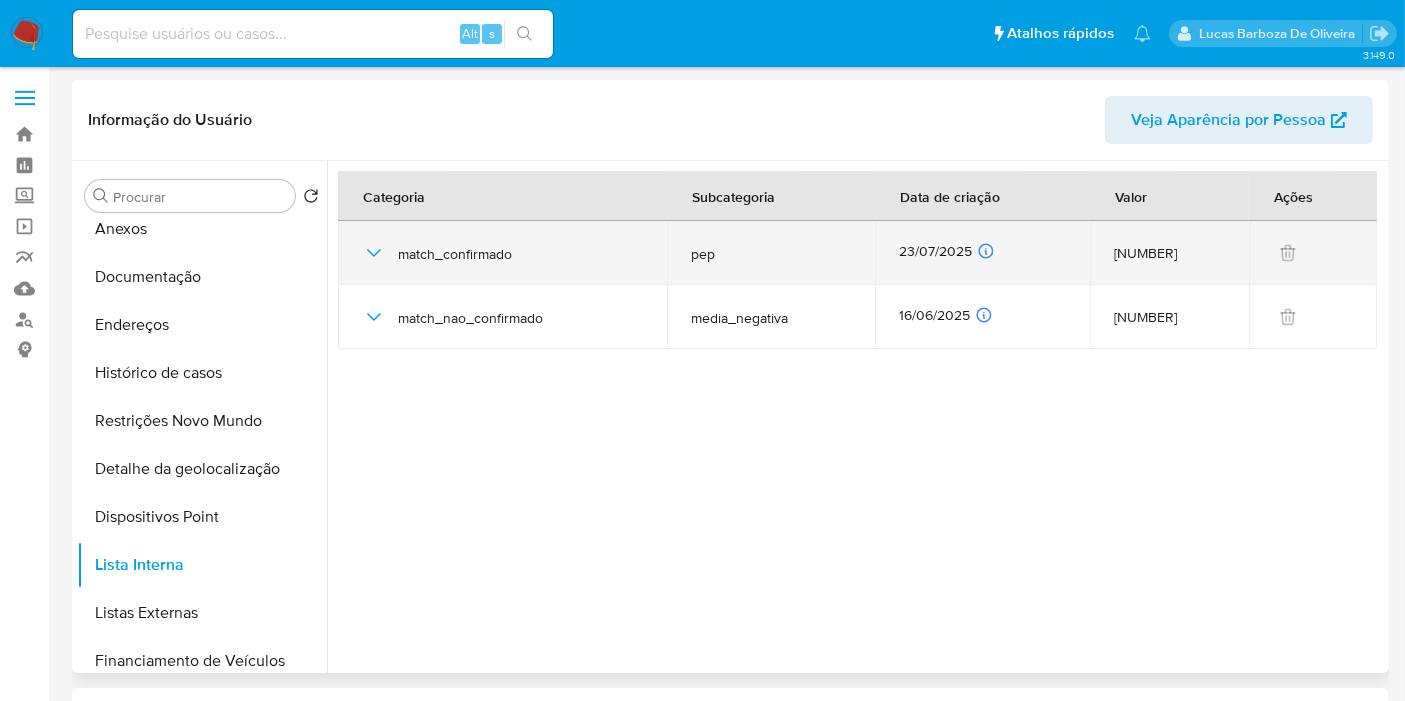 click on "[DATE]   [DATE] [TIME]" at bounding box center (982, 253) 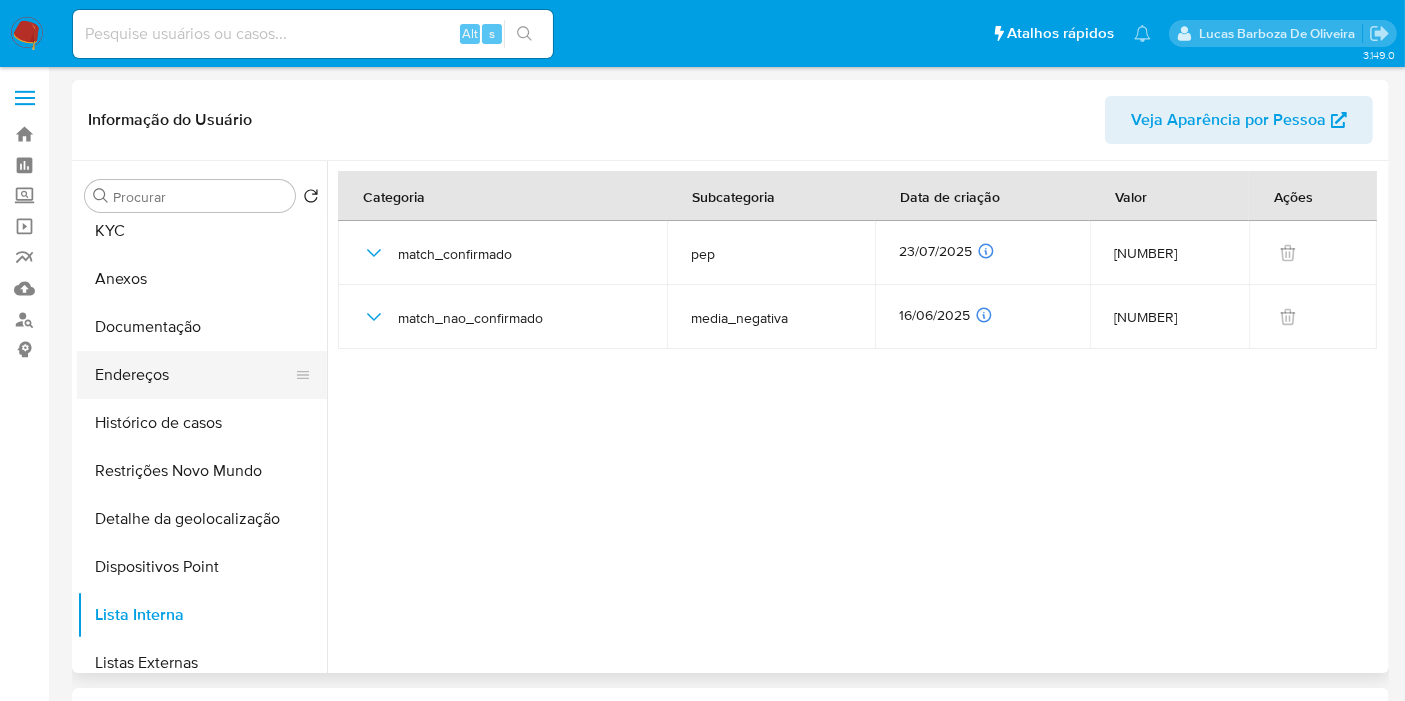 scroll, scrollTop: 0, scrollLeft: 0, axis: both 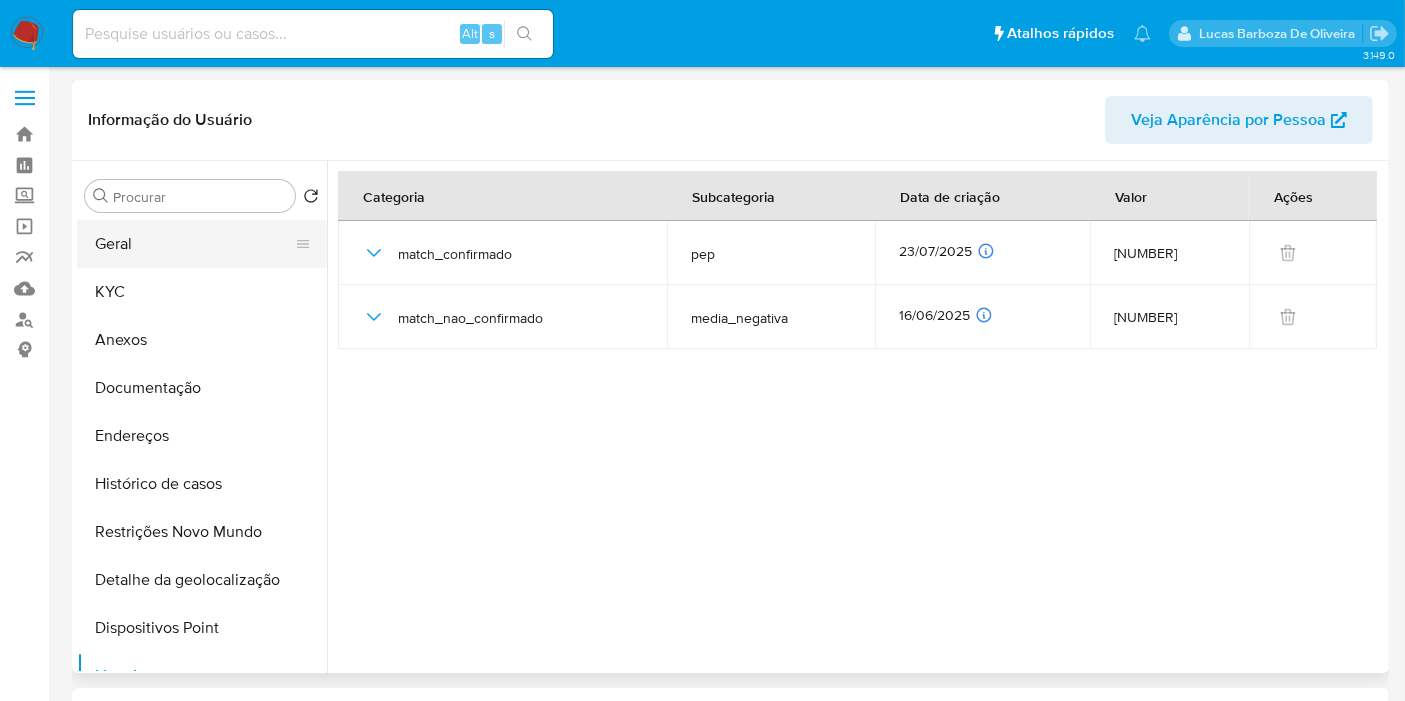 click on "Geral" at bounding box center (194, 244) 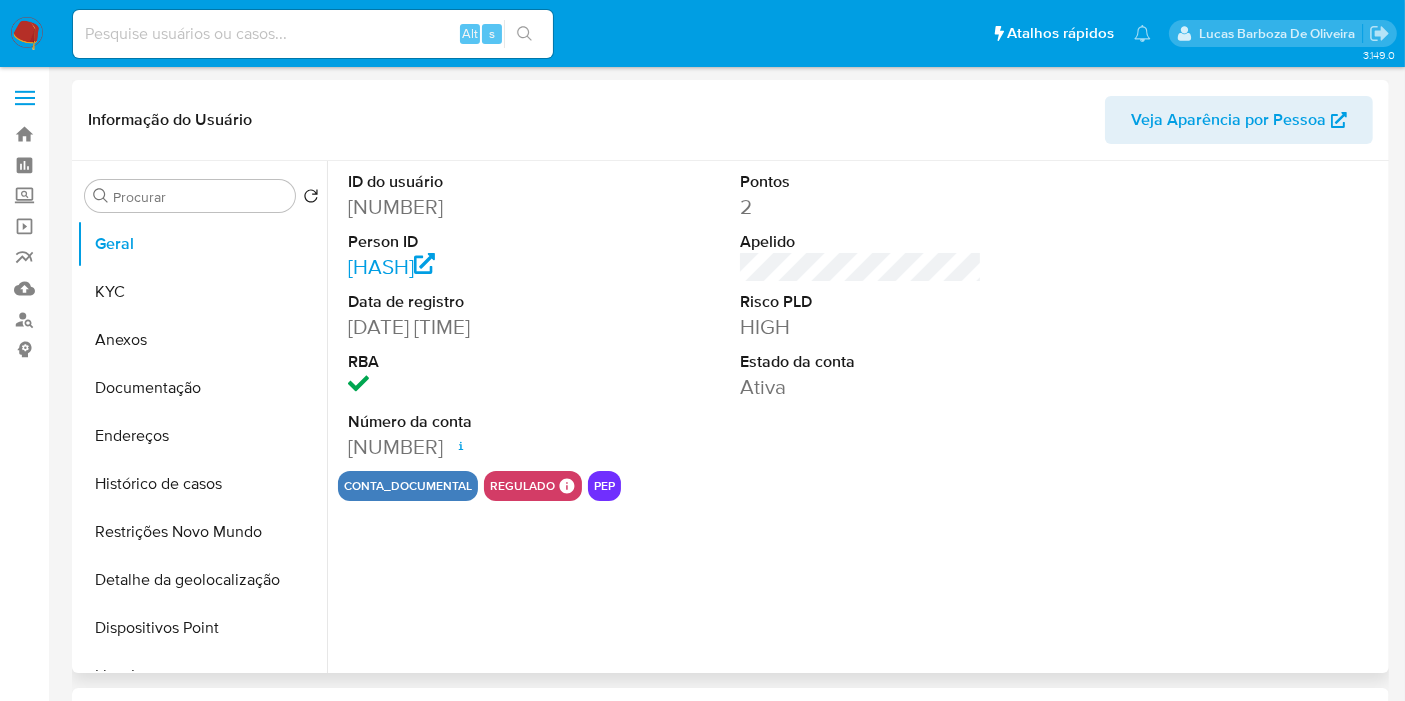 click on "[NUMBER]" at bounding box center (469, 207) 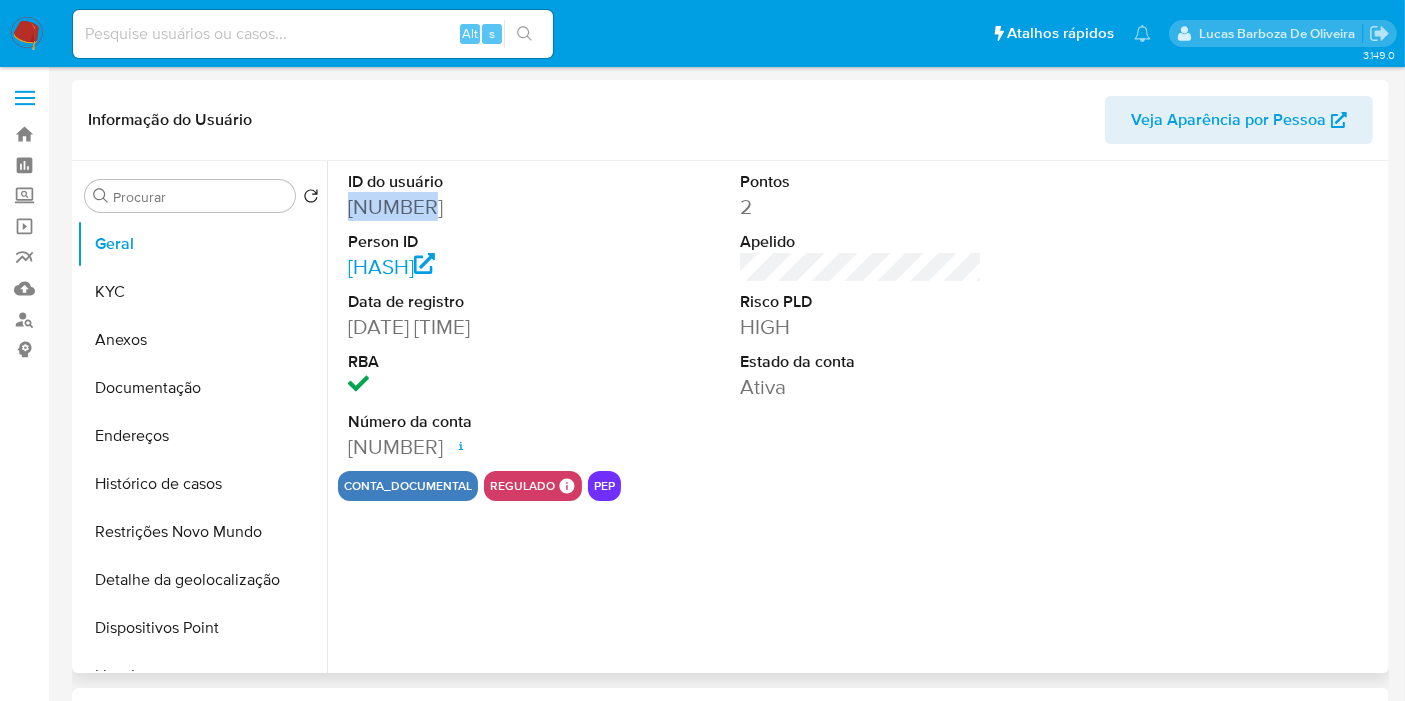 click on "[NUMBER]" at bounding box center [469, 207] 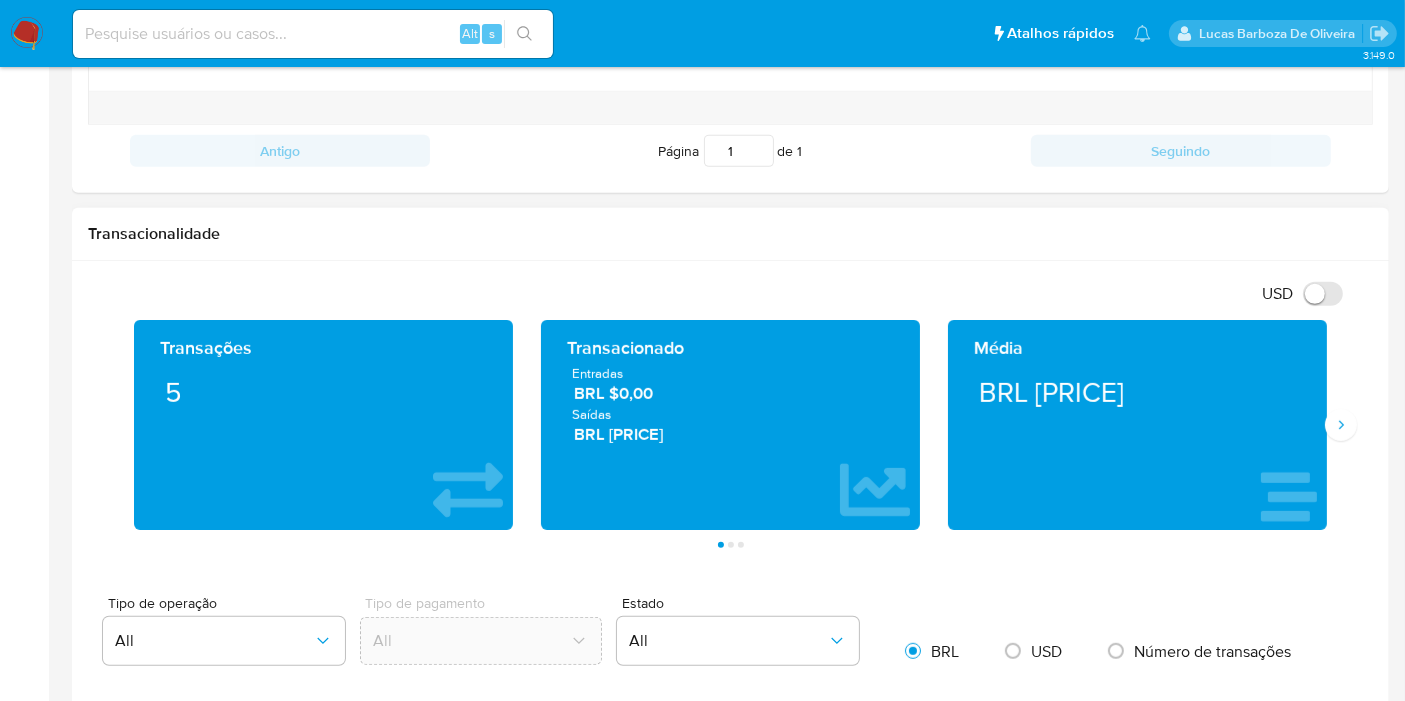 scroll, scrollTop: 888, scrollLeft: 0, axis: vertical 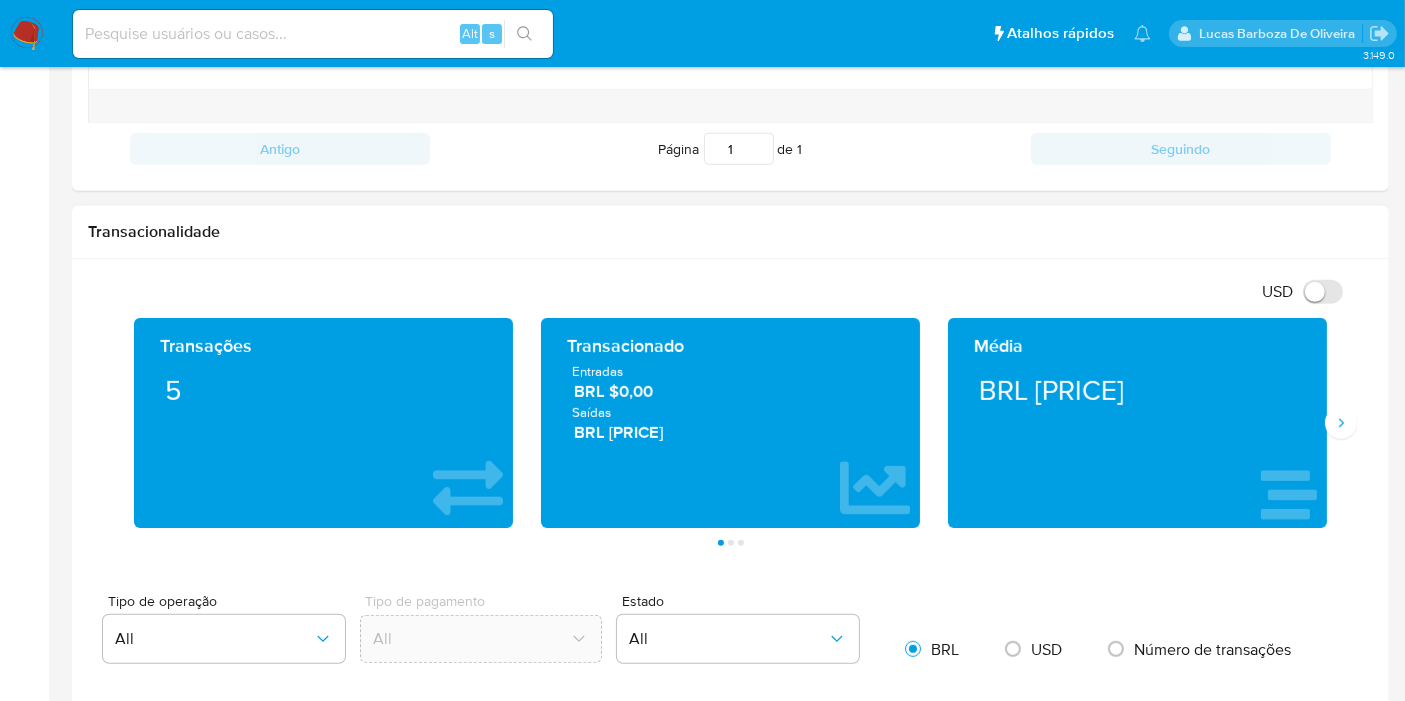 drag, startPoint x: 695, startPoint y: 430, endPoint x: 566, endPoint y: 376, distance: 139.84634 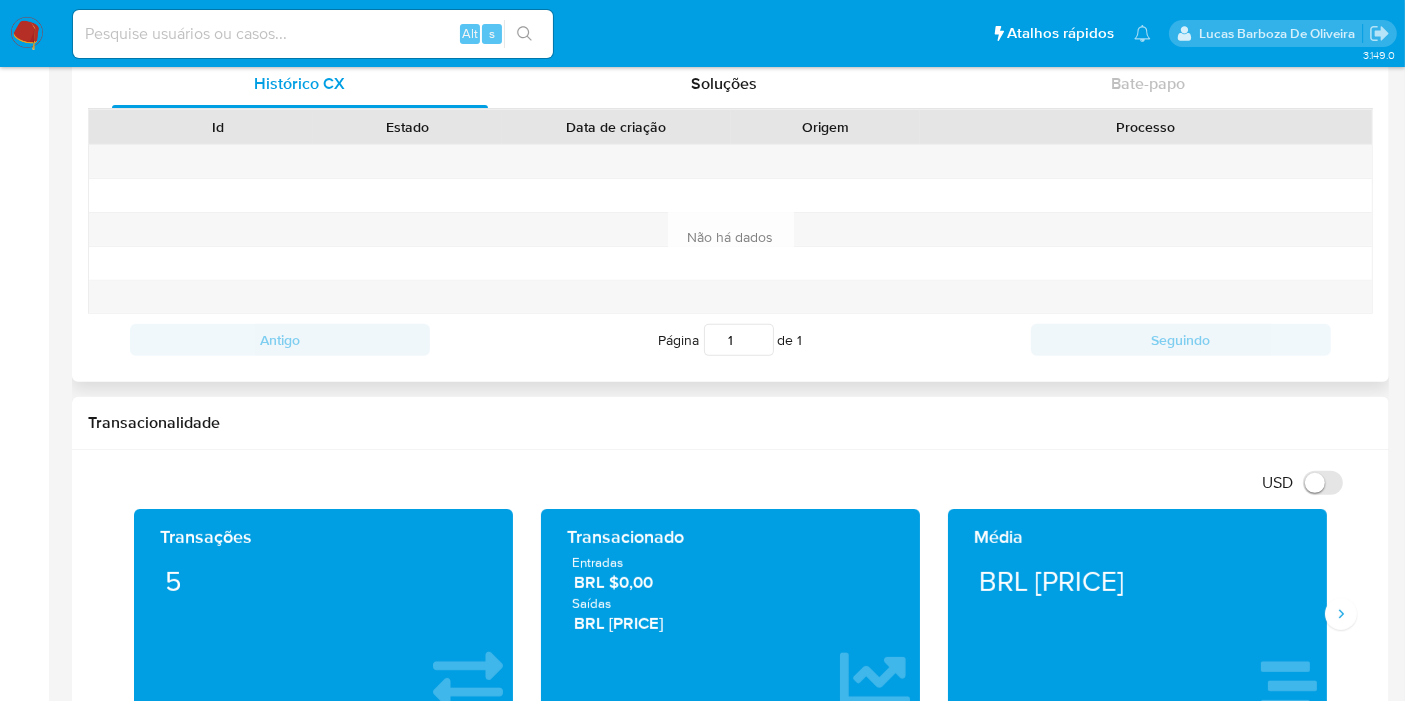 scroll, scrollTop: 666, scrollLeft: 0, axis: vertical 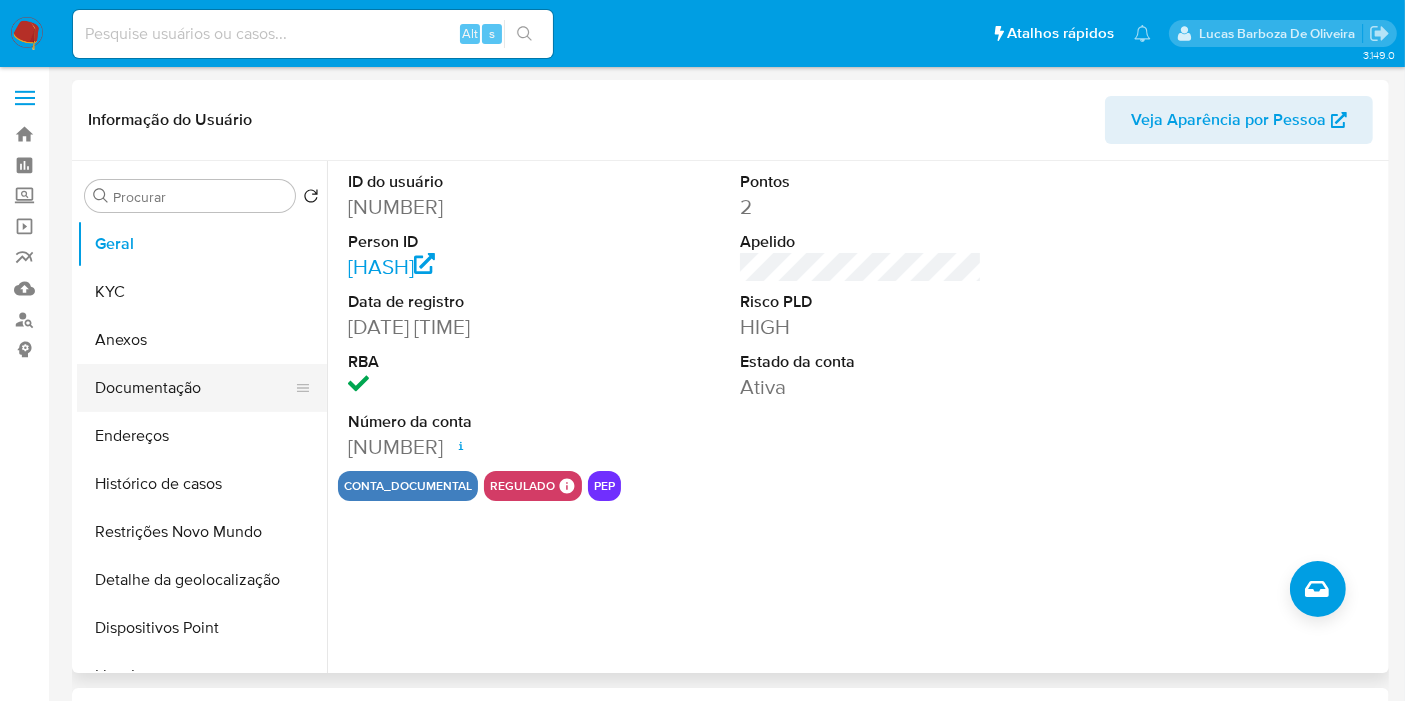 click on "Documentação" at bounding box center [194, 388] 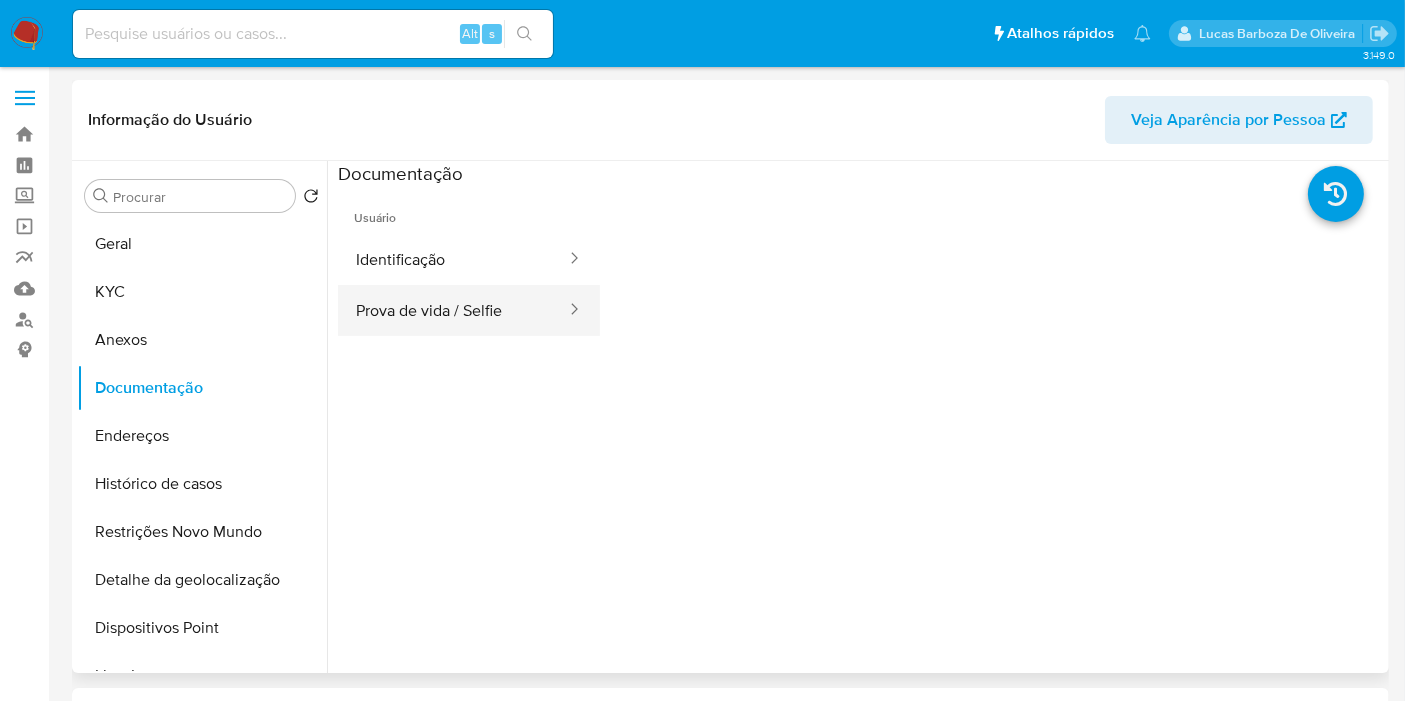 click on "Prova de vida / Selfie" at bounding box center [453, 310] 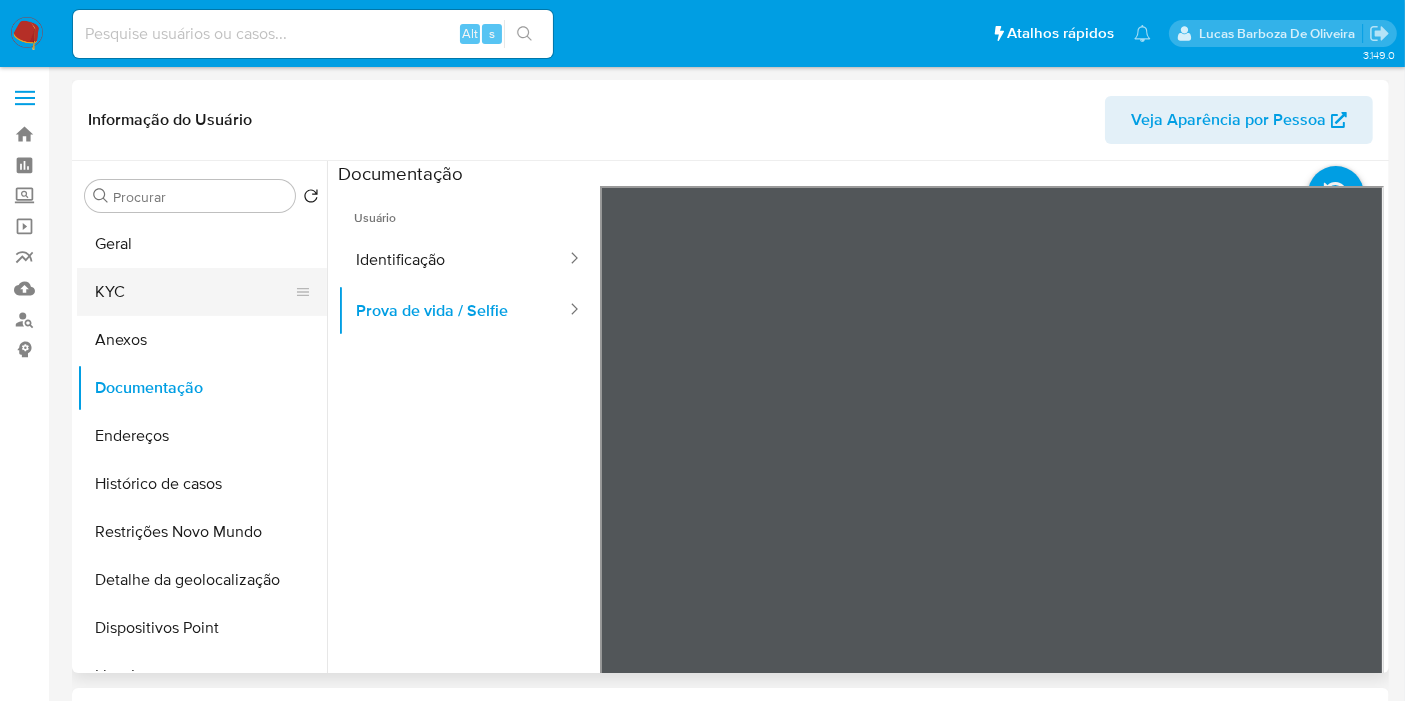 click on "KYC" at bounding box center (194, 292) 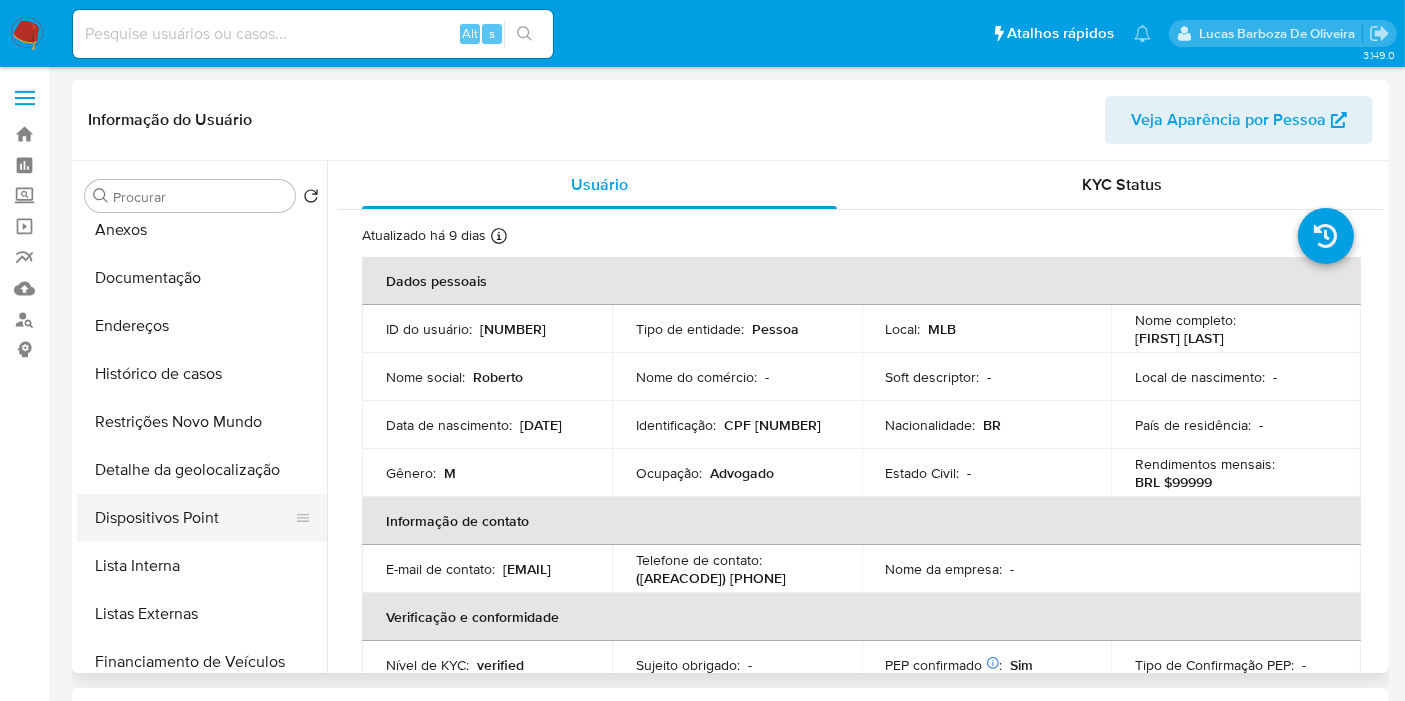 scroll, scrollTop: 111, scrollLeft: 0, axis: vertical 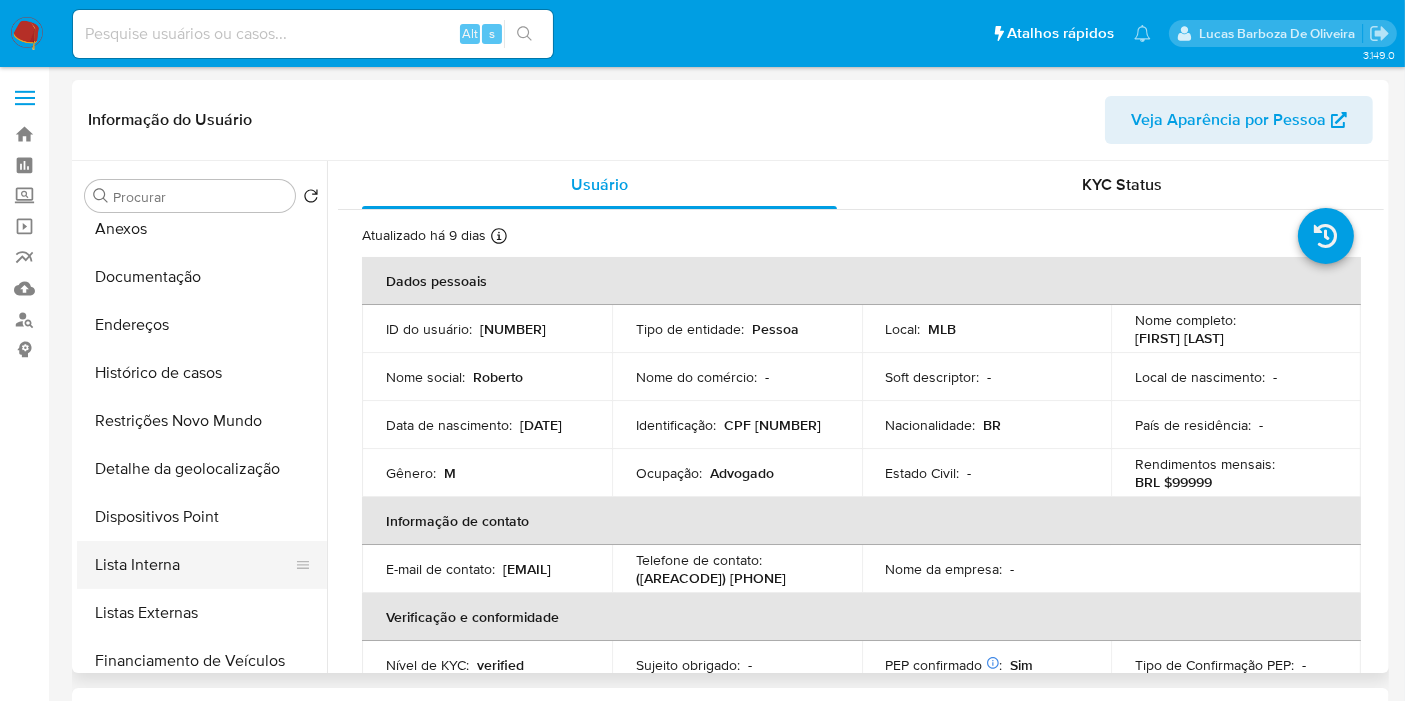 click on "Lista Interna" at bounding box center [194, 565] 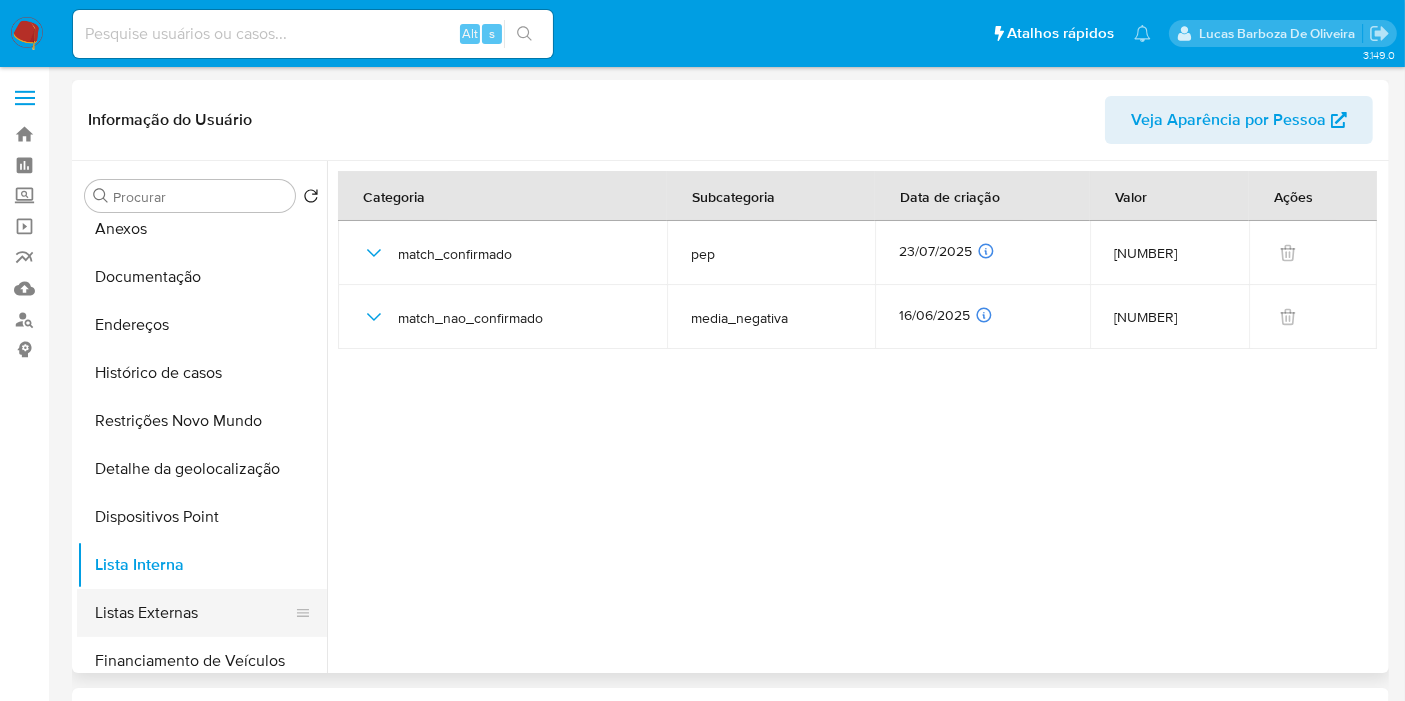 click on "Listas Externas" at bounding box center (194, 613) 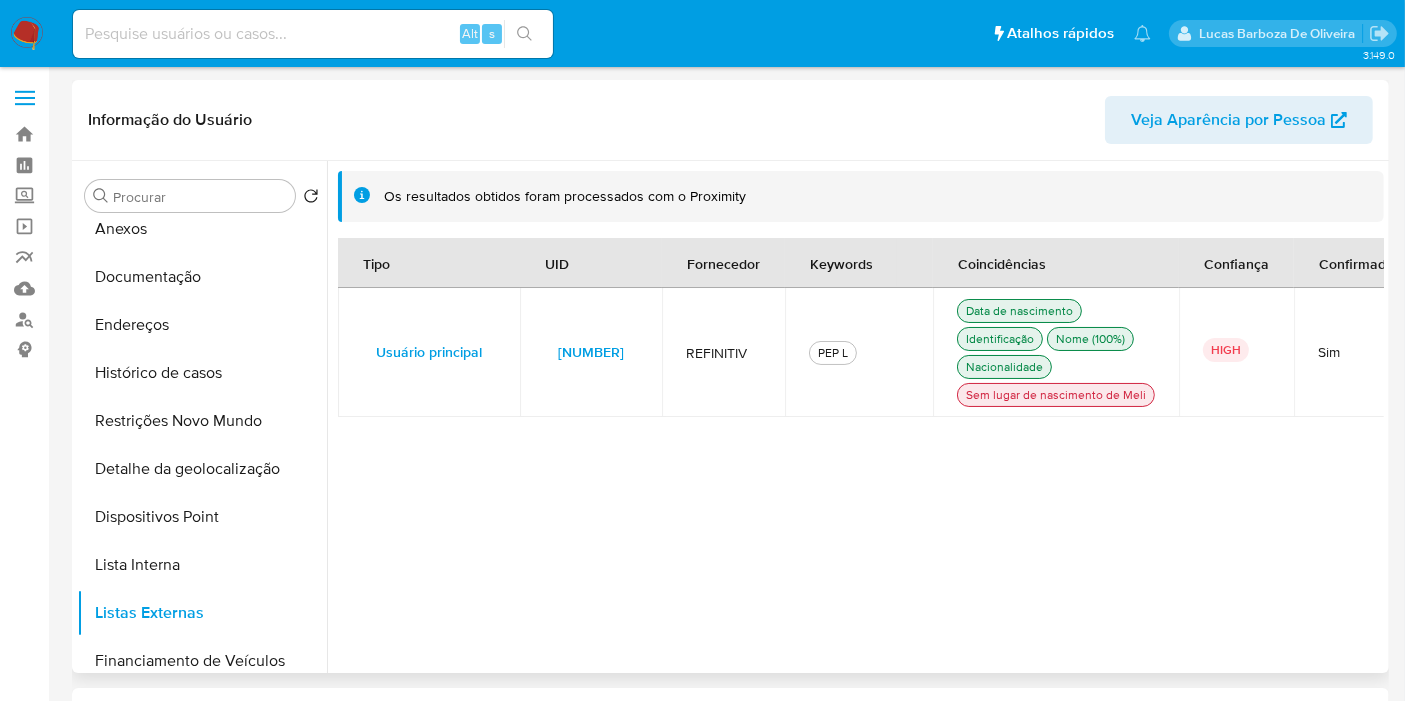 click on "[NUMBER]" at bounding box center (591, 352) 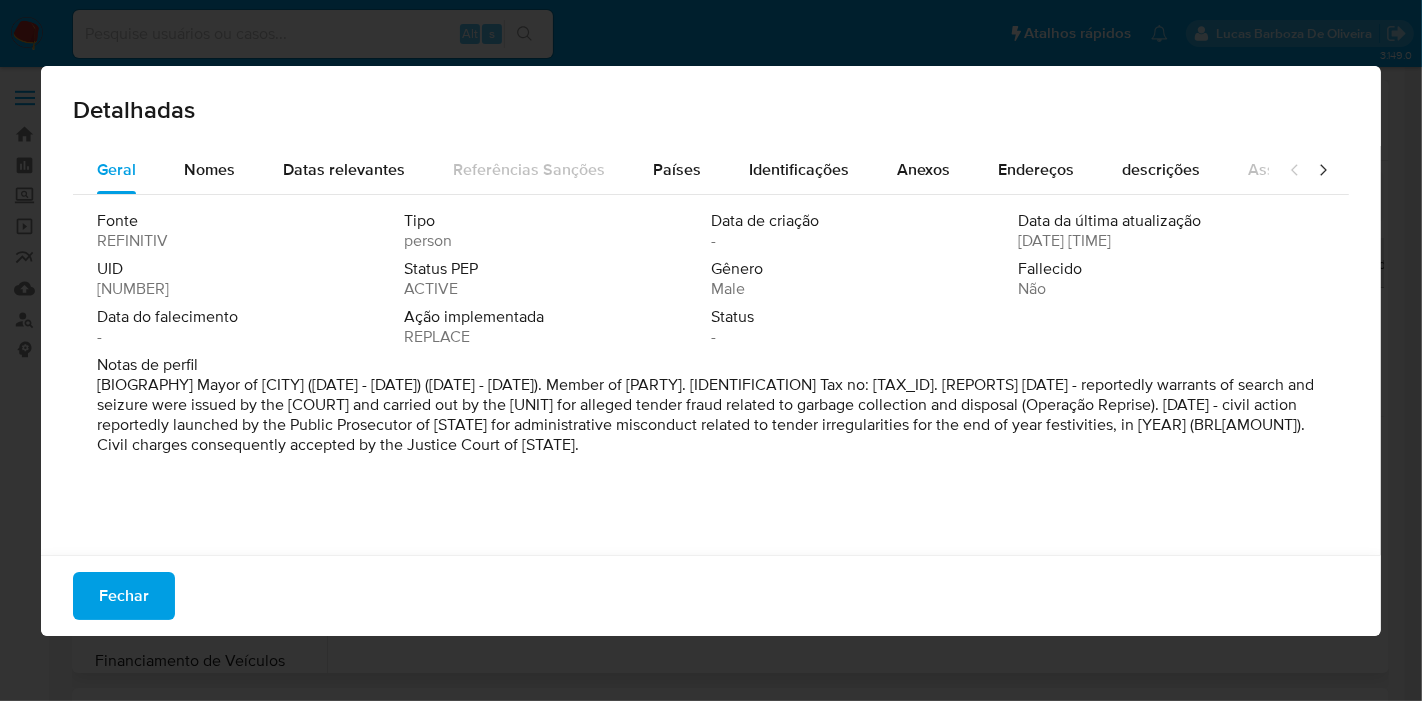 click on "[NUMBER]" at bounding box center [133, 289] 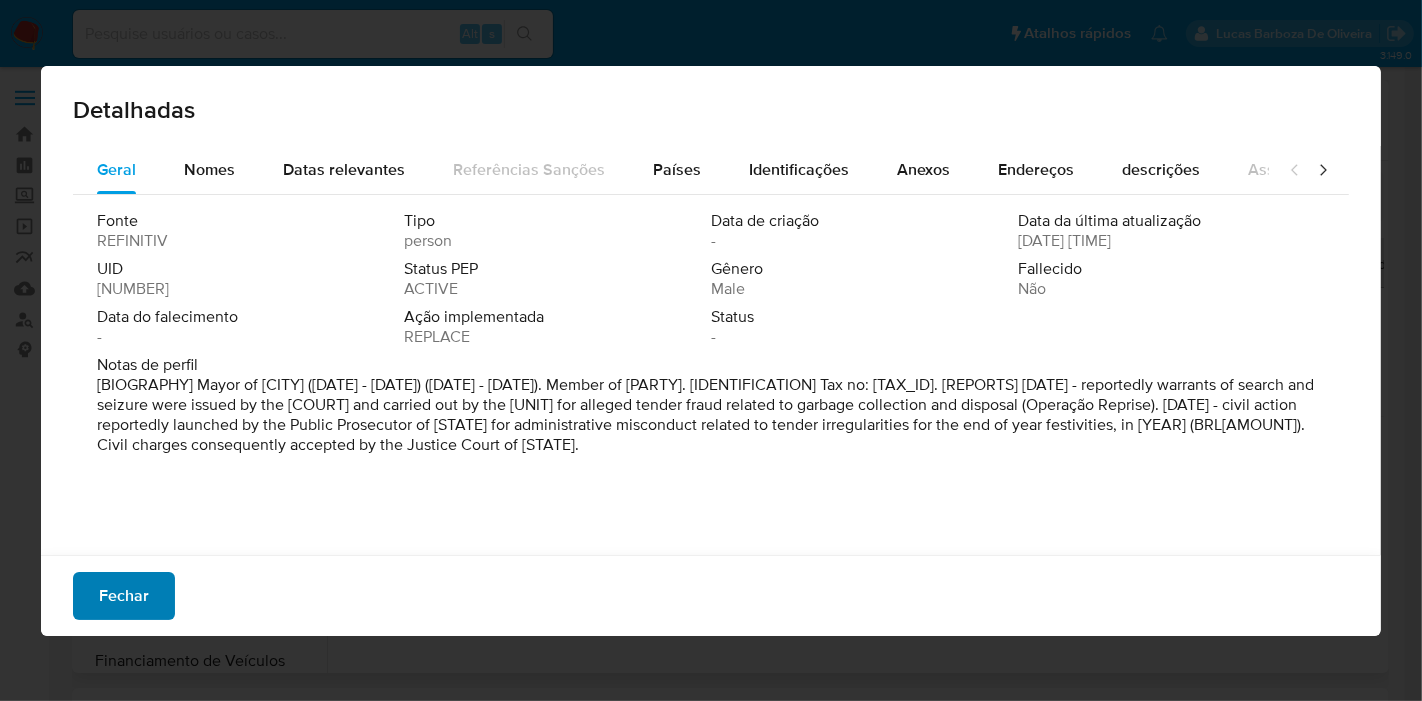 click on "Fechar" at bounding box center (124, 596) 